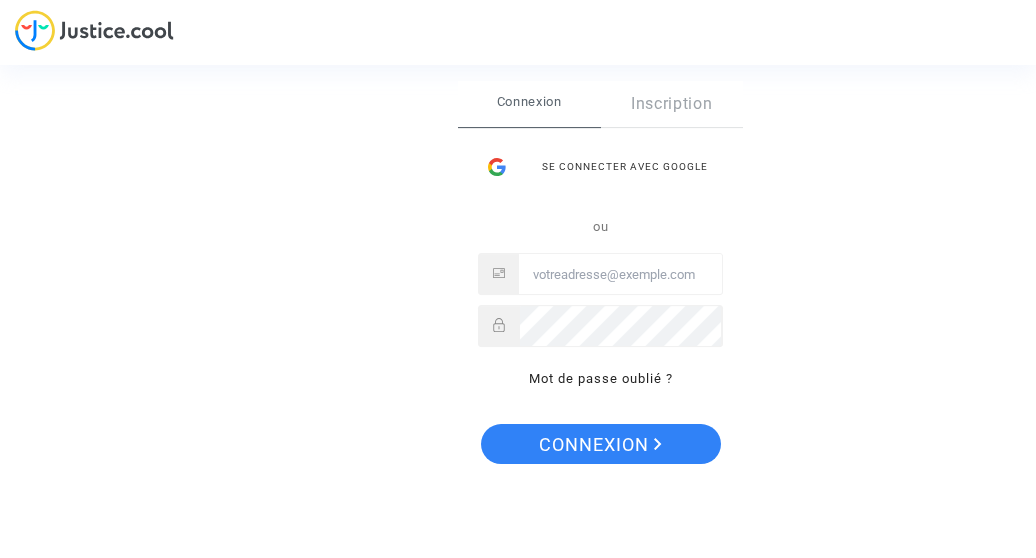 scroll, scrollTop: 0, scrollLeft: 0, axis: both 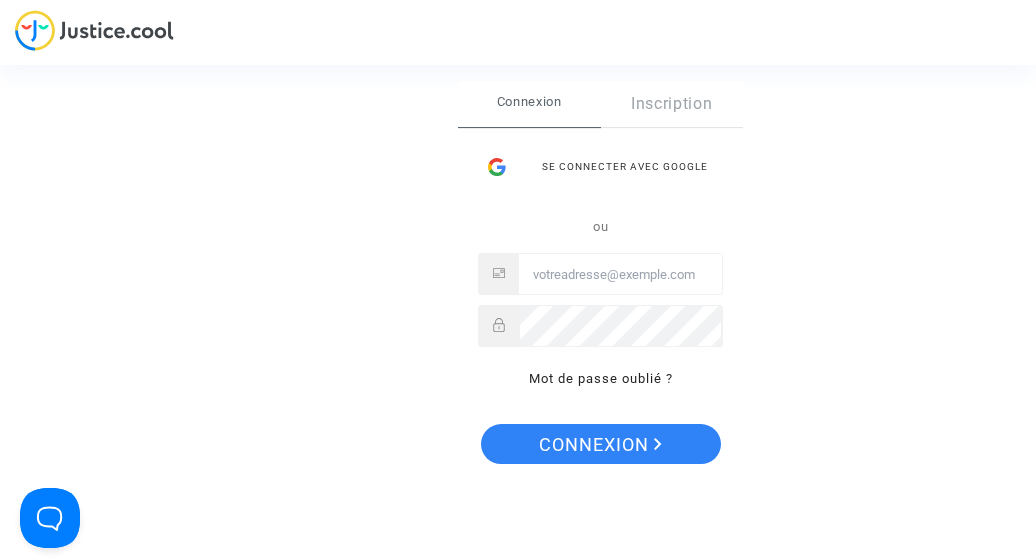 click at bounding box center (620, 275) 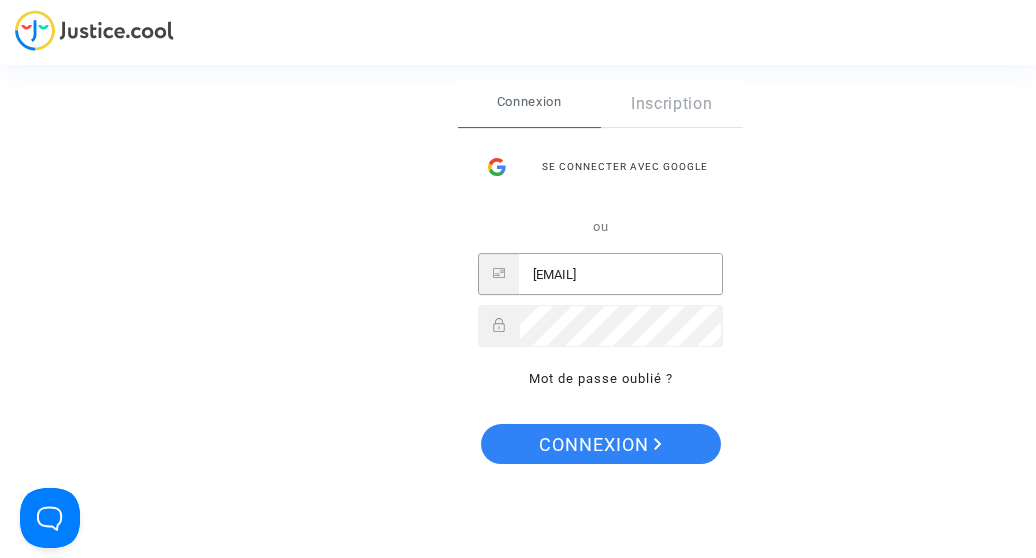 type on "[EMAIL]" 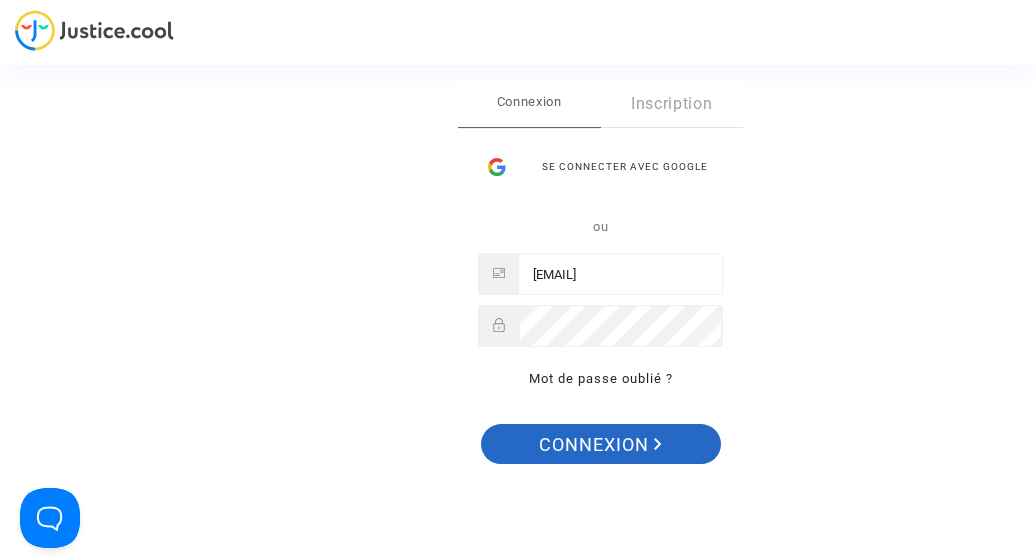 click on "Connexion" at bounding box center (600, 445) 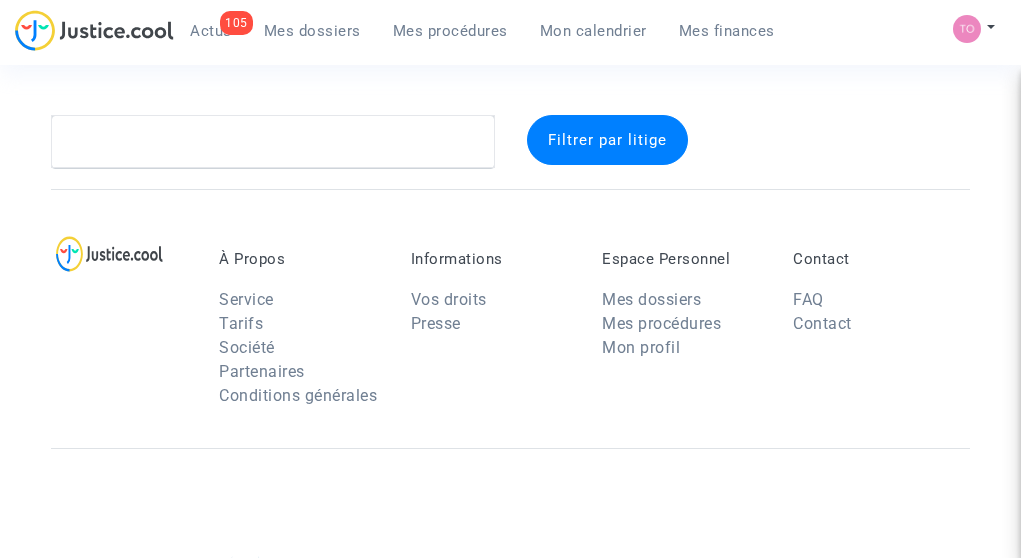 scroll, scrollTop: 0, scrollLeft: 0, axis: both 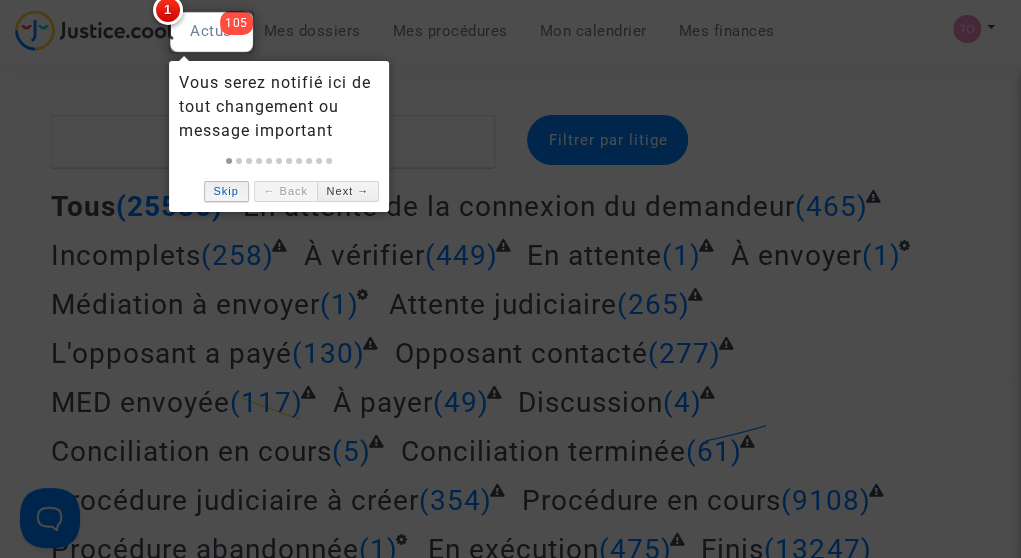 click on "Skip" at bounding box center (226, 191) 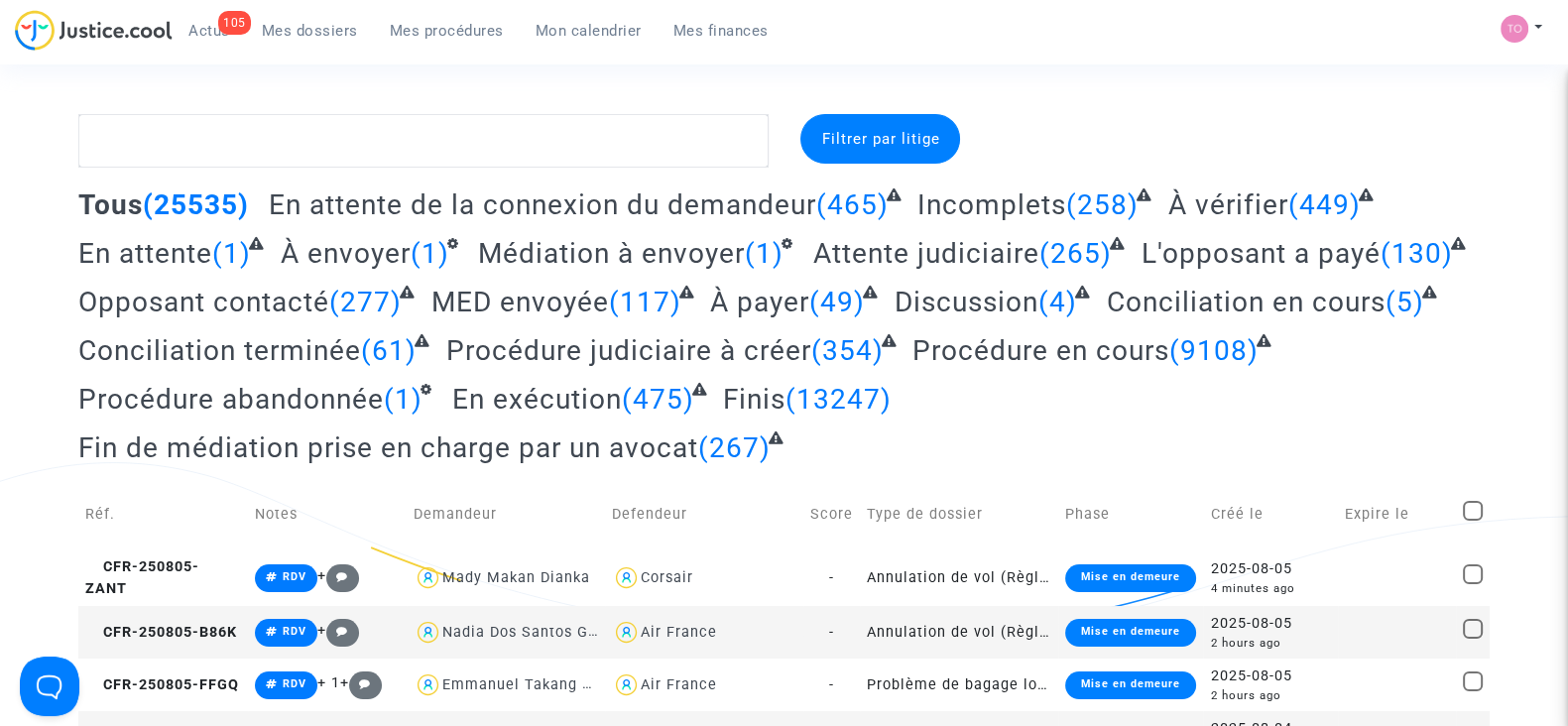 drag, startPoint x: 1025, startPoint y: 9, endPoint x: 992, endPoint y: 453, distance: 445.22466 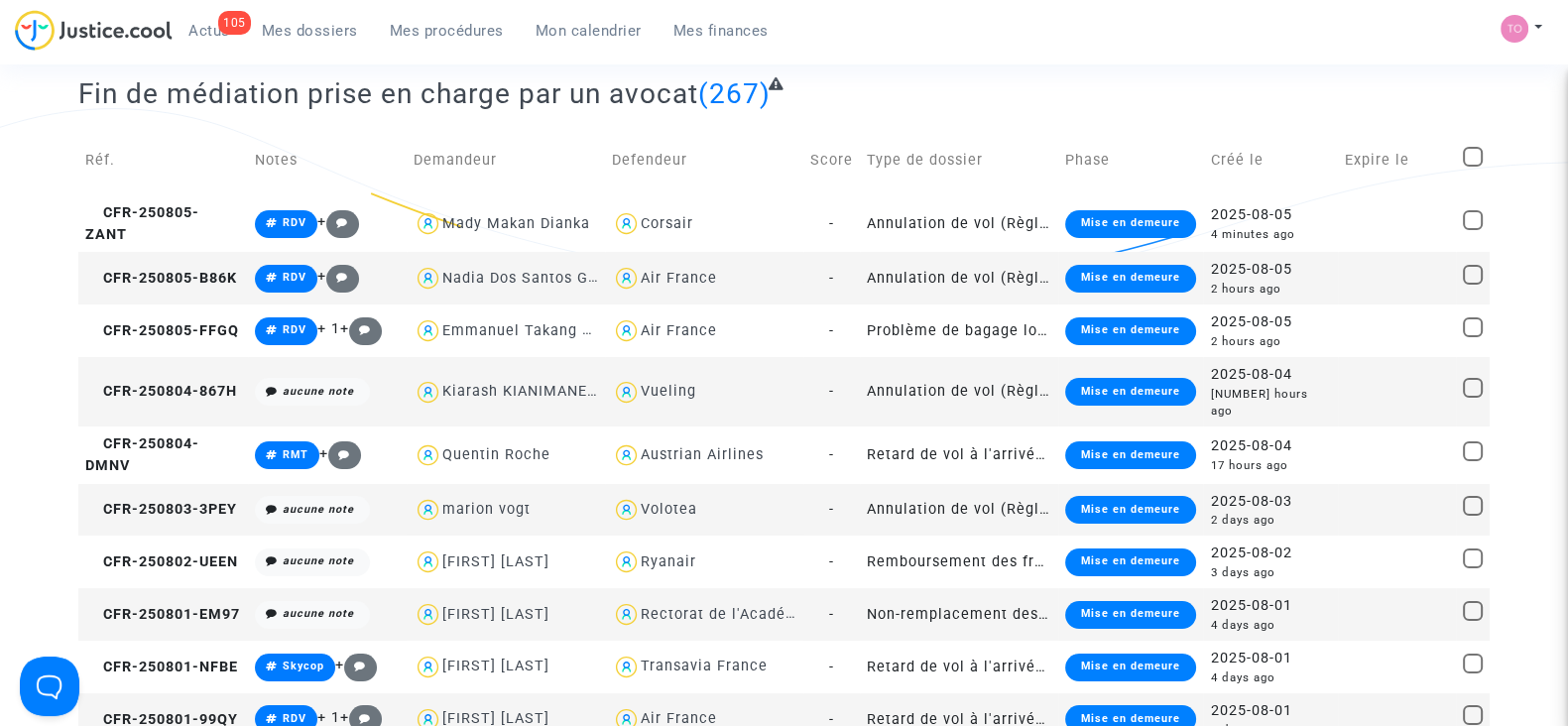 scroll, scrollTop: 0, scrollLeft: 0, axis: both 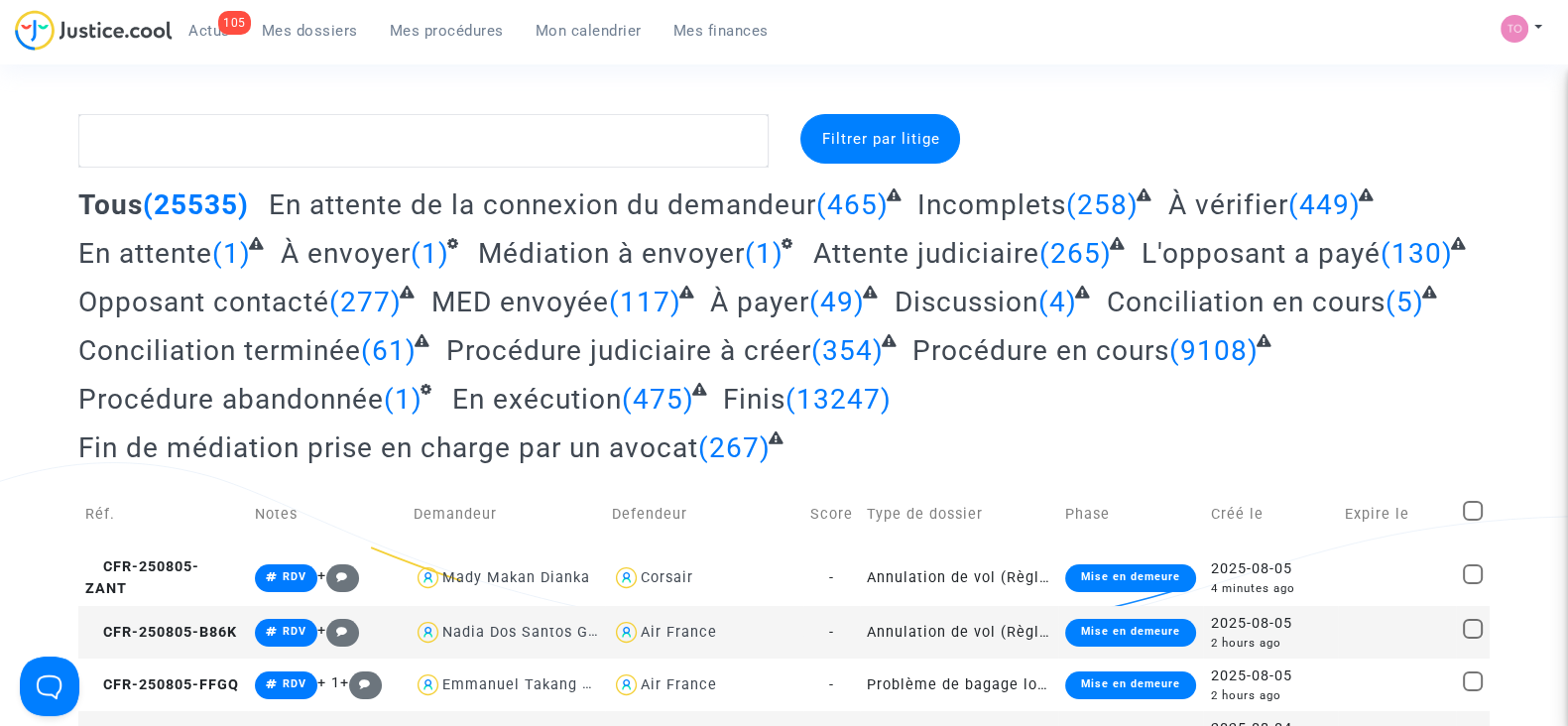 click on "Mon calendrier" at bounding box center [588, 31] 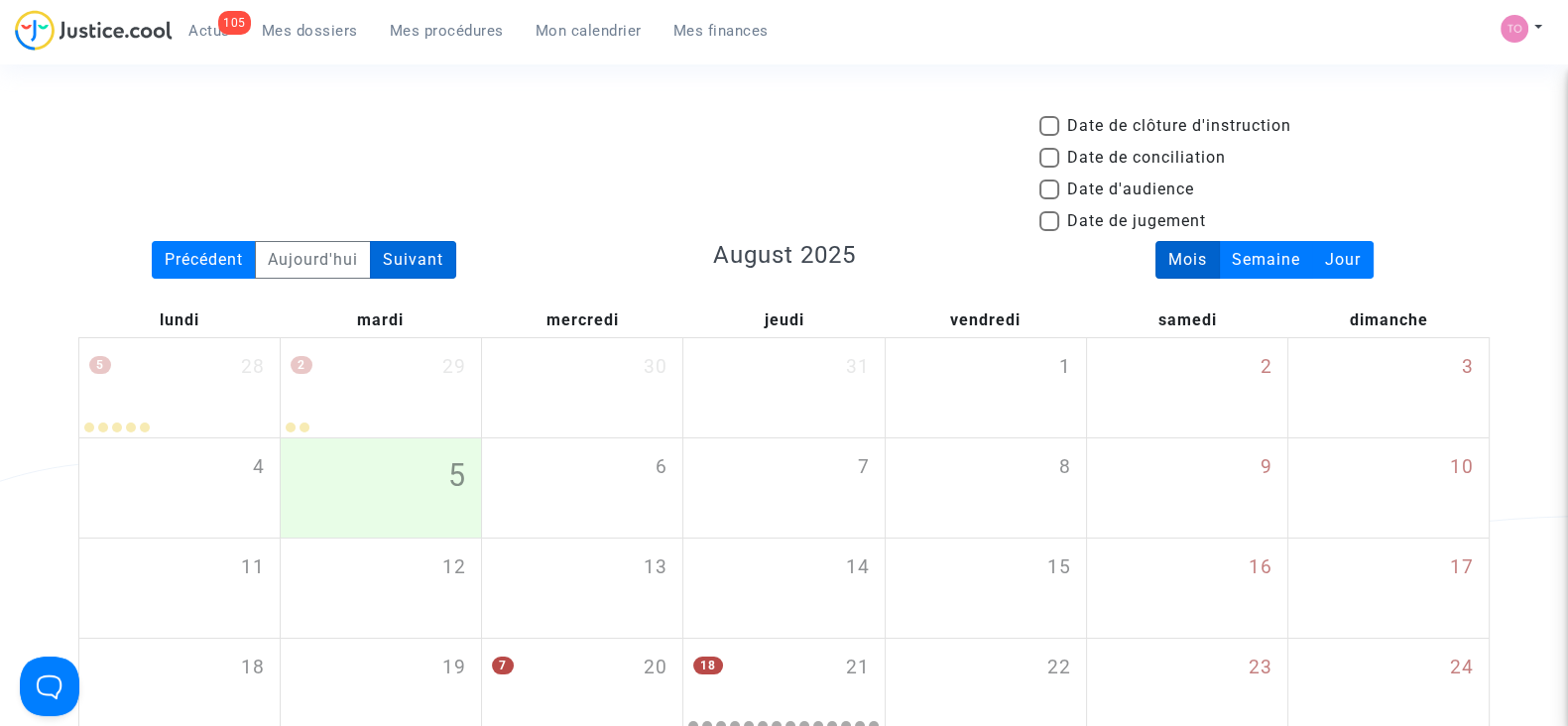 click on "Suivant" 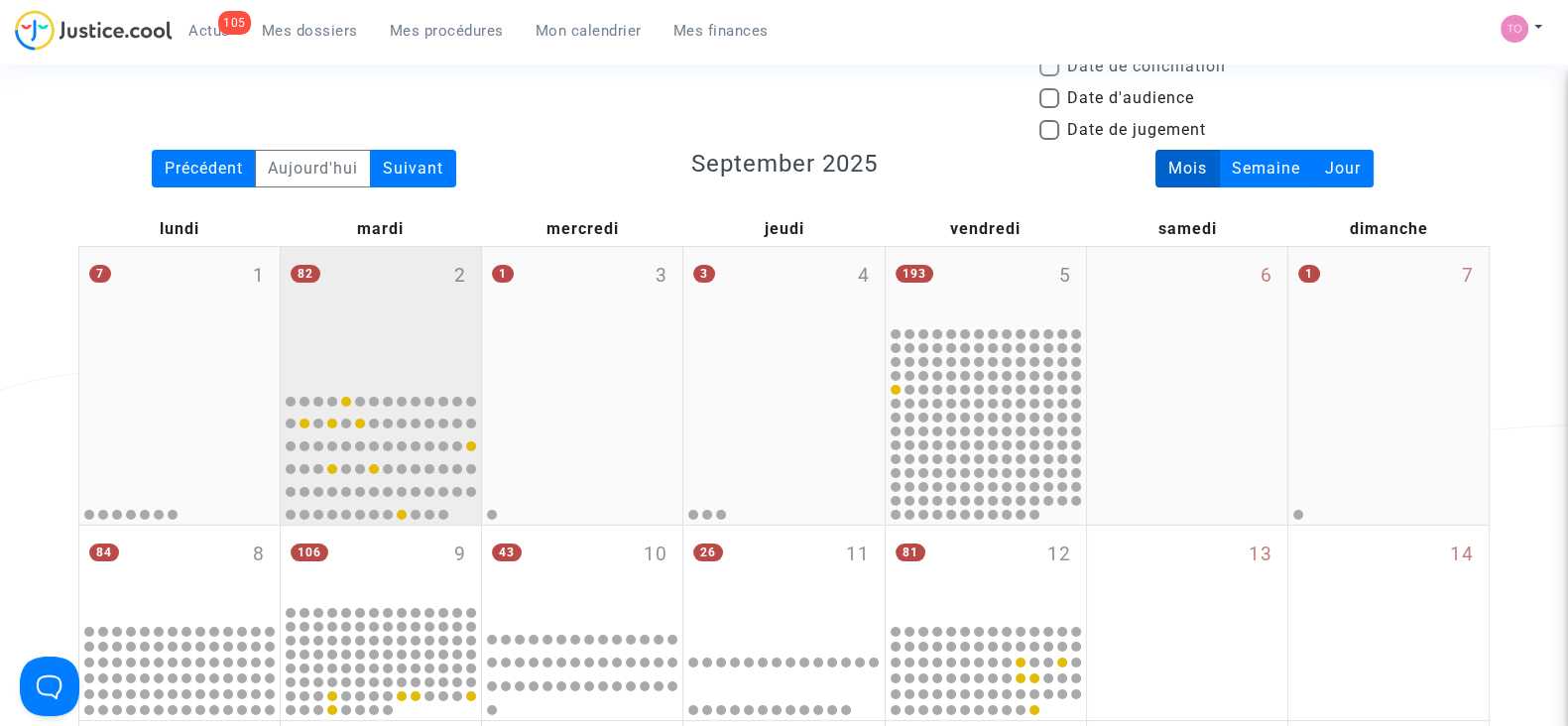 scroll, scrollTop: 93, scrollLeft: 0, axis: vertical 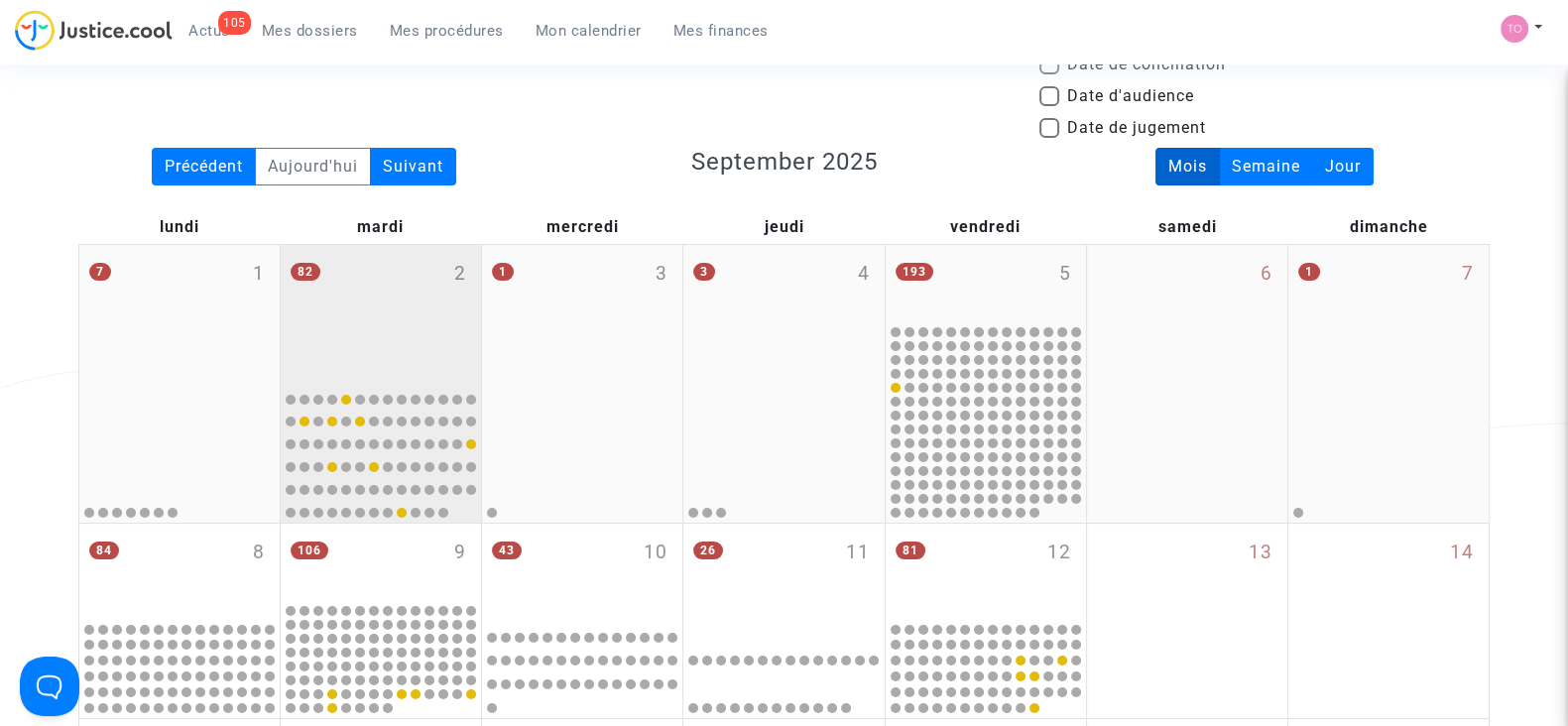 click 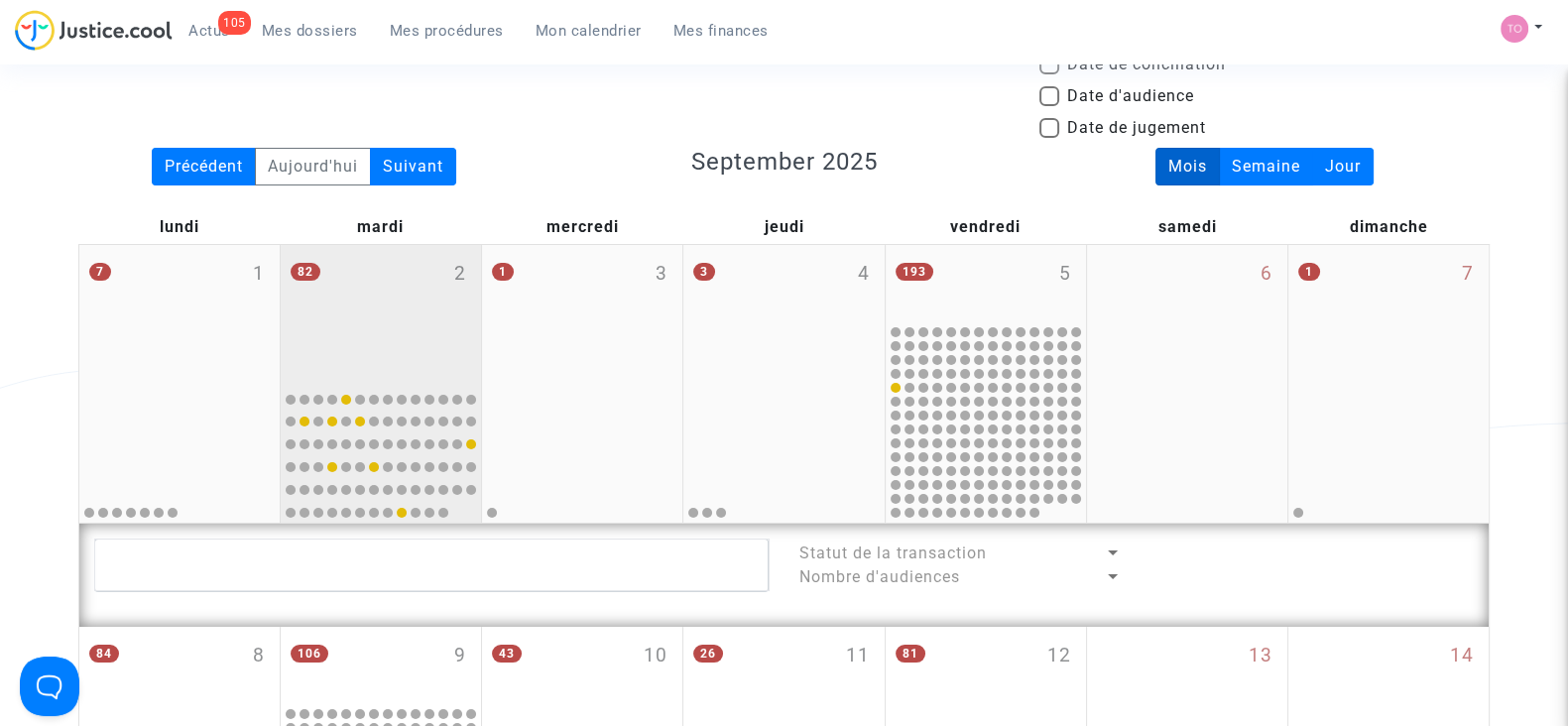 scroll, scrollTop: 182, scrollLeft: 0, axis: vertical 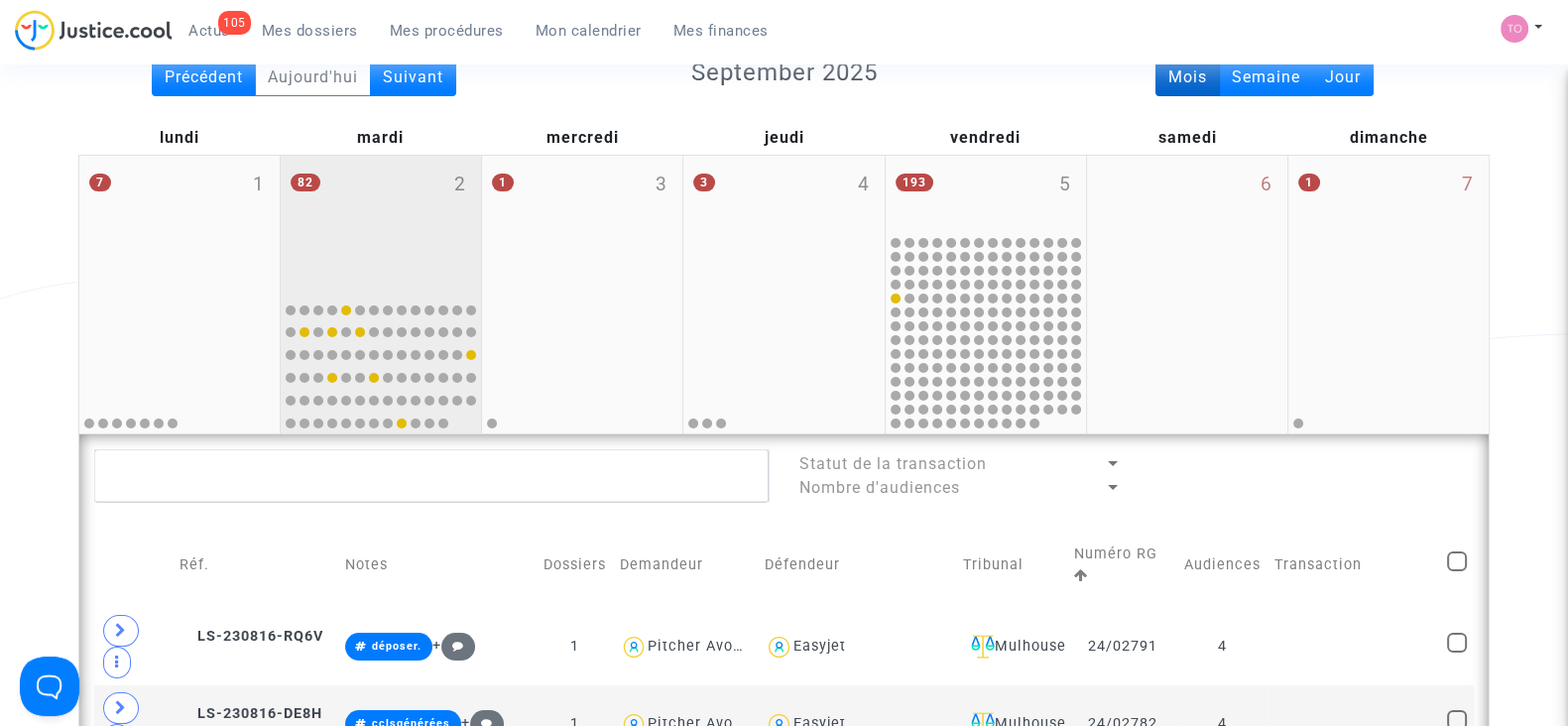 click 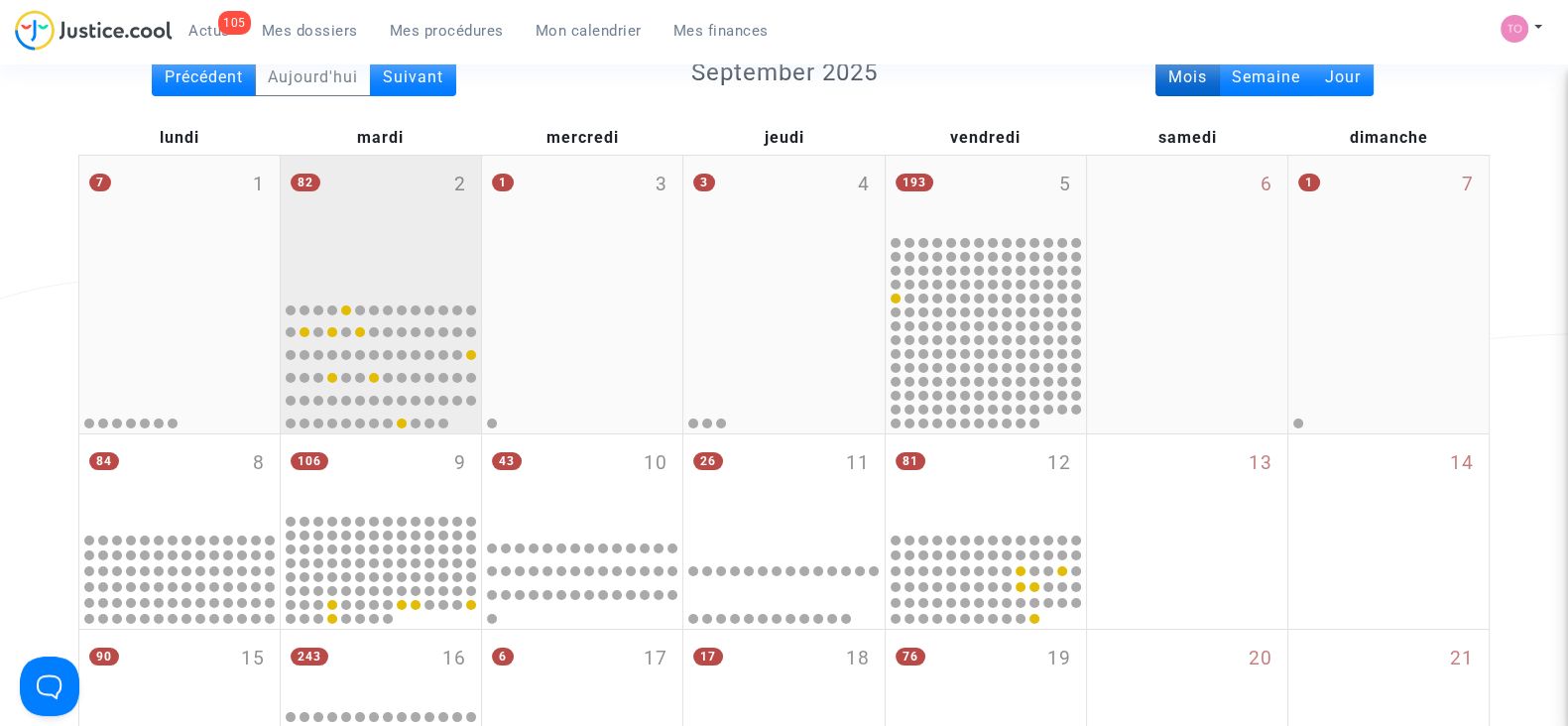 scroll, scrollTop: 264, scrollLeft: 0, axis: vertical 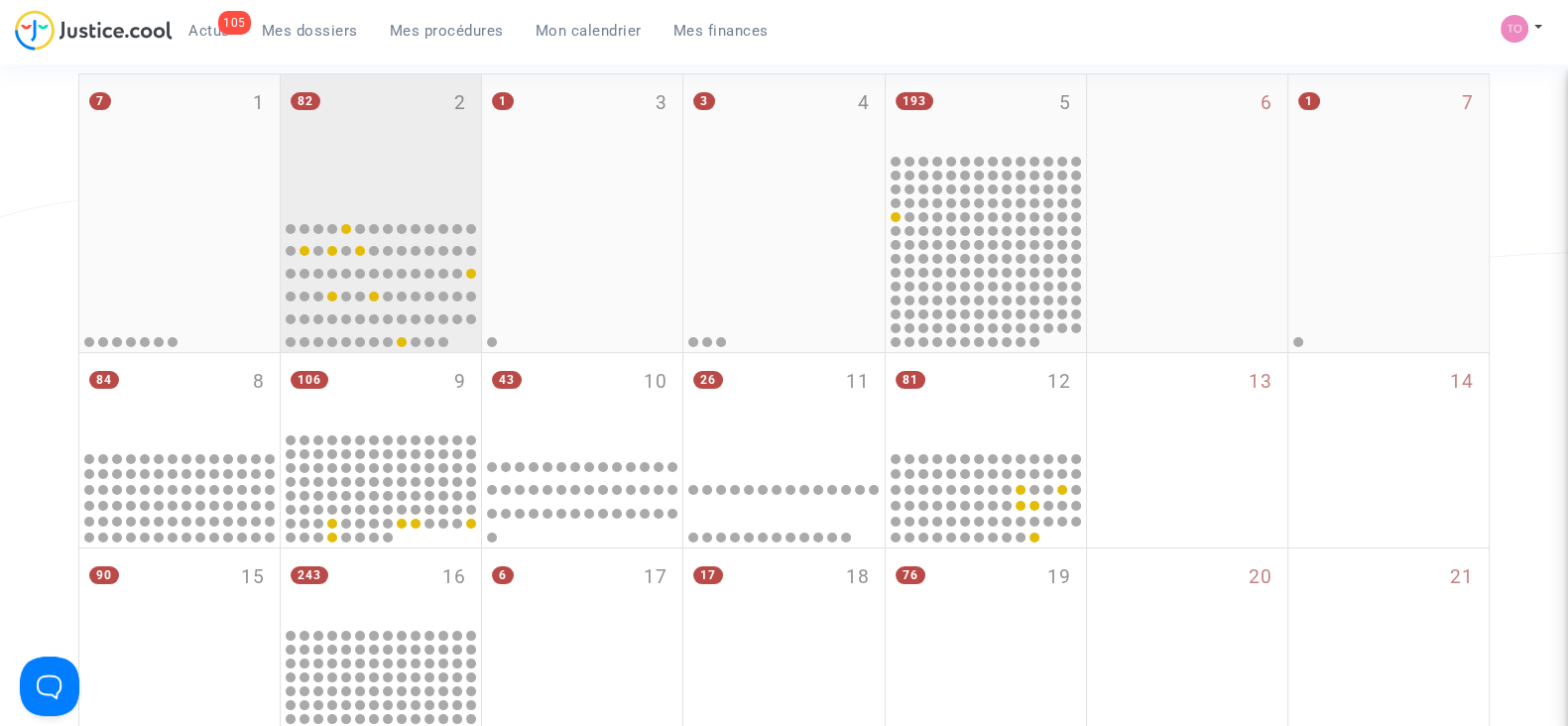 click 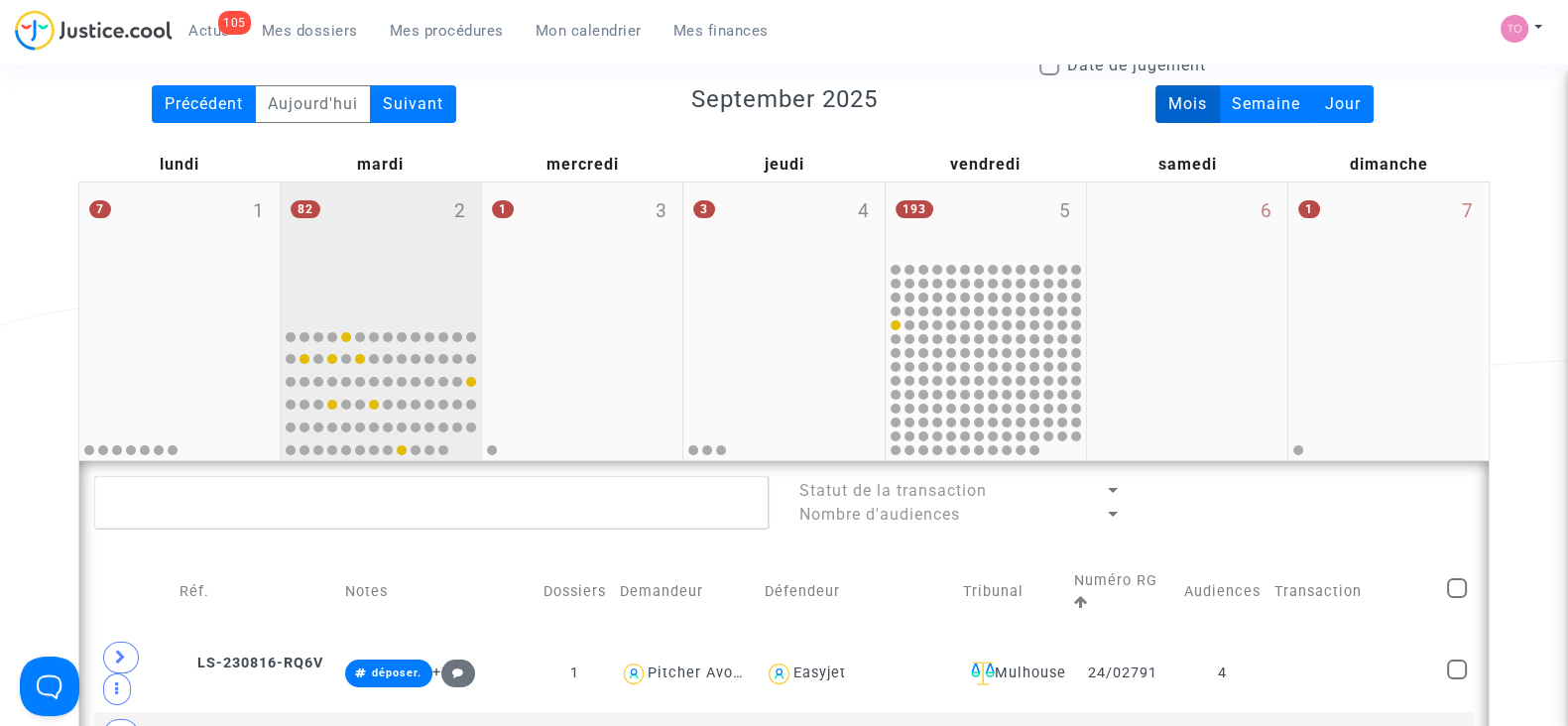 scroll, scrollTop: 0, scrollLeft: 0, axis: both 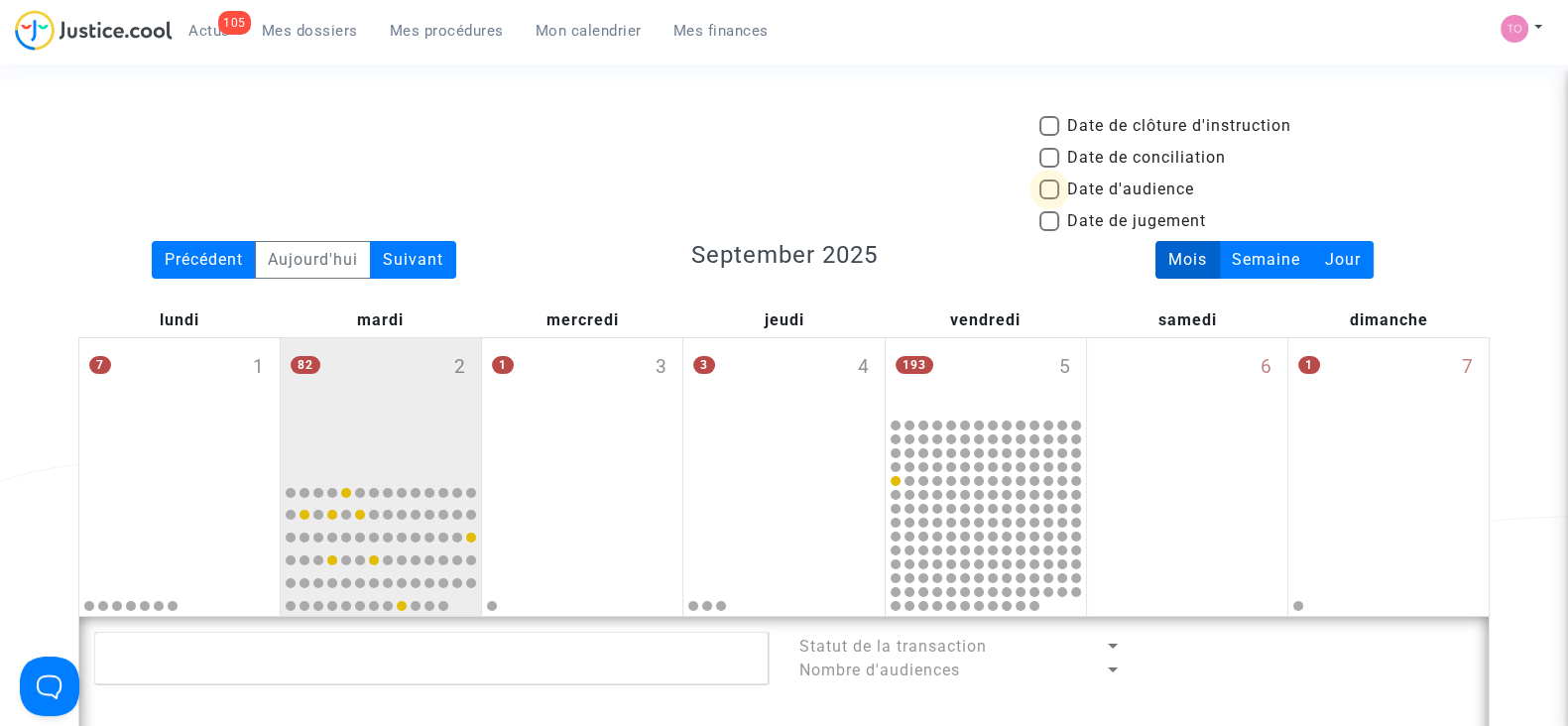 click at bounding box center (1049, 189) 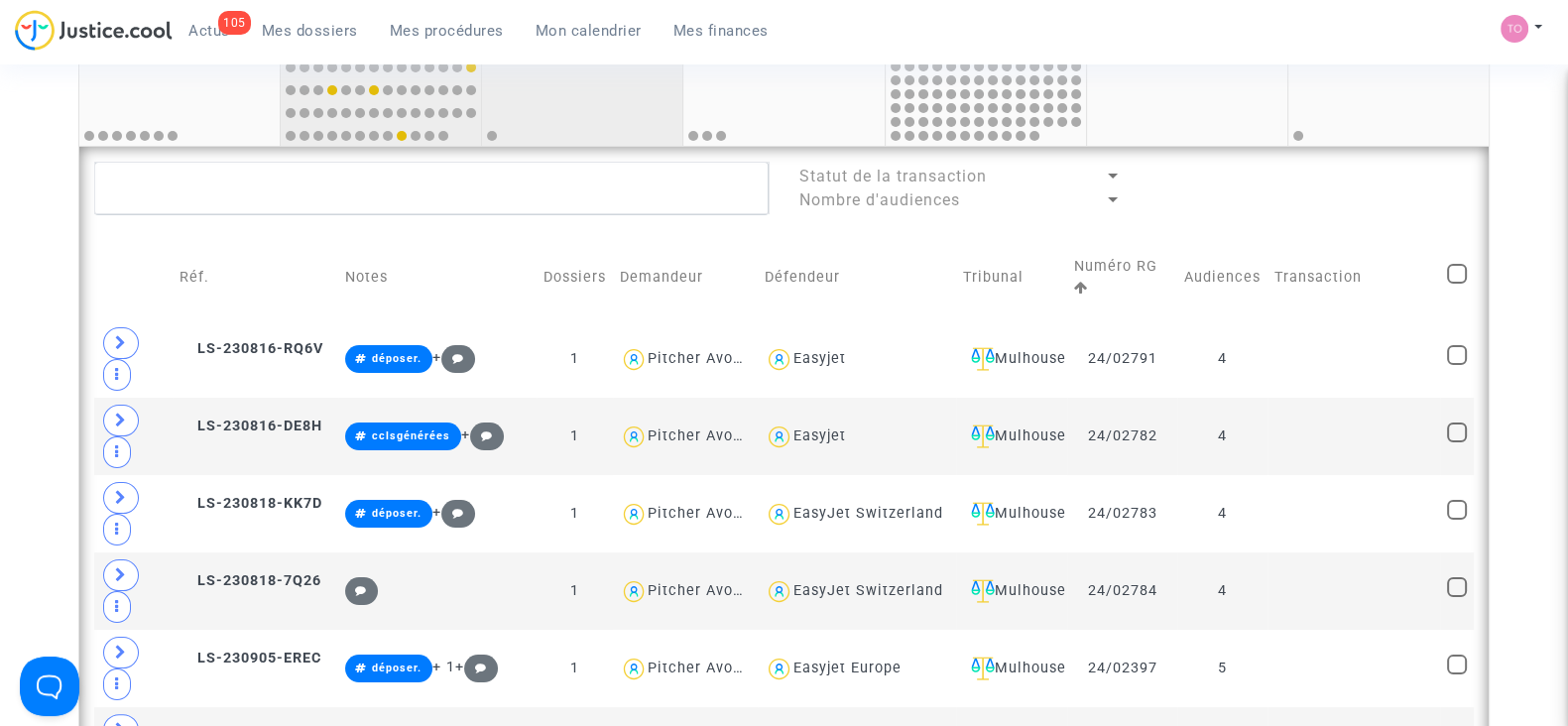scroll, scrollTop: 470, scrollLeft: 0, axis: vertical 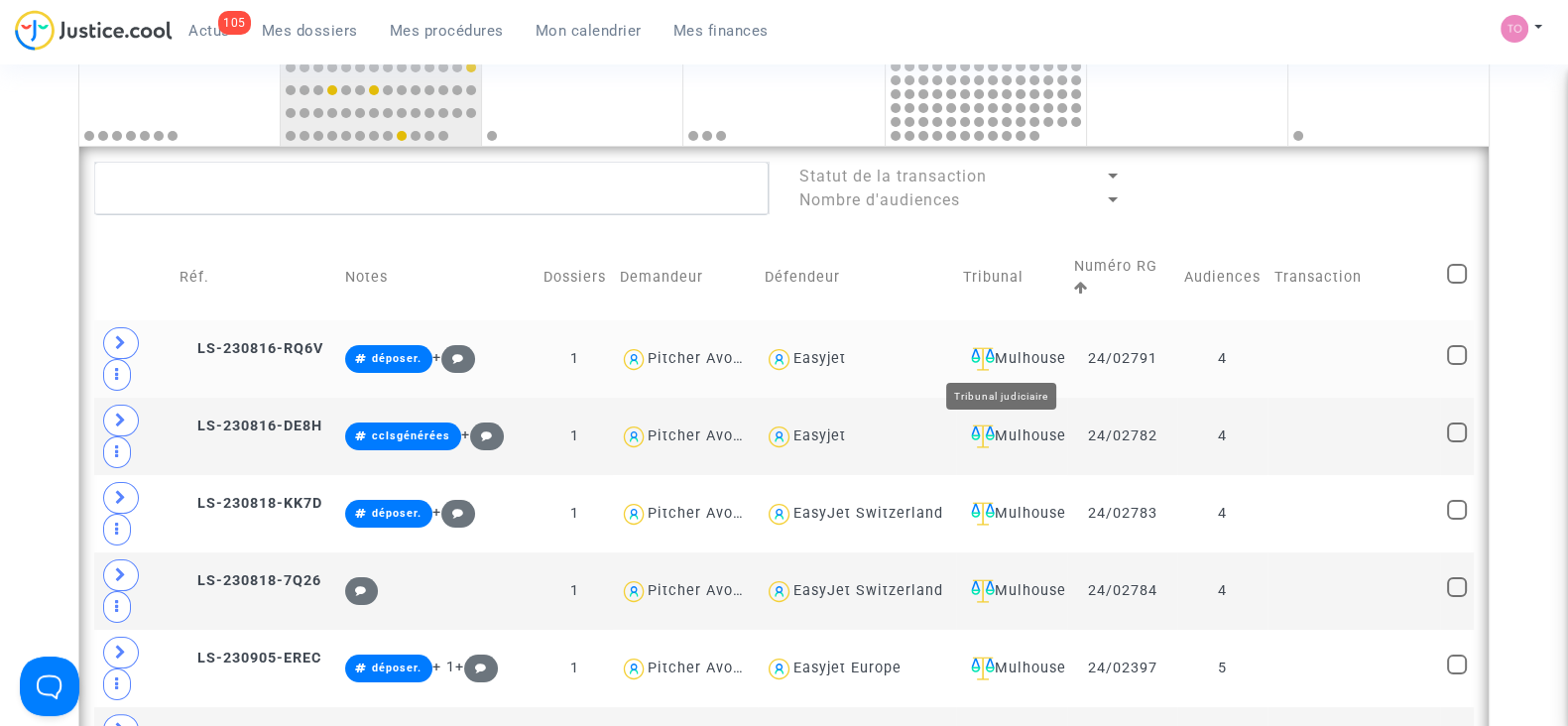 click on "Mulhouse" 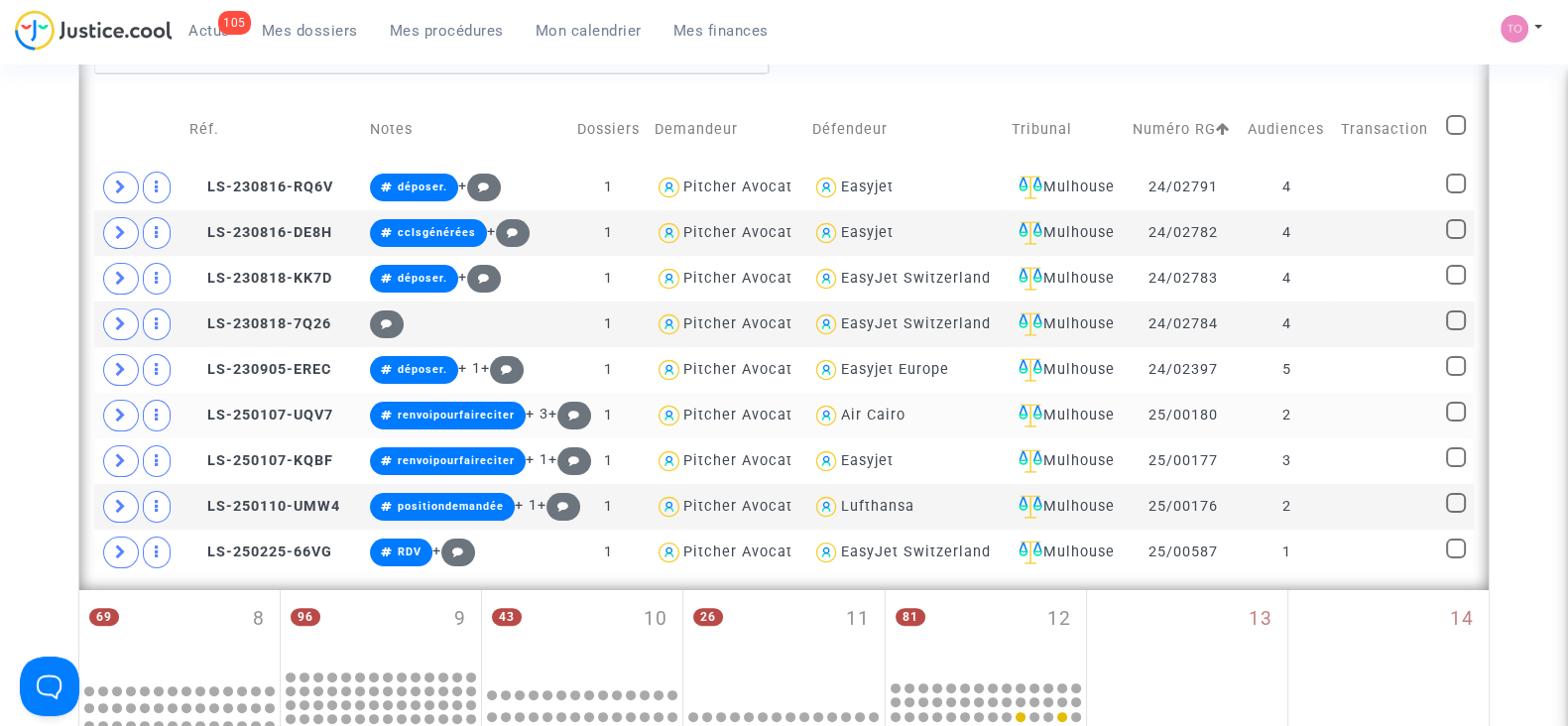 scroll, scrollTop: 599, scrollLeft: 0, axis: vertical 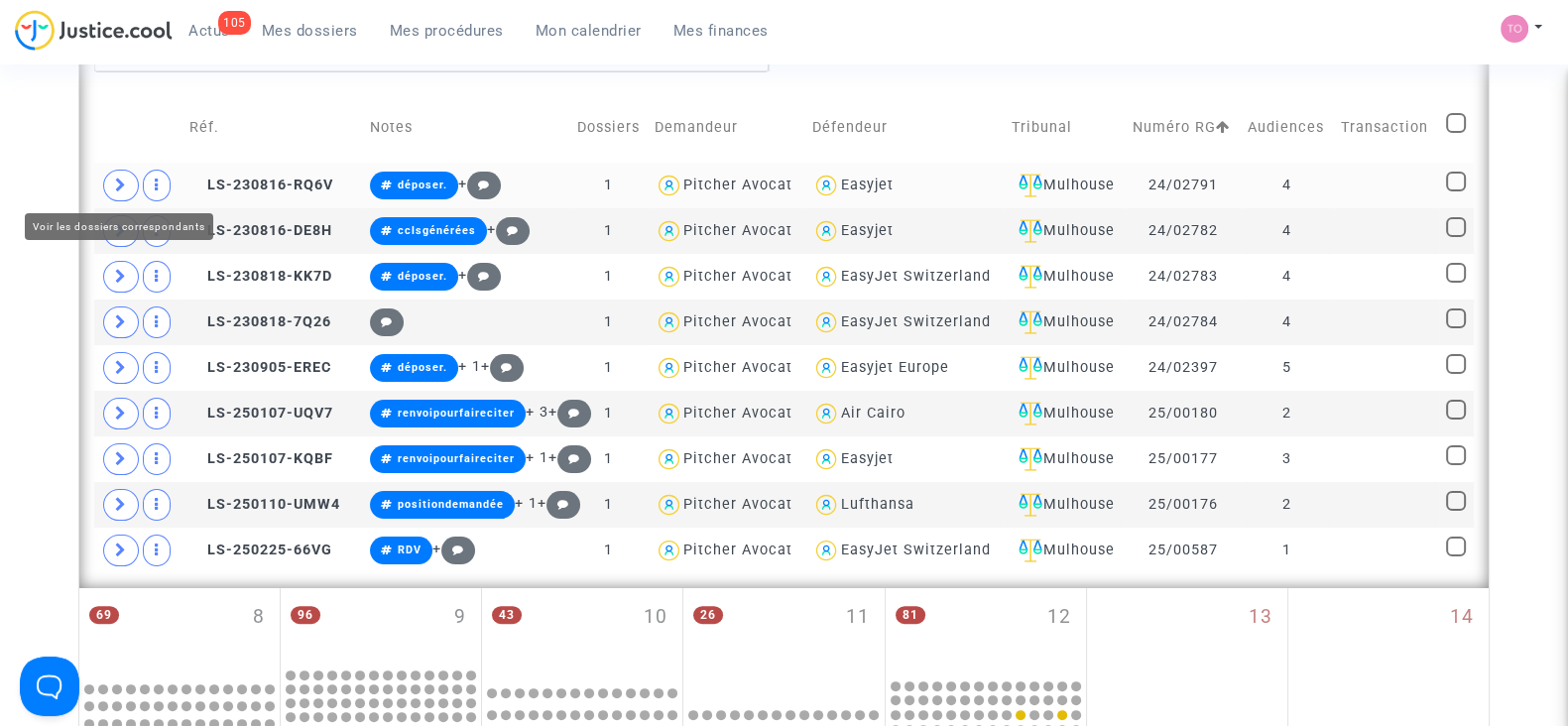 click 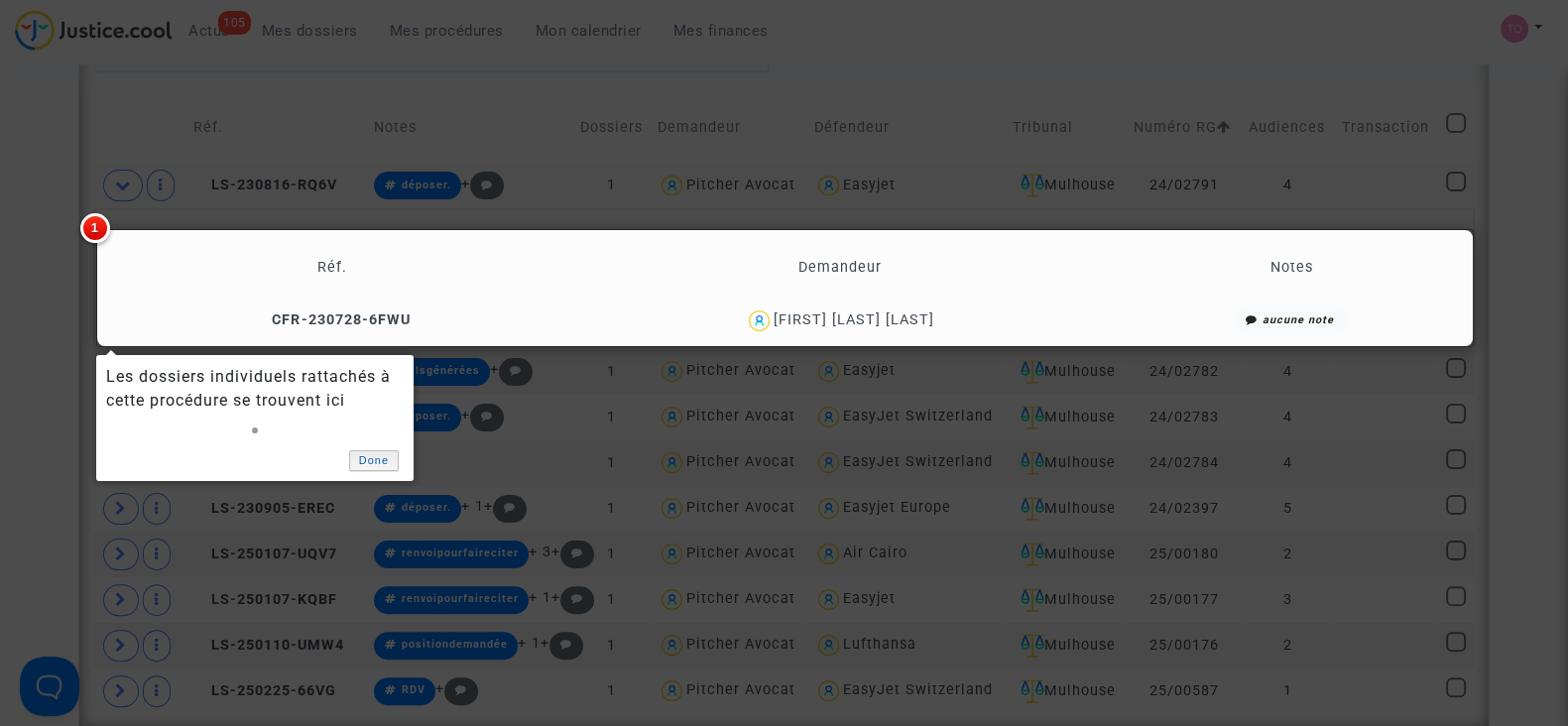 click on "Done" at bounding box center (374, 460) 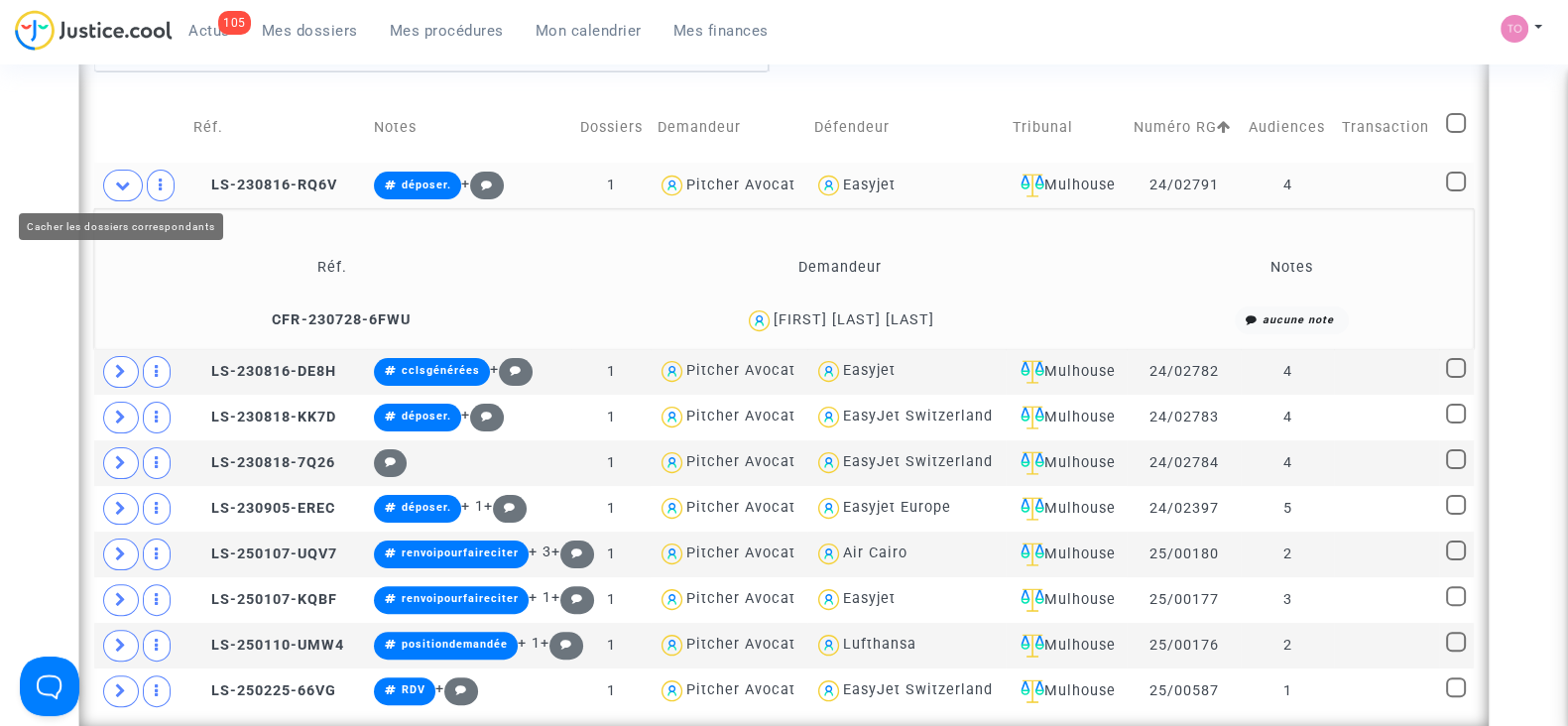 click 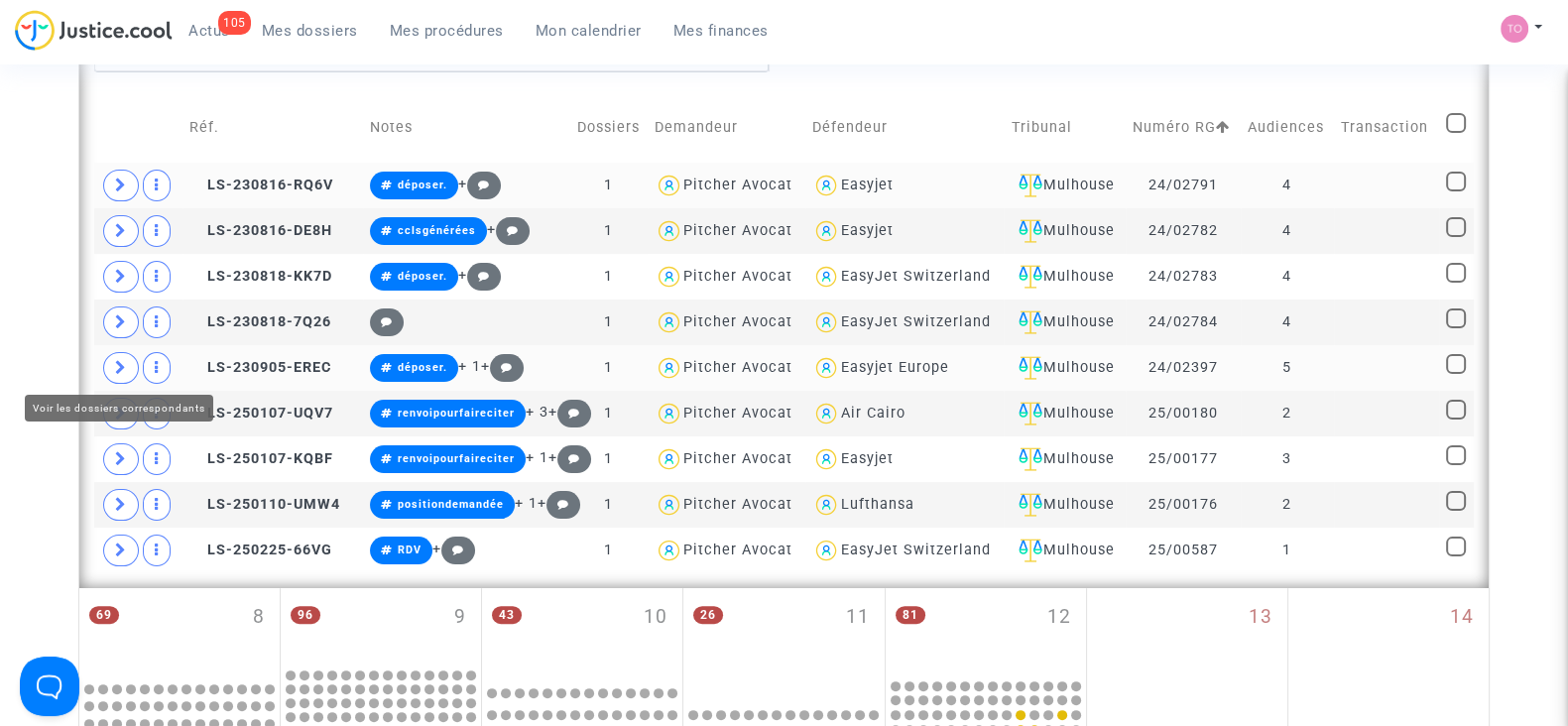 click 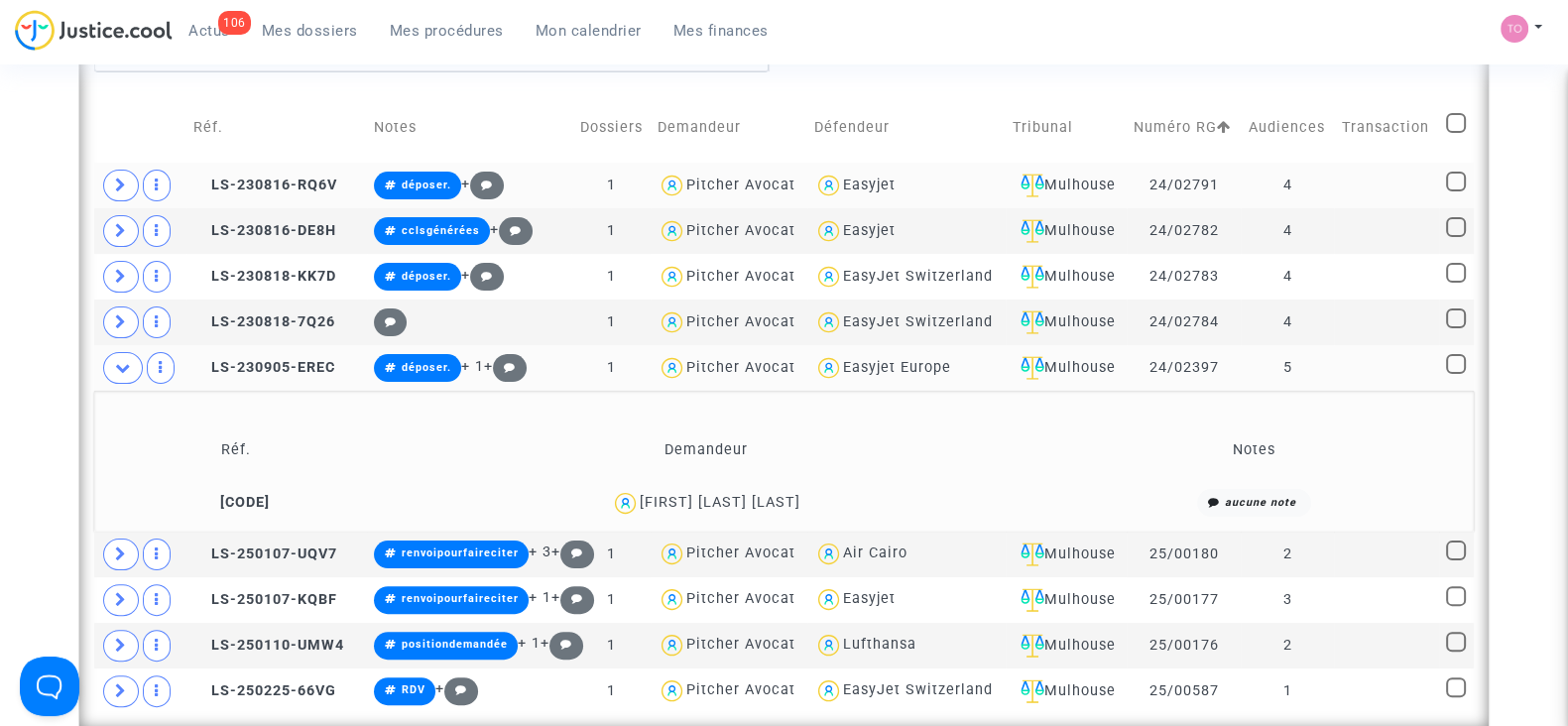 click on "José DE FIGUEIREDO PIRES" 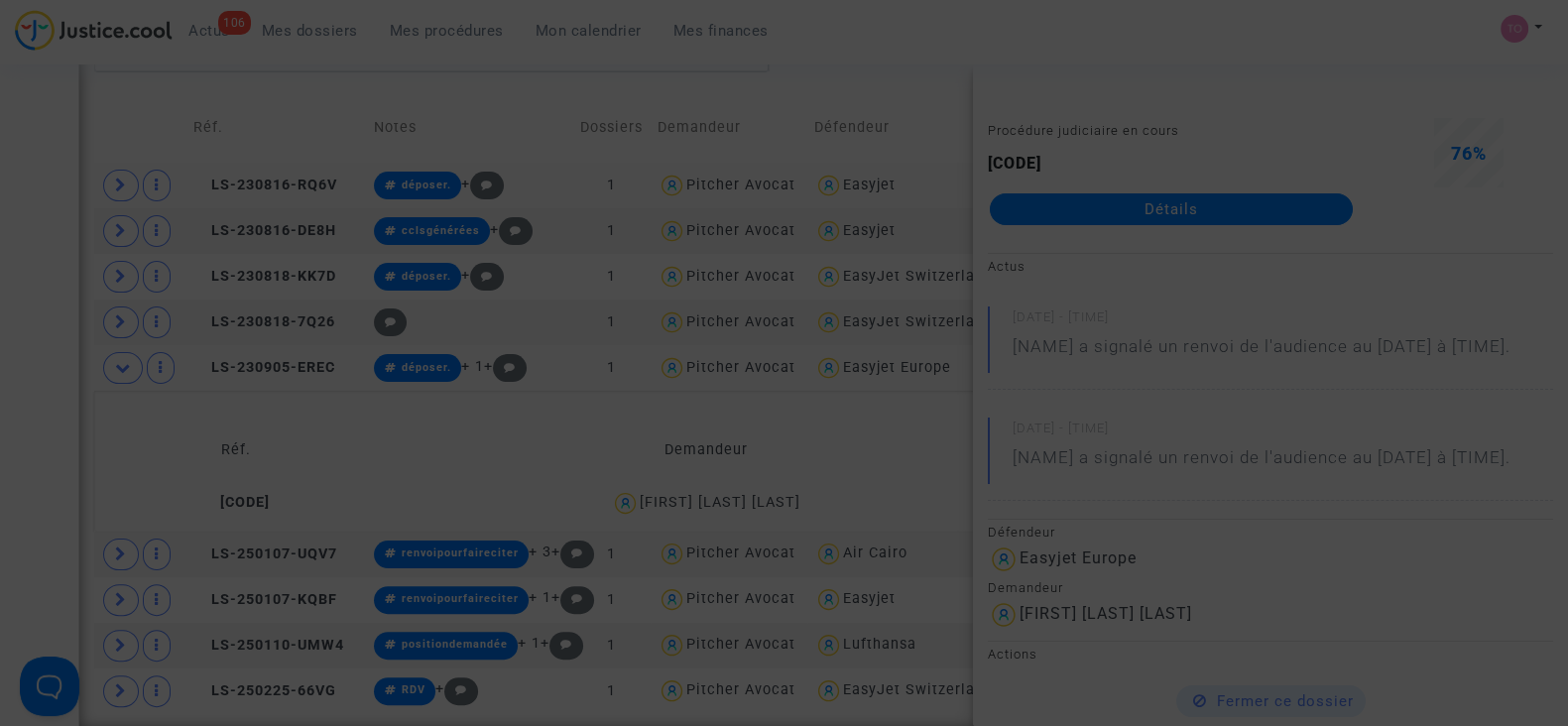 drag, startPoint x: 1118, startPoint y: 206, endPoint x: 1081, endPoint y: 204, distance: 37.054015 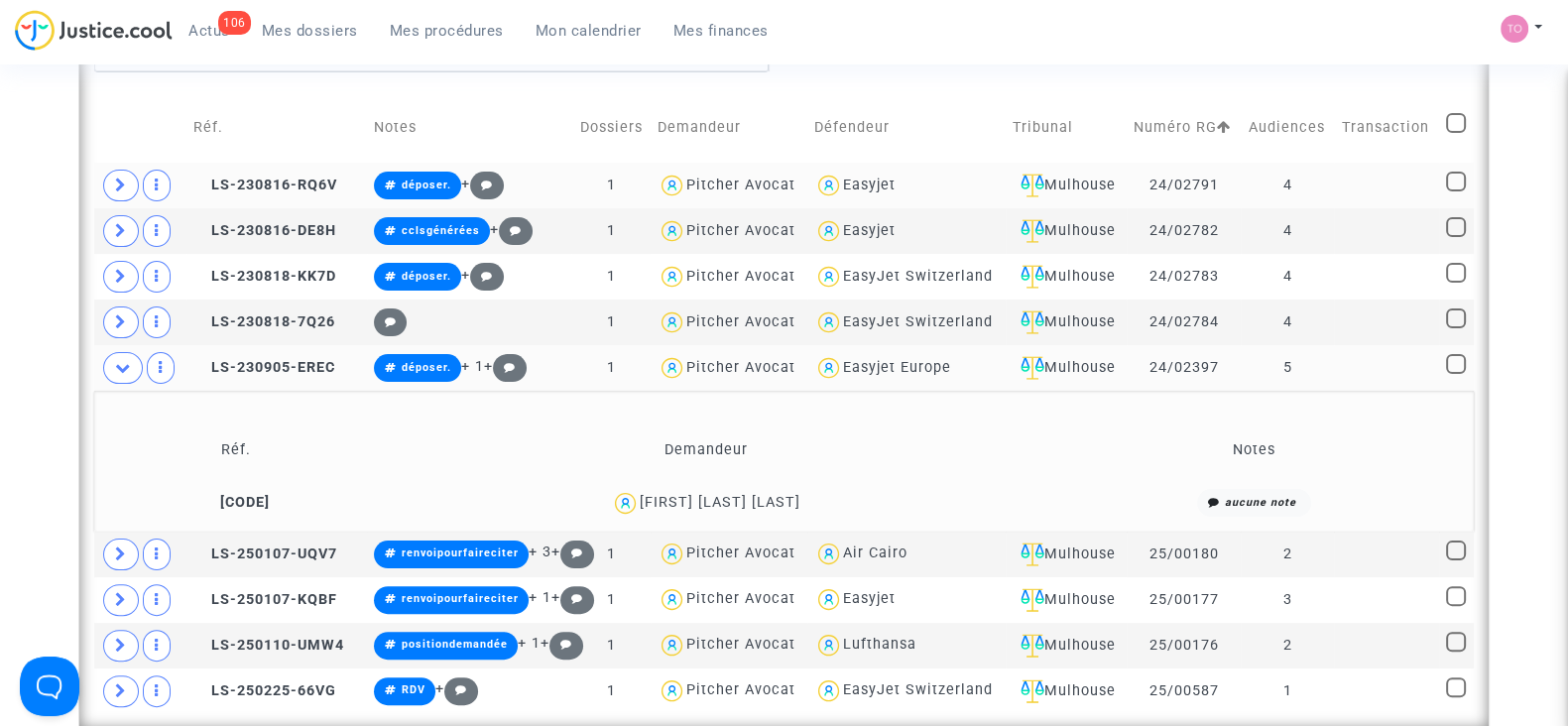 click on "José DE FIGUEIREDO PIRES" 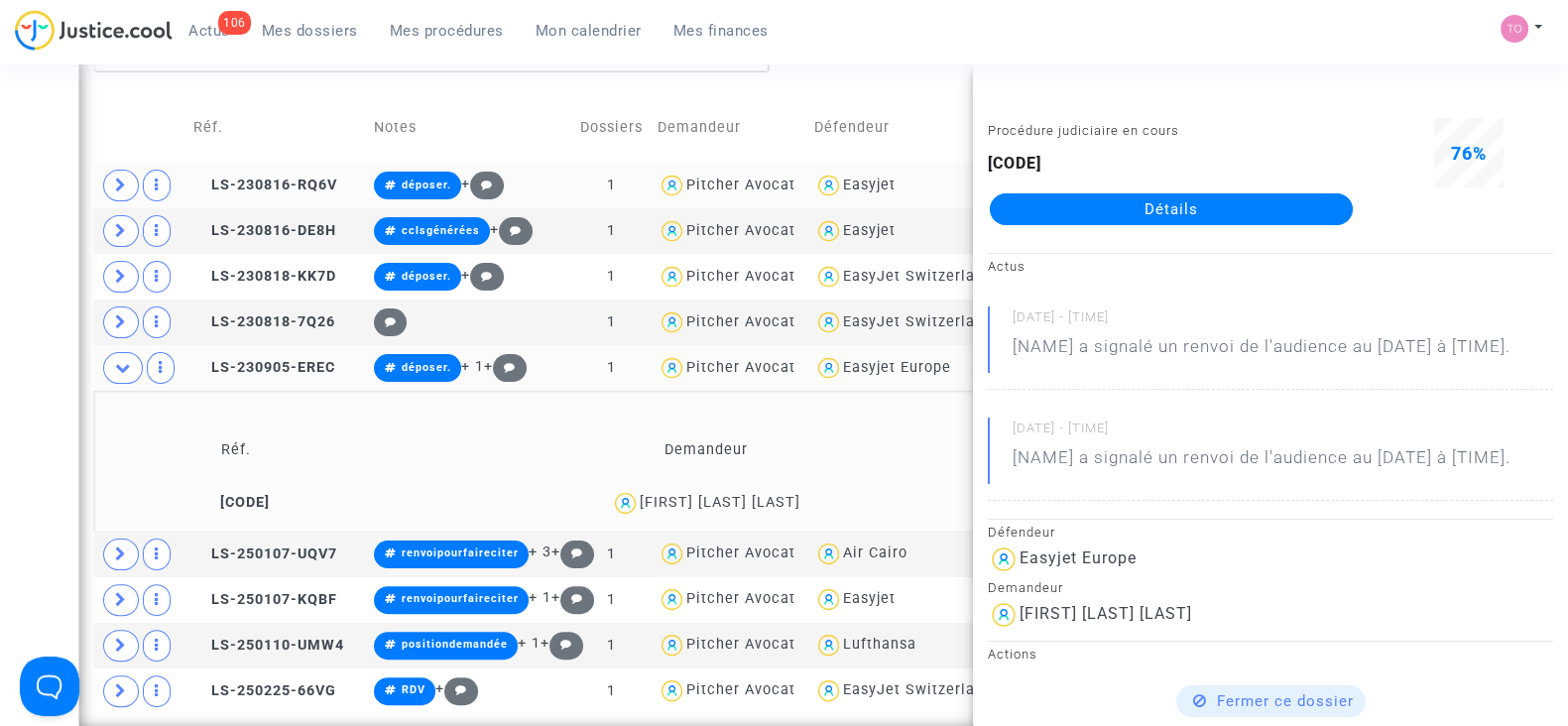 click on "Demandeur" 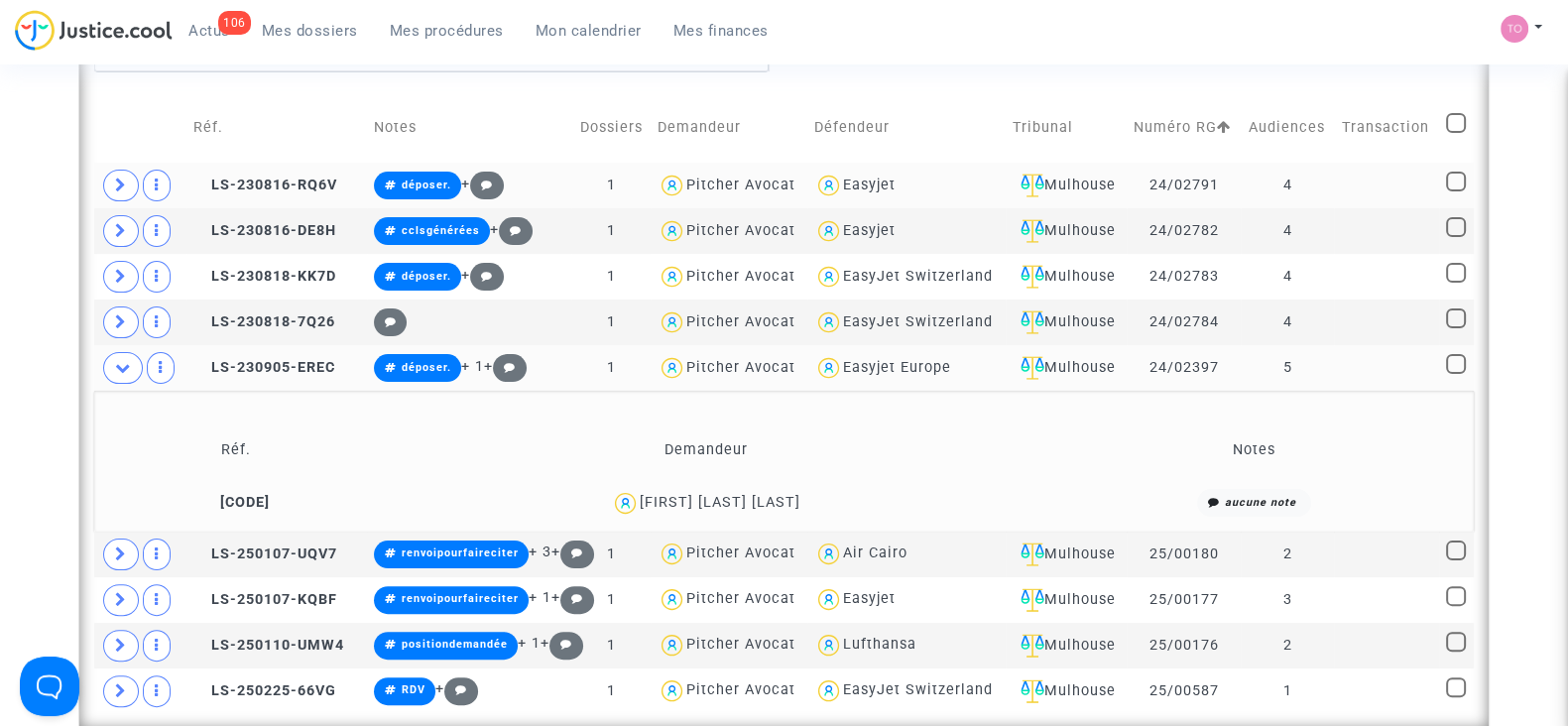 drag, startPoint x: 790, startPoint y: 503, endPoint x: 950, endPoint y: 498, distance: 160.07811 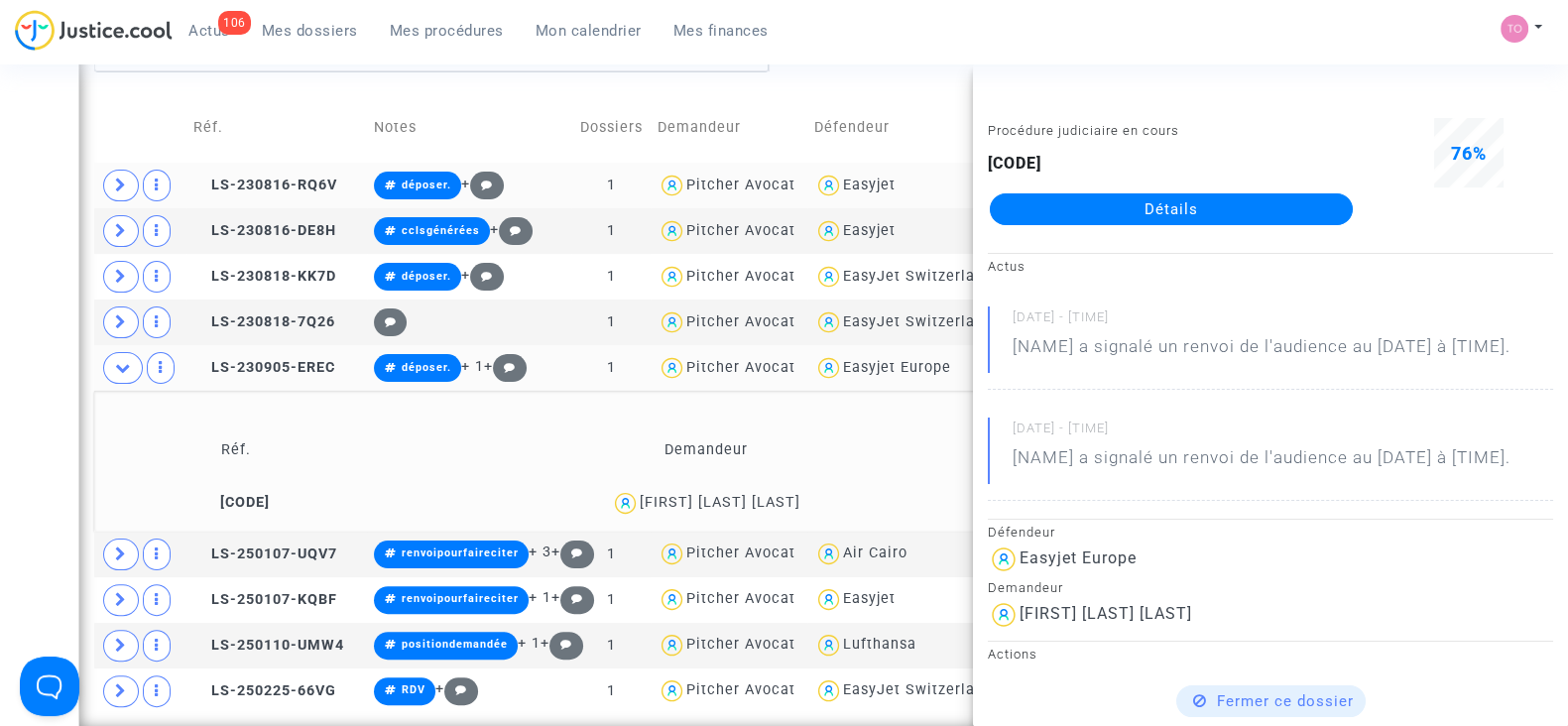 copy on "DE FIGUEIREDO PIRES" 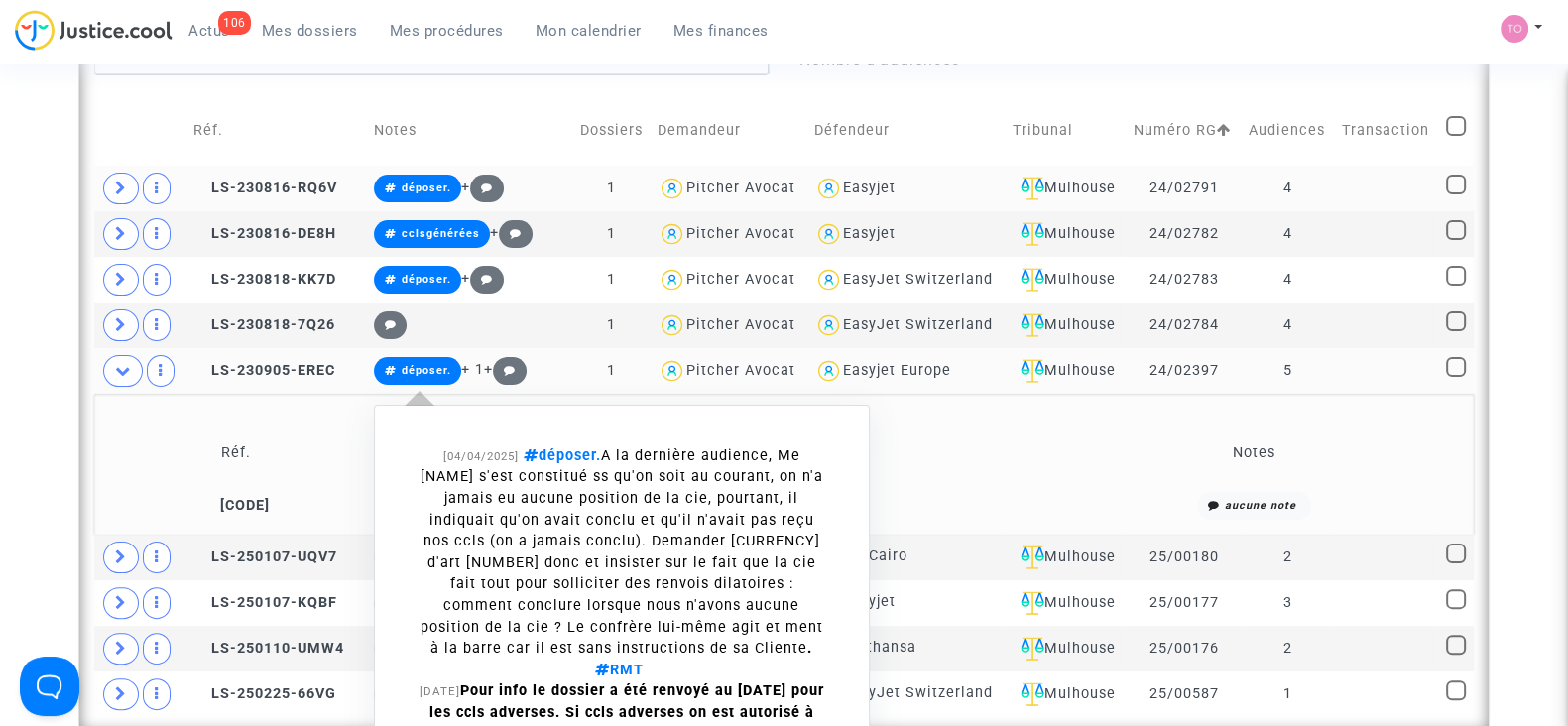 scroll, scrollTop: 595, scrollLeft: 0, axis: vertical 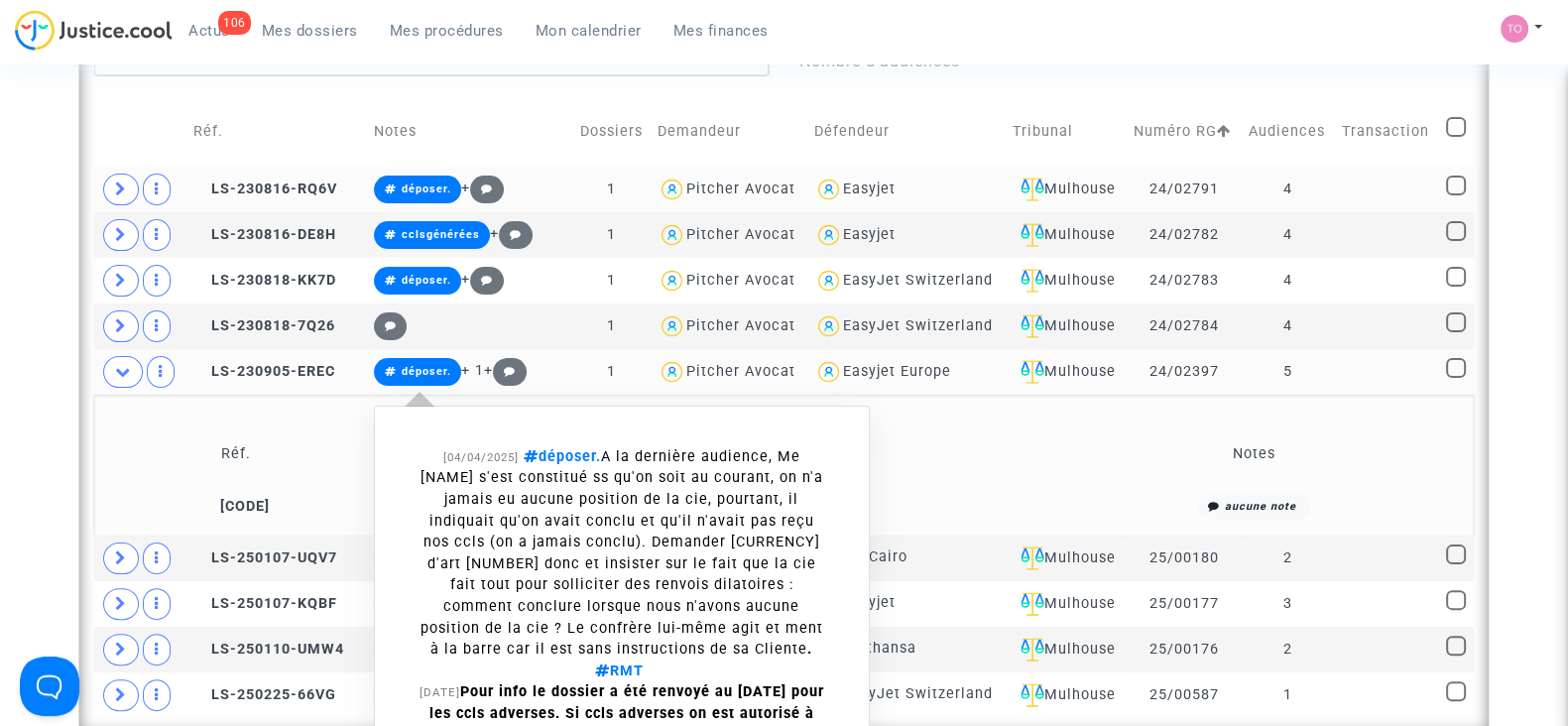 click on "déposer." 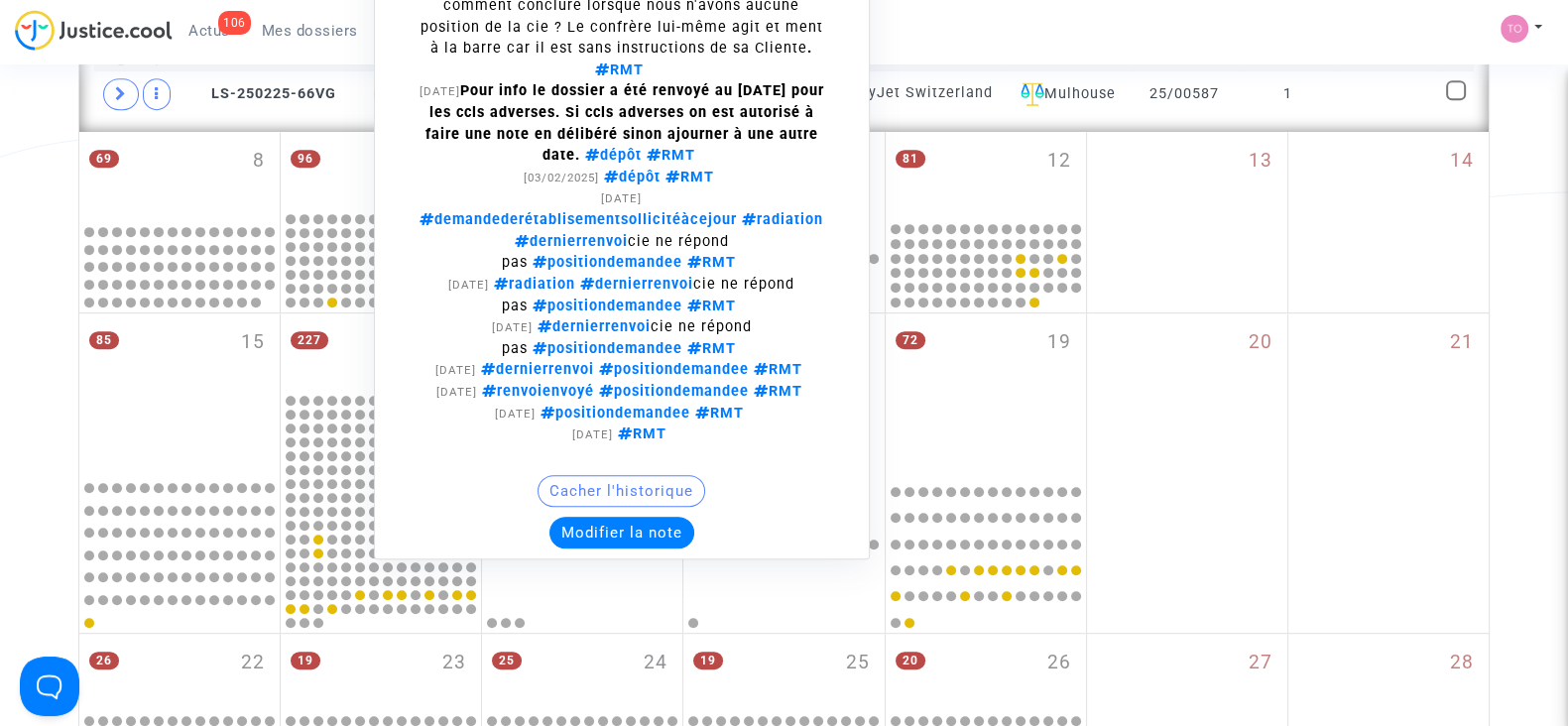 scroll, scrollTop: 1202, scrollLeft: 0, axis: vertical 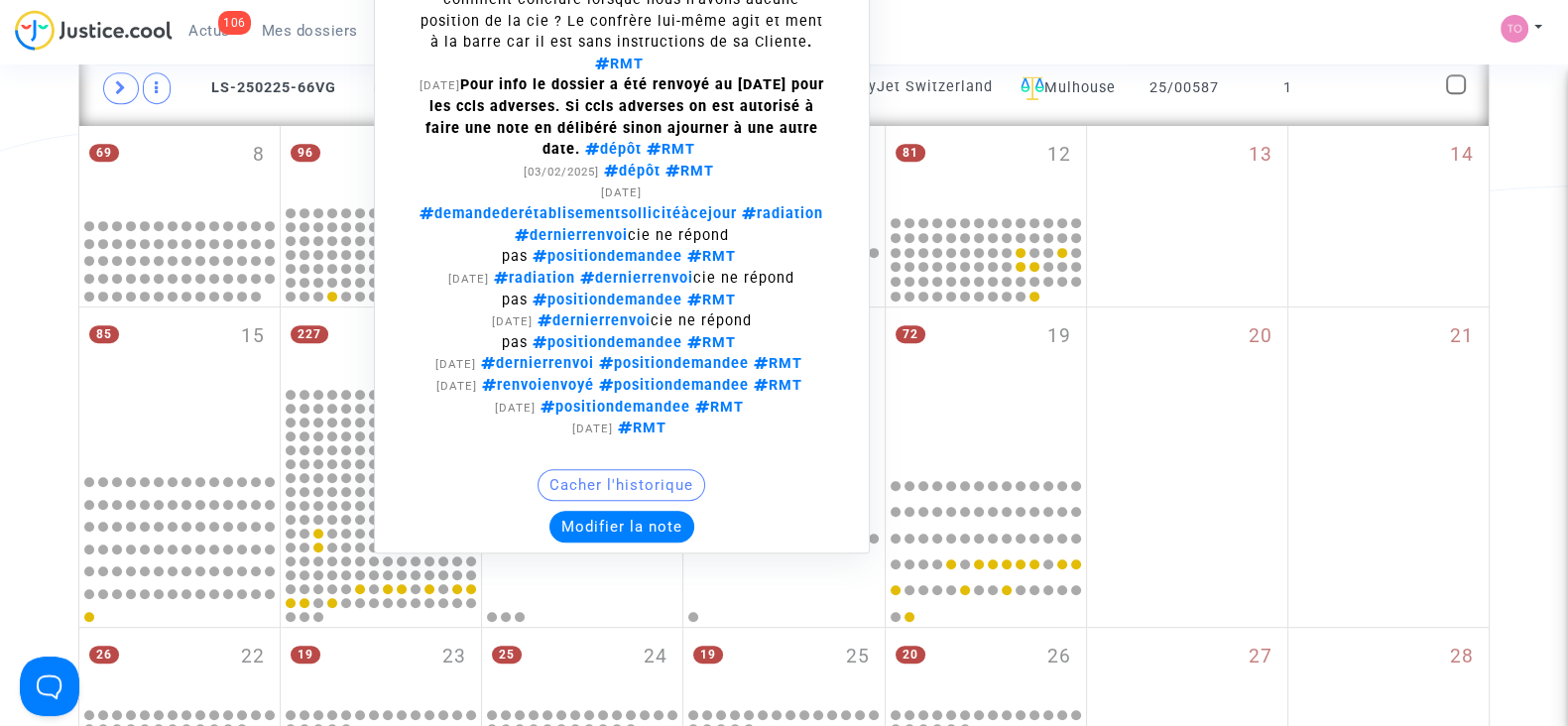 click on "Modifier la note" 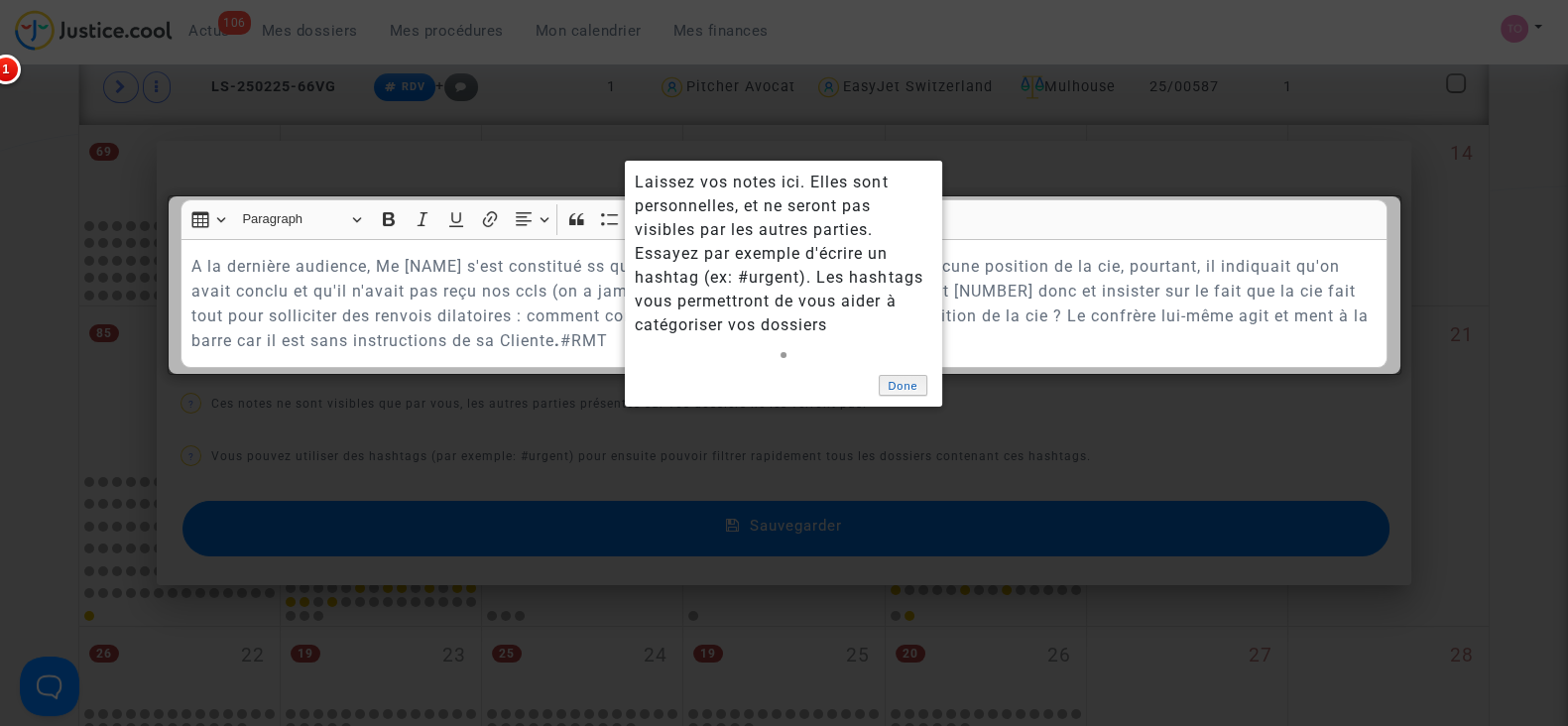 click on "Done" at bounding box center (904, 385) 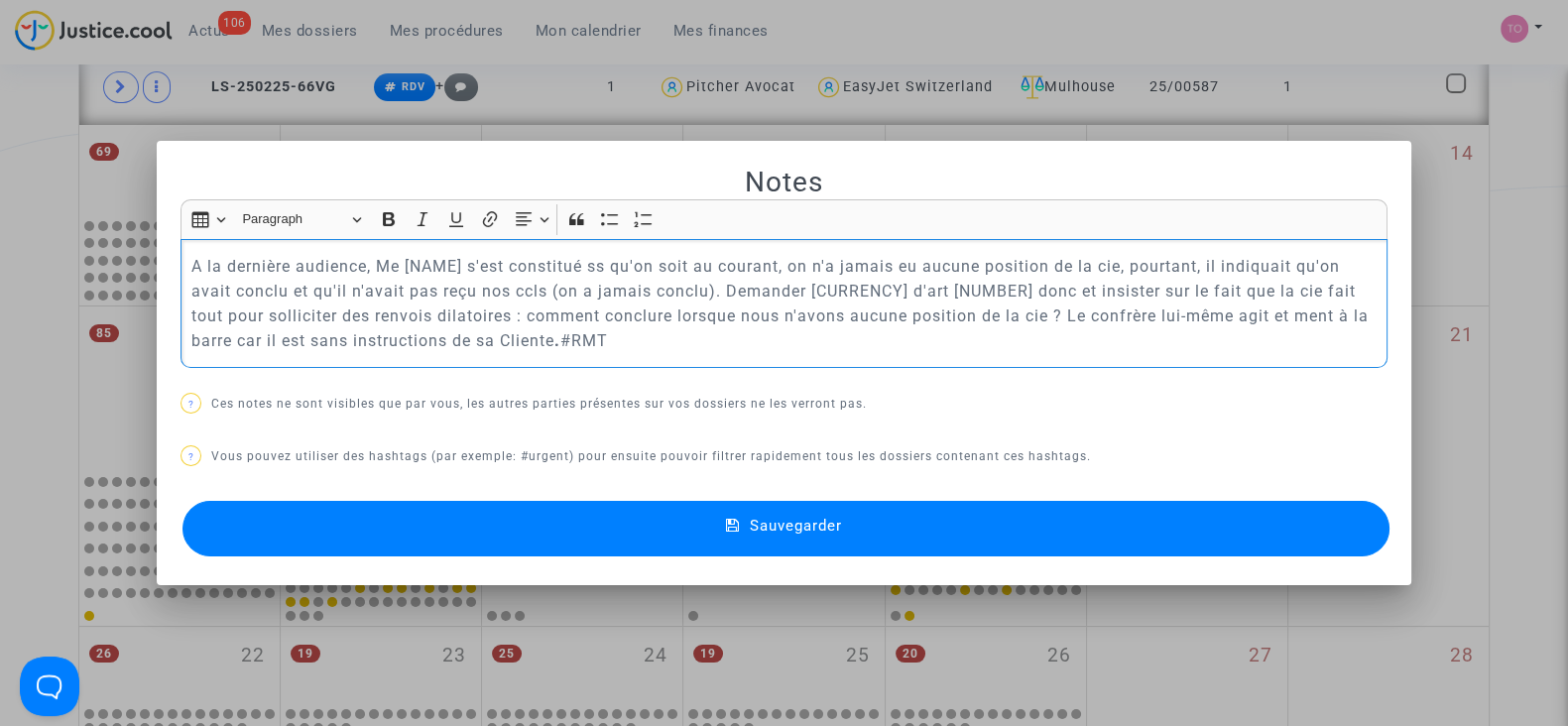click on "#déposer. A la dernière audience, Me DONAT s'est constitué ss qu'on soit au courant, on n'a jamais eu aucune position de la cie, pourtant, il indiquait qu'on avait conclu et qu'il n'avait pas reçu nos ccls (on a jamais conclu). Demander 1000 euros d'art 700 donc et insister sur le fait que la cie fait tout pour solliciter des renvois dilatoires : comment conclure lorsque nous n'avons aucune position de la cie ? Le confrère lui-même agit et ment à la barre car il est sans instructions de sa Cliente .  #RMT" at bounding box center (784, 303) 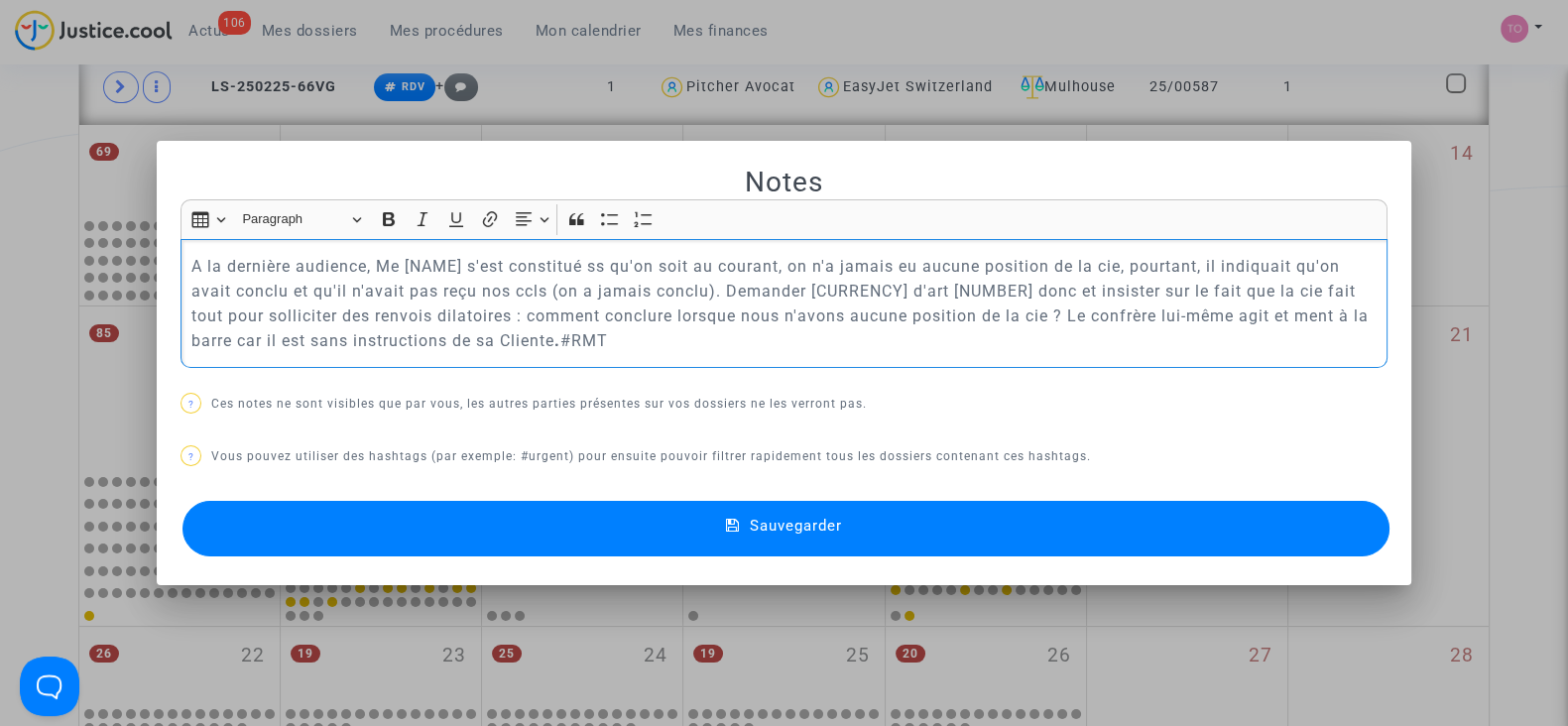 type 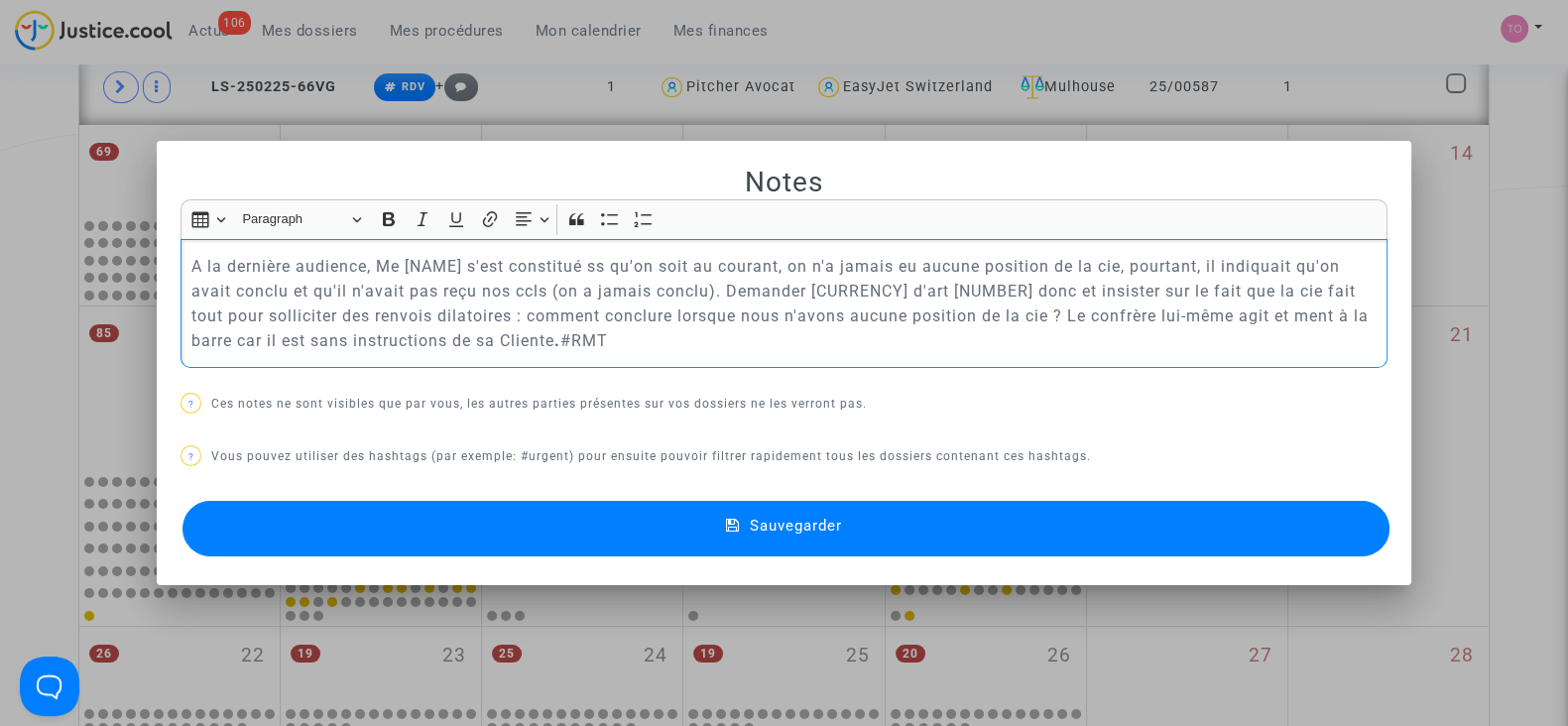 click on "Sauvegarder" at bounding box center (785, 529) 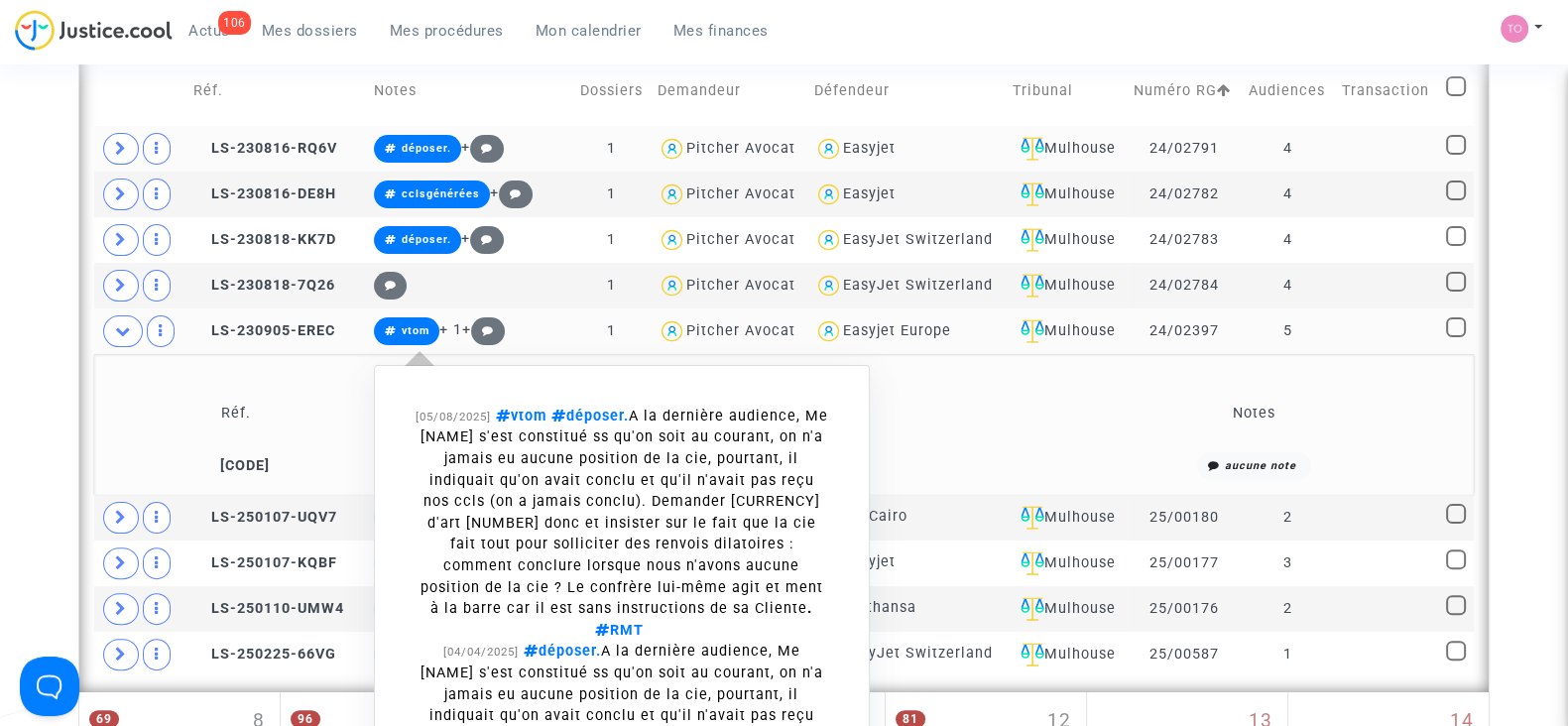 scroll, scrollTop: 637, scrollLeft: 0, axis: vertical 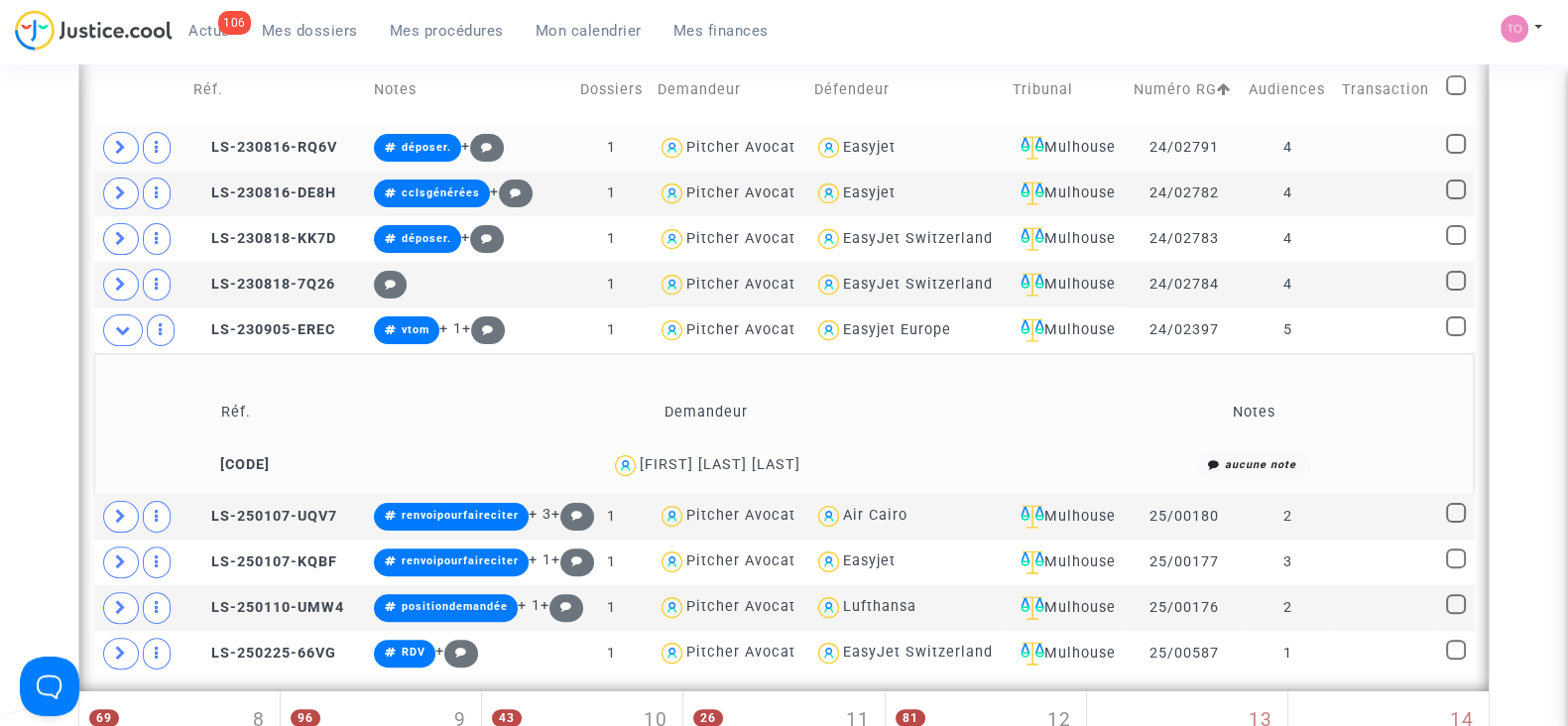 drag, startPoint x: 797, startPoint y: 458, endPoint x: 769, endPoint y: 462, distance: 28.284271 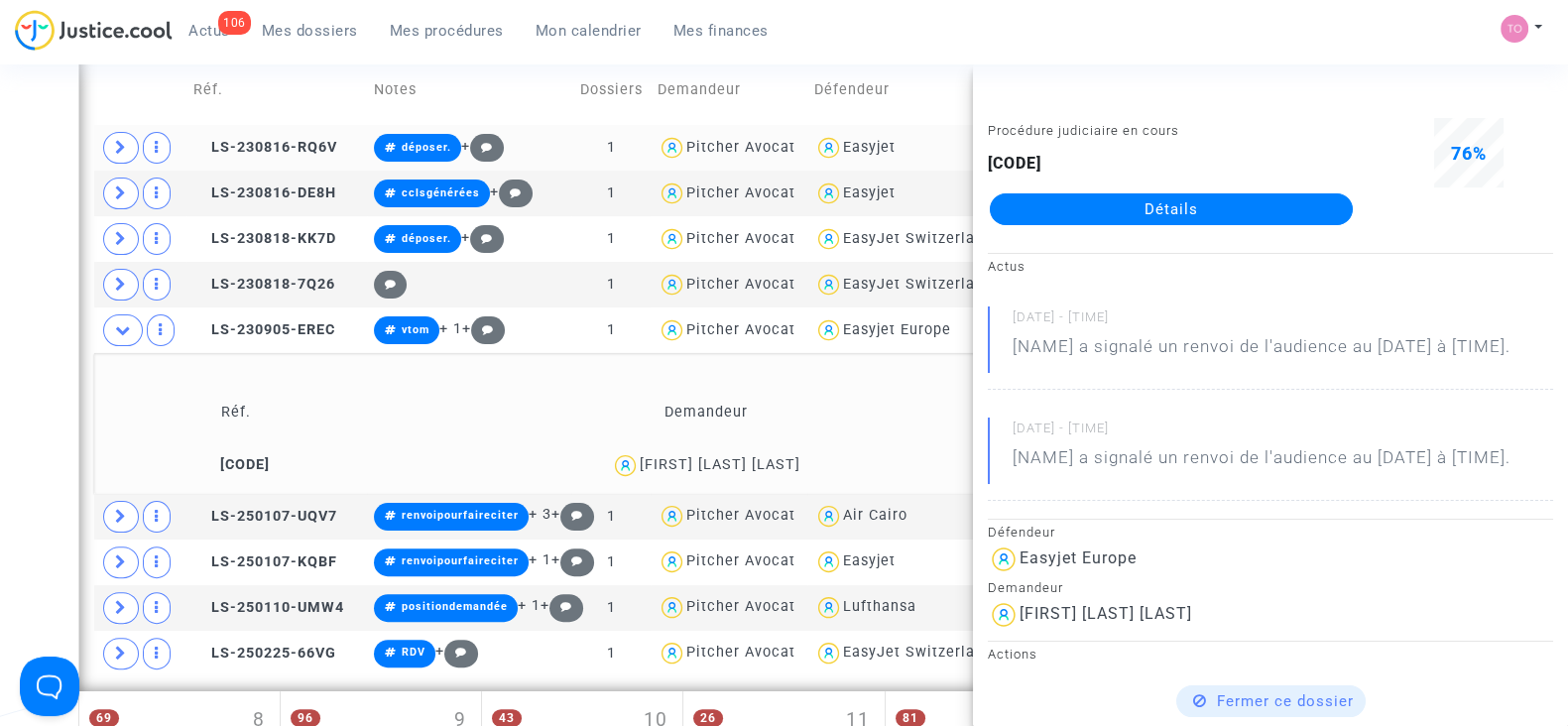 click on "106 Actus Mes dossiers Mes procédures Mon calendrier Mes finances Mon profil Paramètres Déconnexion" at bounding box center (784, 37) 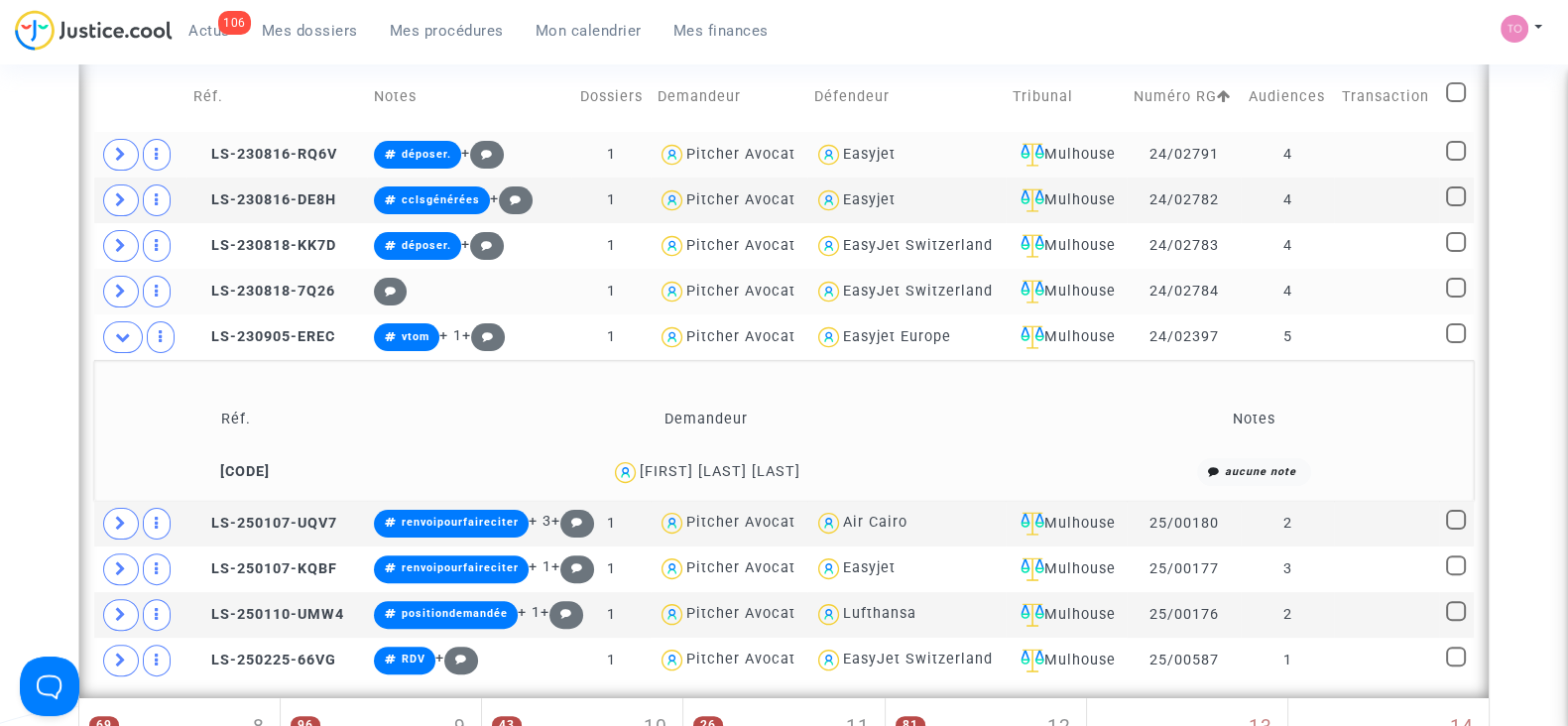 scroll, scrollTop: 629, scrollLeft: 0, axis: vertical 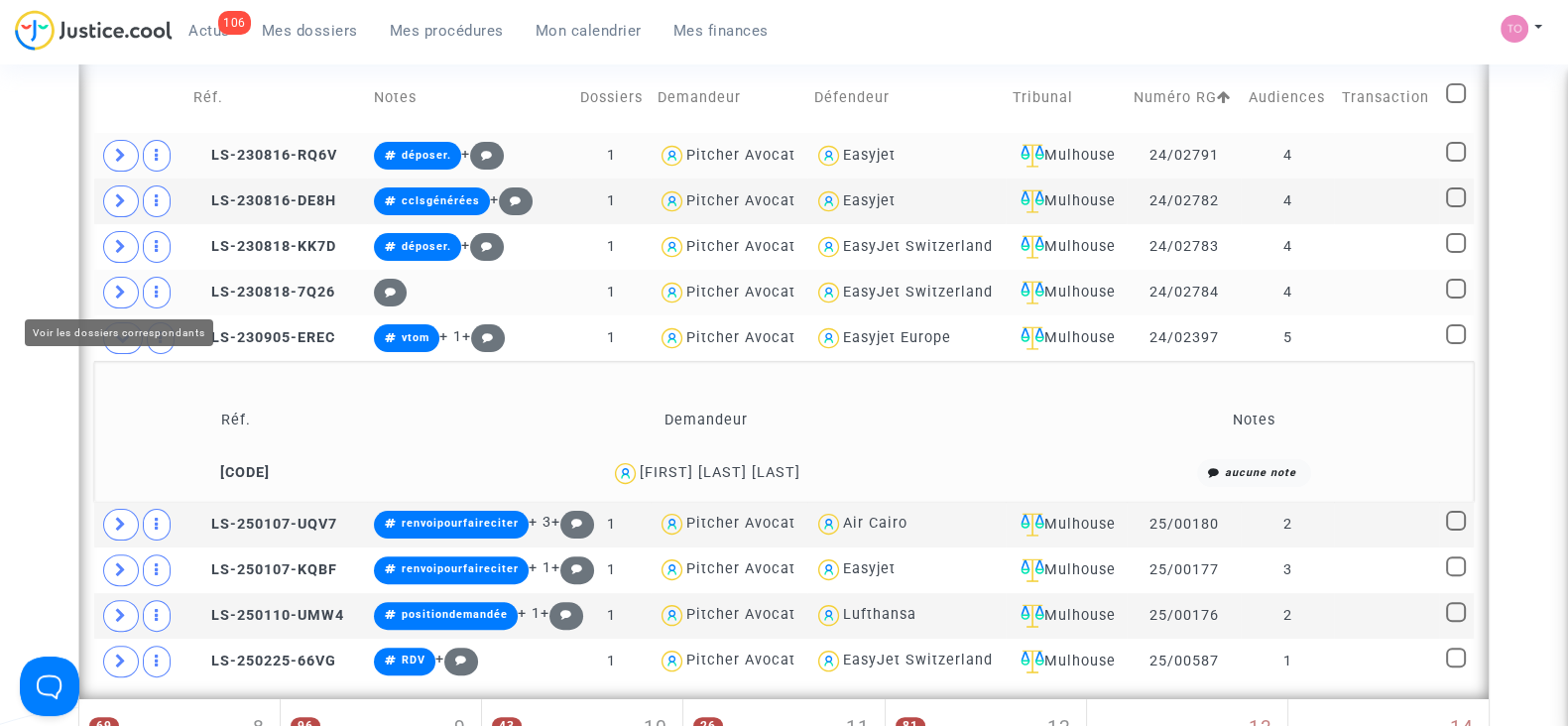 click 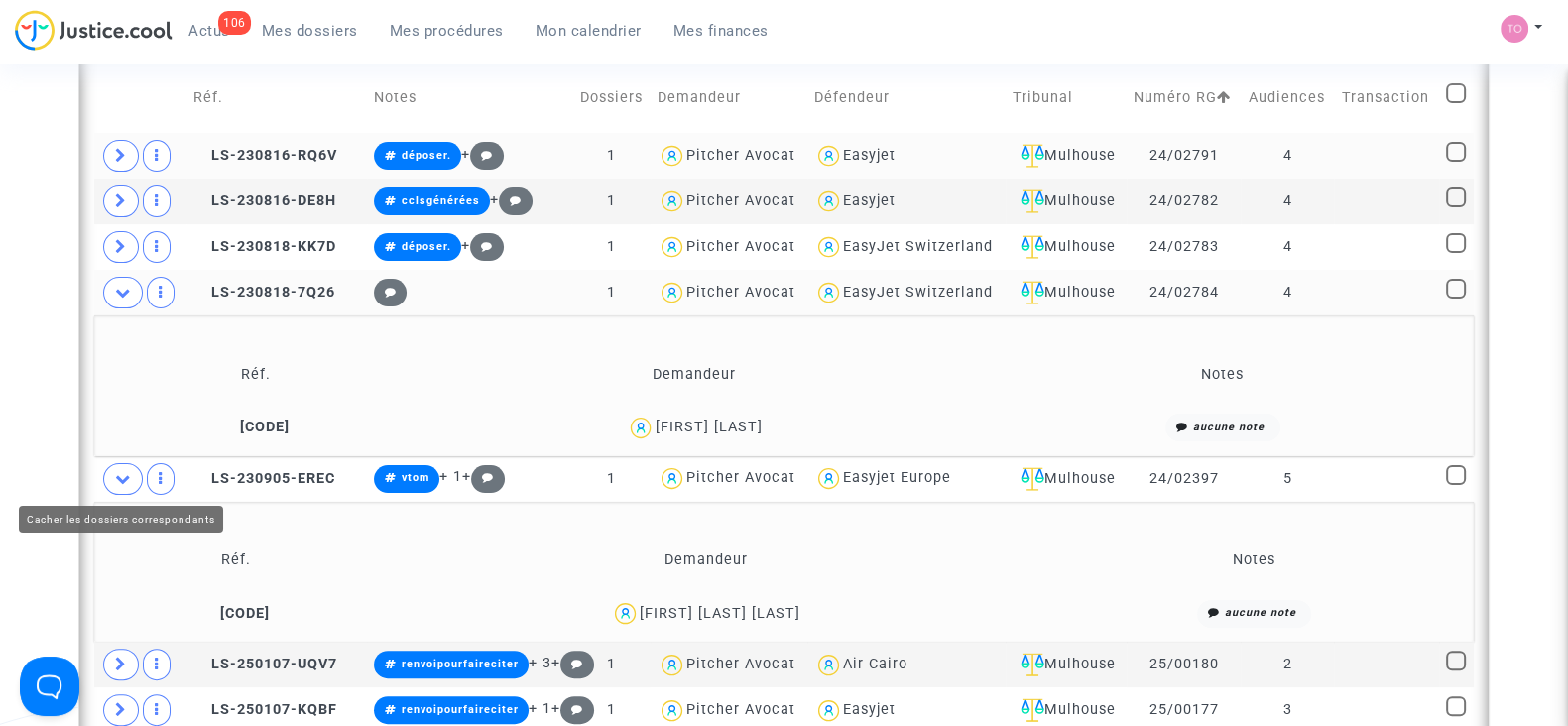 click 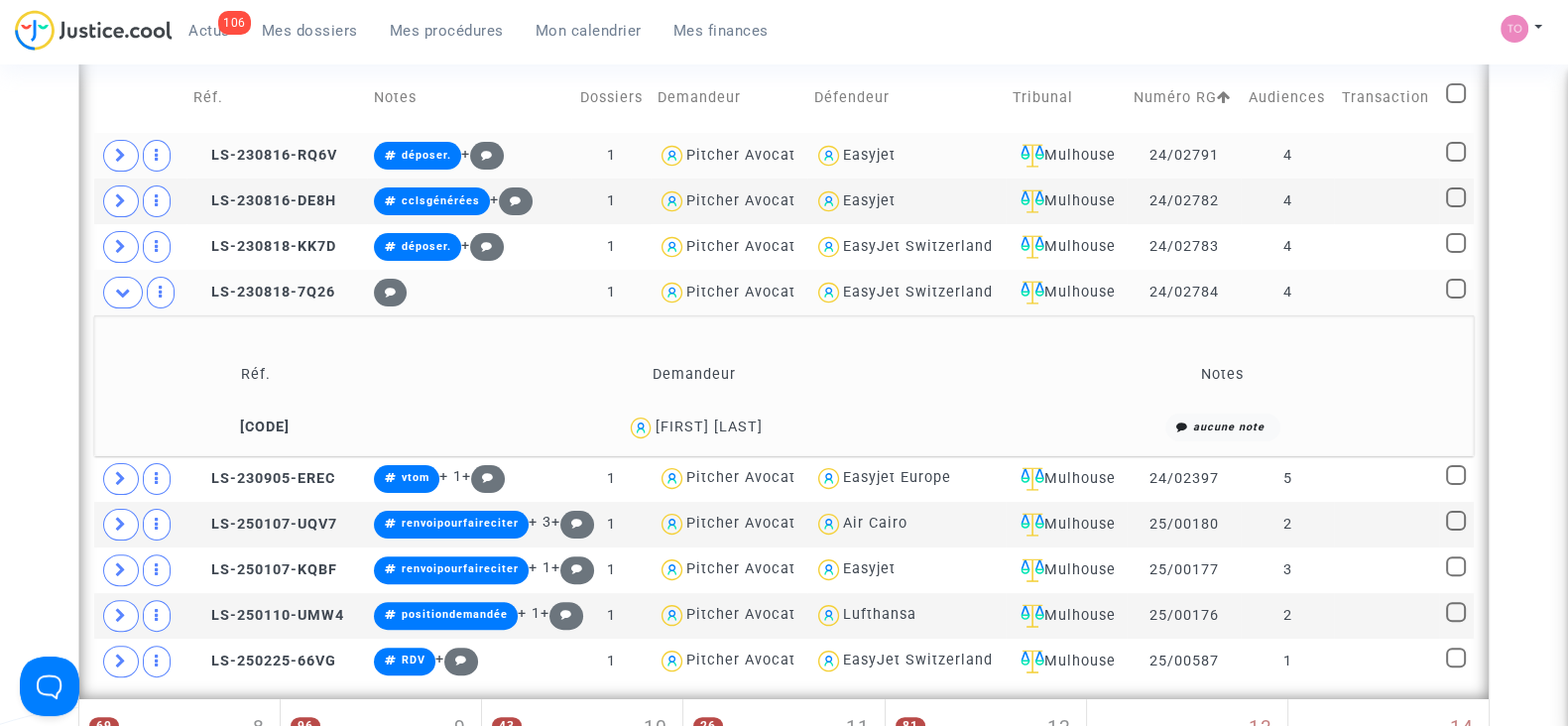 drag, startPoint x: 910, startPoint y: 423, endPoint x: 866, endPoint y: 423, distance: 44 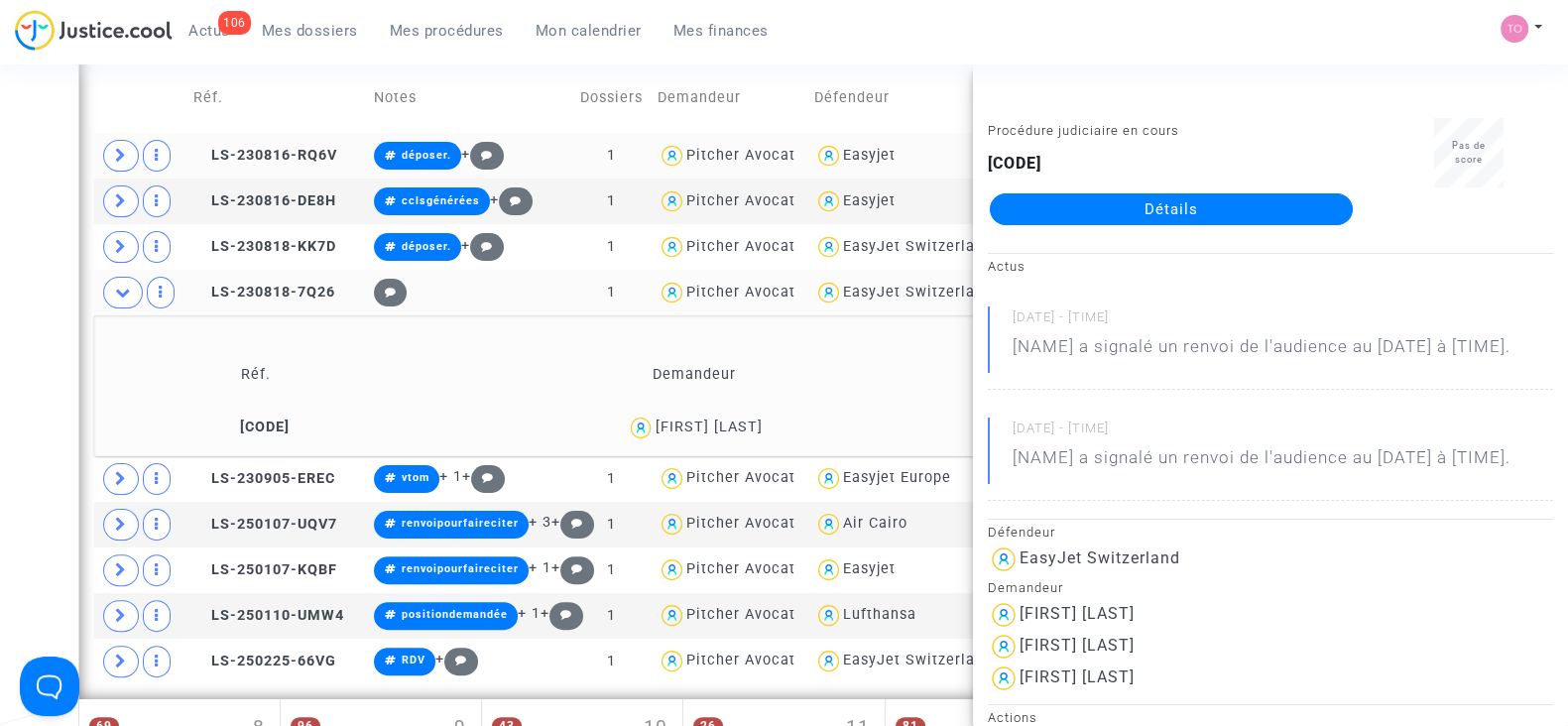 copy on "Girod" 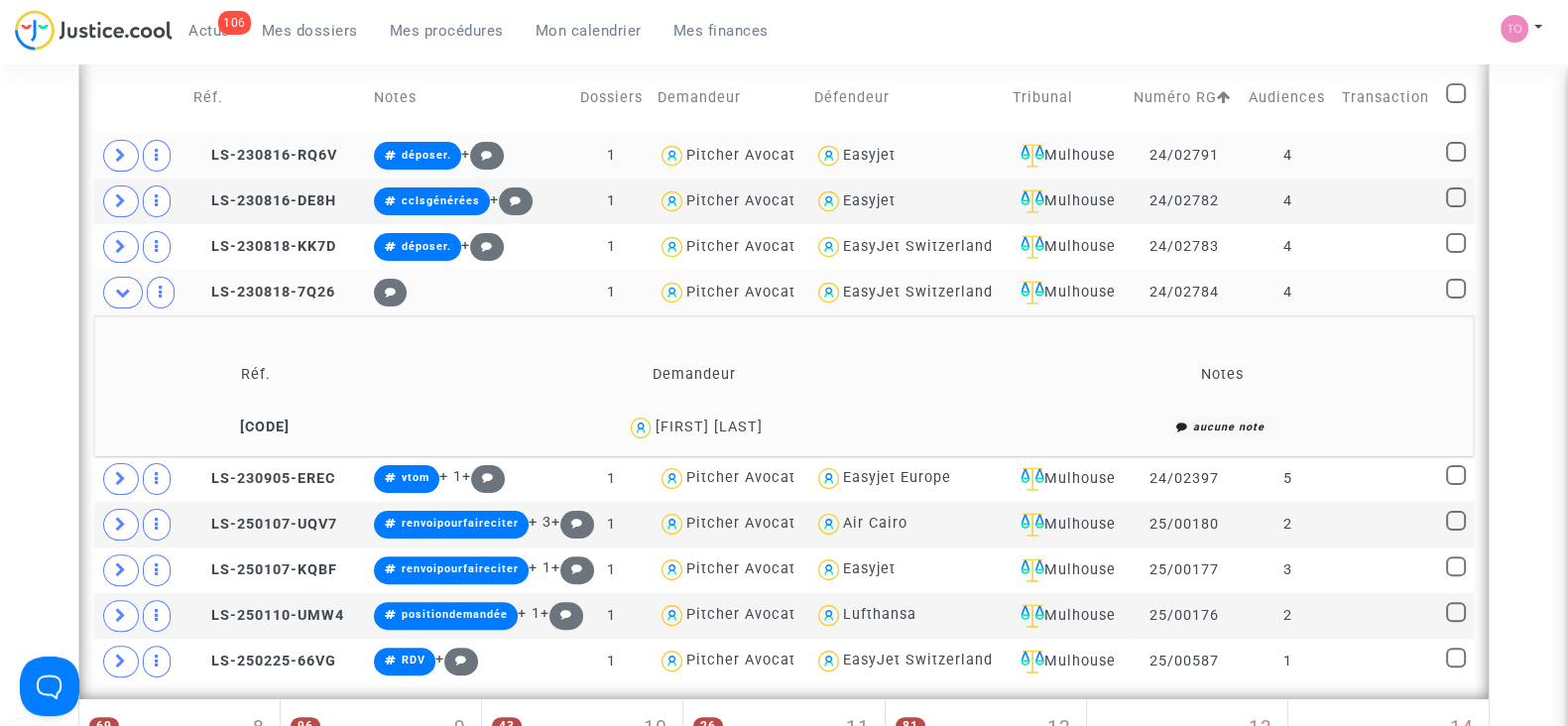click on "Sarah Girod" 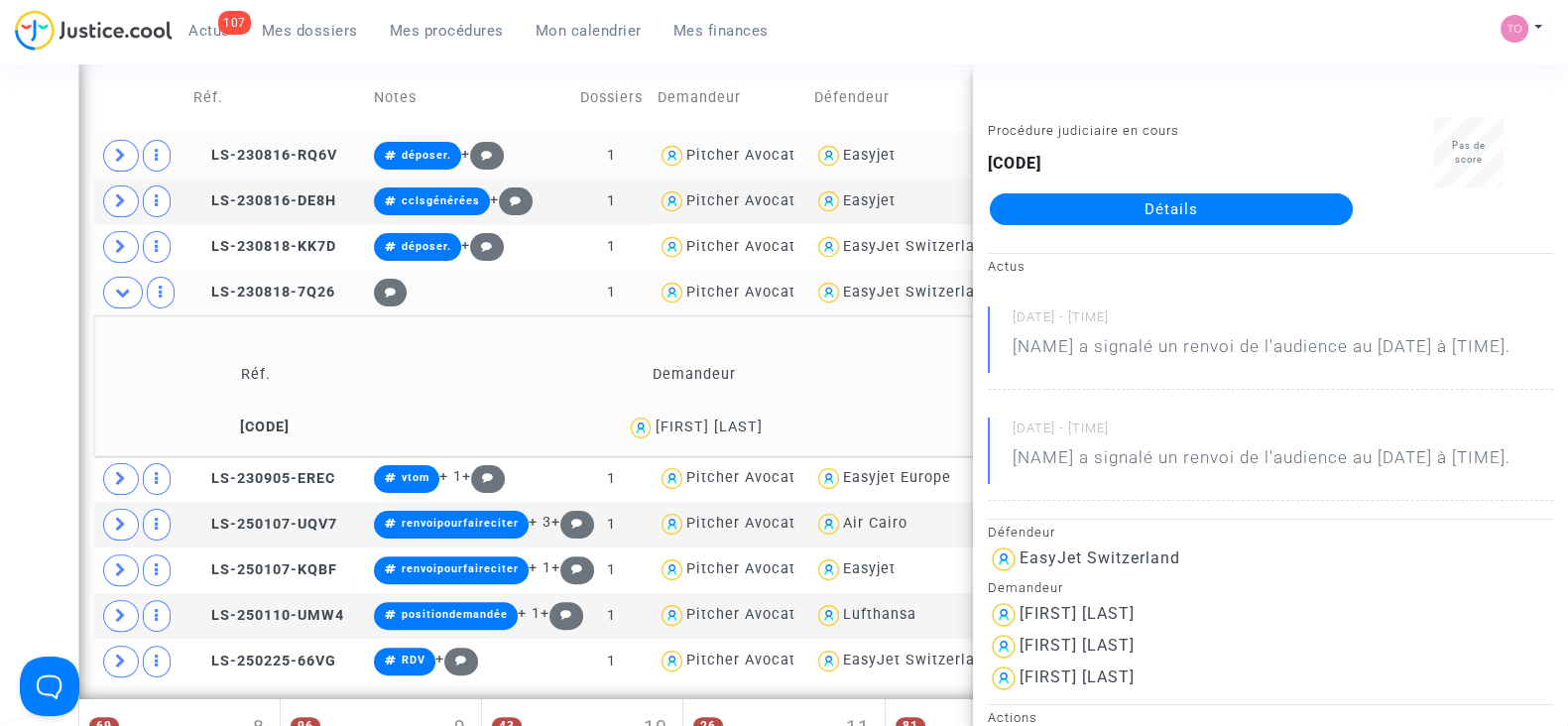 click on "Date de clôture d'instruction     Date de conciliation     Date d'audience     Date de jugement   Précédent   Aujourd'hui   Suivant  September 2025  Mois   Semaine   Jour   lundi   mardi   mercredi   jeudi   vendredi   samedi   dimanche  5 1 76 2 1 3 3 4 182 5 6 7        Statut de la transaction Nombre d'audiences  Réf.   Notes   Dossiers   Demandeur   Défendeur   Tribunal   Numéro RG    Audiences  Transaction    LS-230816-RQ6V    déposer.  +  1 Pitcher Avocat Easyjet    Mulhouse   24/02791  4   LS-230816-DE8H    cclsgénérées  +  1 Pitcher Avocat Easyjet    Mulhouse   24/02782  4   LS-230818-KK7D    déposer.  +  1 Pitcher Avocat EasyJet Switzerland    Mulhouse   24/02783  4   LS-230818-7Q26    1 Pitcher Avocat EasyJet Switzerland    Mulhouse   24/02784  4    Réf.   Demandeur   Notes  CFR-230731-937V Sarah Girod  aucune note  LS-230905-EREC    vtom  + 1  +  1 Pitcher Avocat Easyjet Europe    Mulhouse   24/02397  5   LS-250107-UQV7    renvoipourfaireciter  + 3  +  1 2   1" at bounding box center (784, 518) 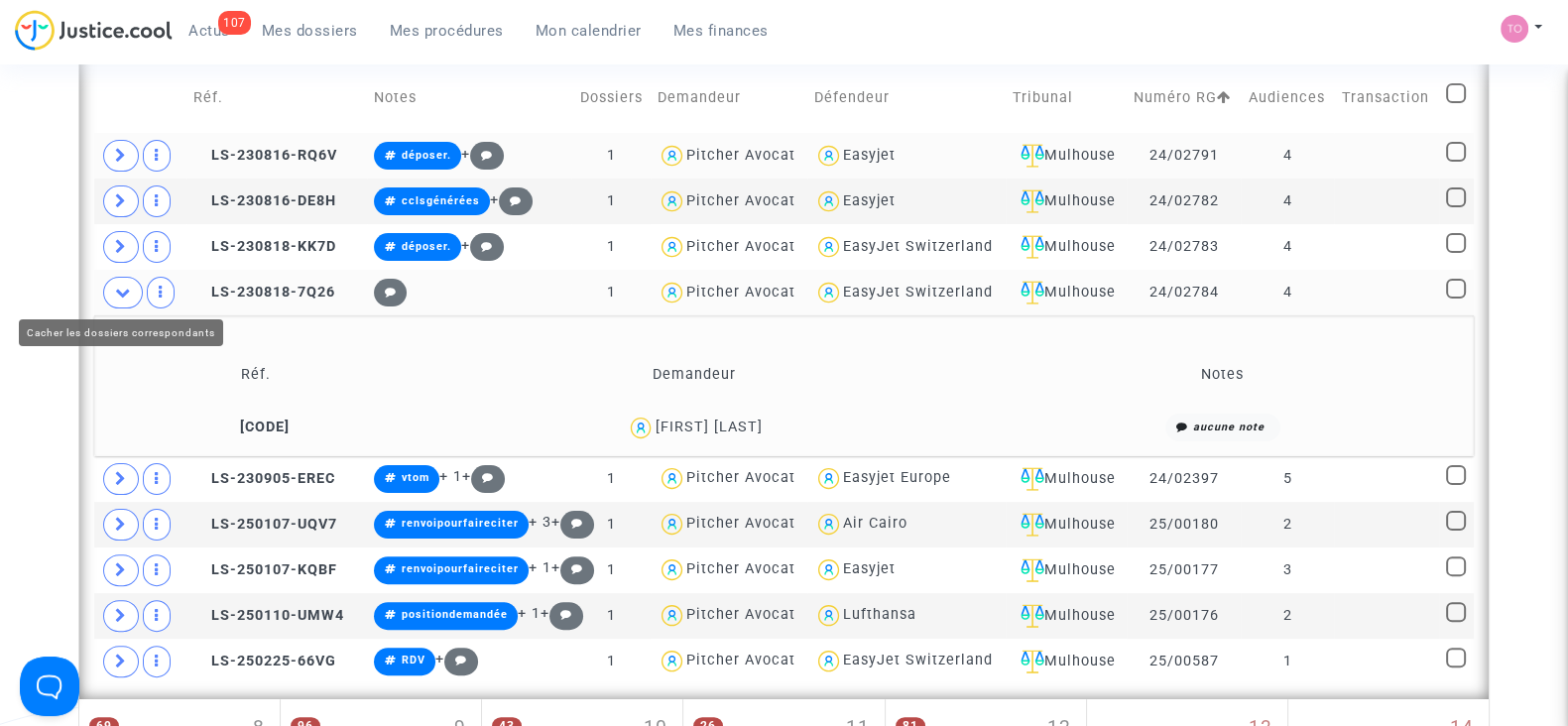 click 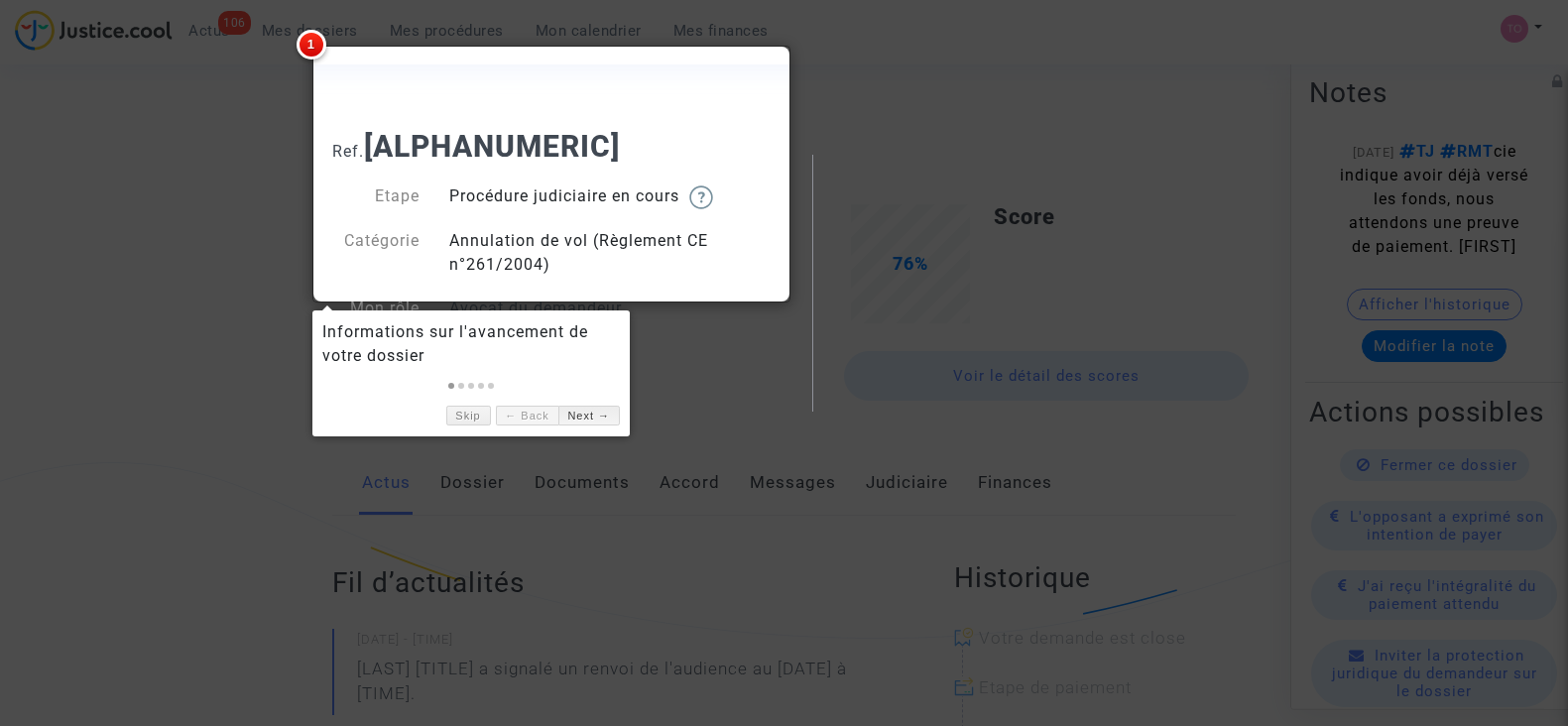 scroll, scrollTop: 0, scrollLeft: 0, axis: both 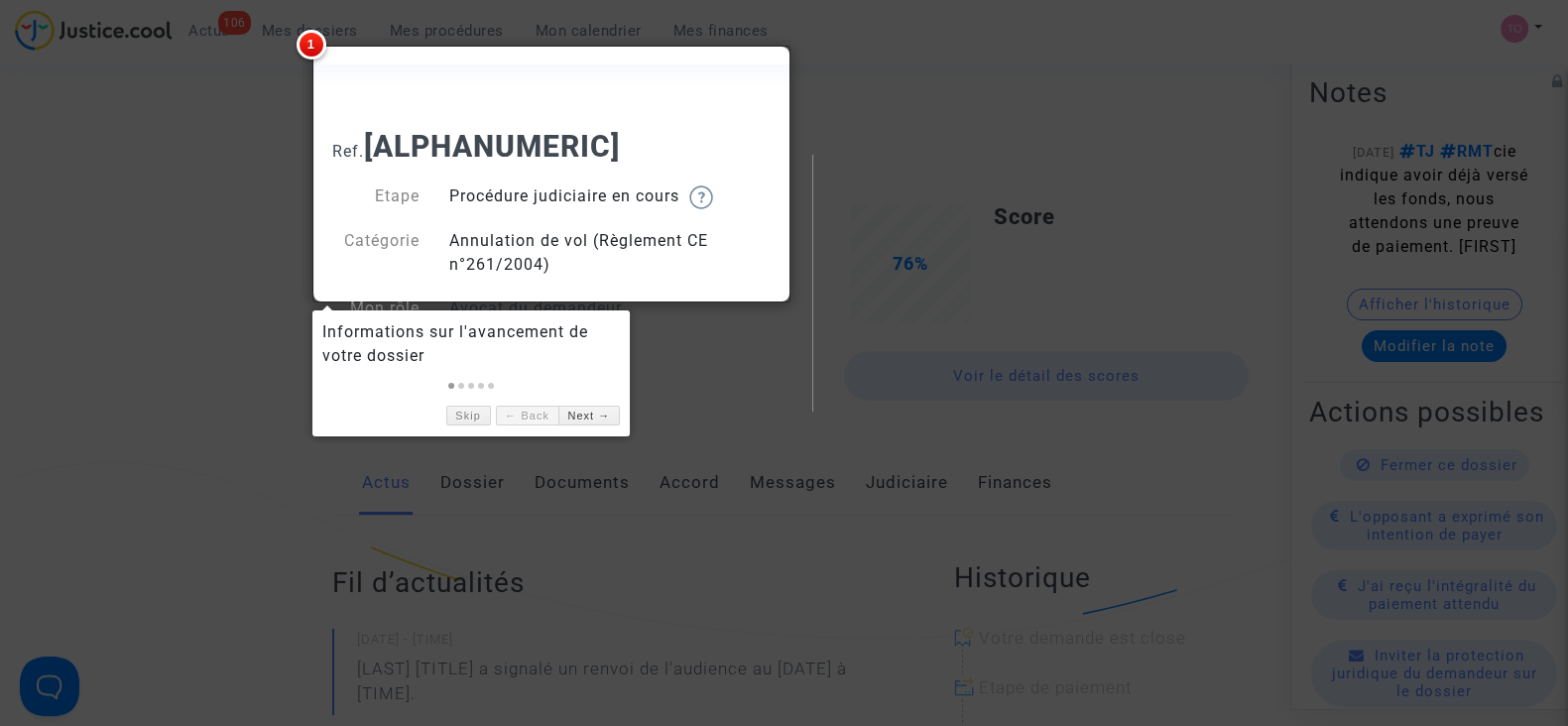 click at bounding box center [784, 363] 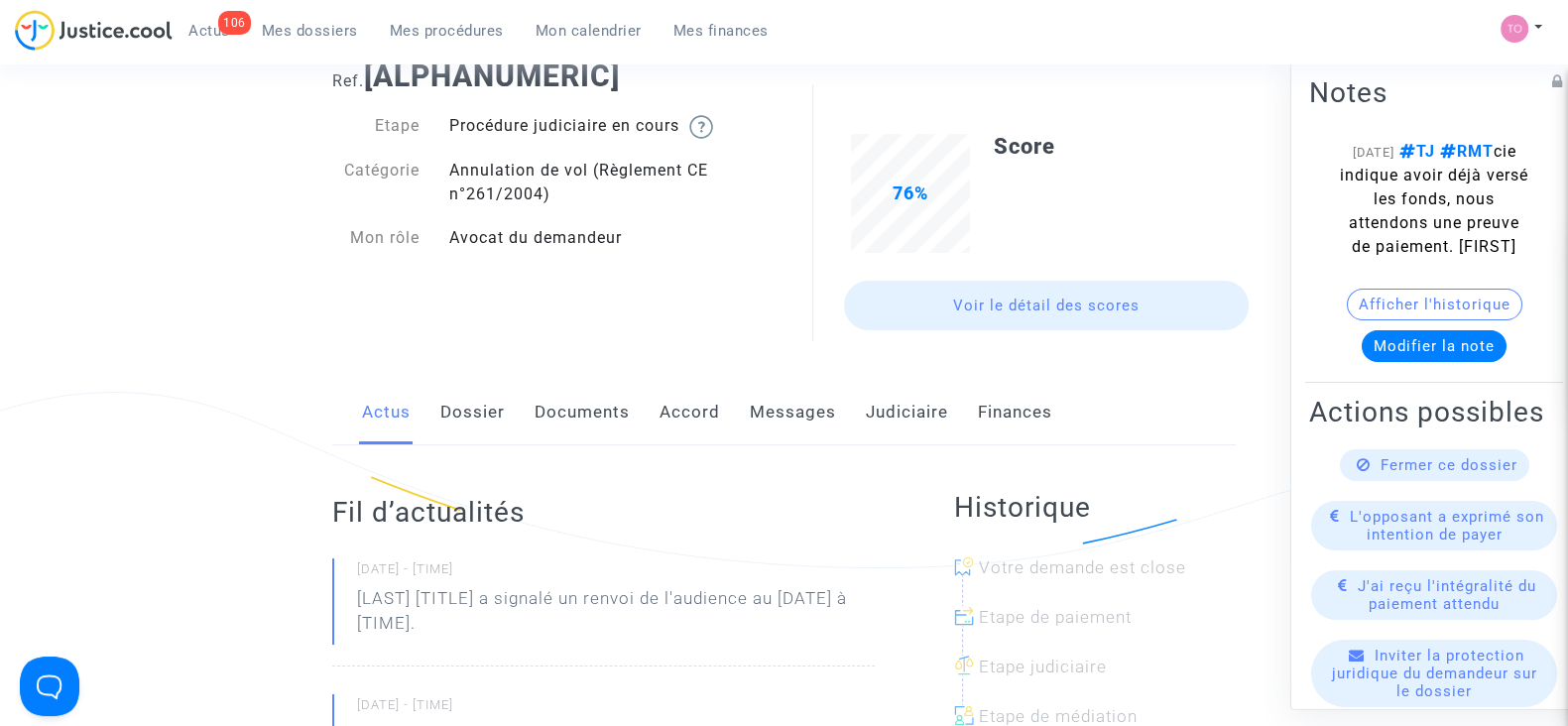 scroll, scrollTop: 0, scrollLeft: 0, axis: both 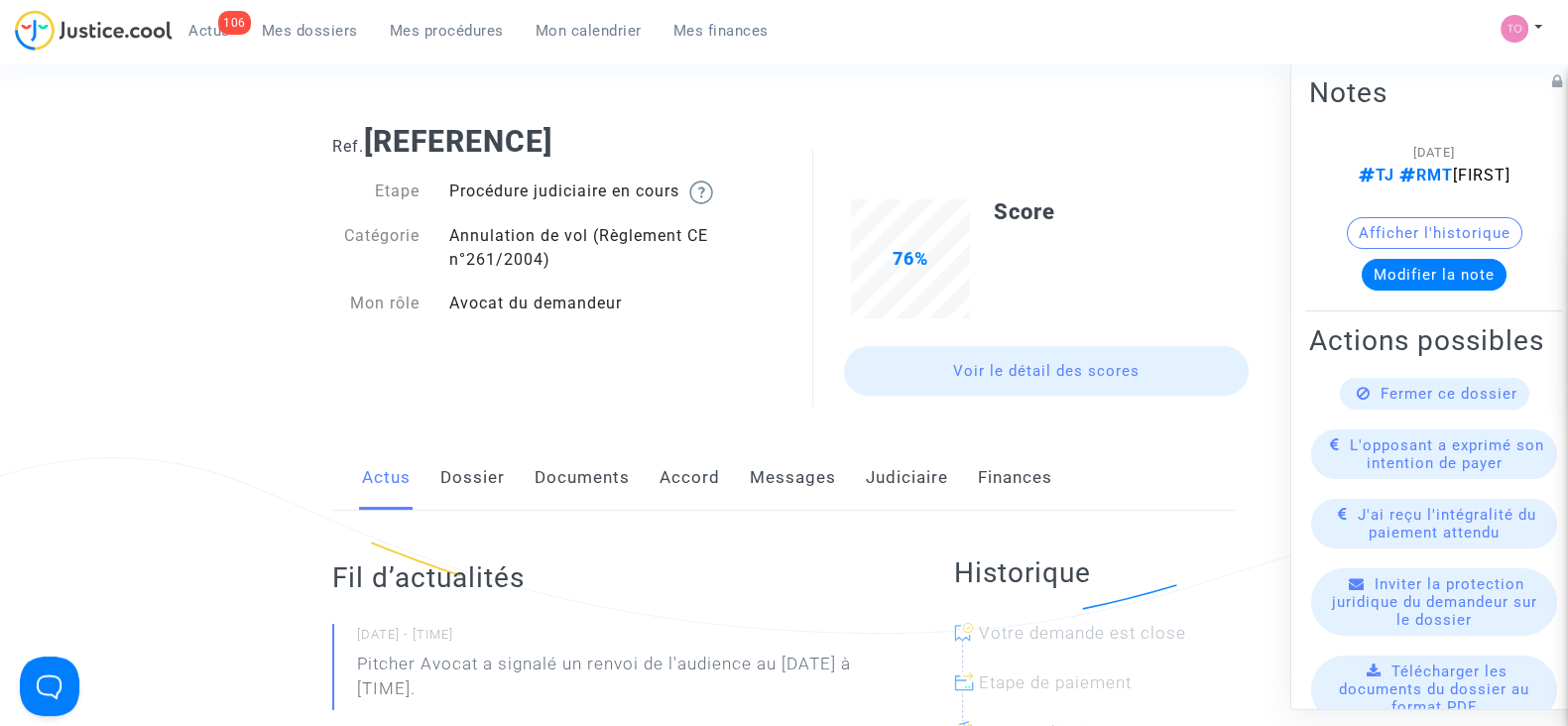 click on "Messages" 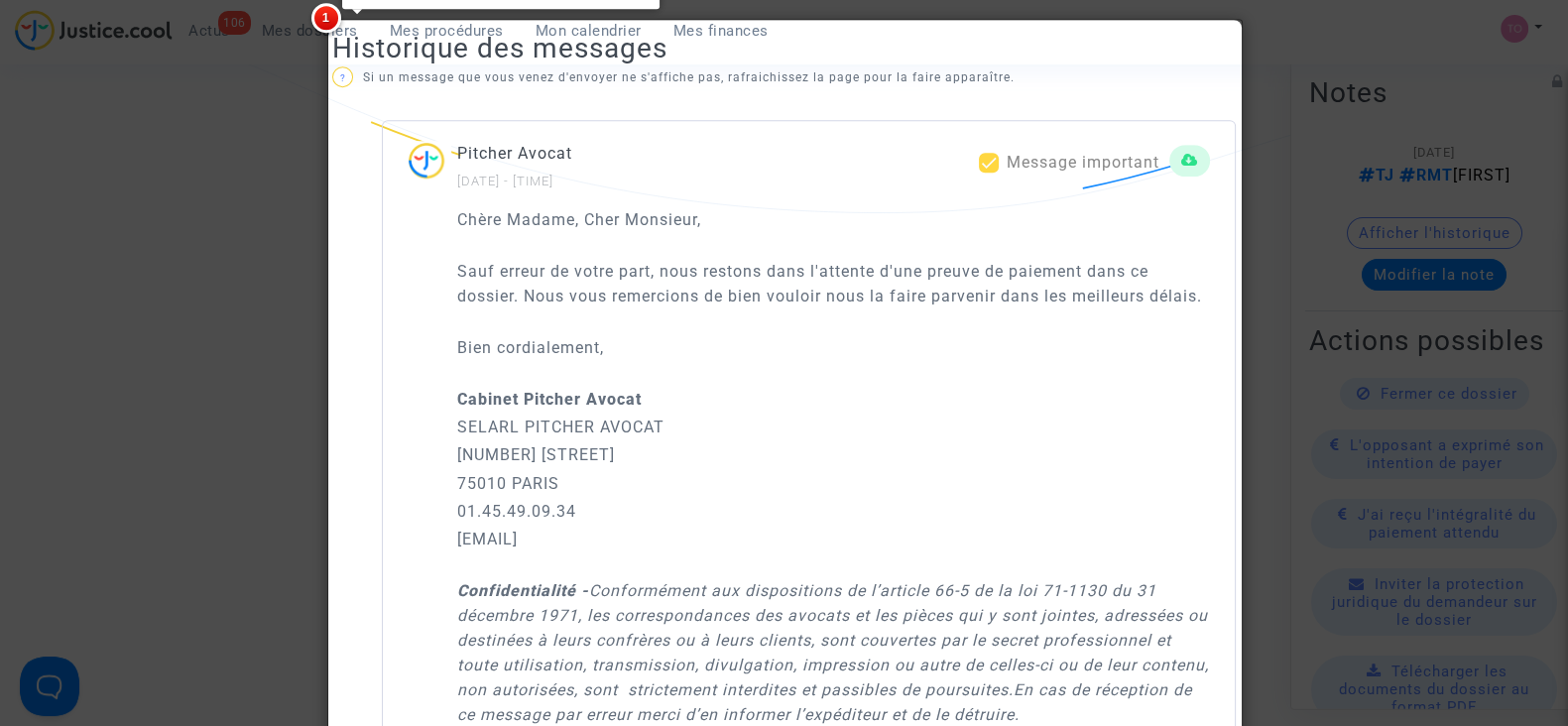 scroll, scrollTop: 1191, scrollLeft: 0, axis: vertical 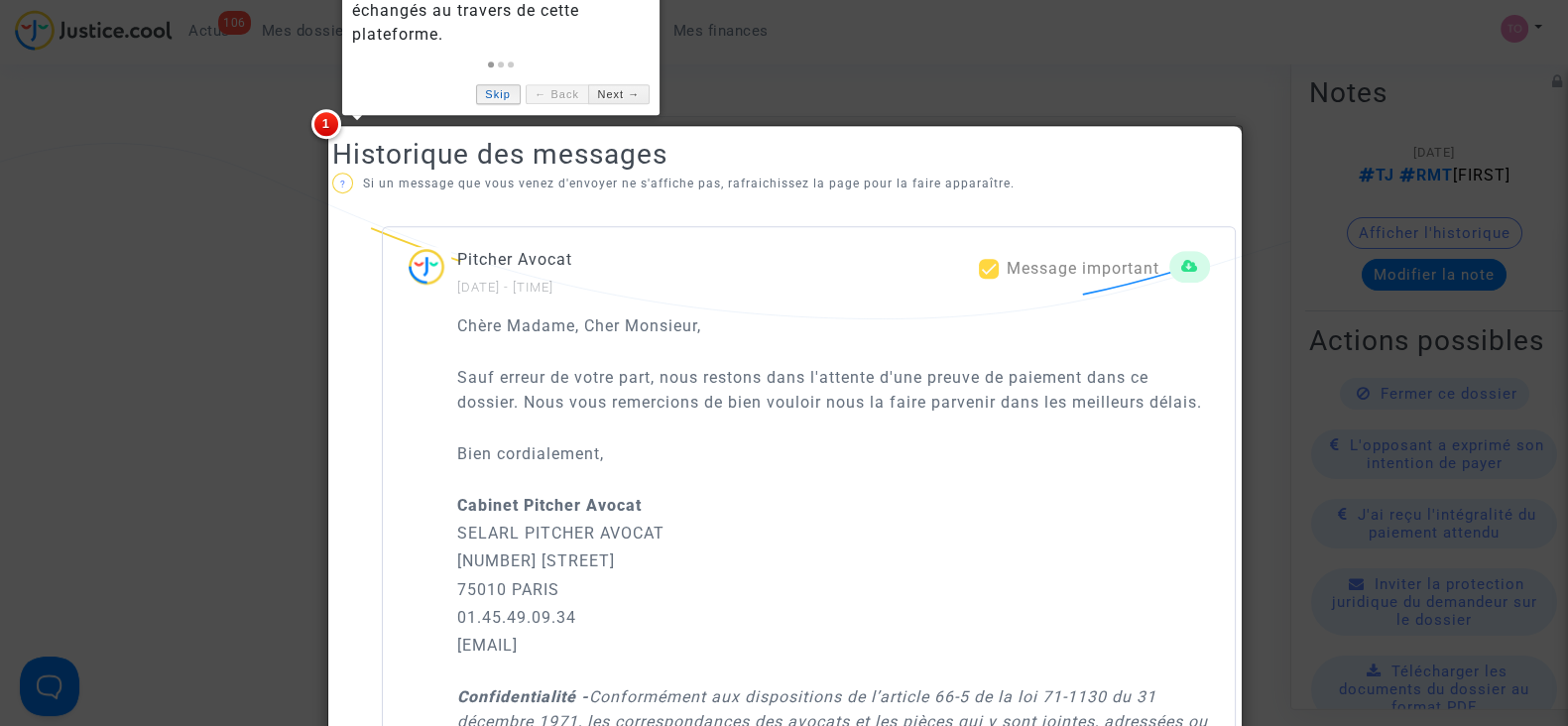 click on "Skip" at bounding box center (498, 94) 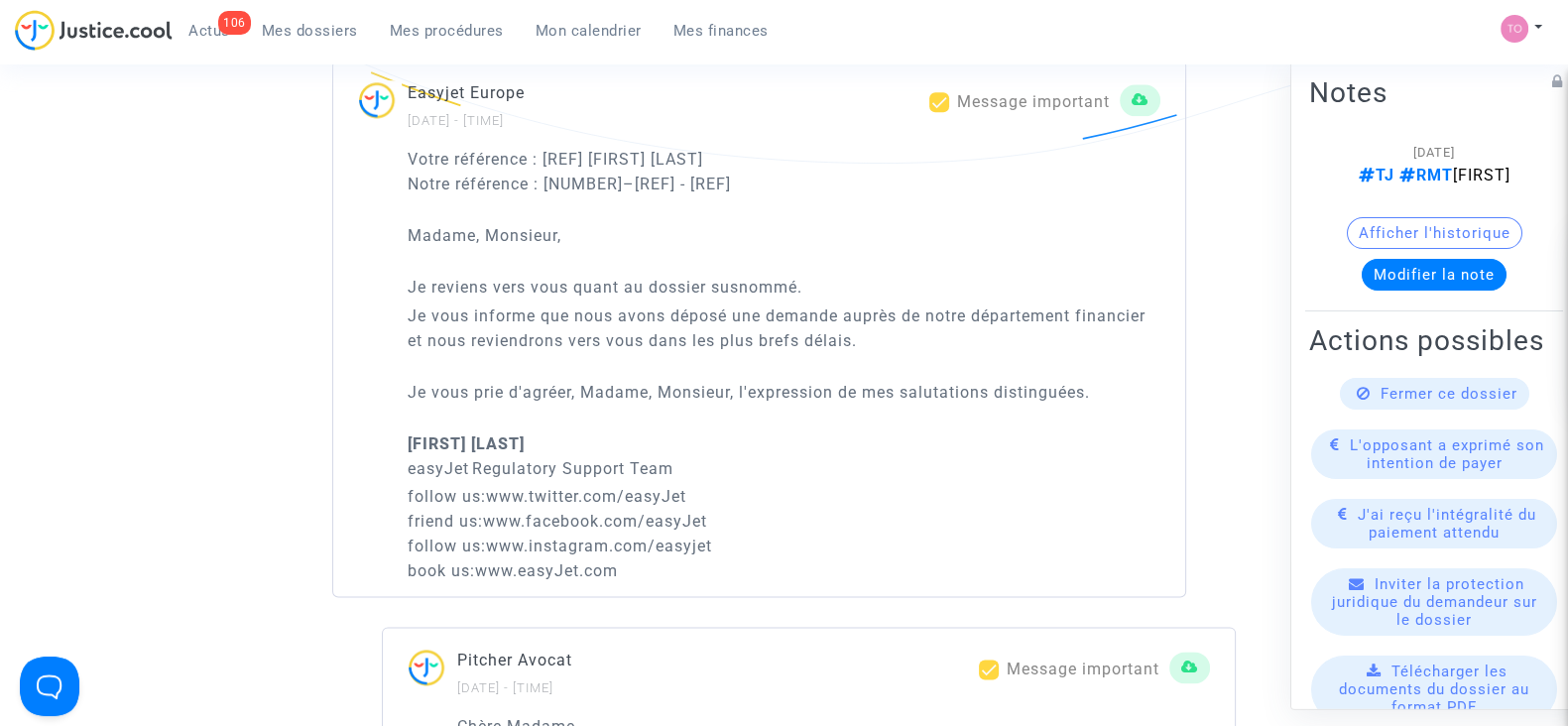 scroll, scrollTop: 3090, scrollLeft: 0, axis: vertical 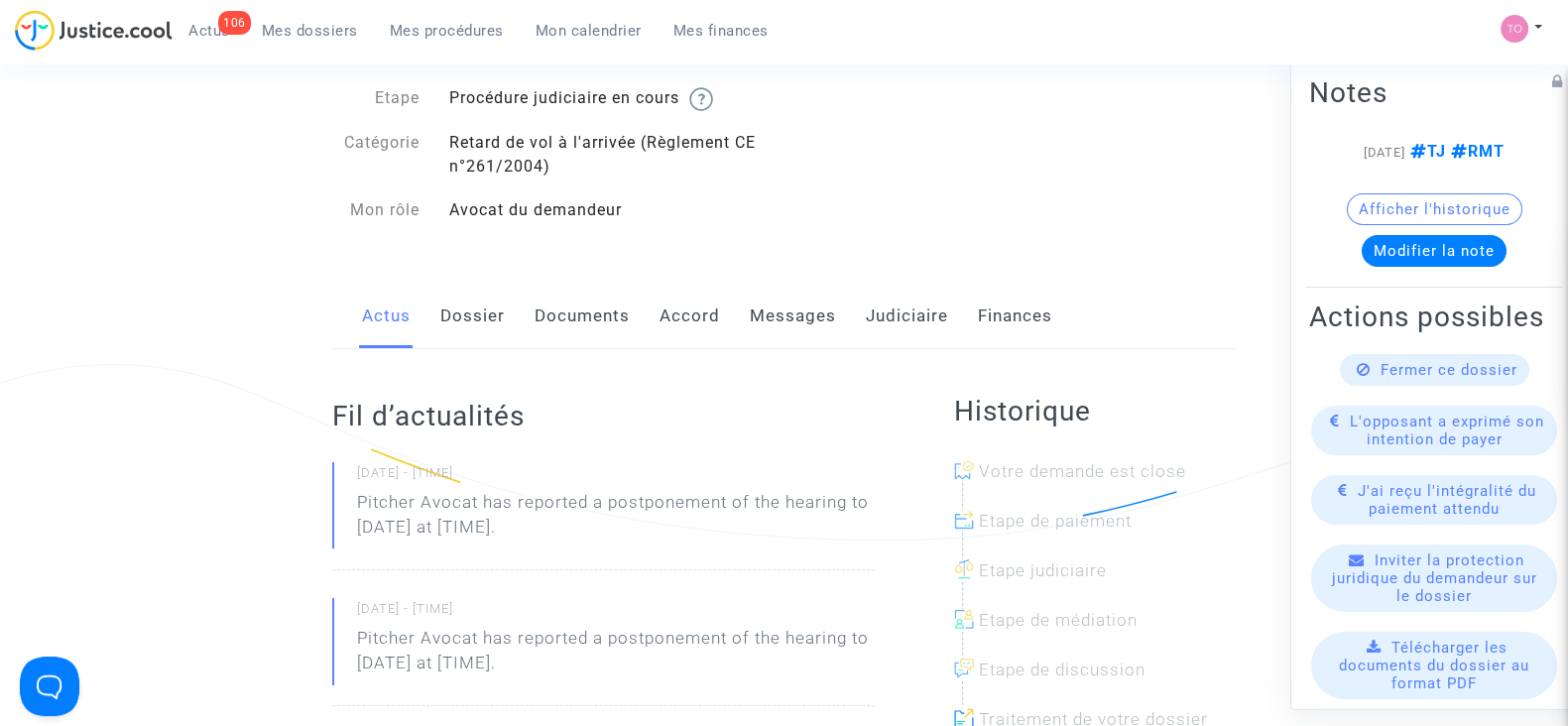 click on "Dossier" 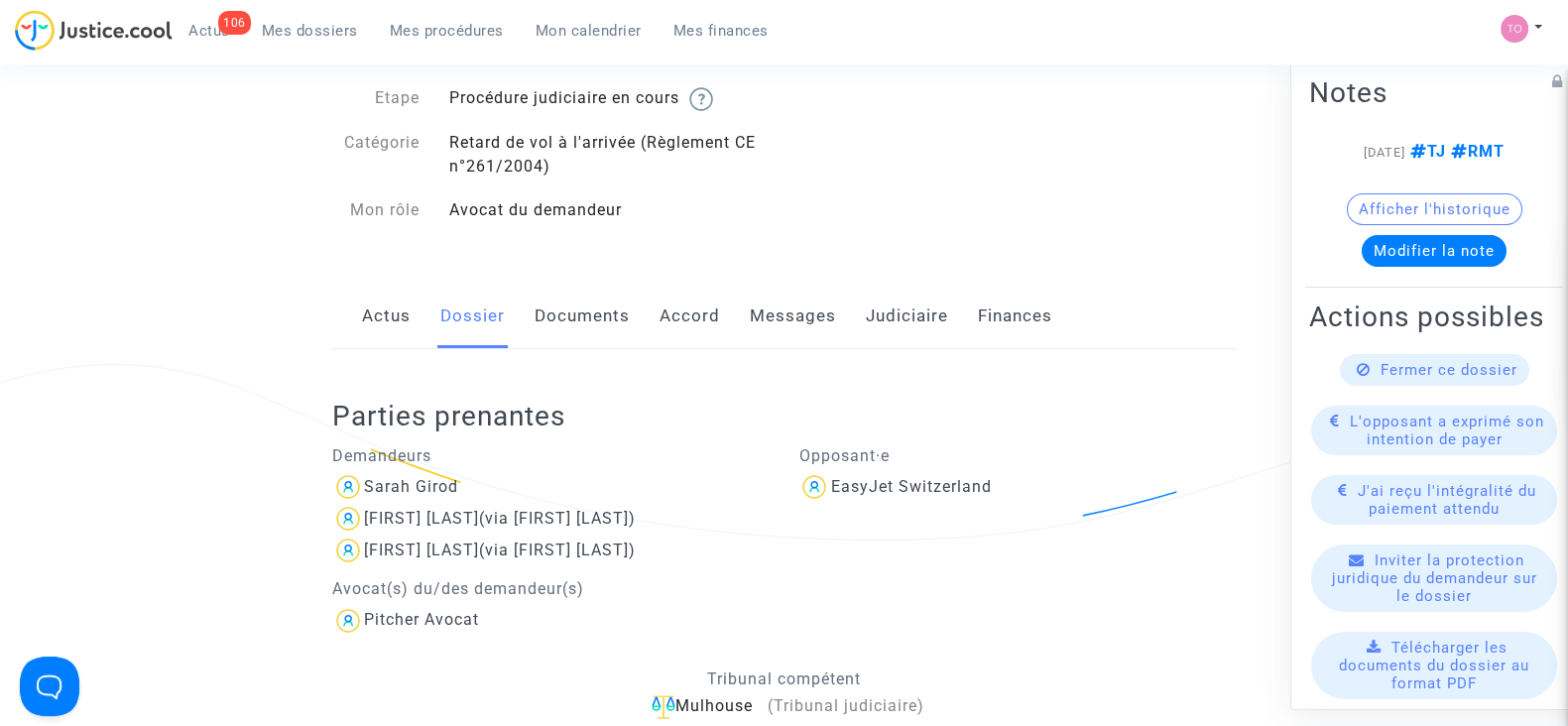scroll, scrollTop: 262, scrollLeft: 0, axis: vertical 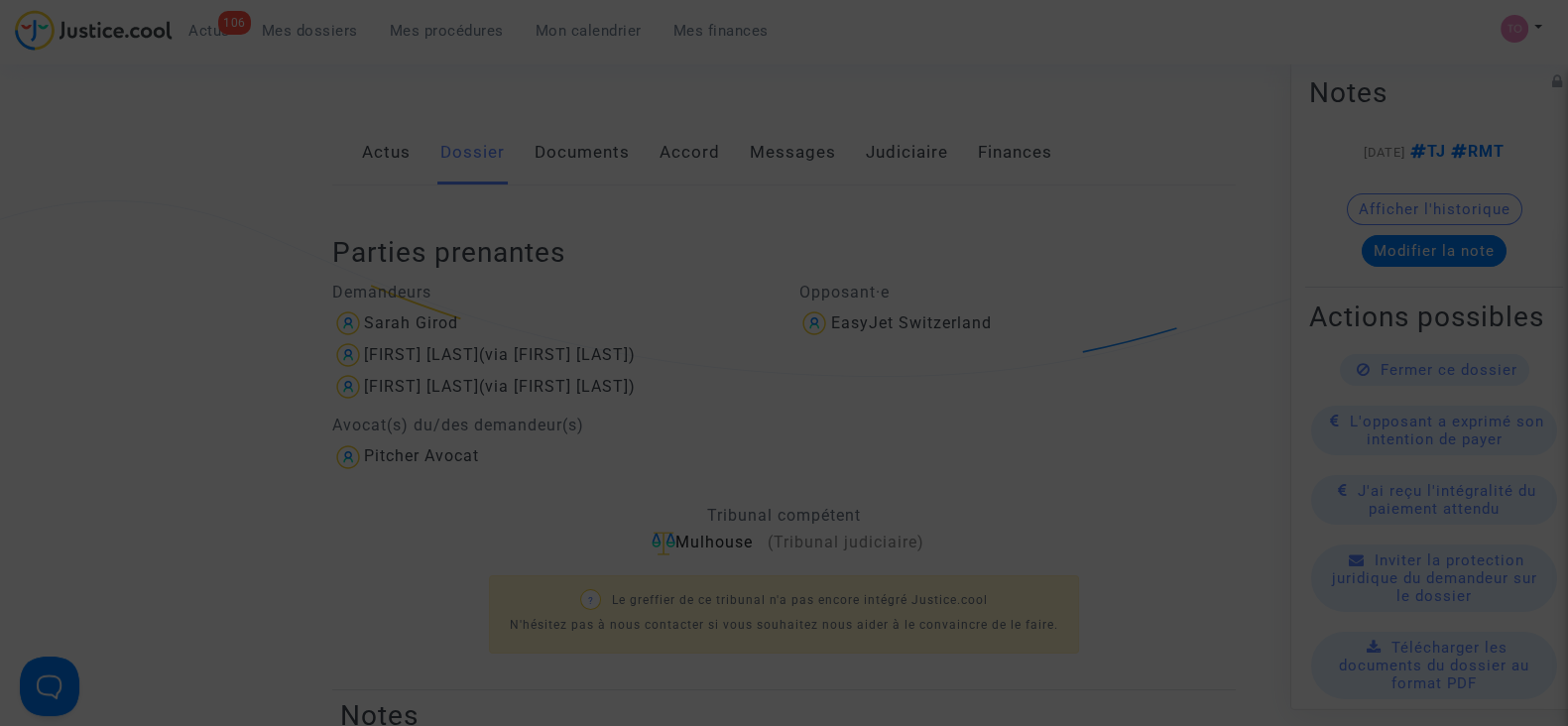 click at bounding box center [784, 363] 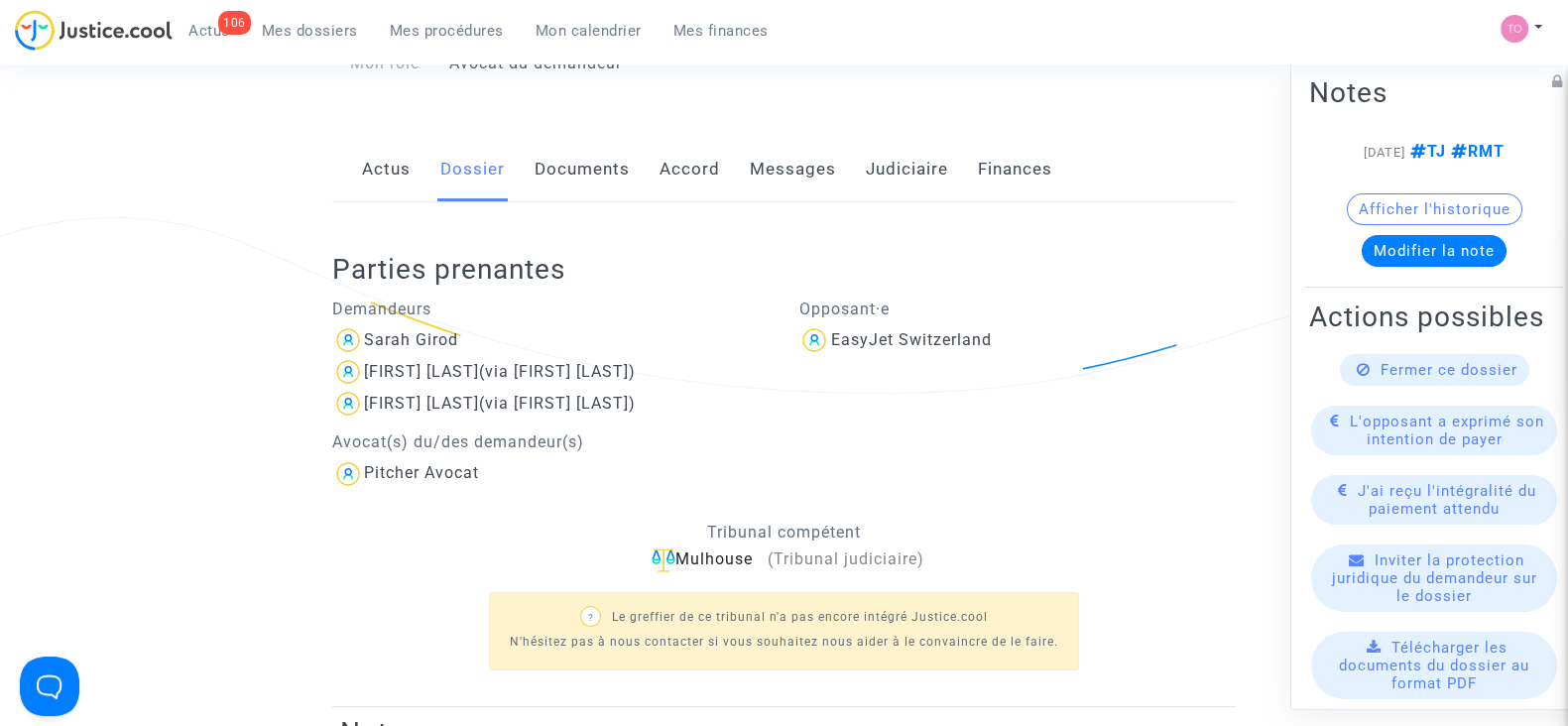 scroll, scrollTop: 232, scrollLeft: 0, axis: vertical 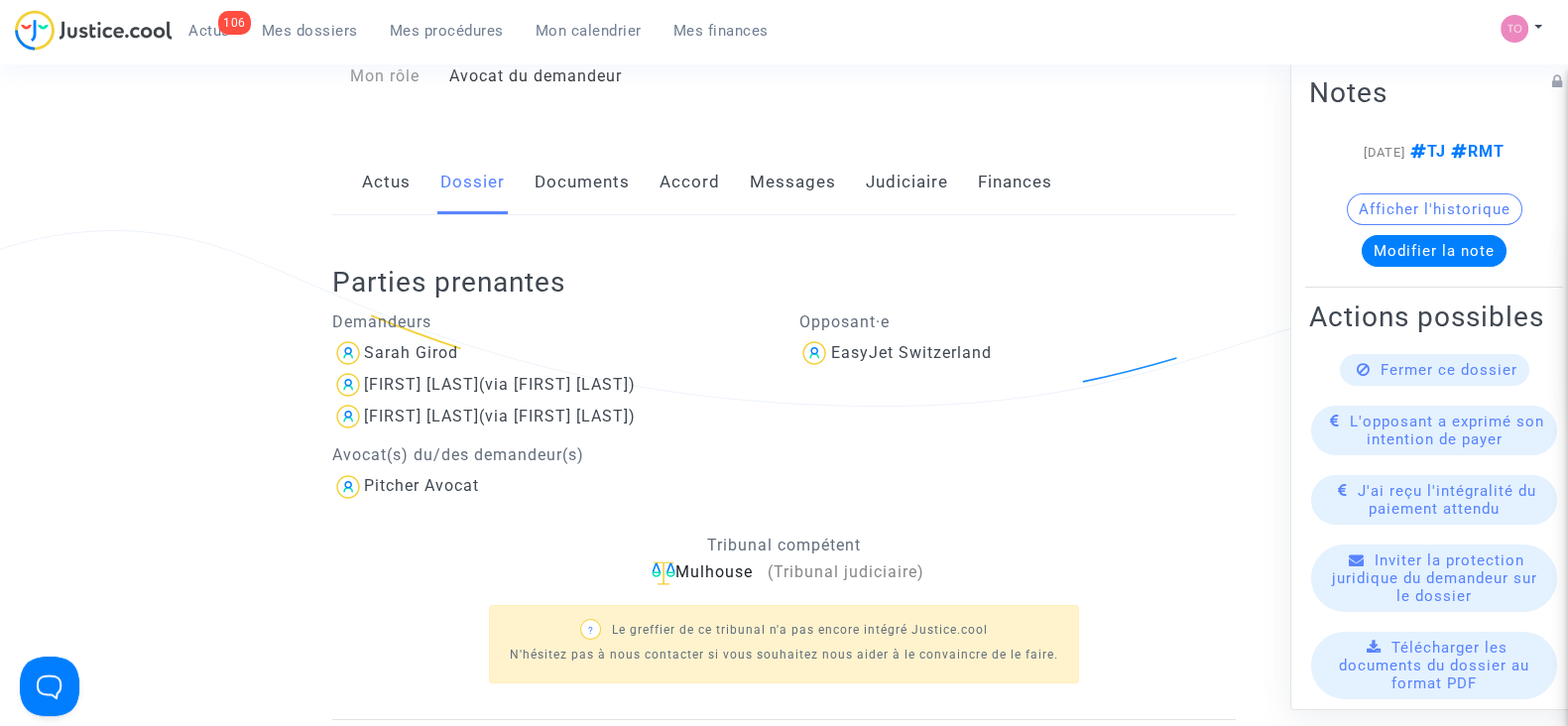 click on "Documents" 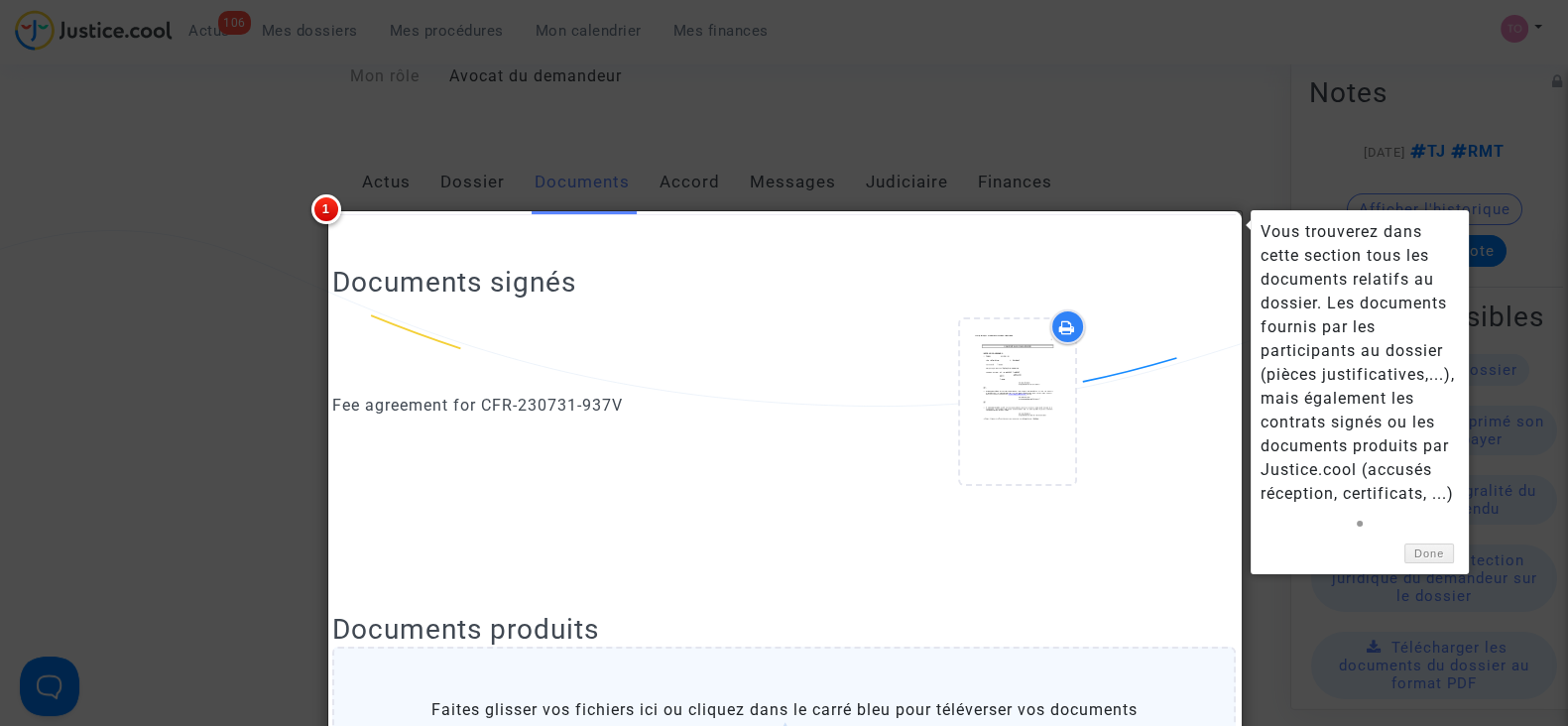 scroll, scrollTop: 443, scrollLeft: 0, axis: vertical 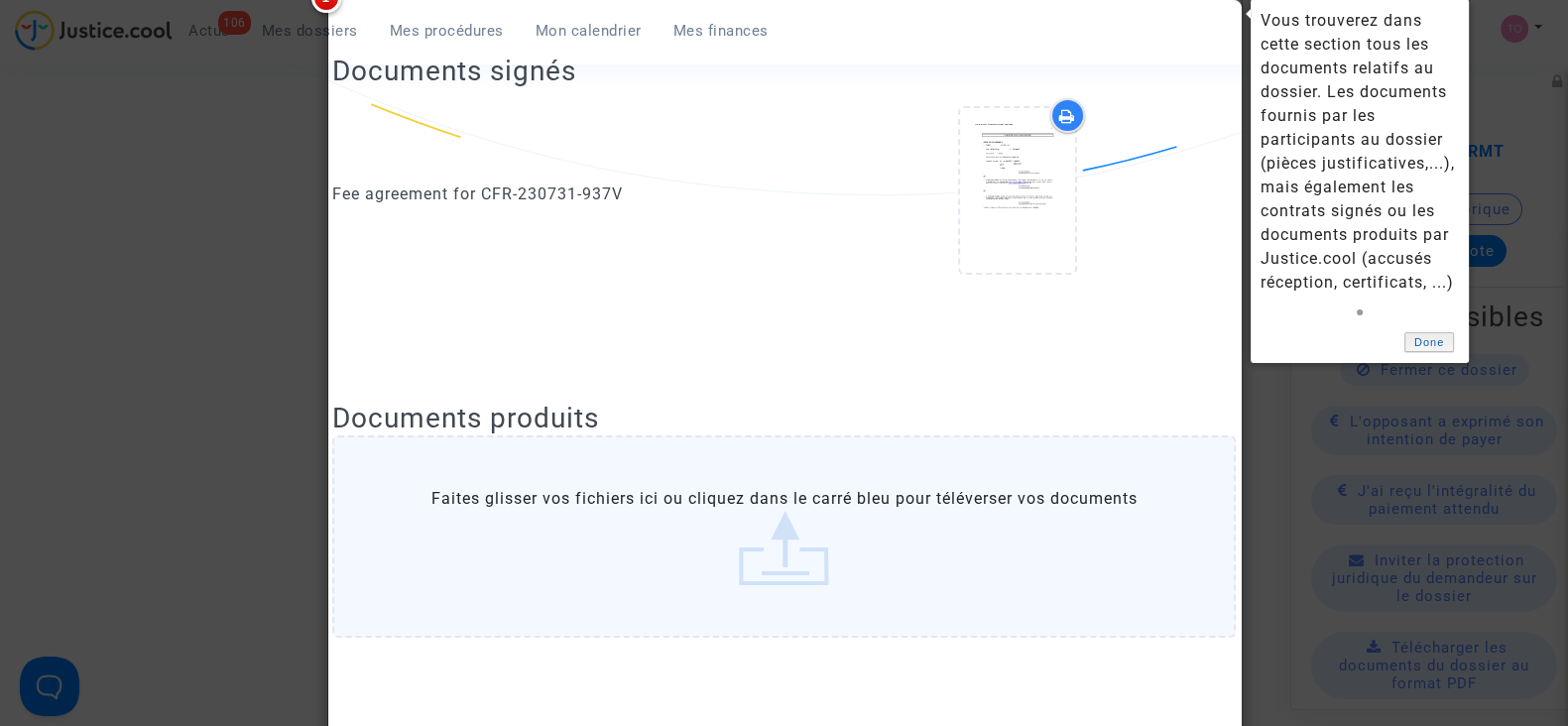 click on "Done" at bounding box center [1429, 342] 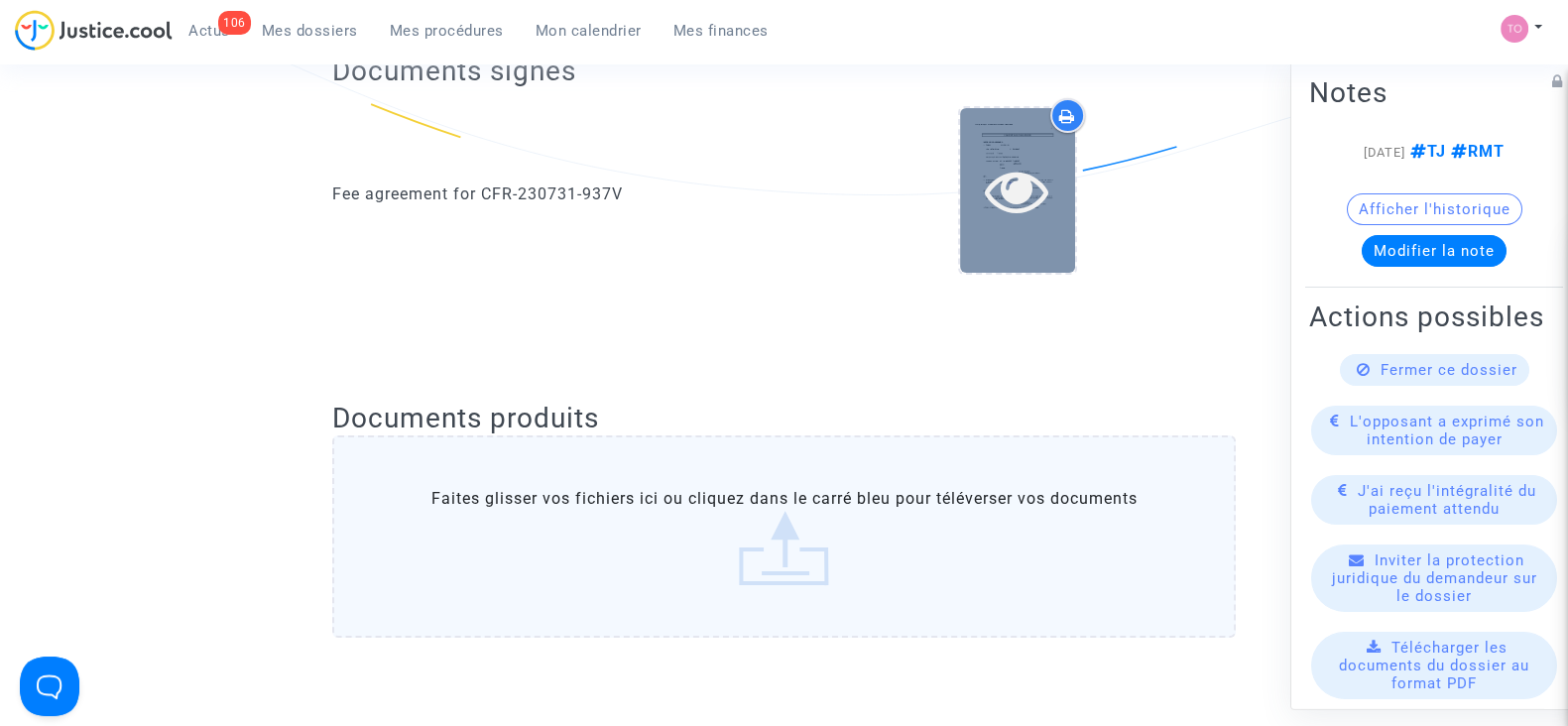 click at bounding box center [1017, 190] 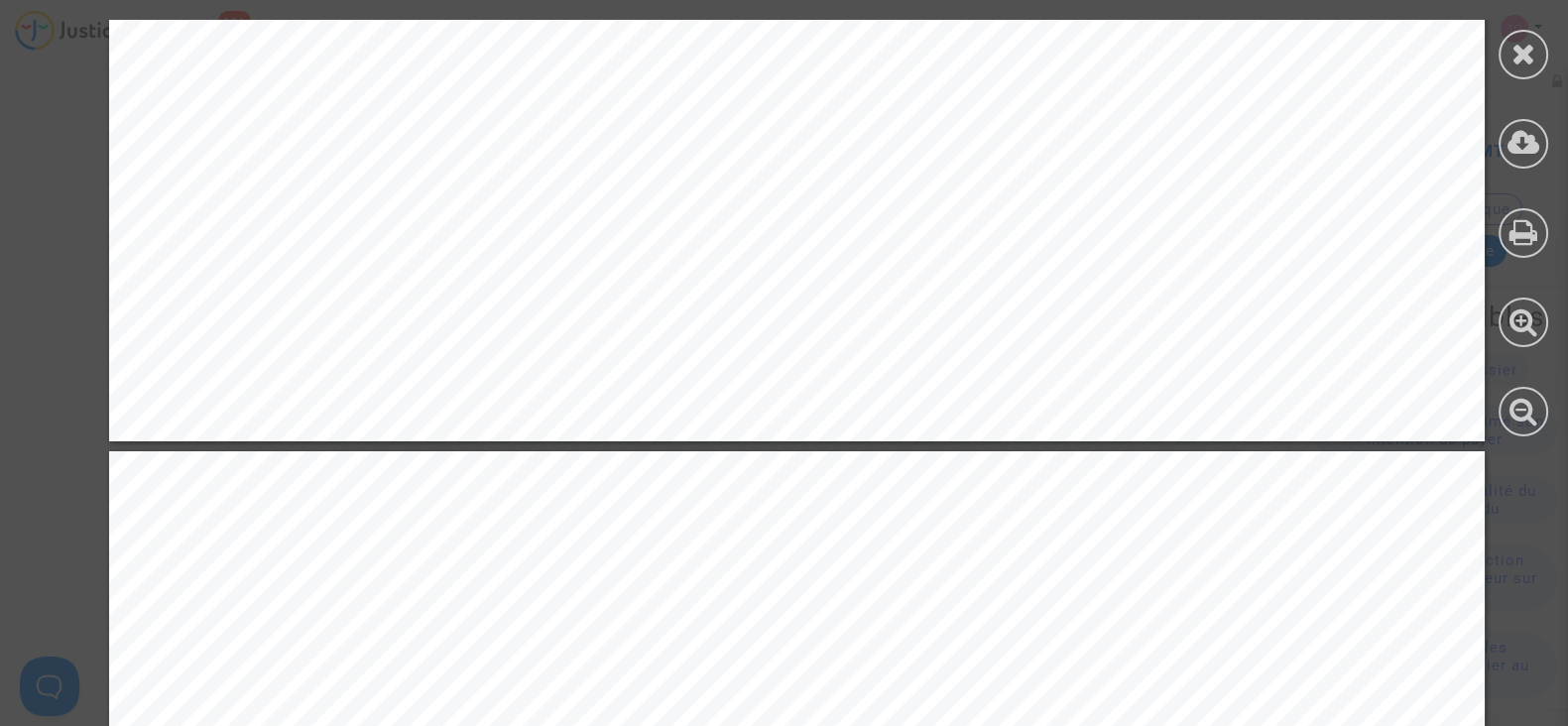 scroll, scrollTop: 1767, scrollLeft: 0, axis: vertical 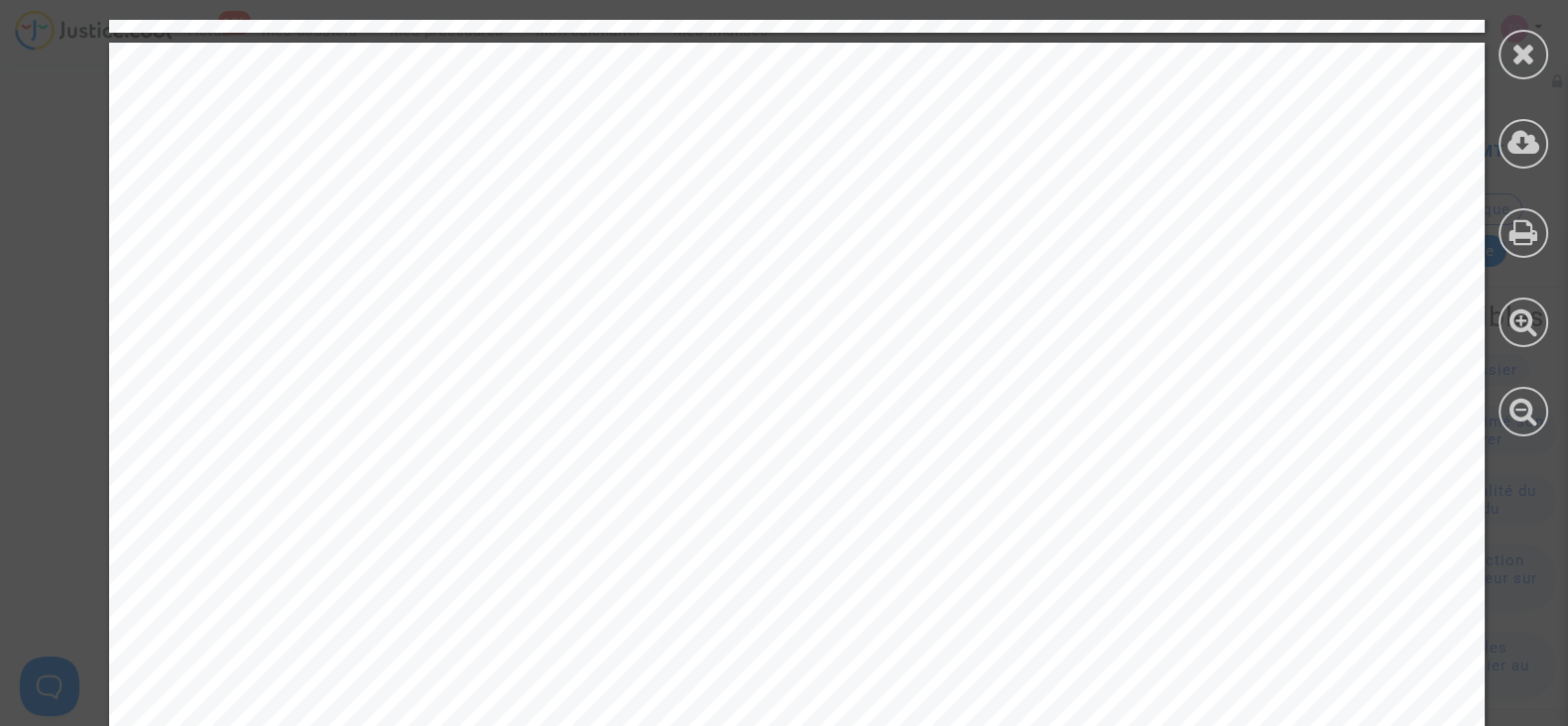 drag, startPoint x: 824, startPoint y: 384, endPoint x: 1043, endPoint y: -108, distance: 538.5397 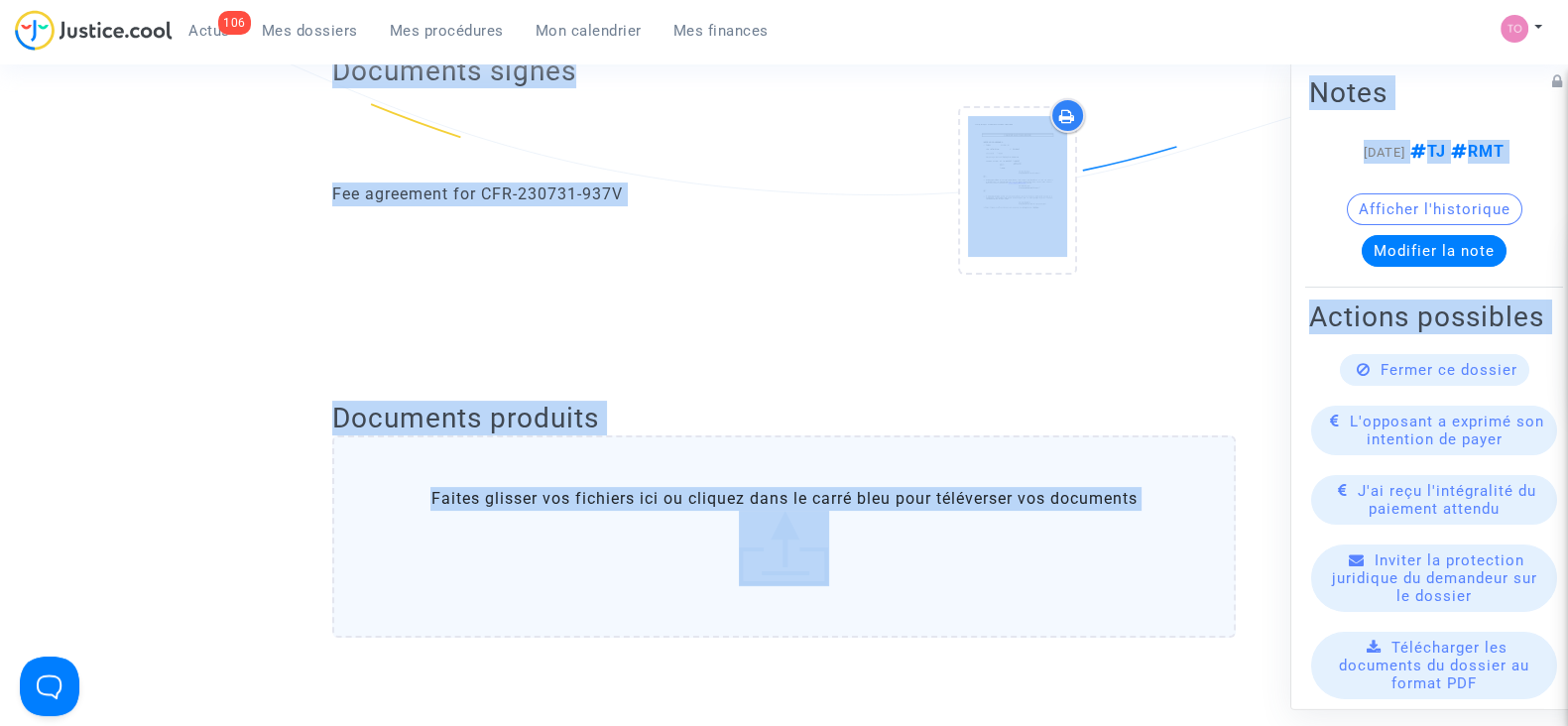 click on "Fee agreement for CFR-230731-937V" 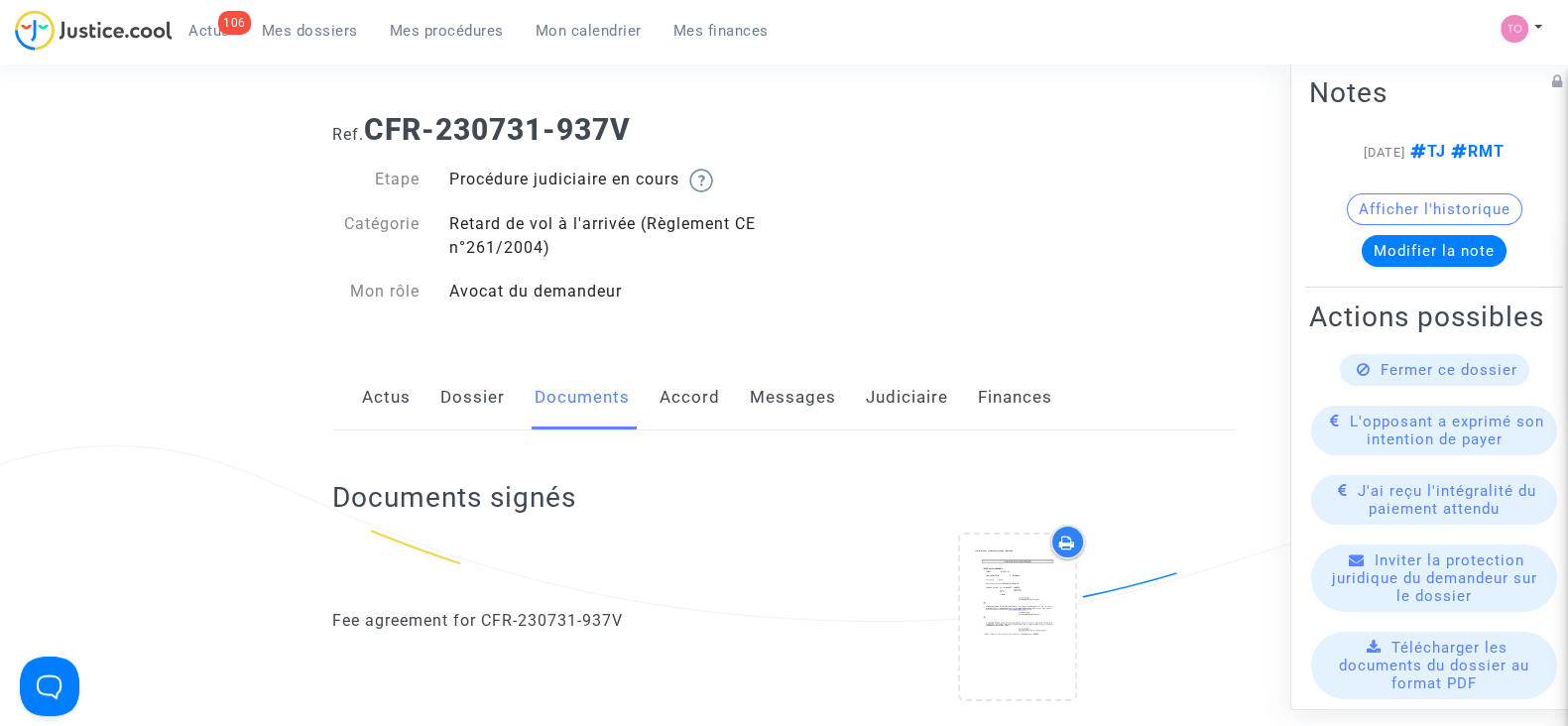 scroll, scrollTop: 14, scrollLeft: 0, axis: vertical 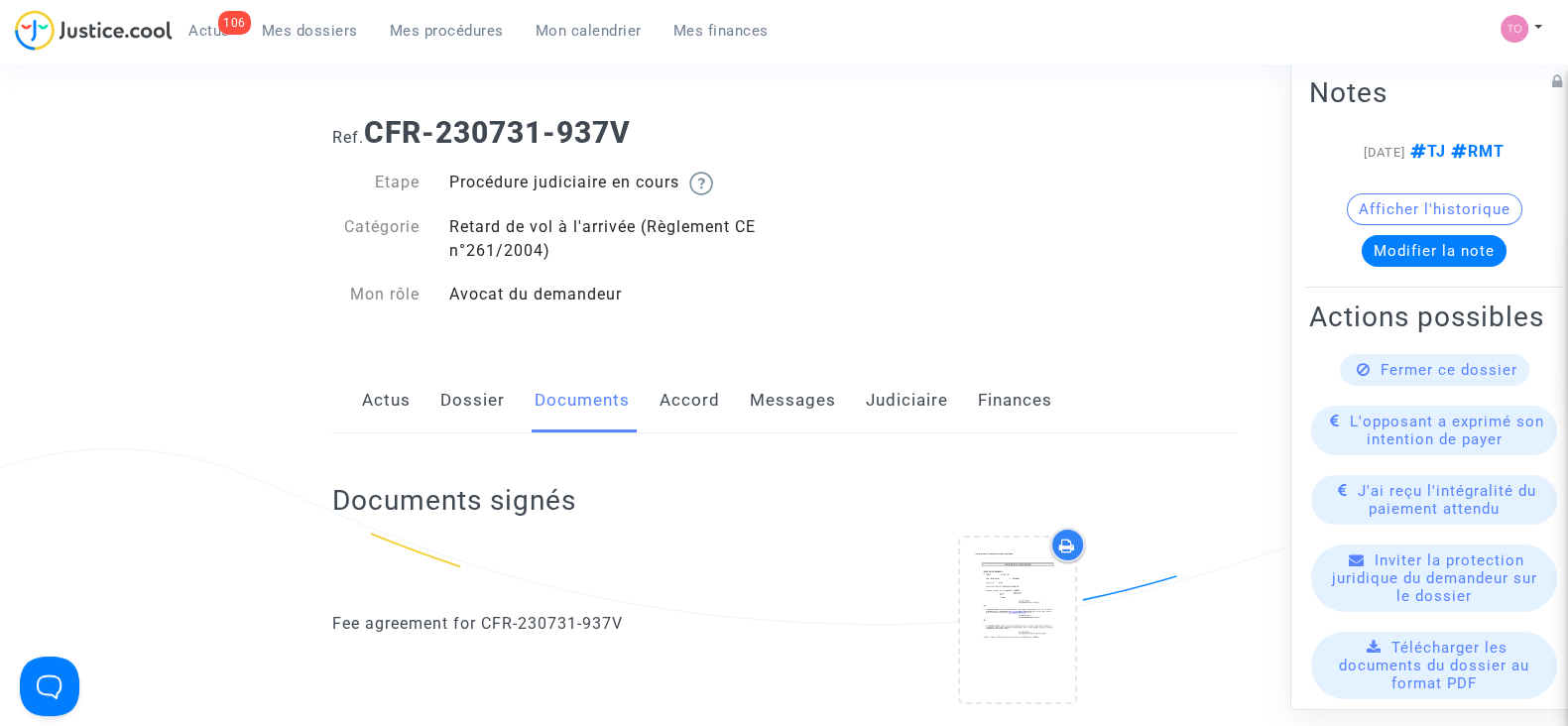 click on "Accord" 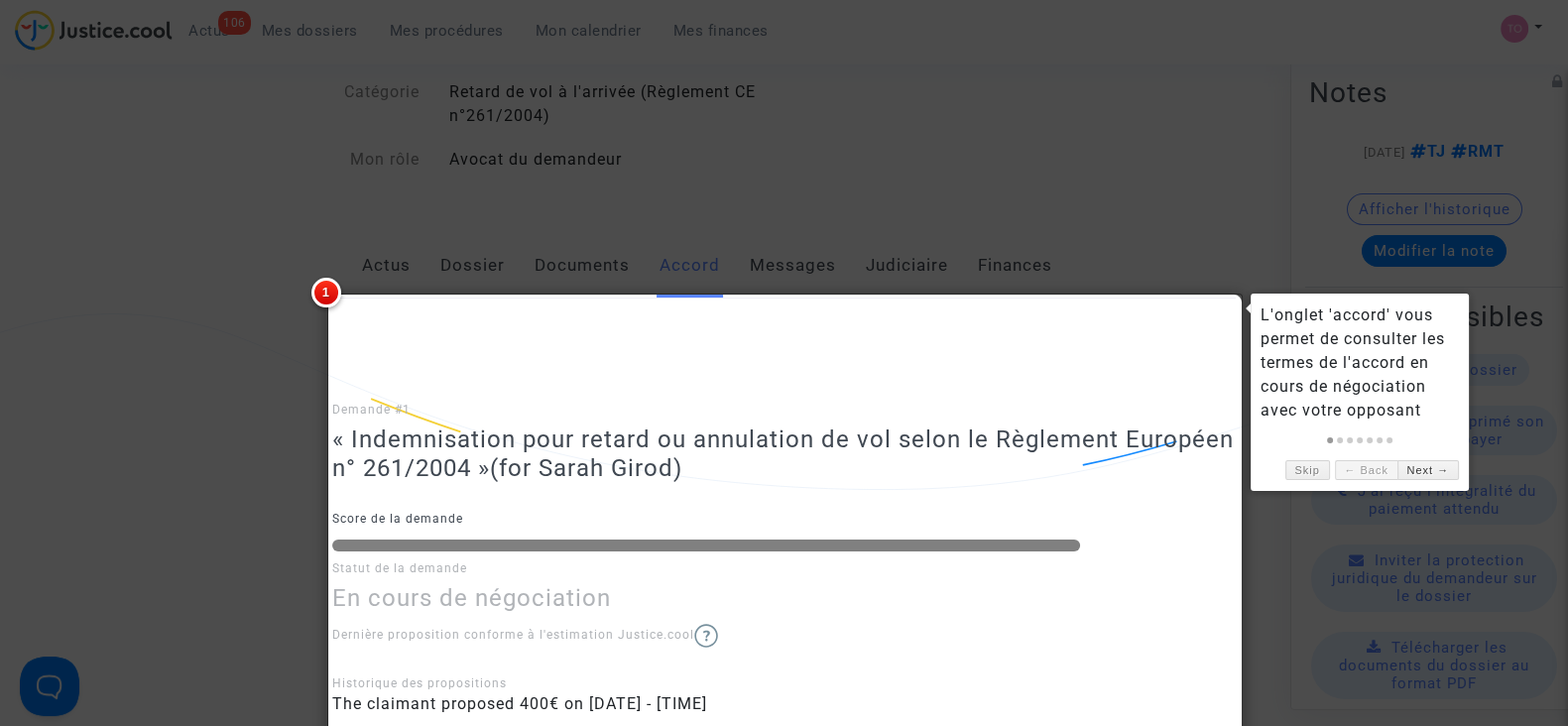 scroll, scrollTop: 150, scrollLeft: 0, axis: vertical 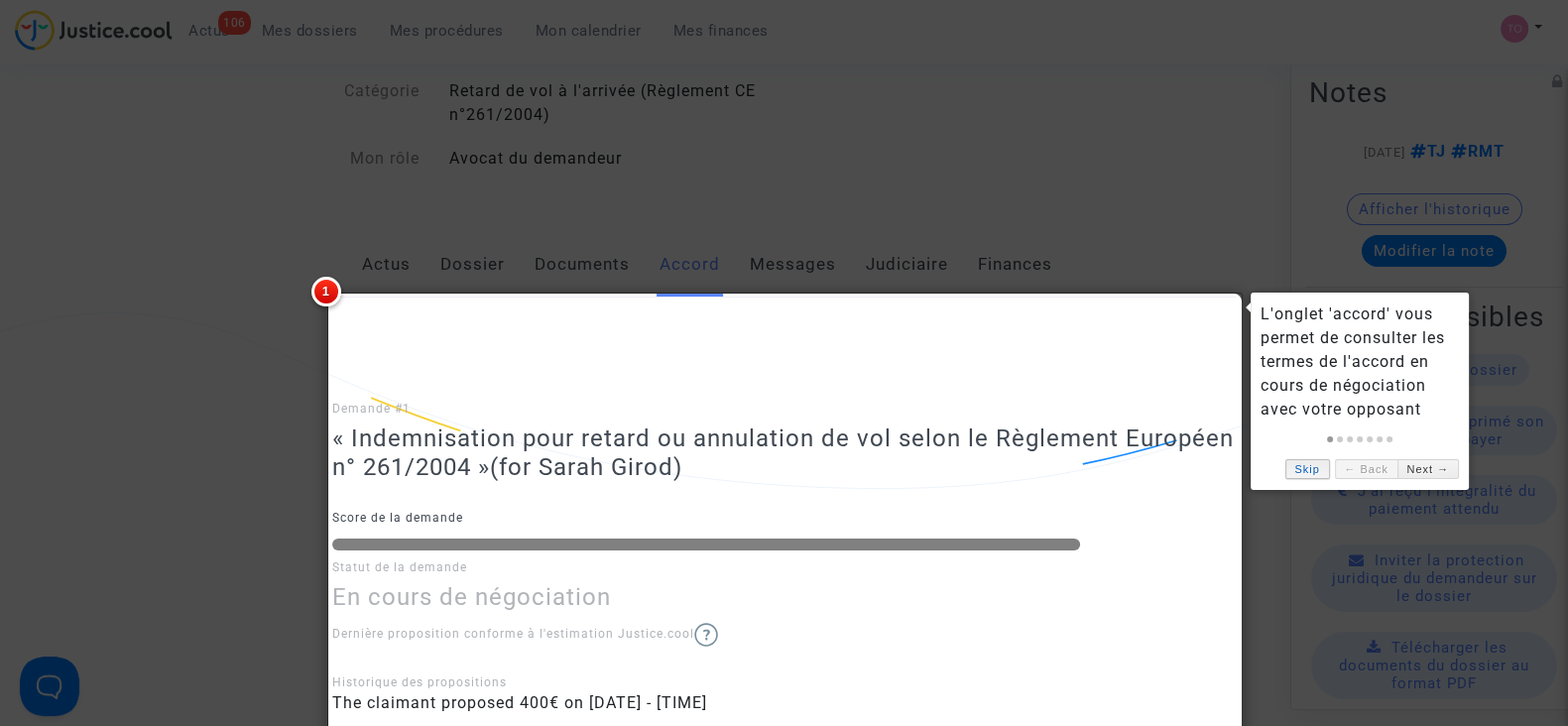 click on "Skip" at bounding box center [1307, 469] 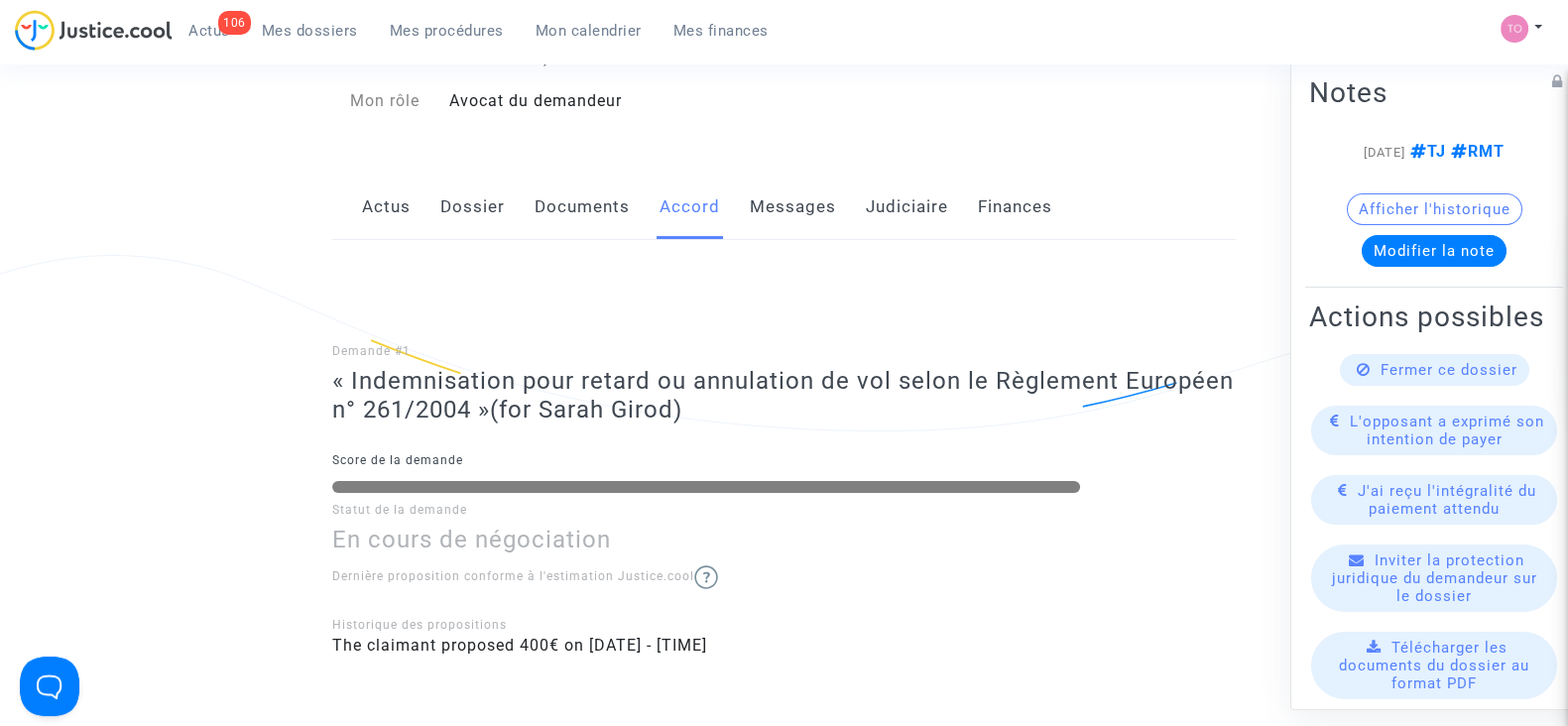 scroll, scrollTop: 199, scrollLeft: 0, axis: vertical 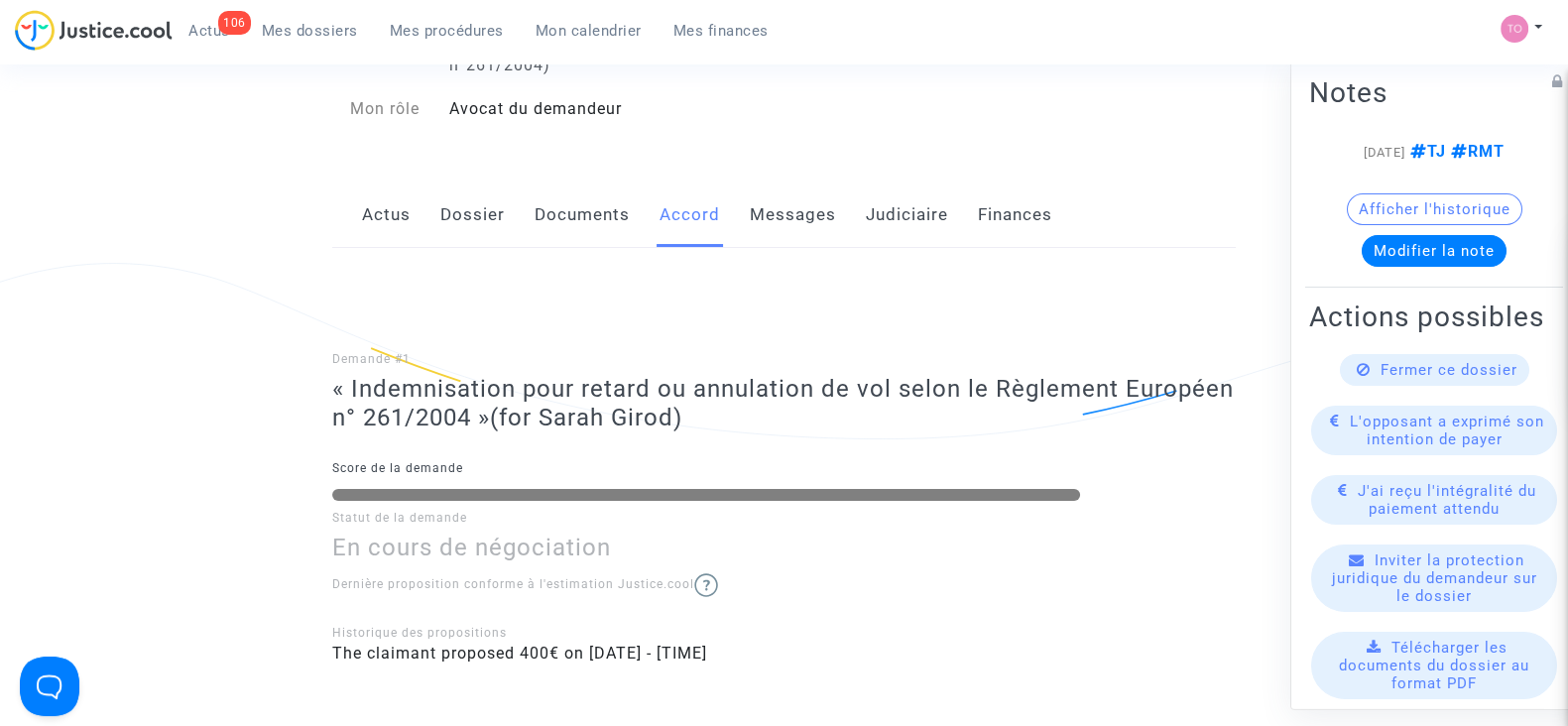 click on "Messages" 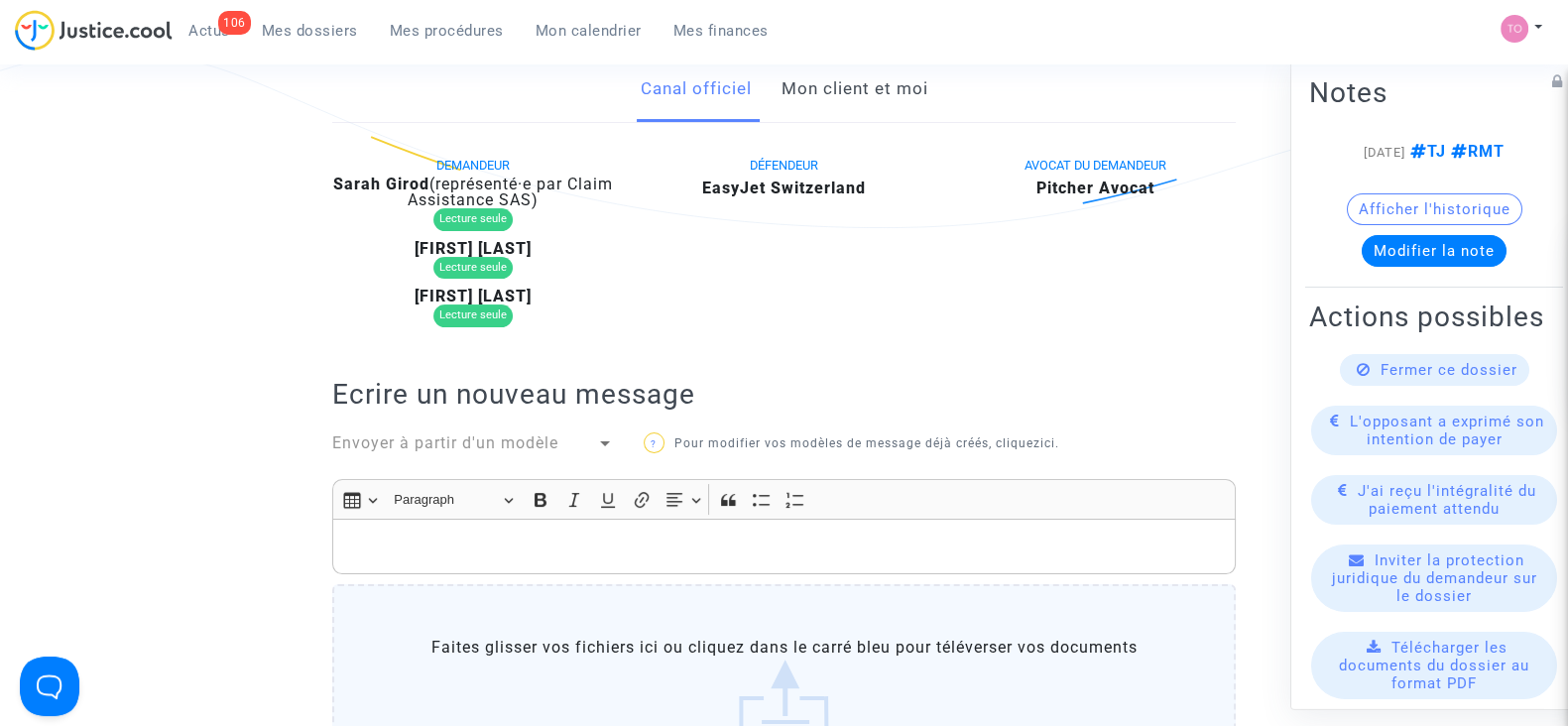 scroll, scrollTop: 0, scrollLeft: 0, axis: both 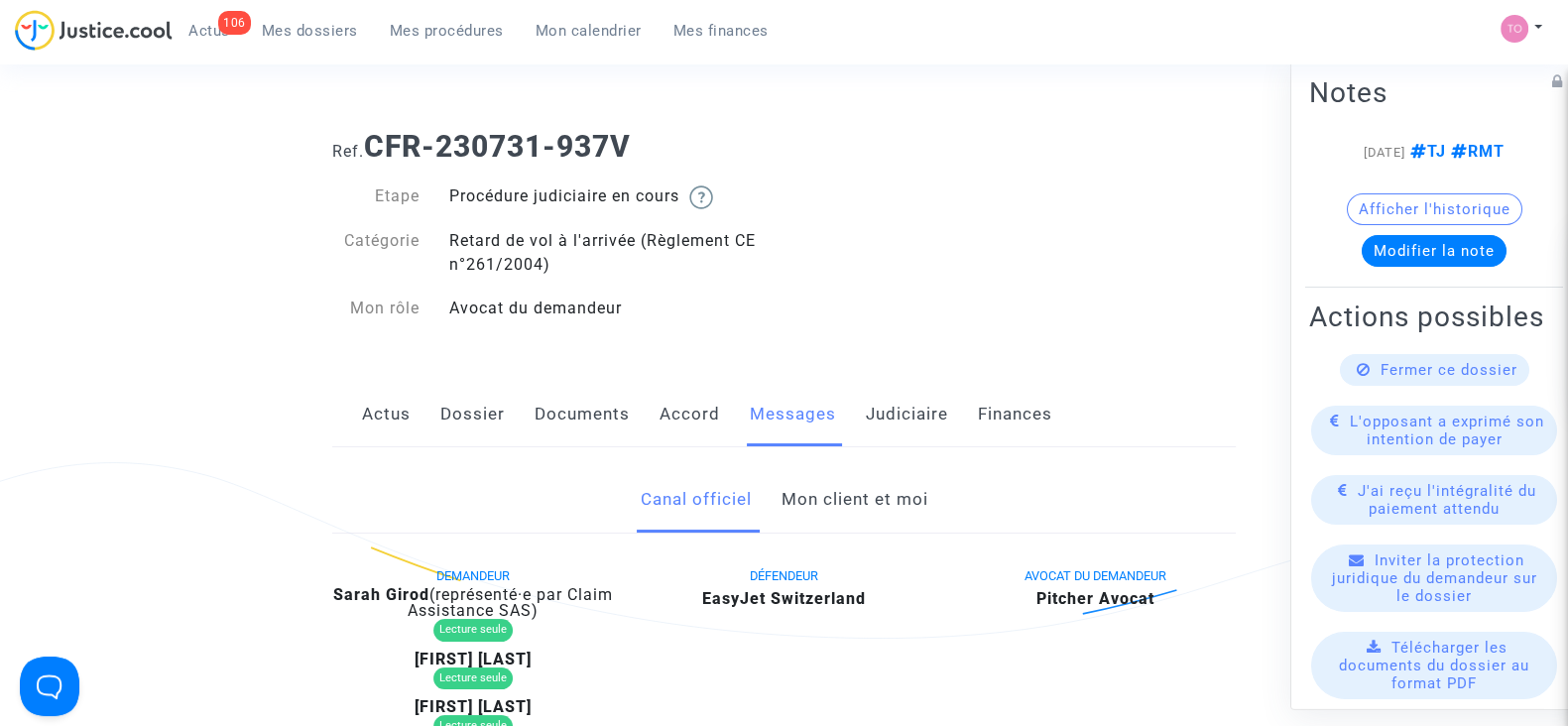 click on "Judiciaire" 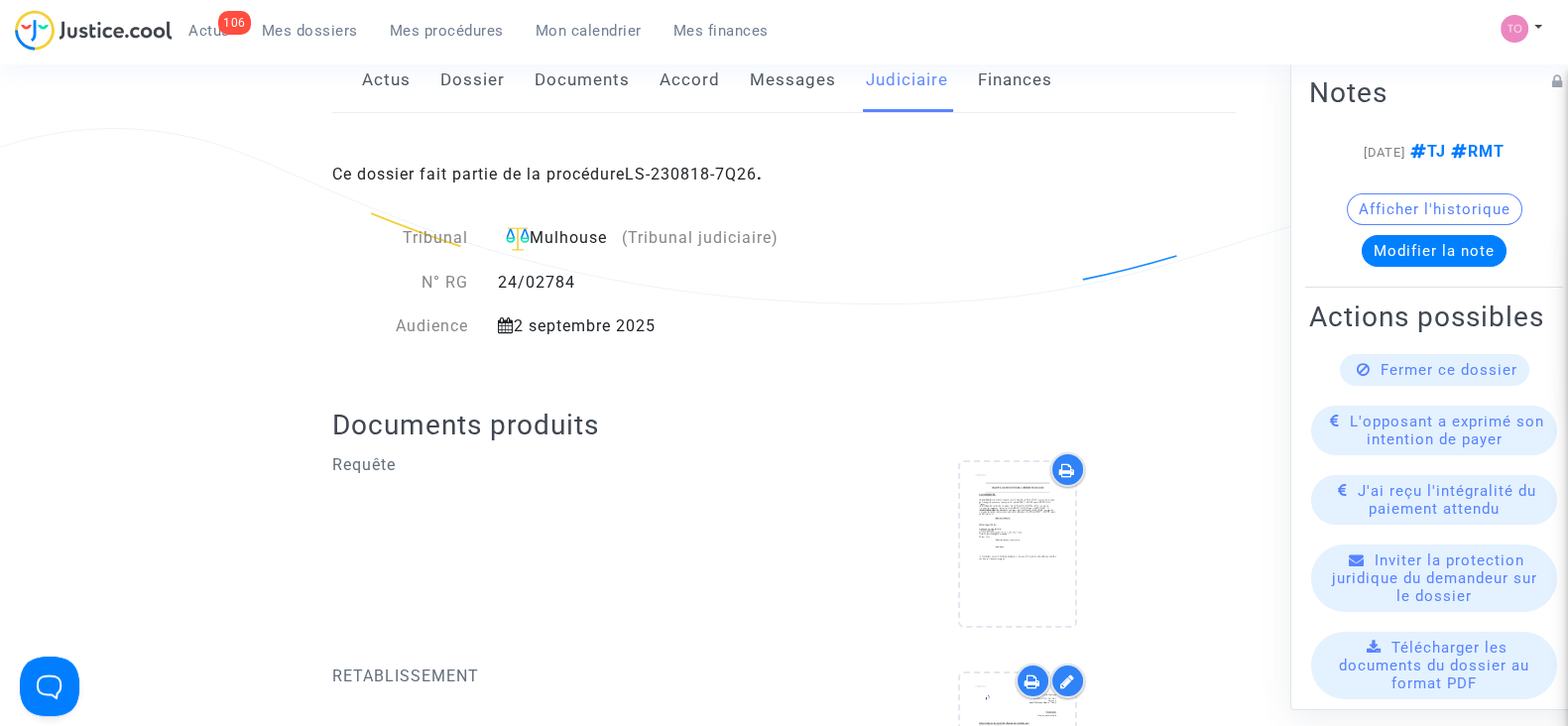 scroll, scrollTop: 348, scrollLeft: 0, axis: vertical 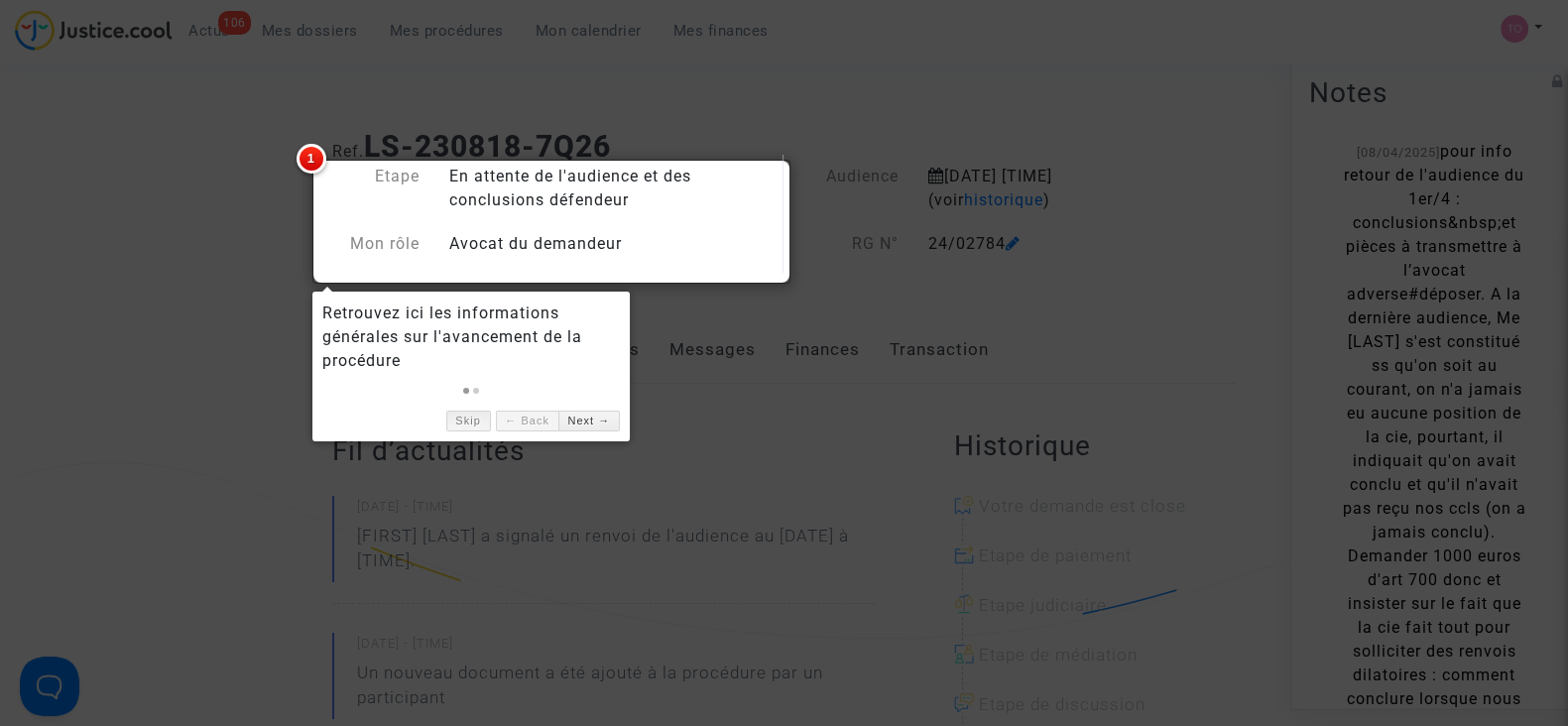 drag, startPoint x: 449, startPoint y: 424, endPoint x: 461, endPoint y: 426, distance: 12.165525 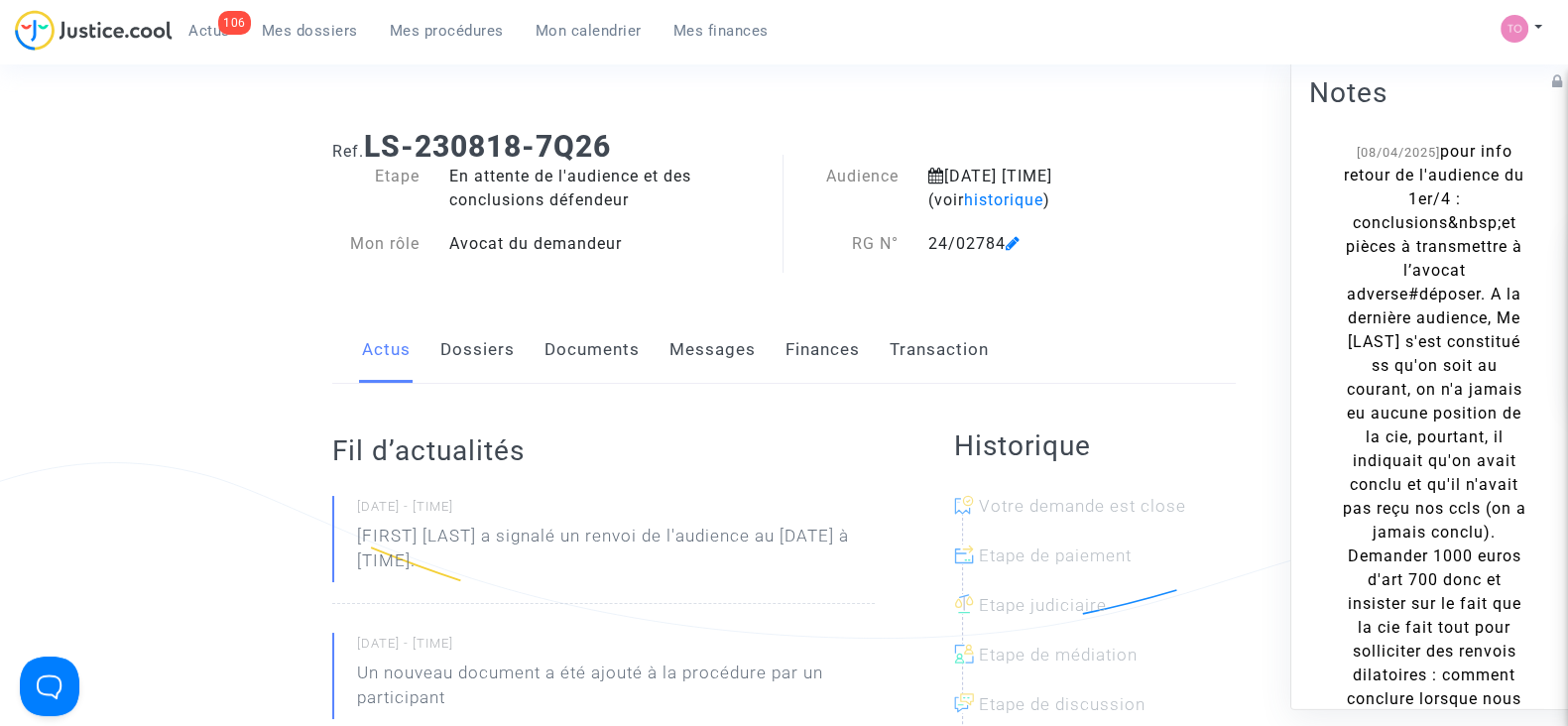 click on "Dossiers" 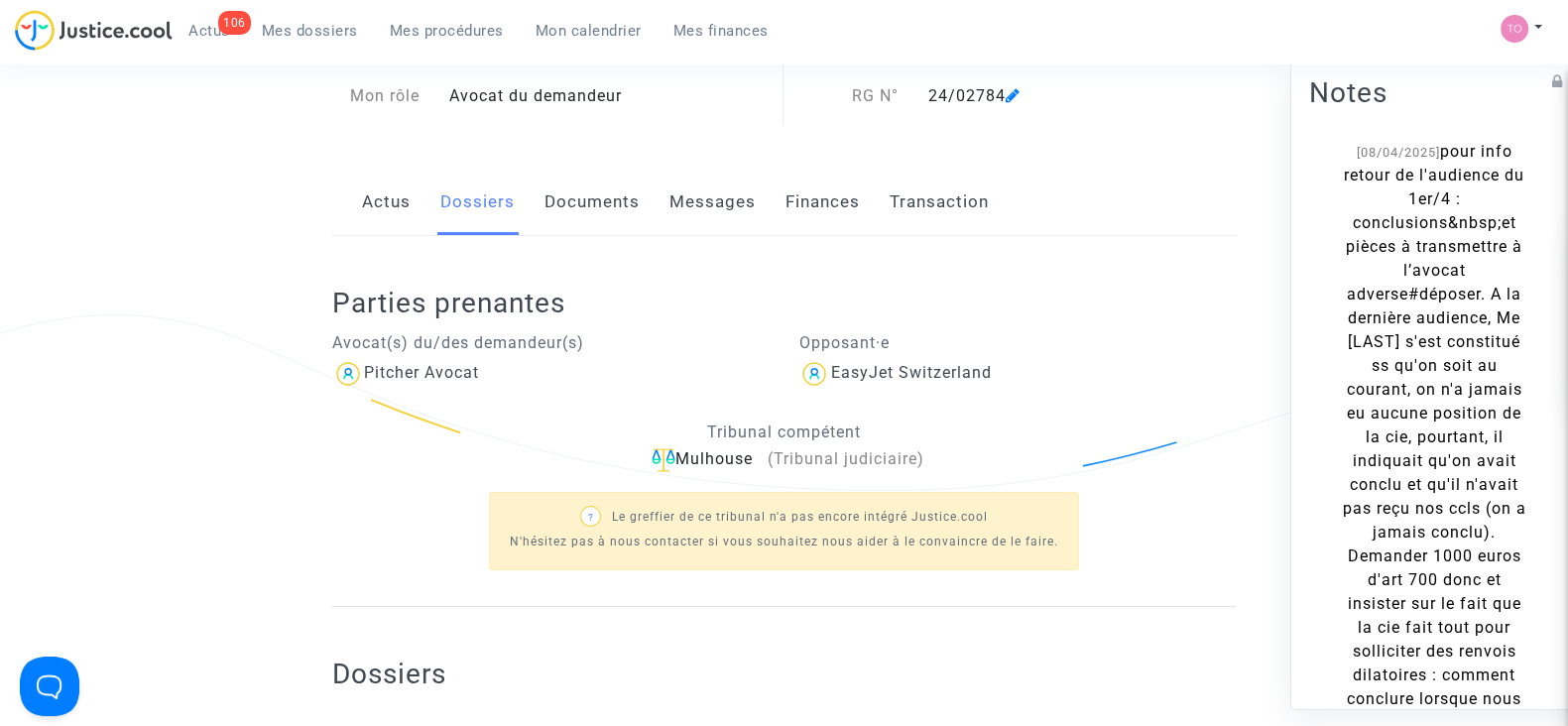 scroll, scrollTop: 144, scrollLeft: 0, axis: vertical 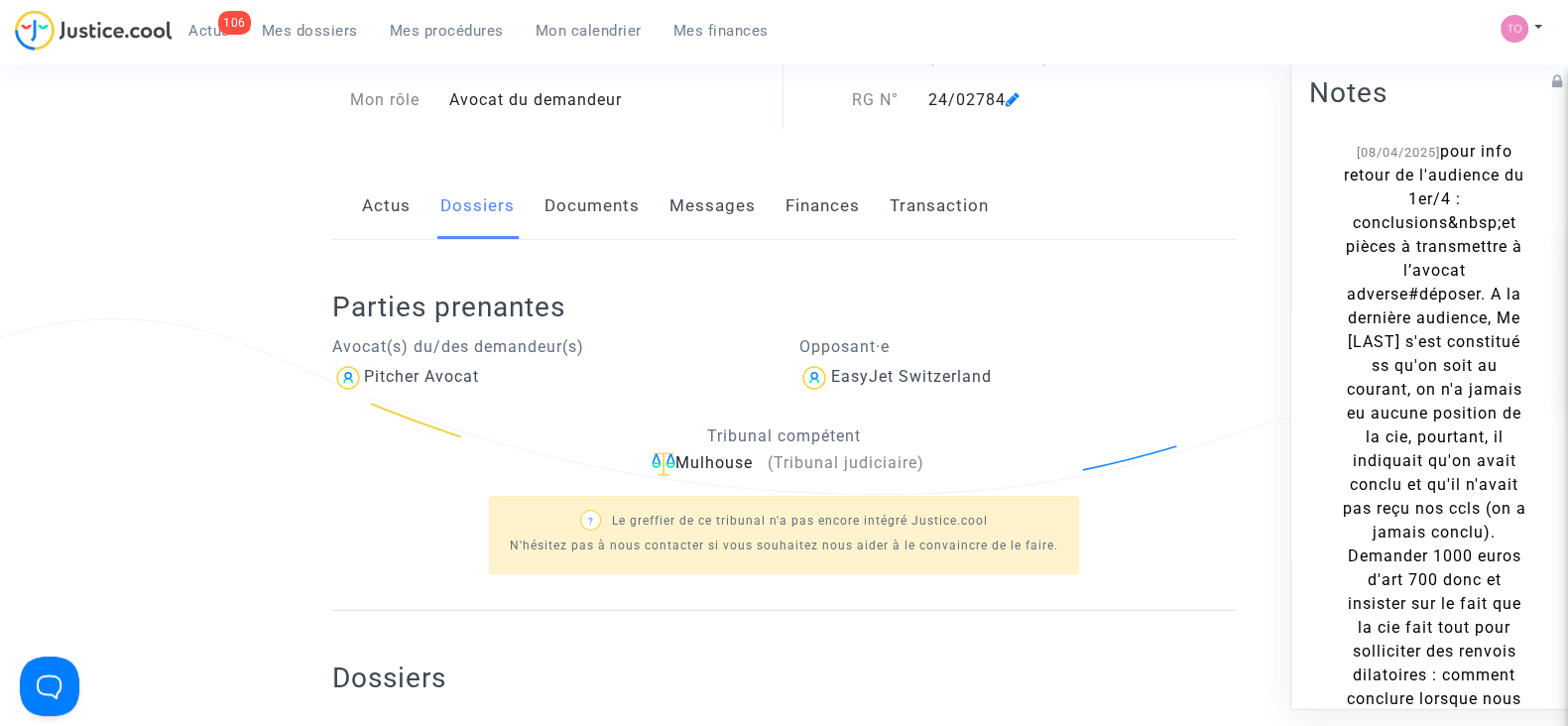 click on "Documents" 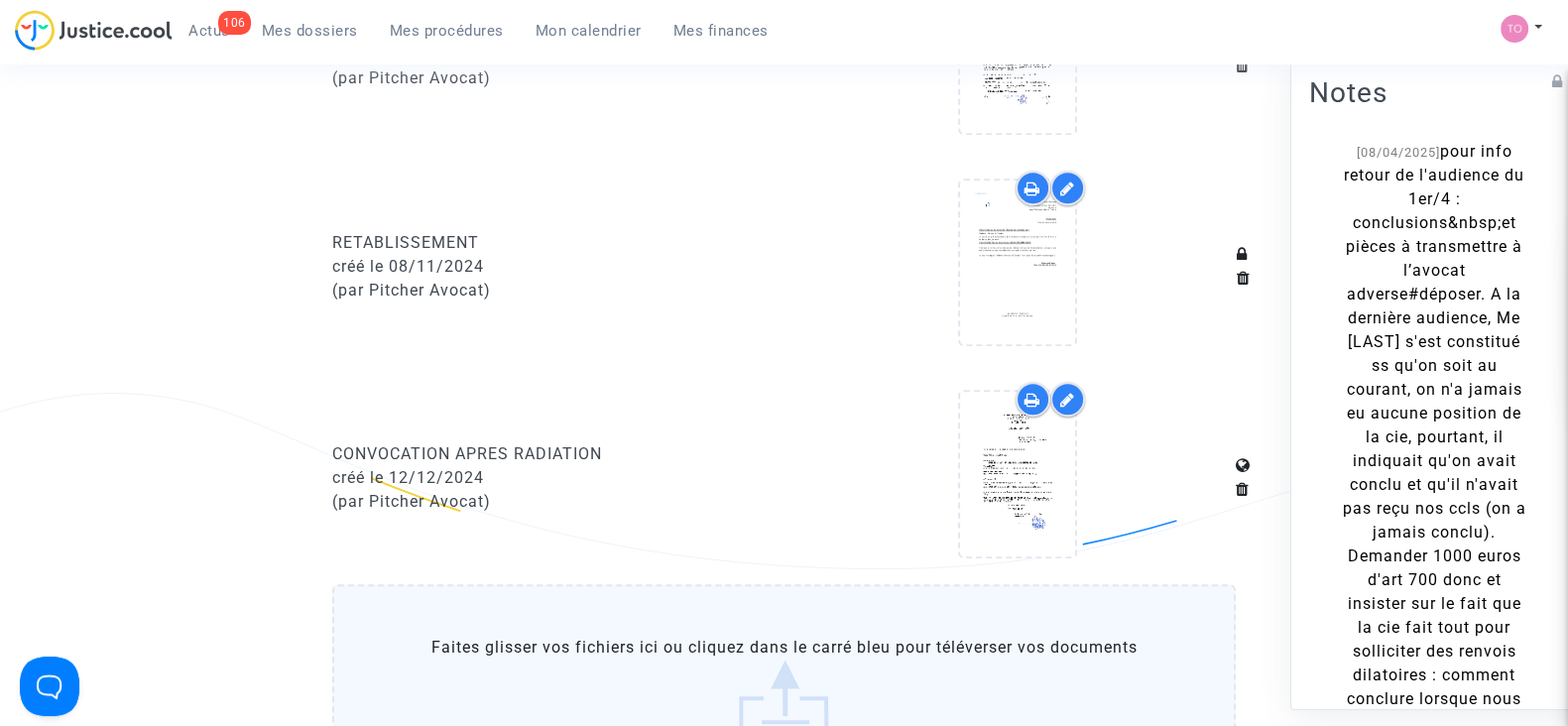 scroll, scrollTop: 1842, scrollLeft: 0, axis: vertical 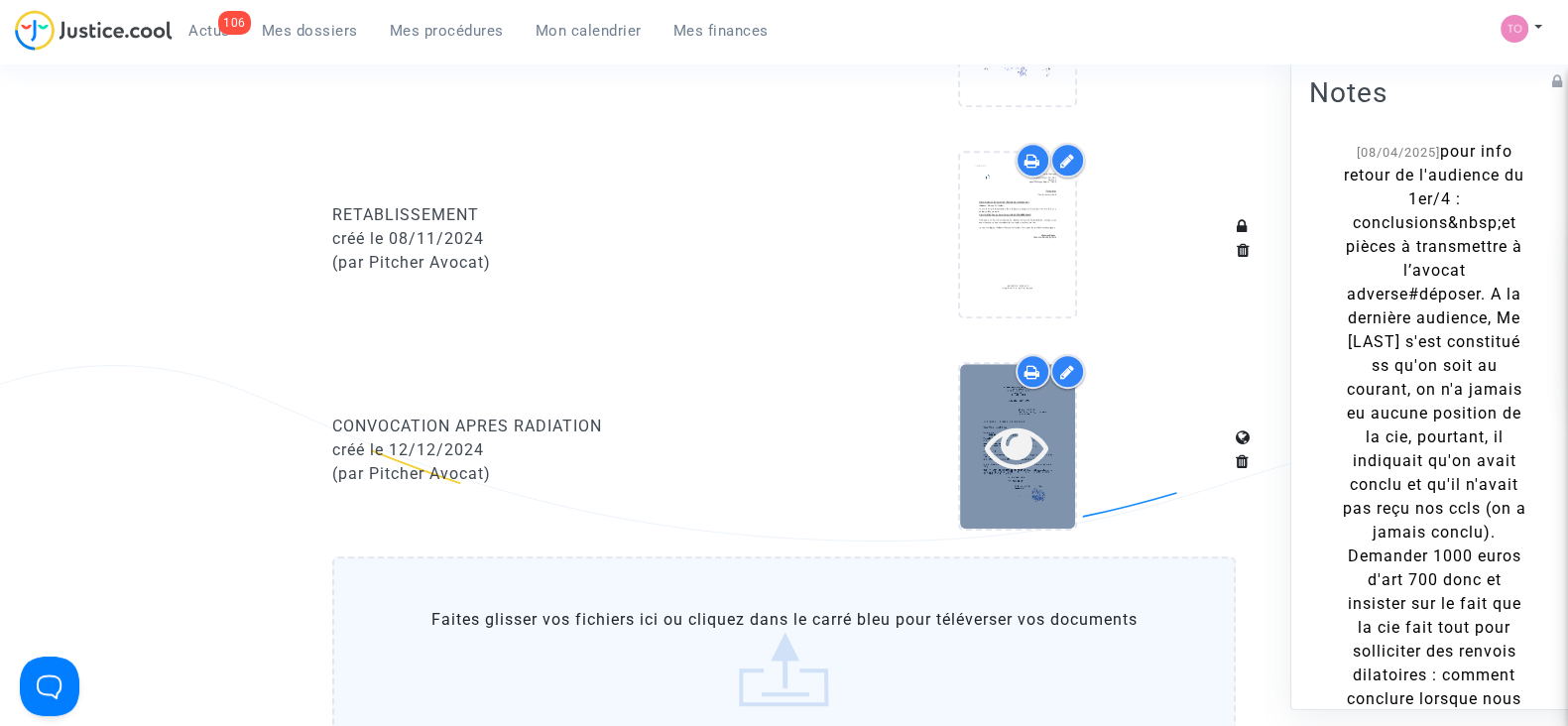 click at bounding box center (1017, 446) 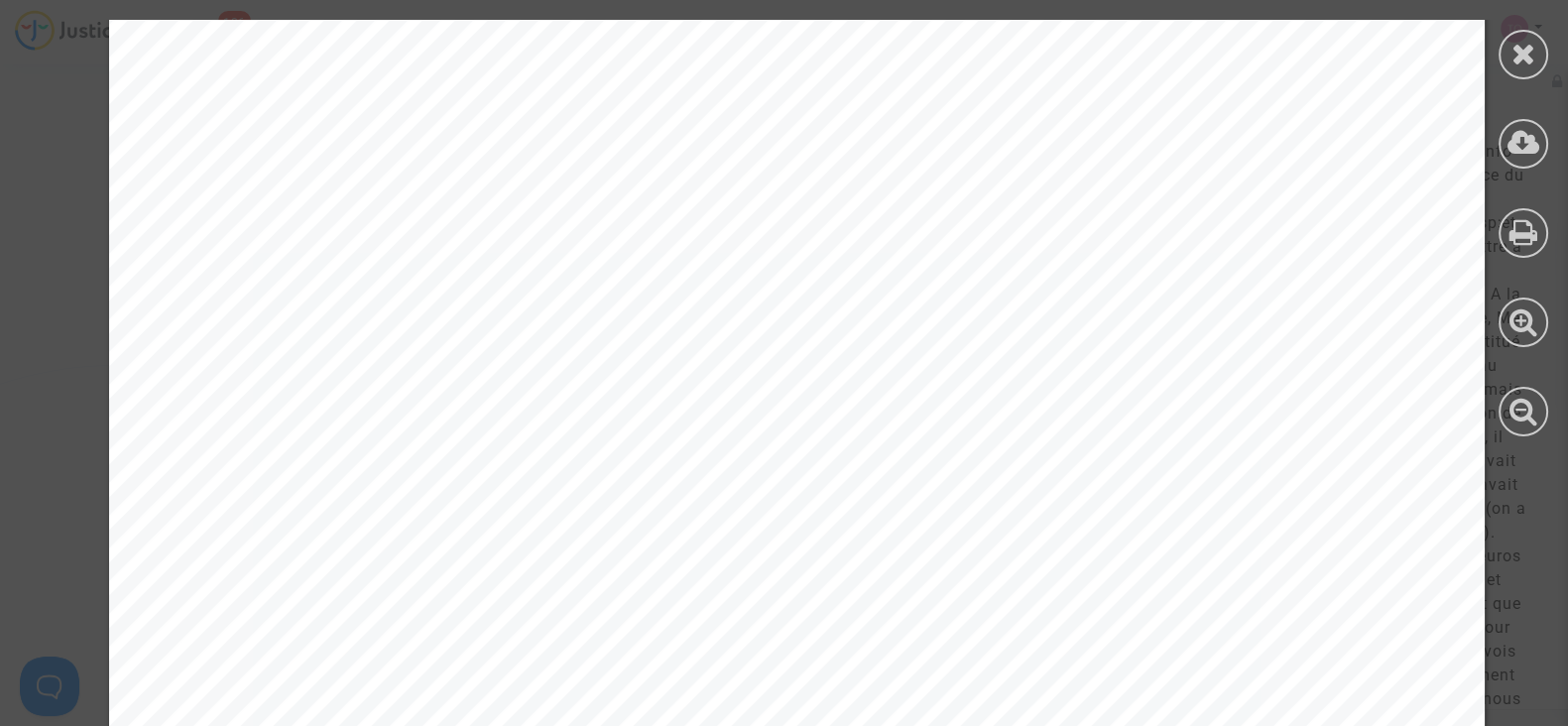 scroll, scrollTop: 669, scrollLeft: 0, axis: vertical 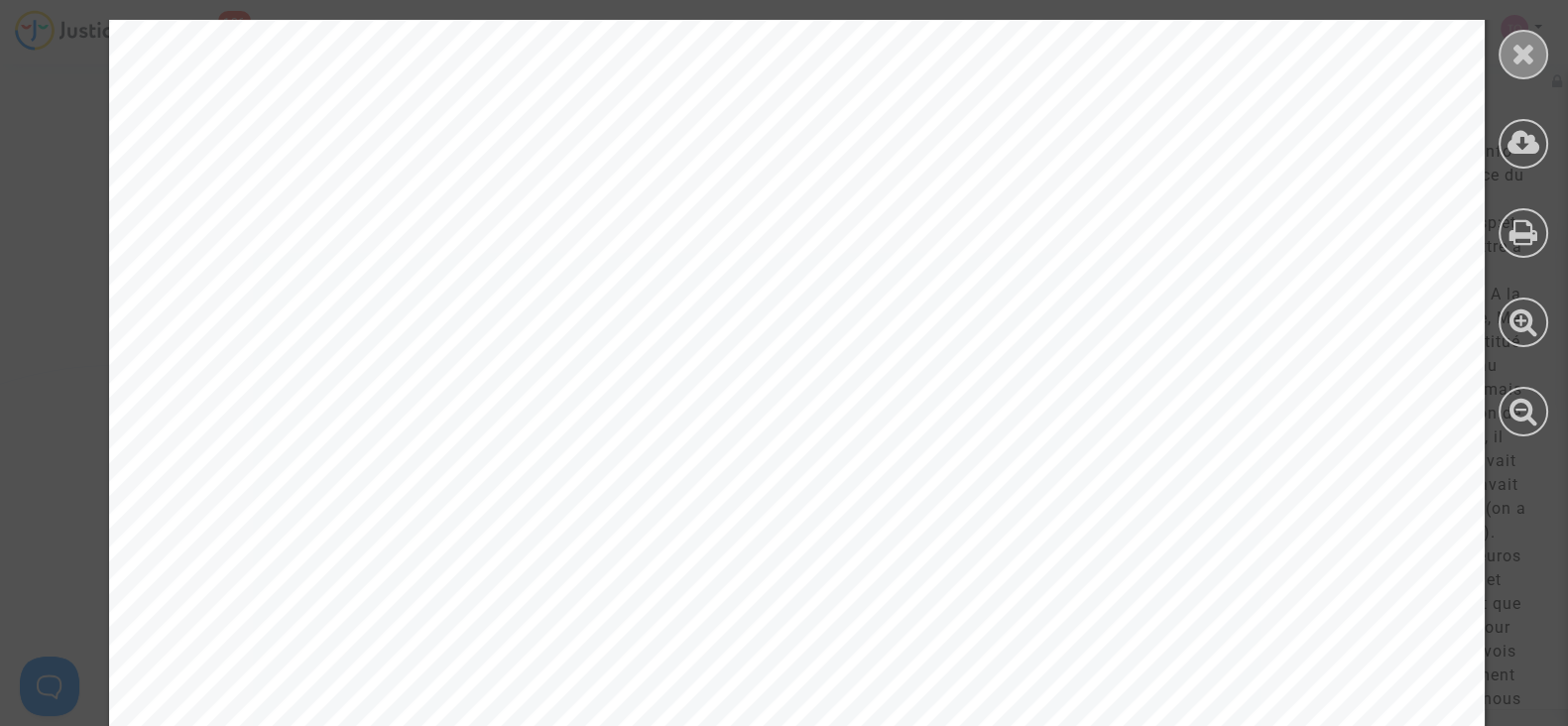 click at bounding box center [1523, 54] 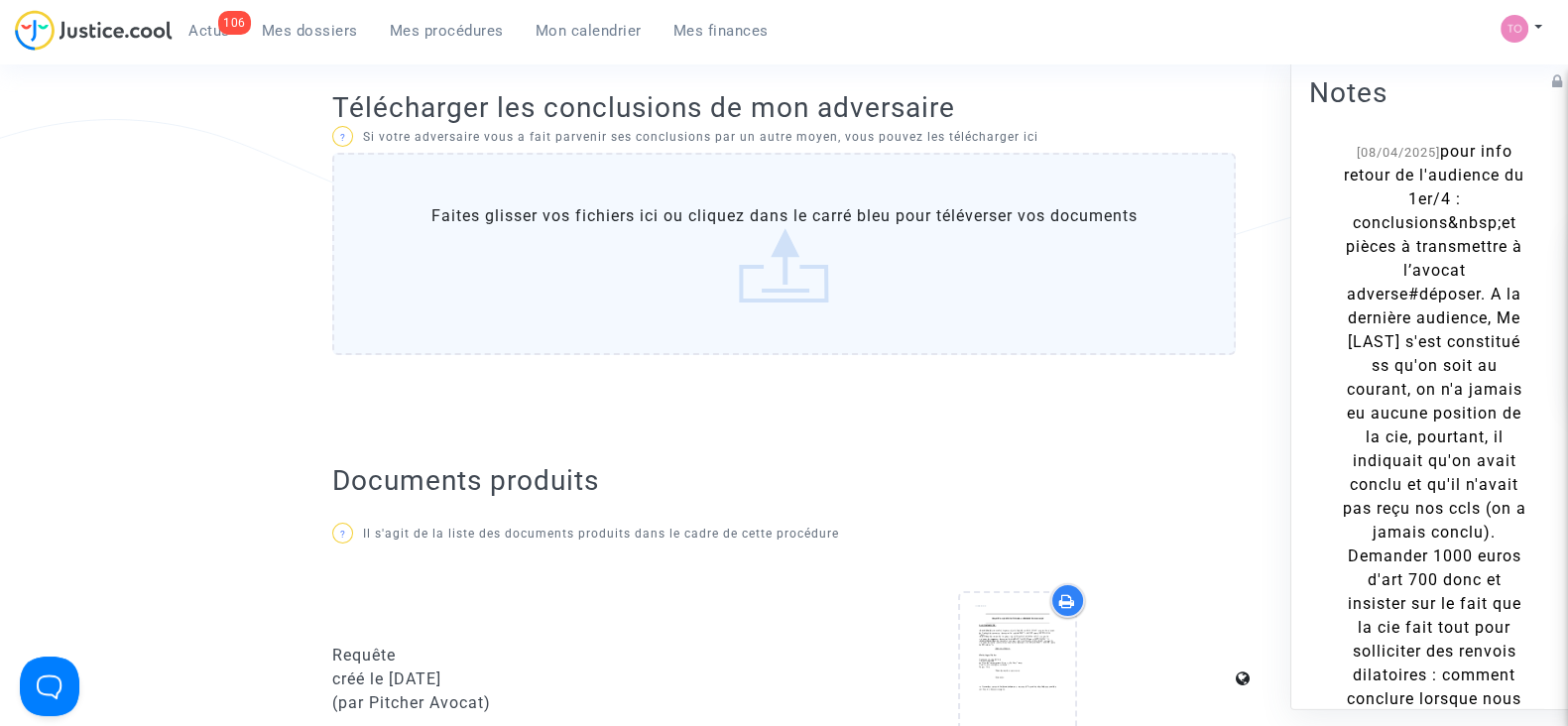 scroll, scrollTop: 0, scrollLeft: 0, axis: both 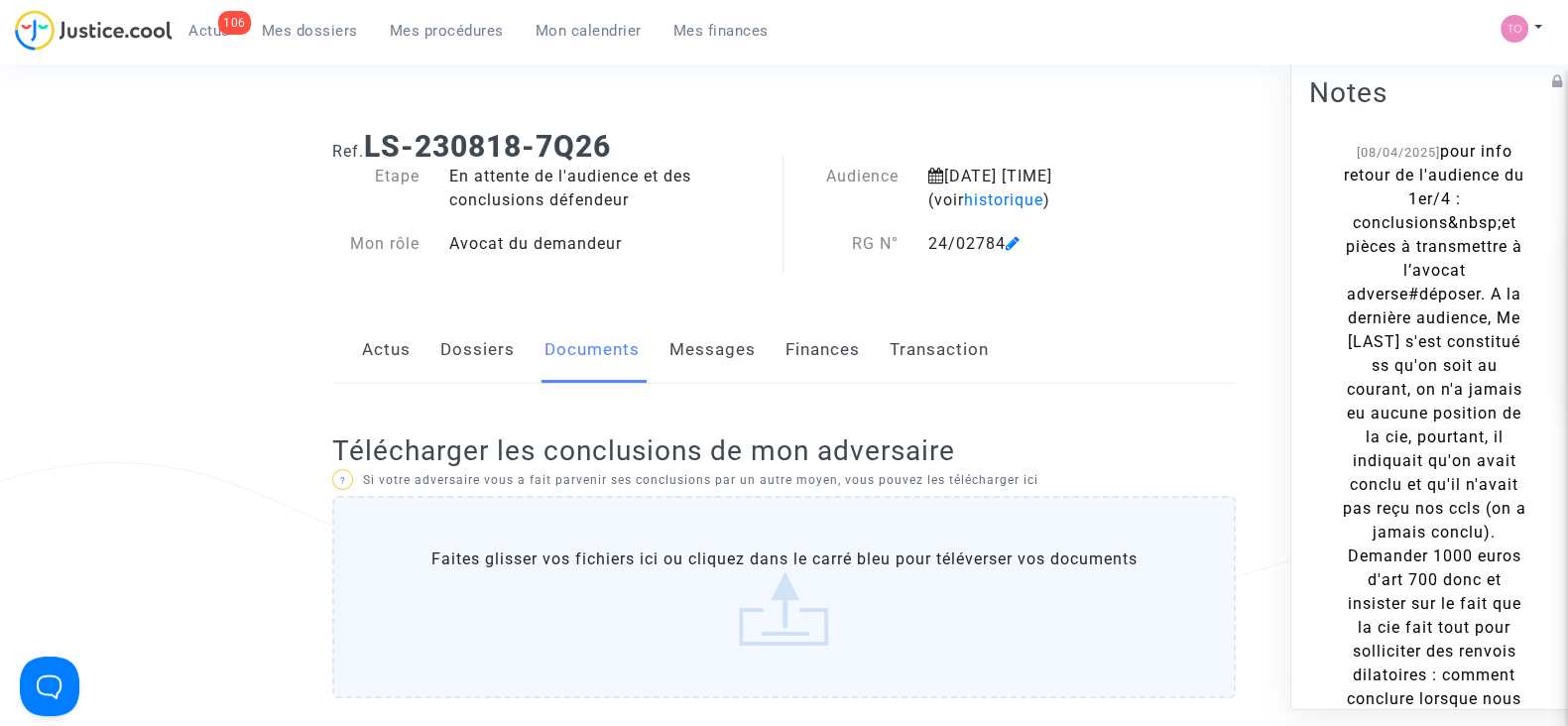 click on "Messages" 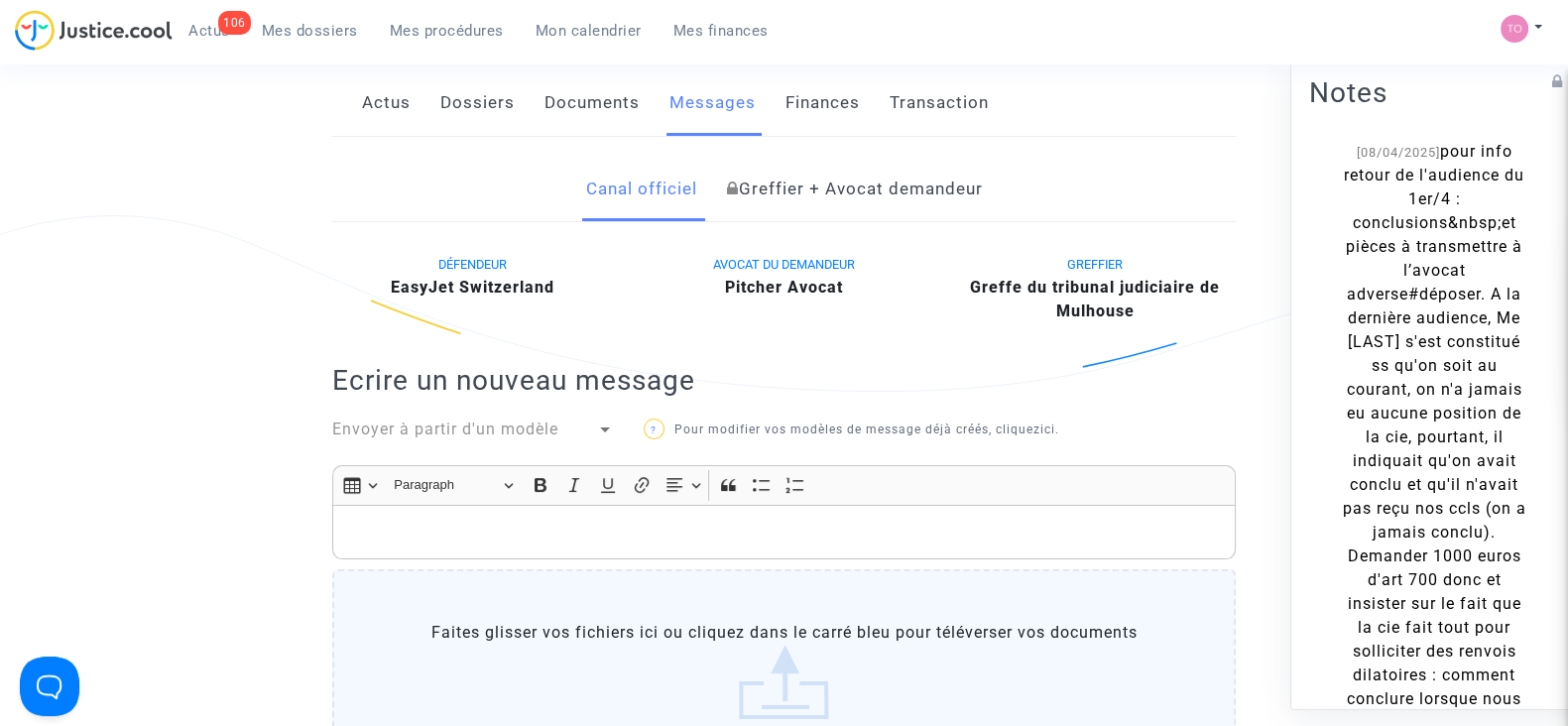 scroll, scrollTop: 103, scrollLeft: 0, axis: vertical 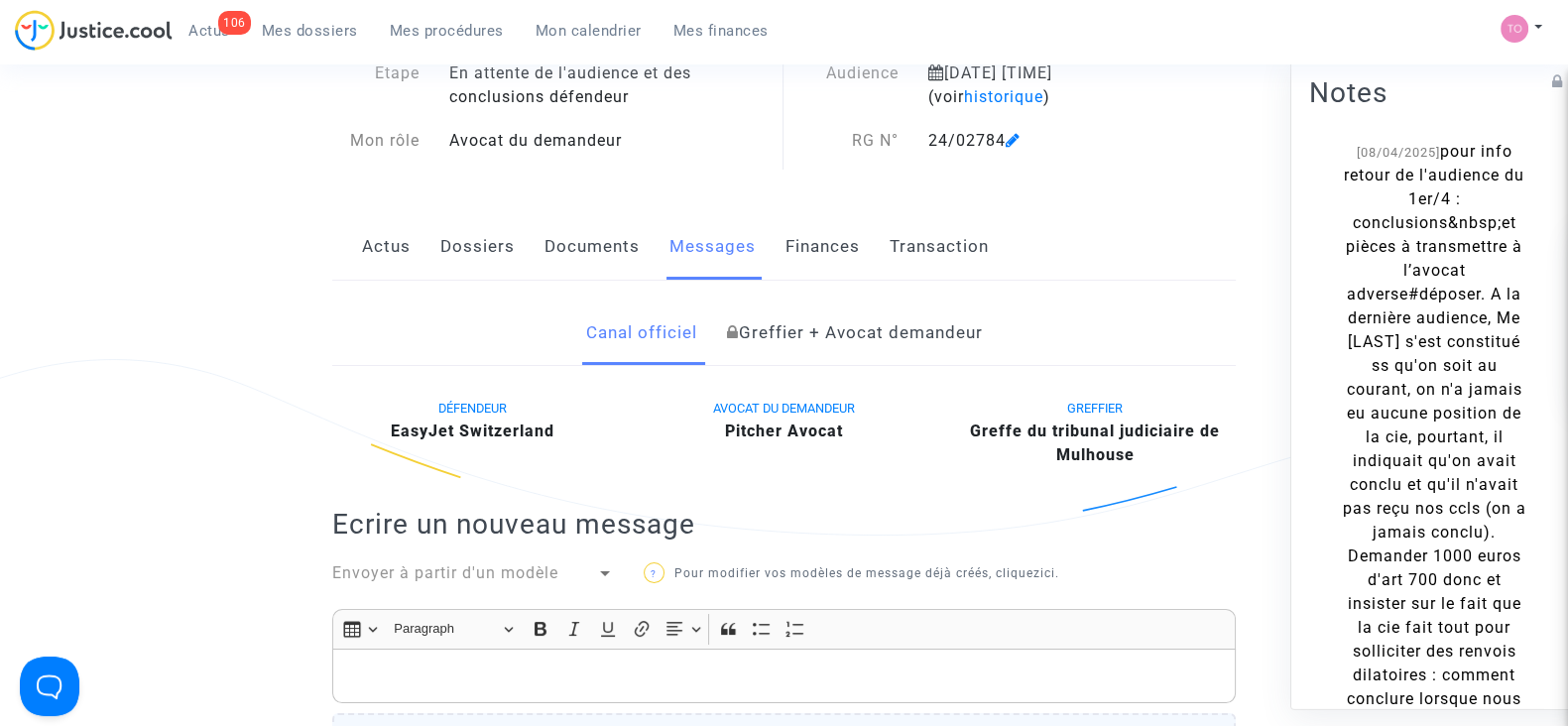 click on "Finances" 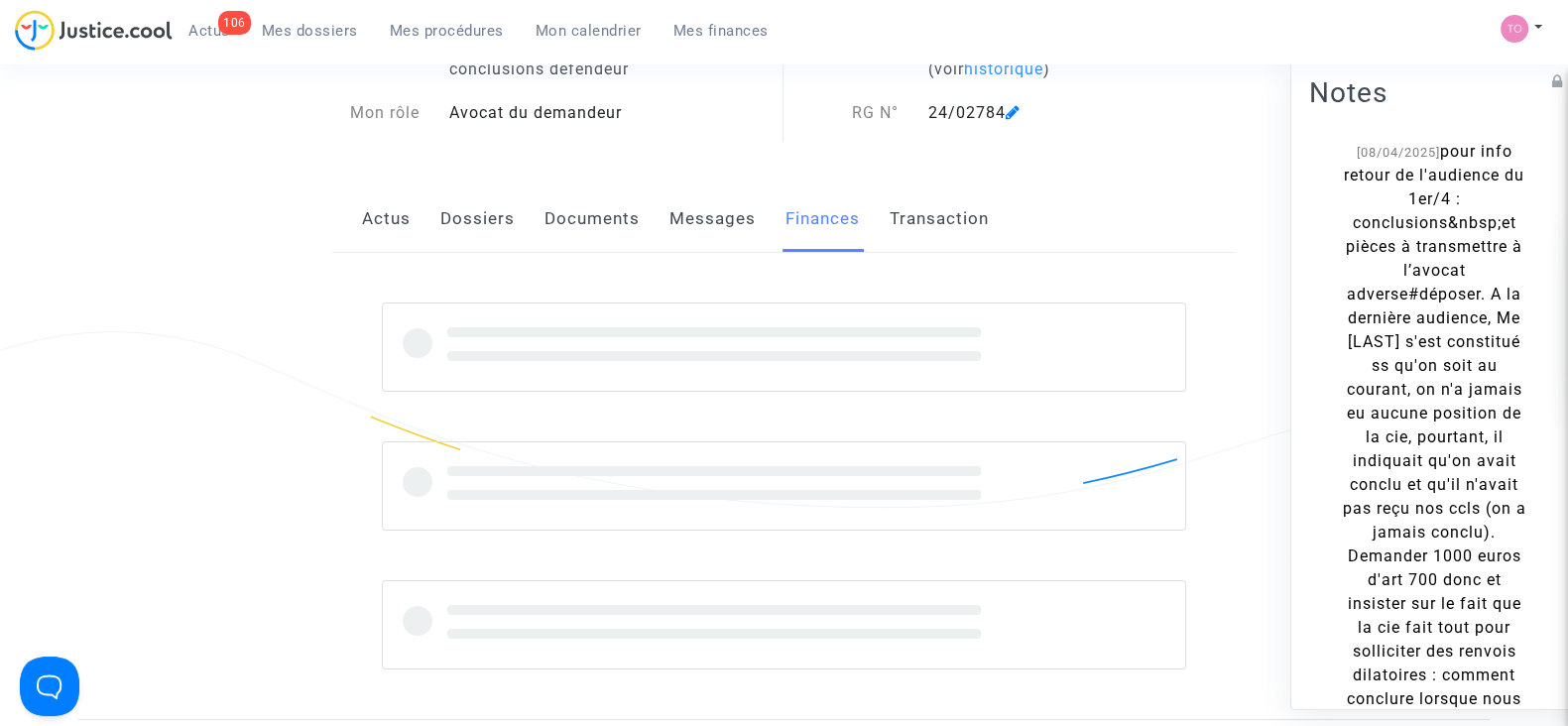 scroll, scrollTop: 133, scrollLeft: 0, axis: vertical 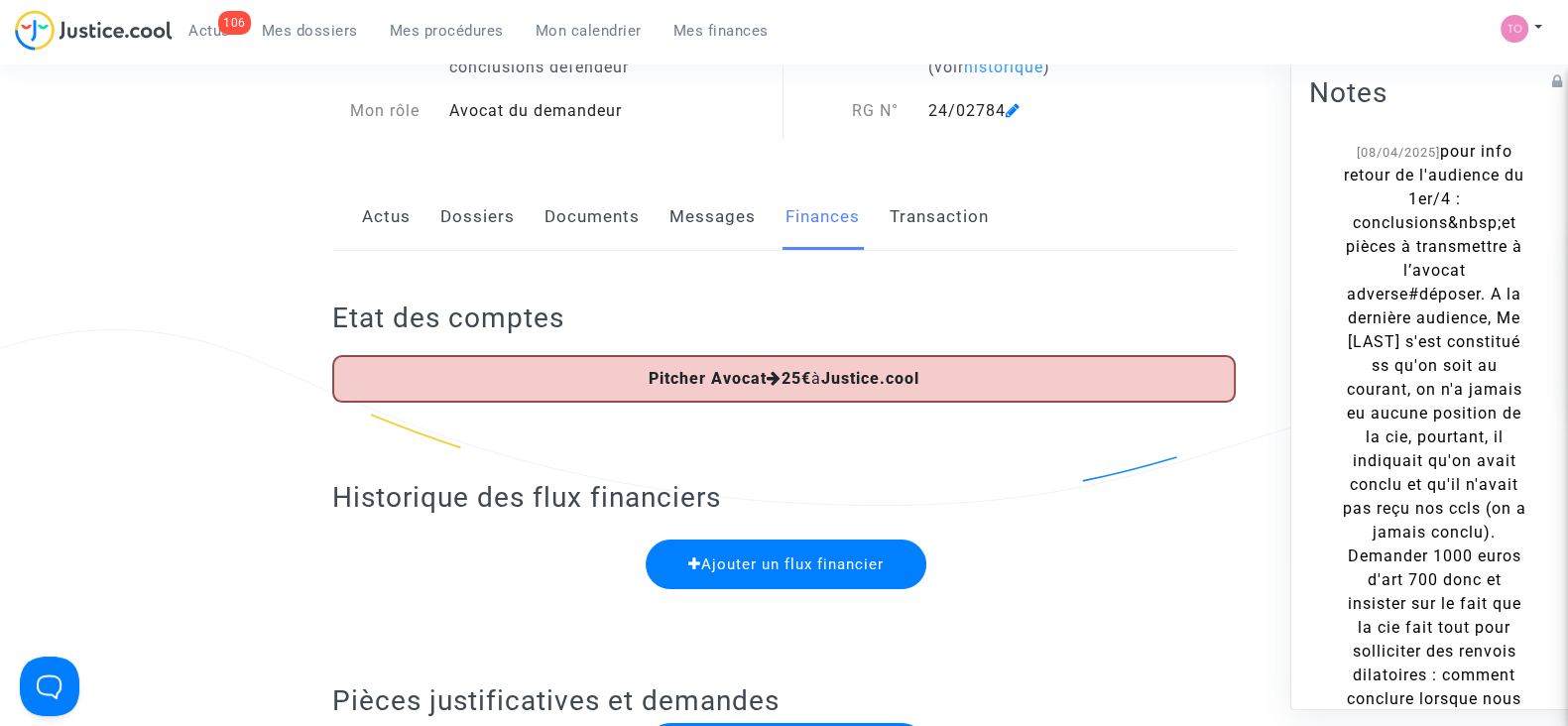 click on "Messages" 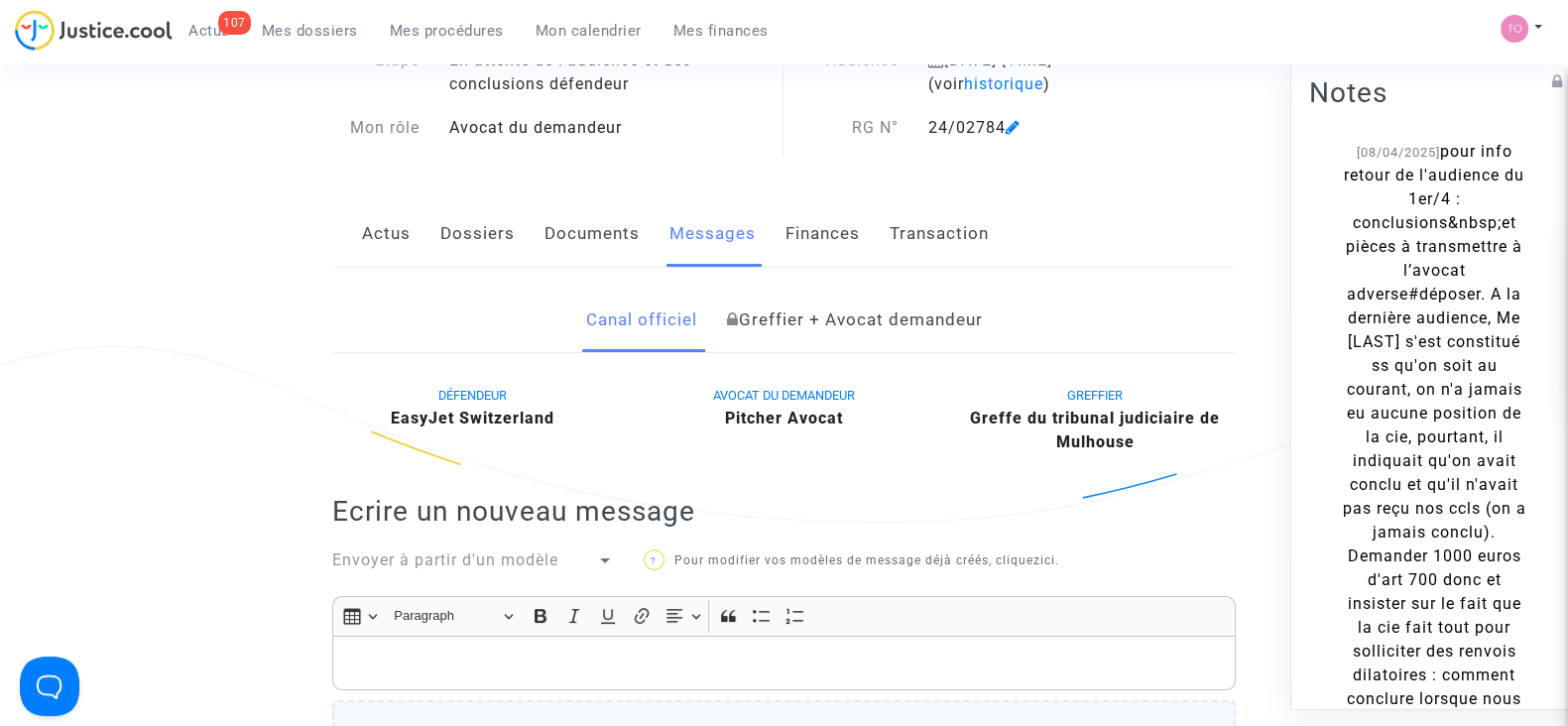 scroll, scrollTop: 115, scrollLeft: 0, axis: vertical 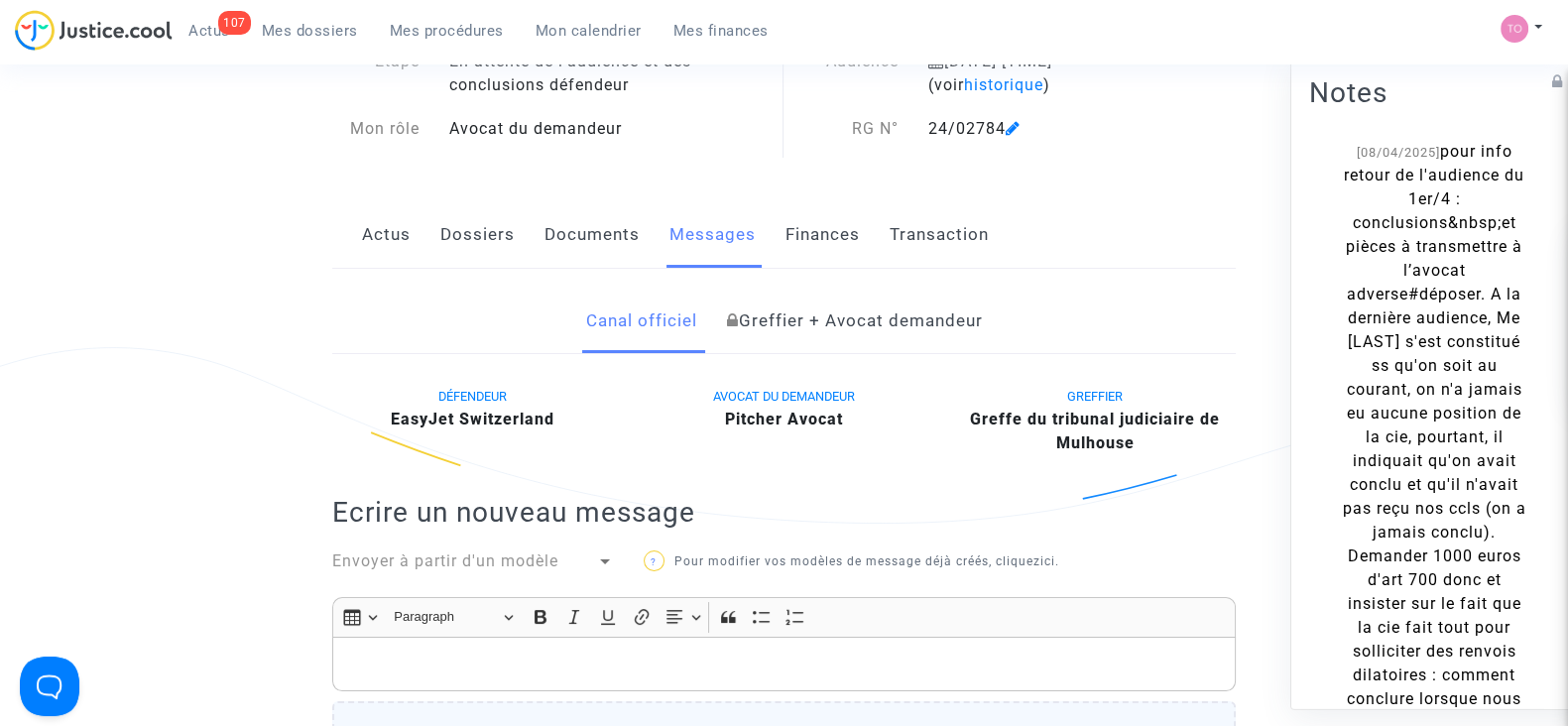 drag, startPoint x: 1007, startPoint y: 358, endPoint x: 1572, endPoint y: 296, distance: 568.392 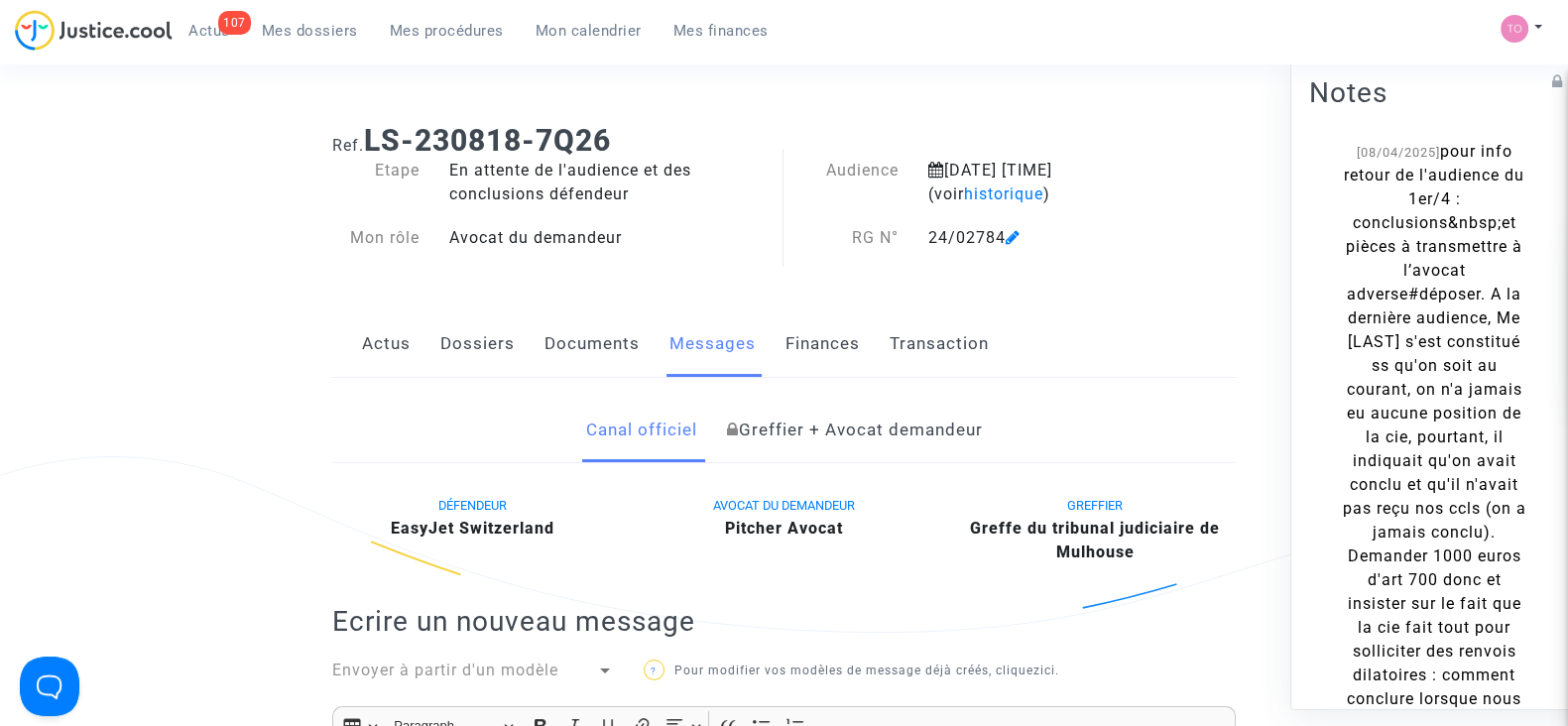scroll, scrollTop: 0, scrollLeft: 0, axis: both 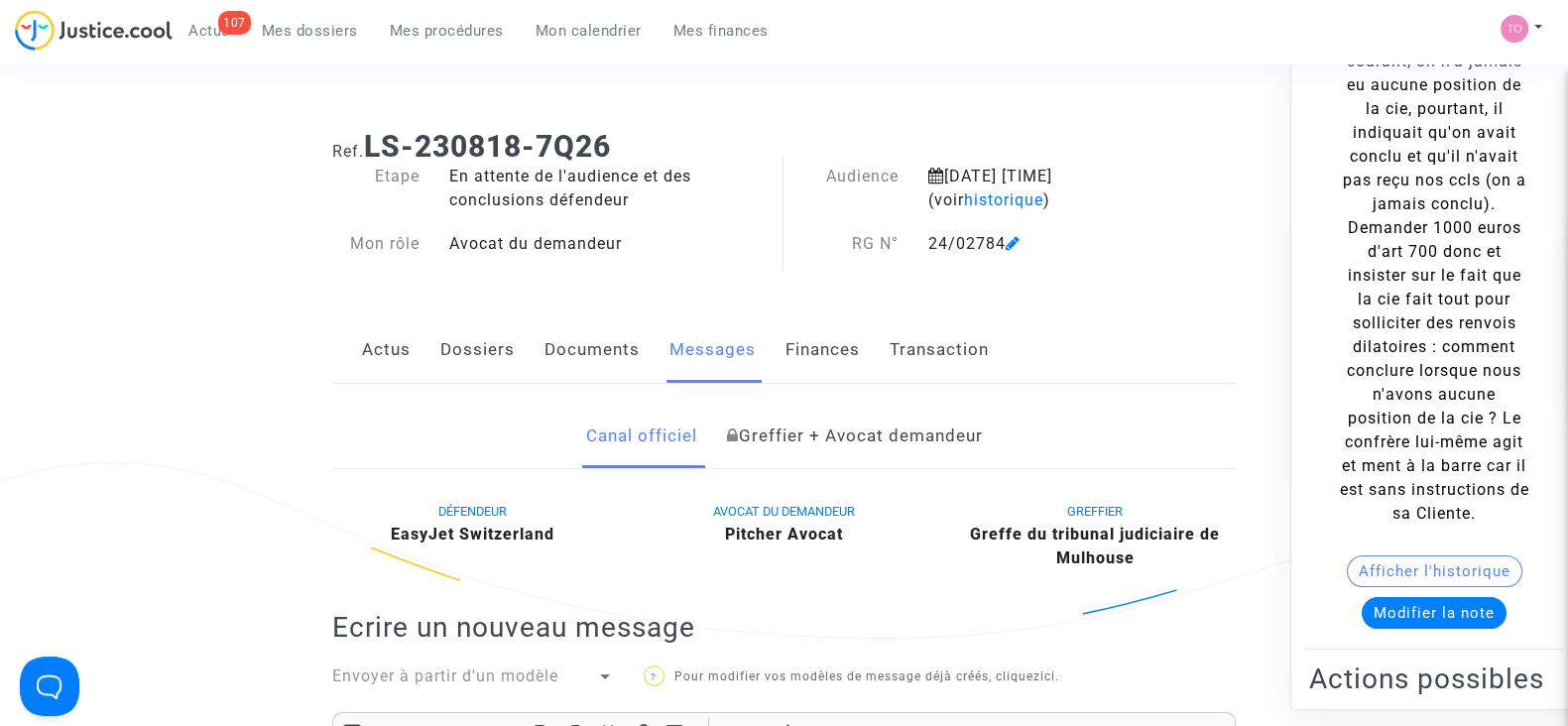 click on "Modifier la note" 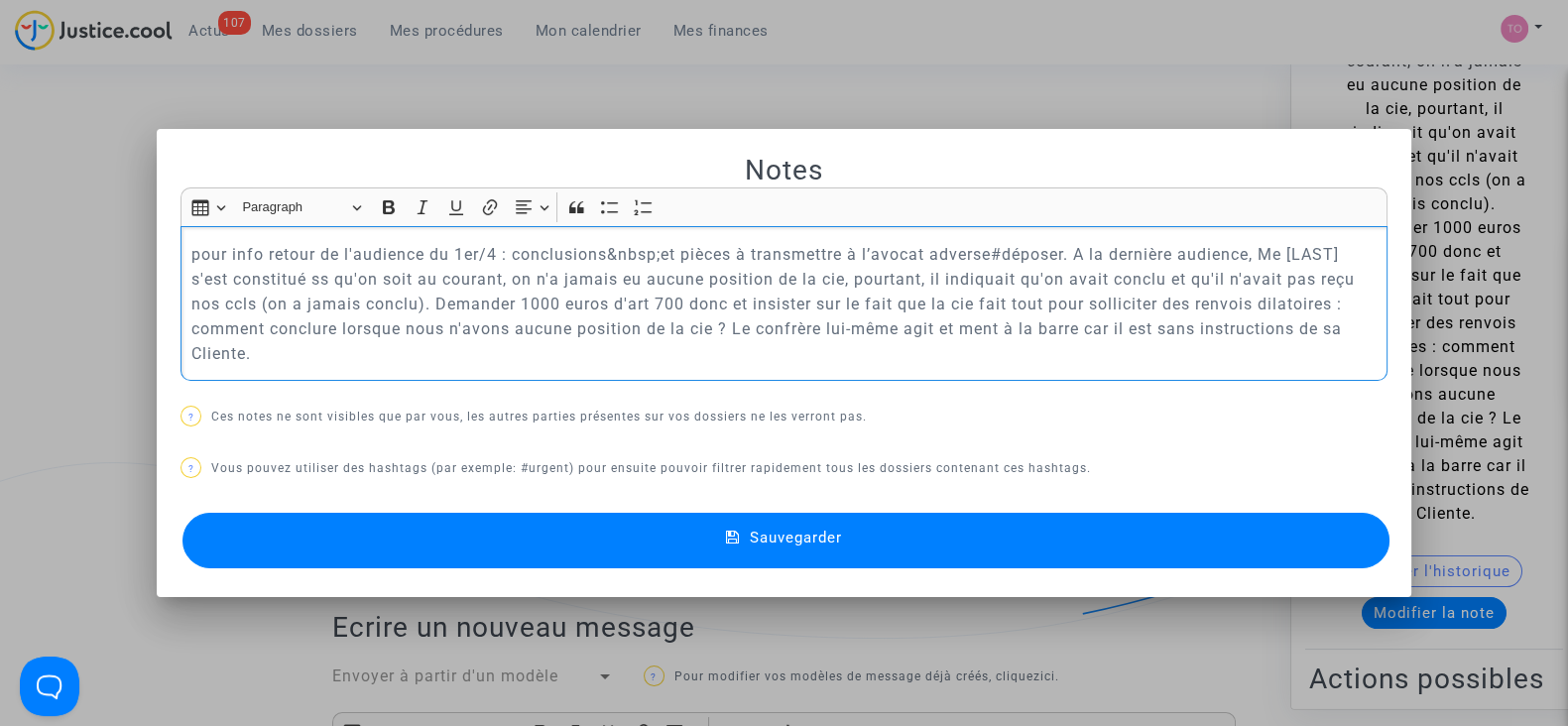 type 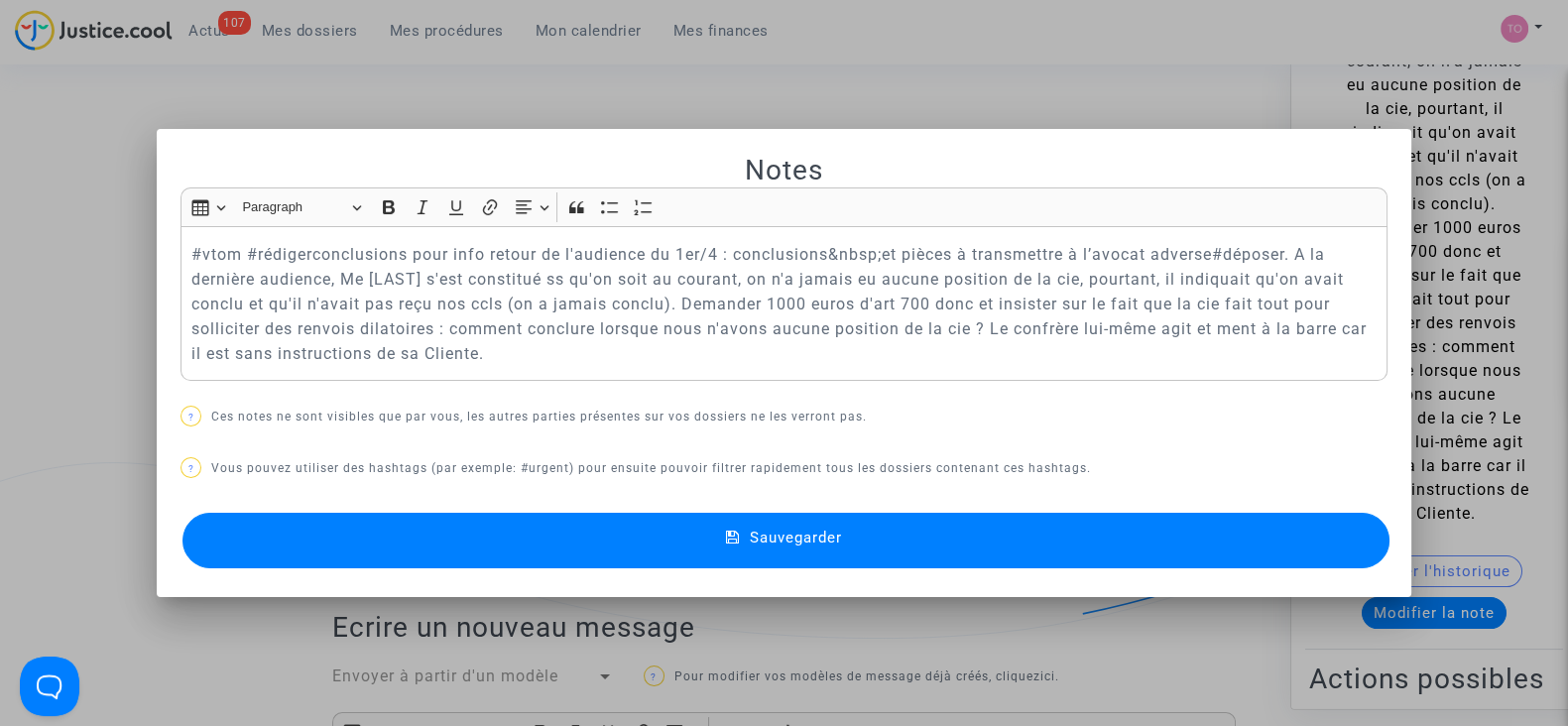 click on "Notes Rich Text Editor Insert table Insert table Heading Paragraph Paragraph Heading 1 Heading 2 Heading 3 Bold (CTRL+B) Bold Italic (CTRL+I) Italic Underline (CTRL+U) Underline Link (Ctrl+K) Link Text alignment Text alignment Align left Align left Align right Align right Align center Align center Justify Justify Block quote Block quote Bulleted List Bulleted List Numbered List Numbered List ?  Ces notes ne sont visibles que par vous, les autres parties présentes sur vos dossiers ne les verront pas.  ?  Vous pouvez utiliser des hashtags (par exemple: #urgent) pour ensuite pouvoir filtrer rapidement tous les dossiers contenant ces hashtags.  Sauvegarder" at bounding box center (784, 363) 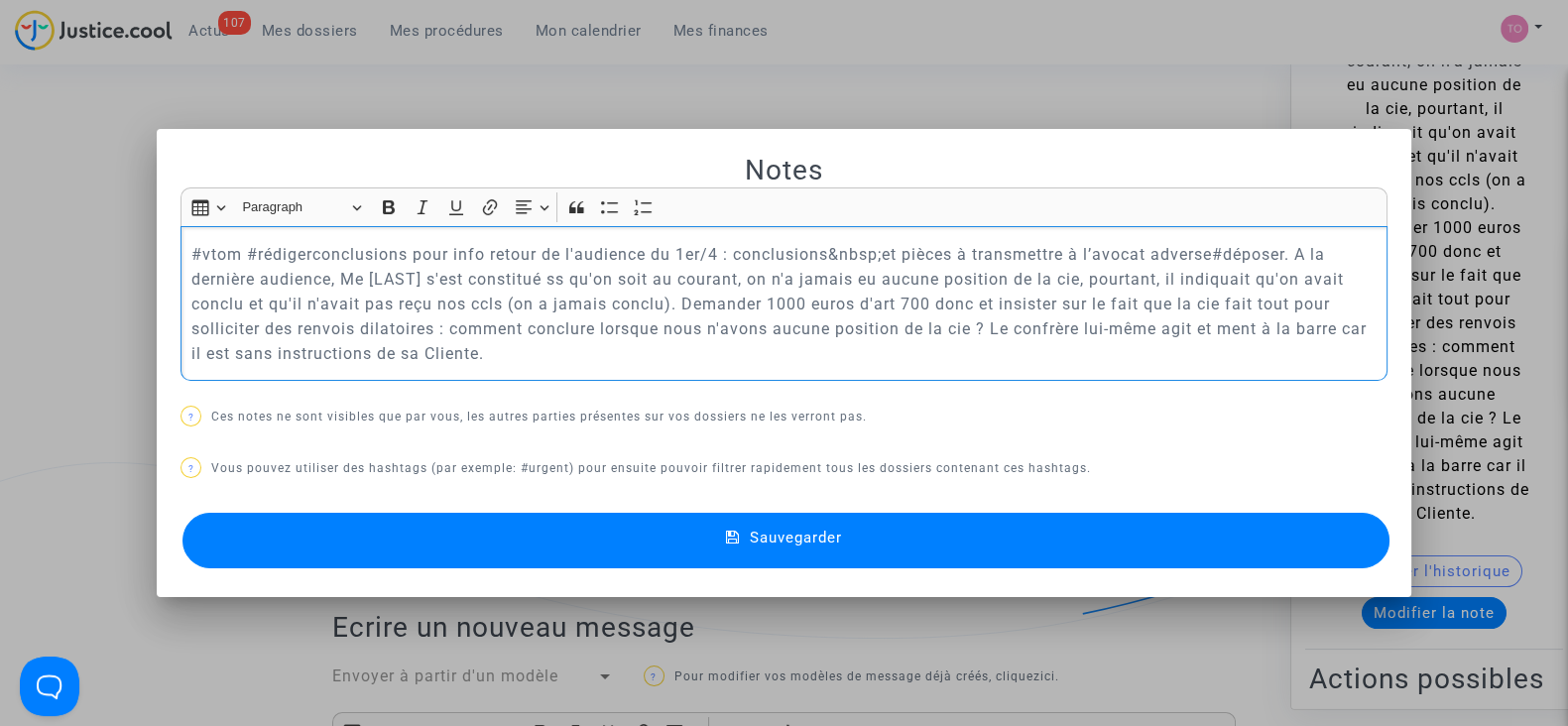 click on "#vtom #rédigerconclusionspour info retour de l'audience du 1er/4 : conclusions et pièces à transmettre à l’avocat adverse#déposer. A la dernière audience, Me DONAT s'est constitué ss qu'on soit au courant, on n'a jamais eu aucune position de la cie, pourtant, il indiquait qu'on avait conclu et qu'il n'avait pas reçu nos ccls (on a jamais conclu). Demander 1000 euros d'art 700 donc et insister sur le fait que la cie fait tout pour solliciter des renvois dilatoires : comment conclure lorsque nous n'avons aucune position de la cie ? Le confrère lui-même agit et ment à la barre car il est sans instructions de sa Cliente." at bounding box center [784, 303] 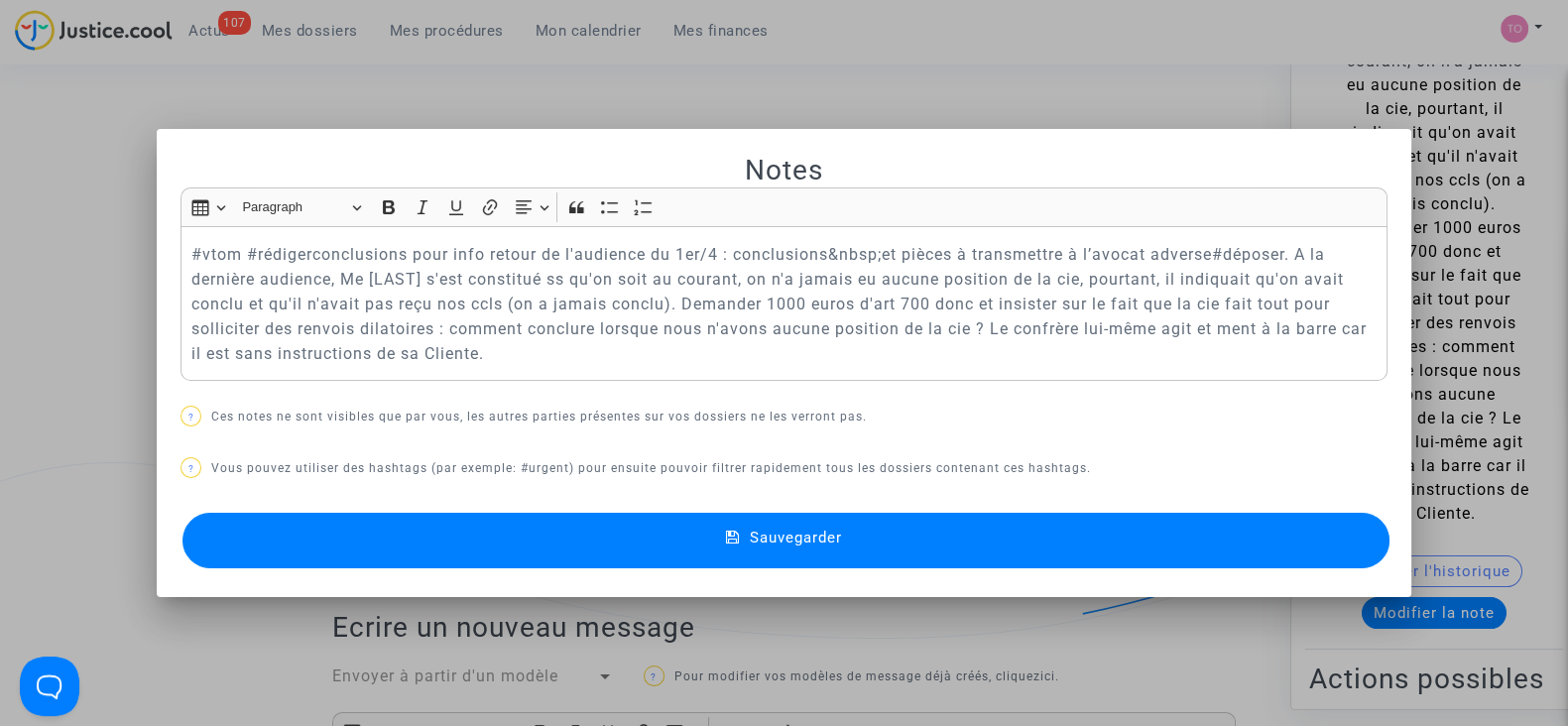 click on "Sauvegarder" at bounding box center [785, 541] 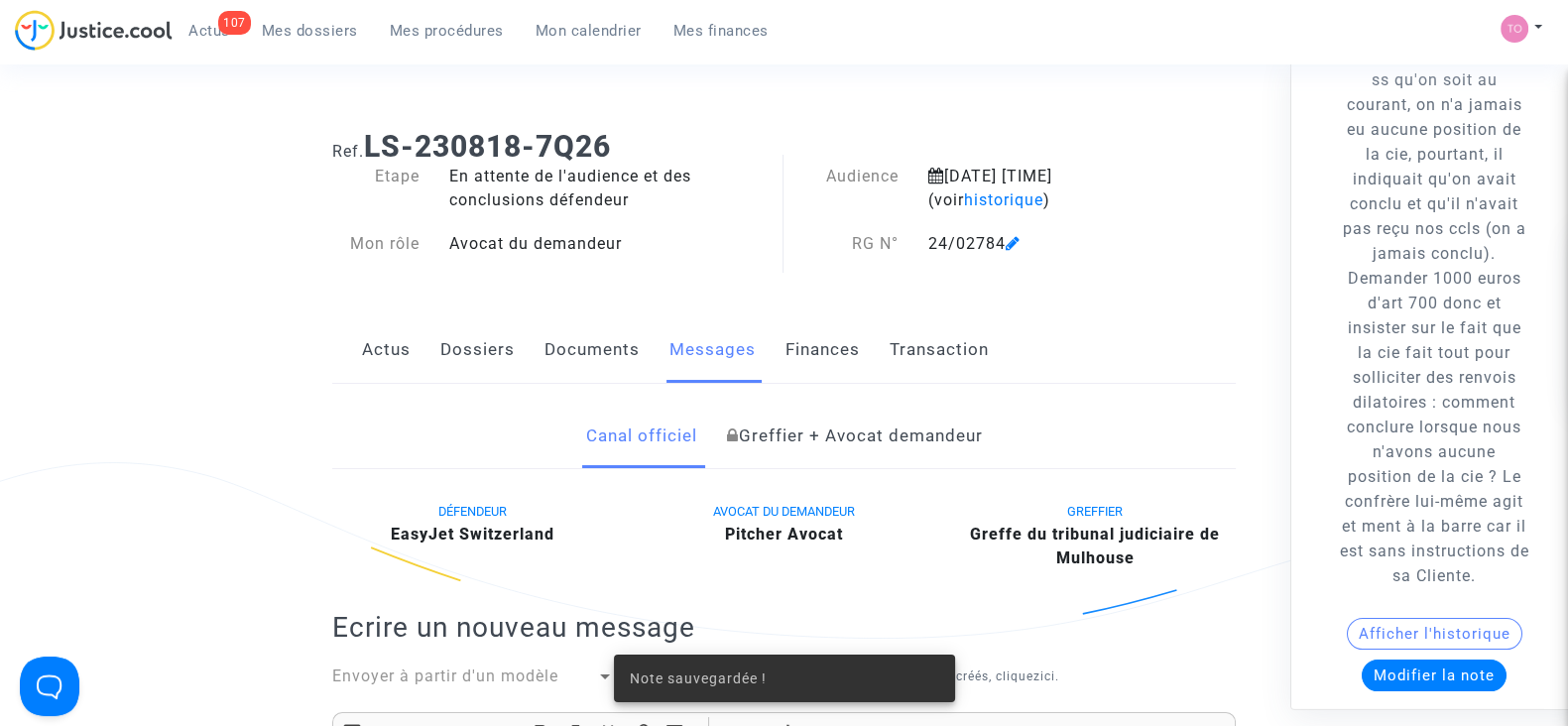 scroll, scrollTop: 0, scrollLeft: 0, axis: both 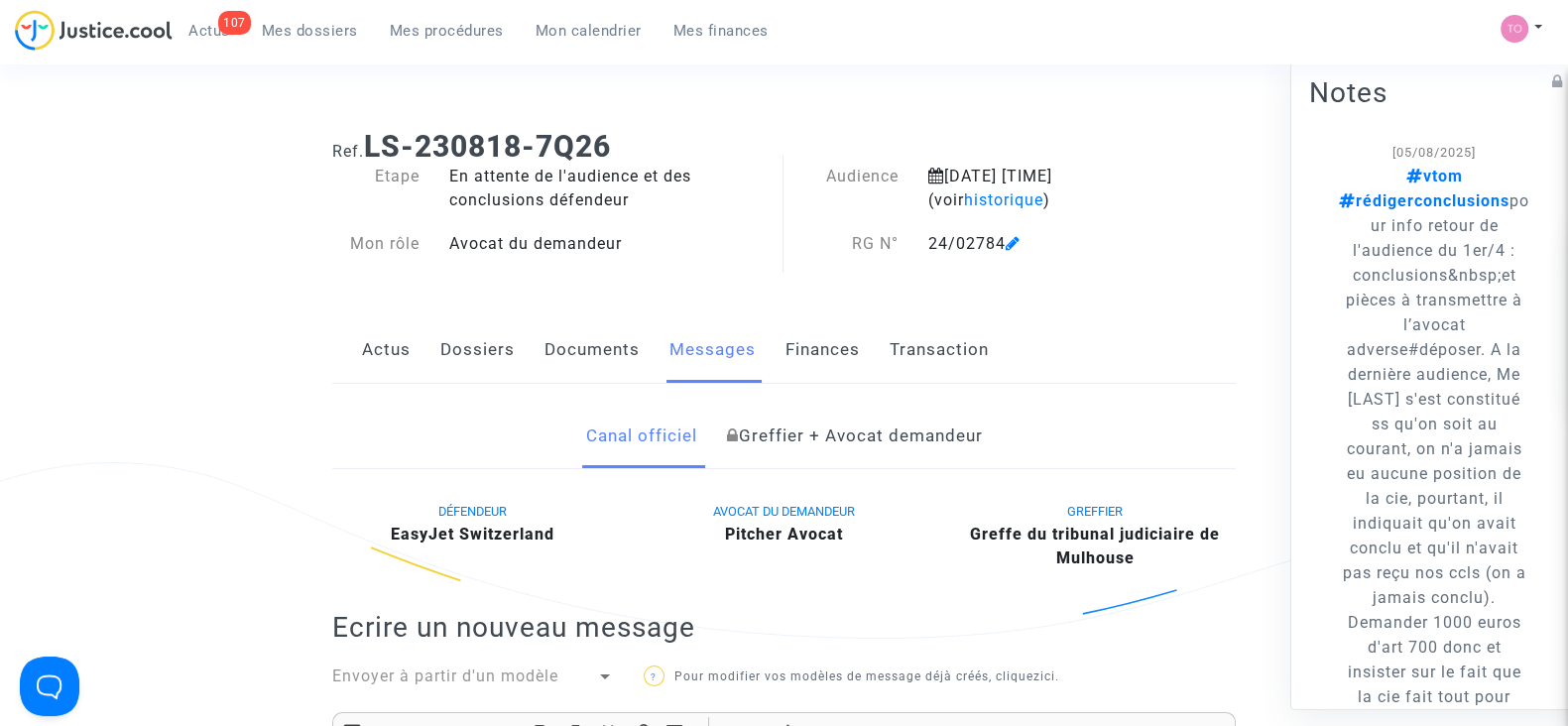type 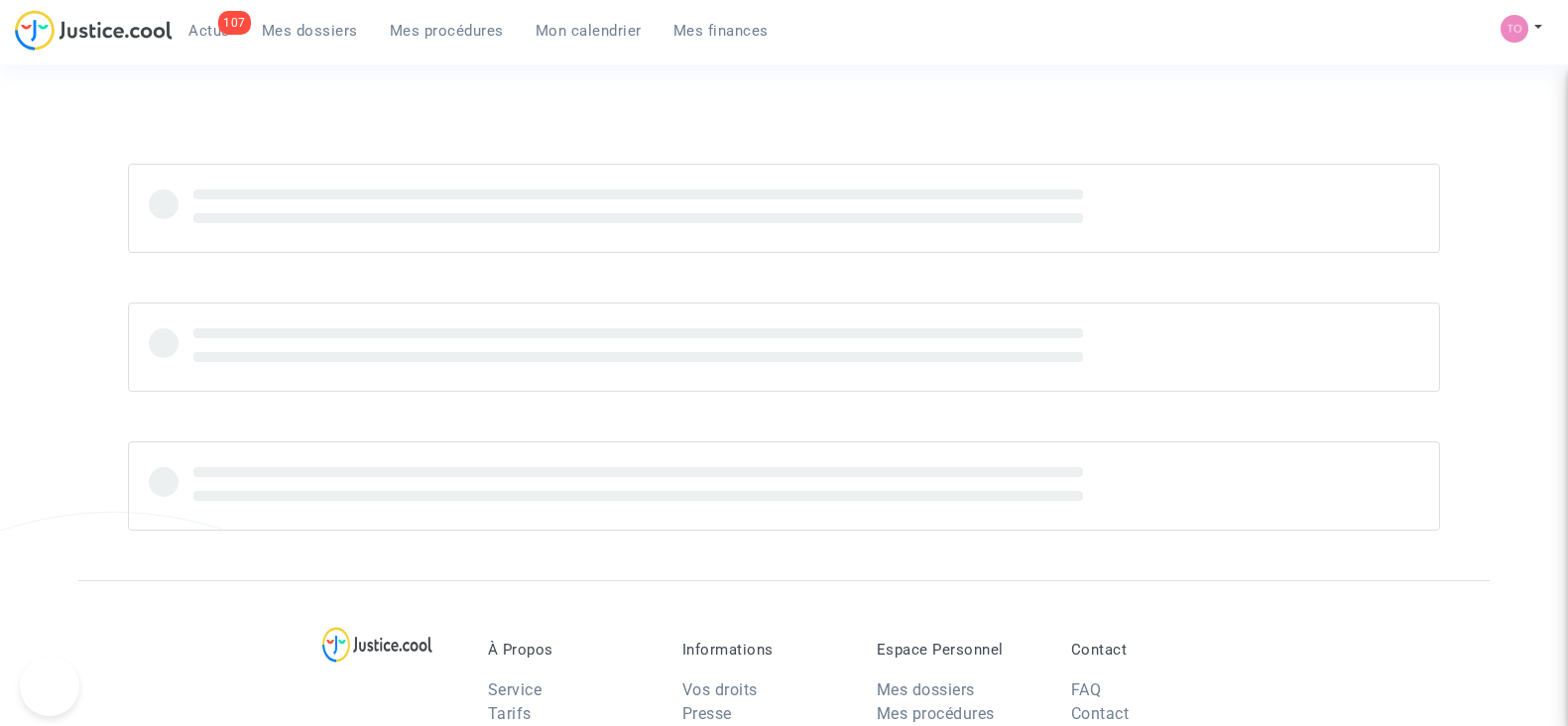 scroll, scrollTop: 589, scrollLeft: 0, axis: vertical 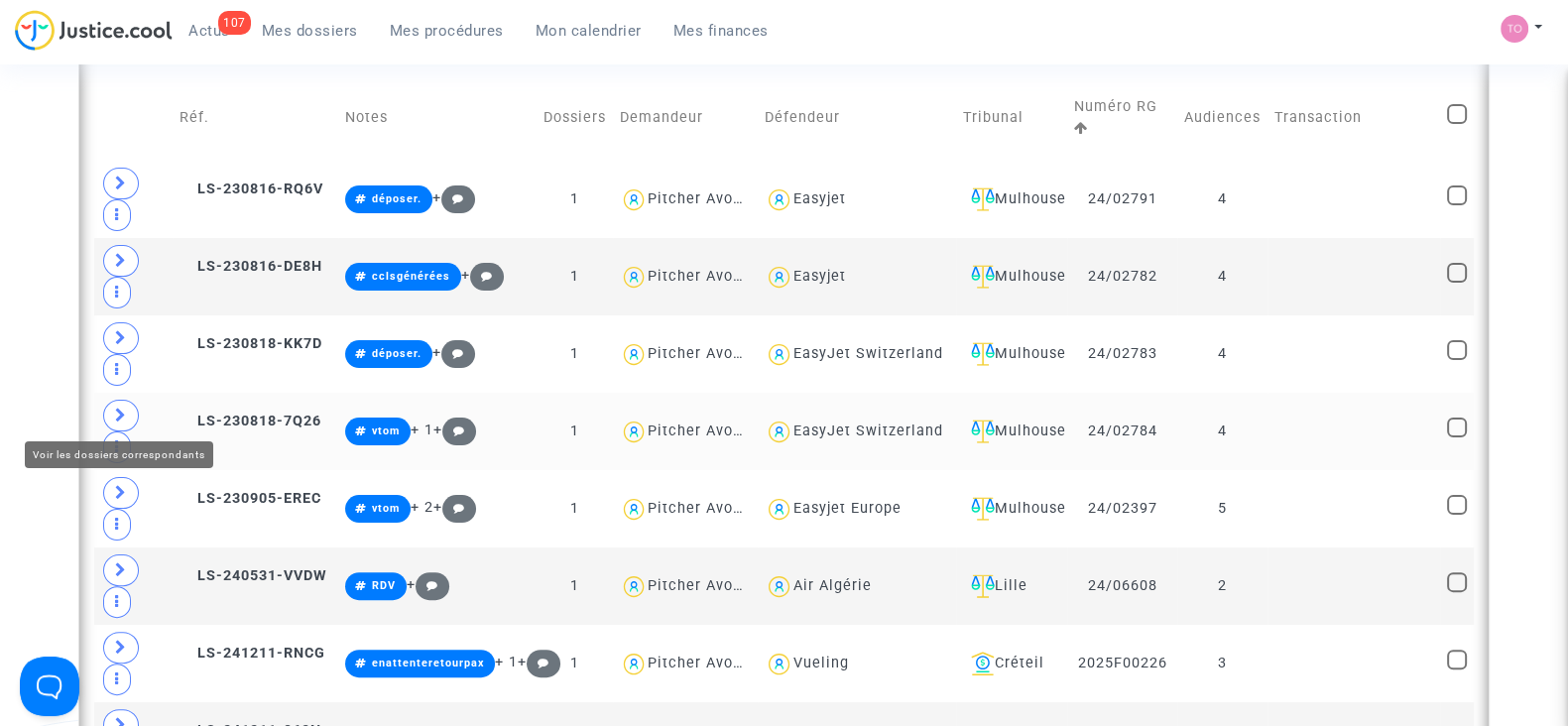 click 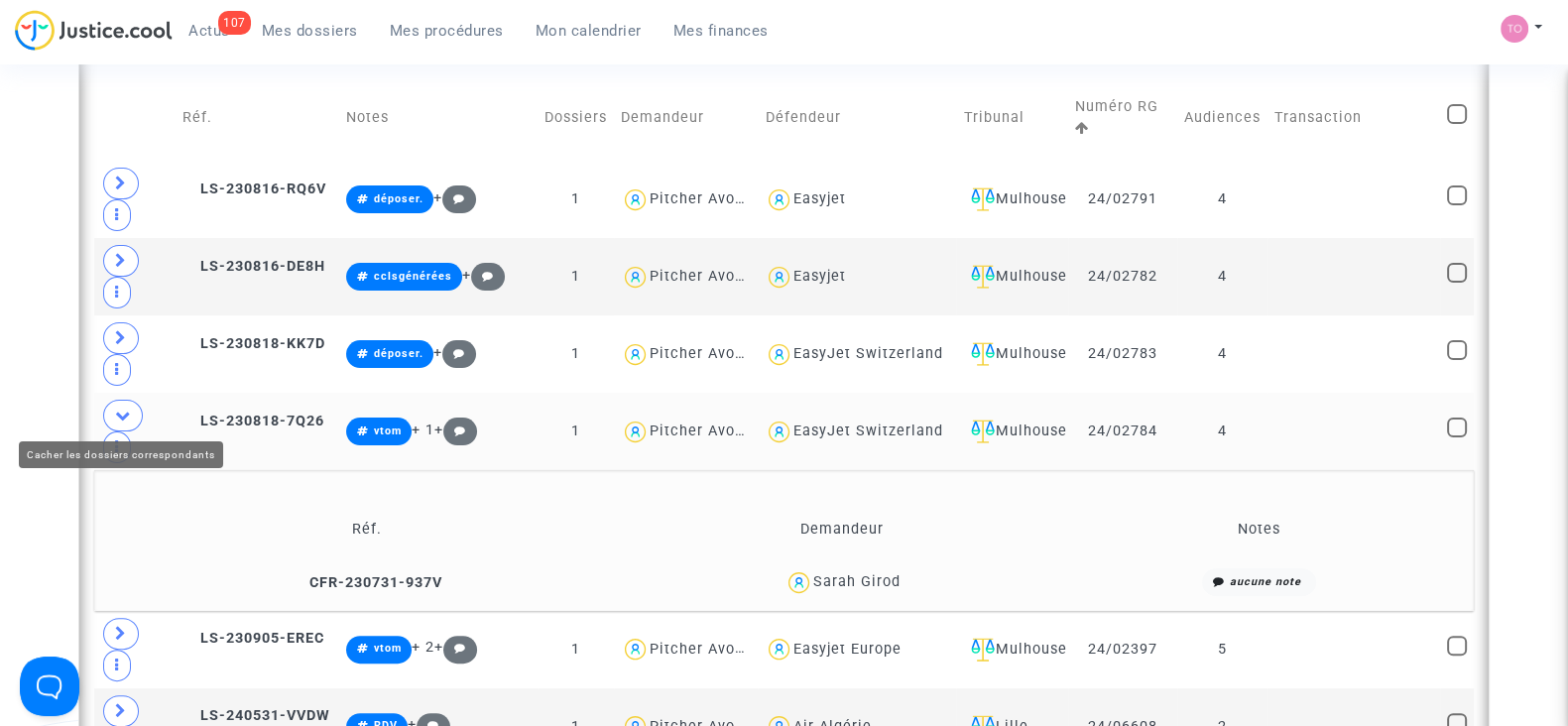 click 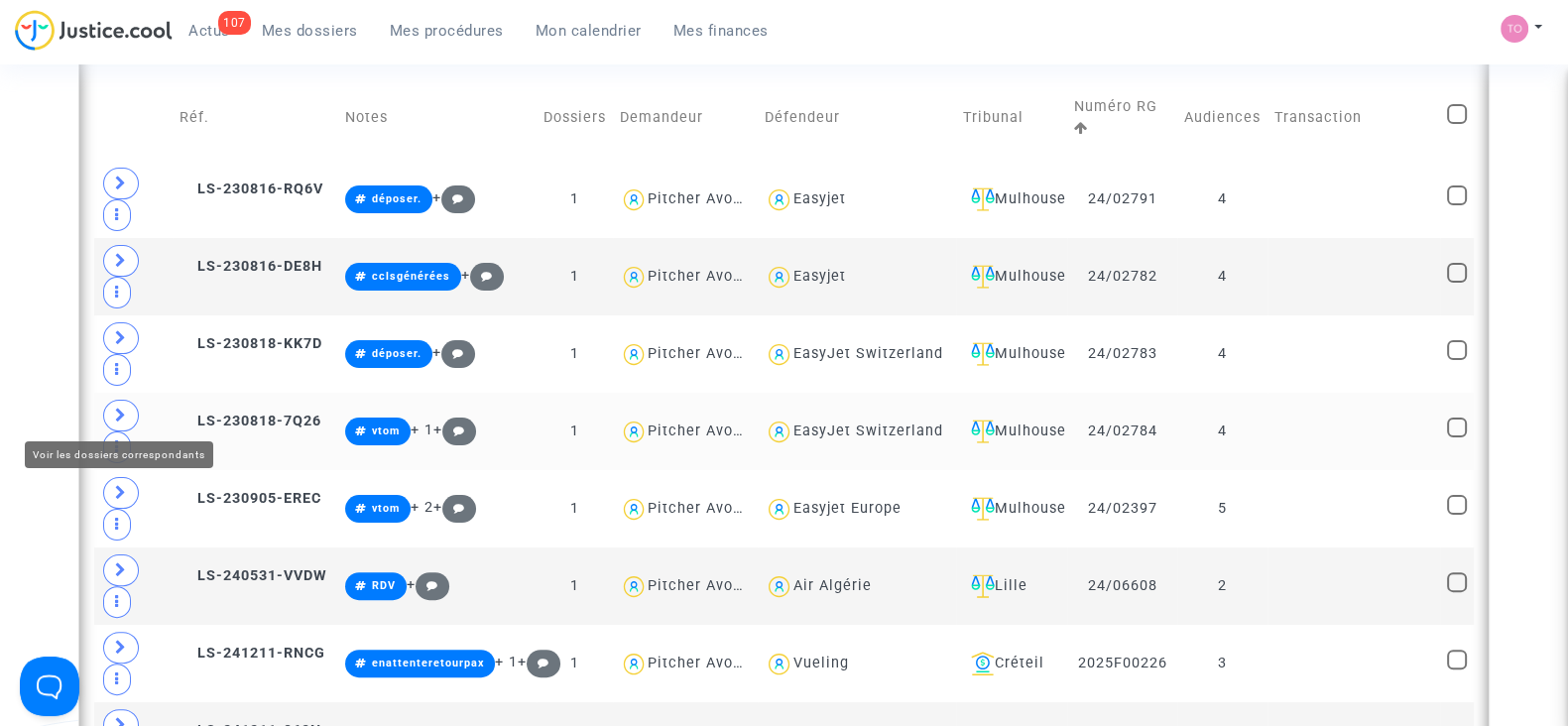click 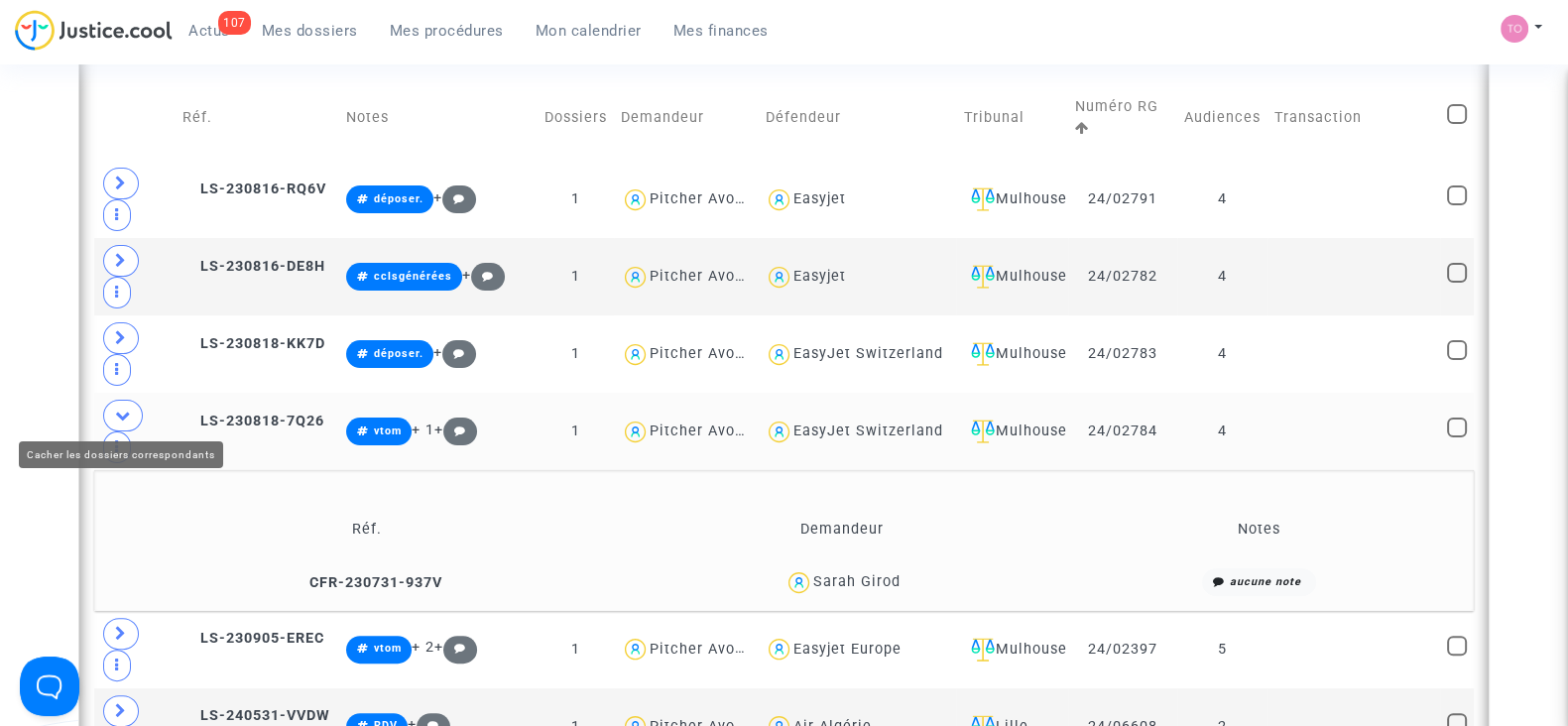 click 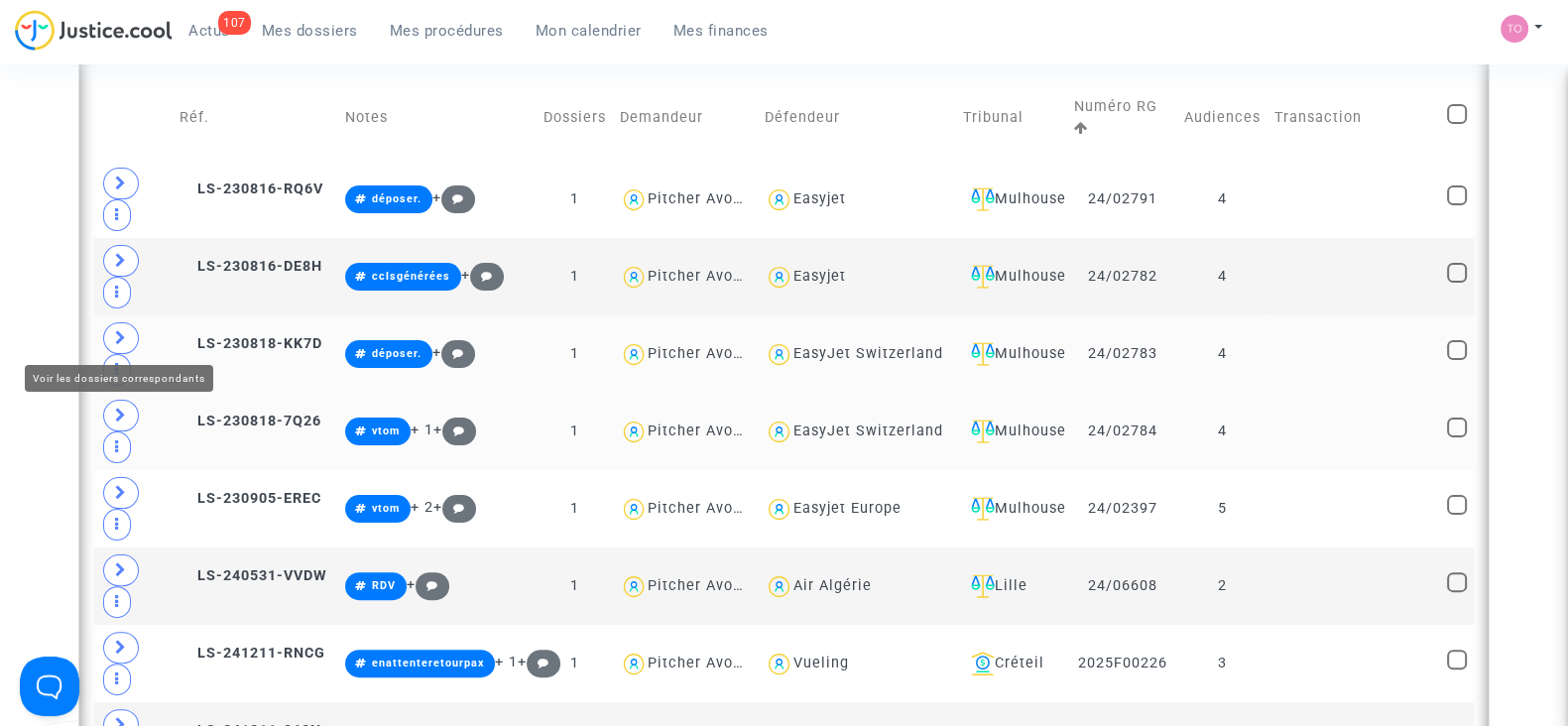 click 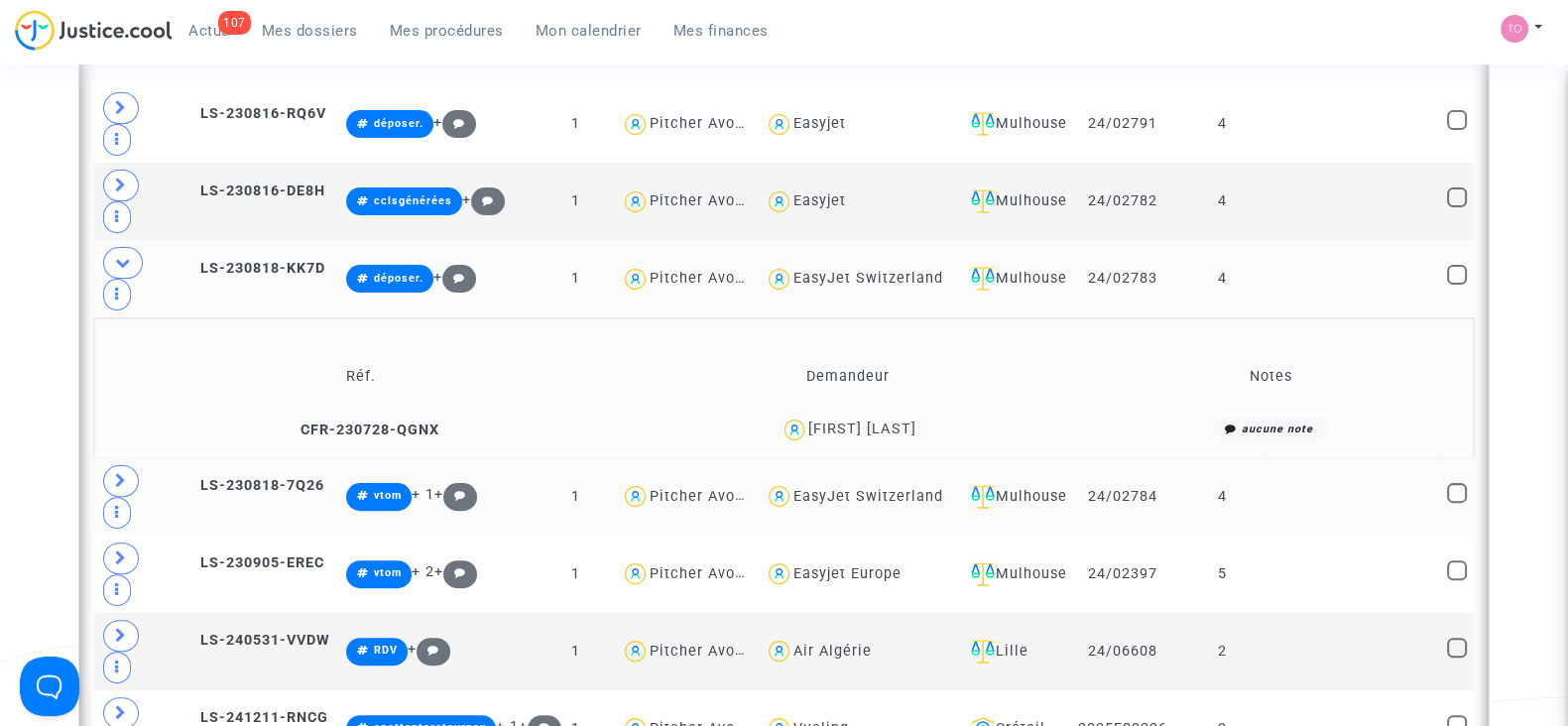 scroll, scrollTop: 694, scrollLeft: 0, axis: vertical 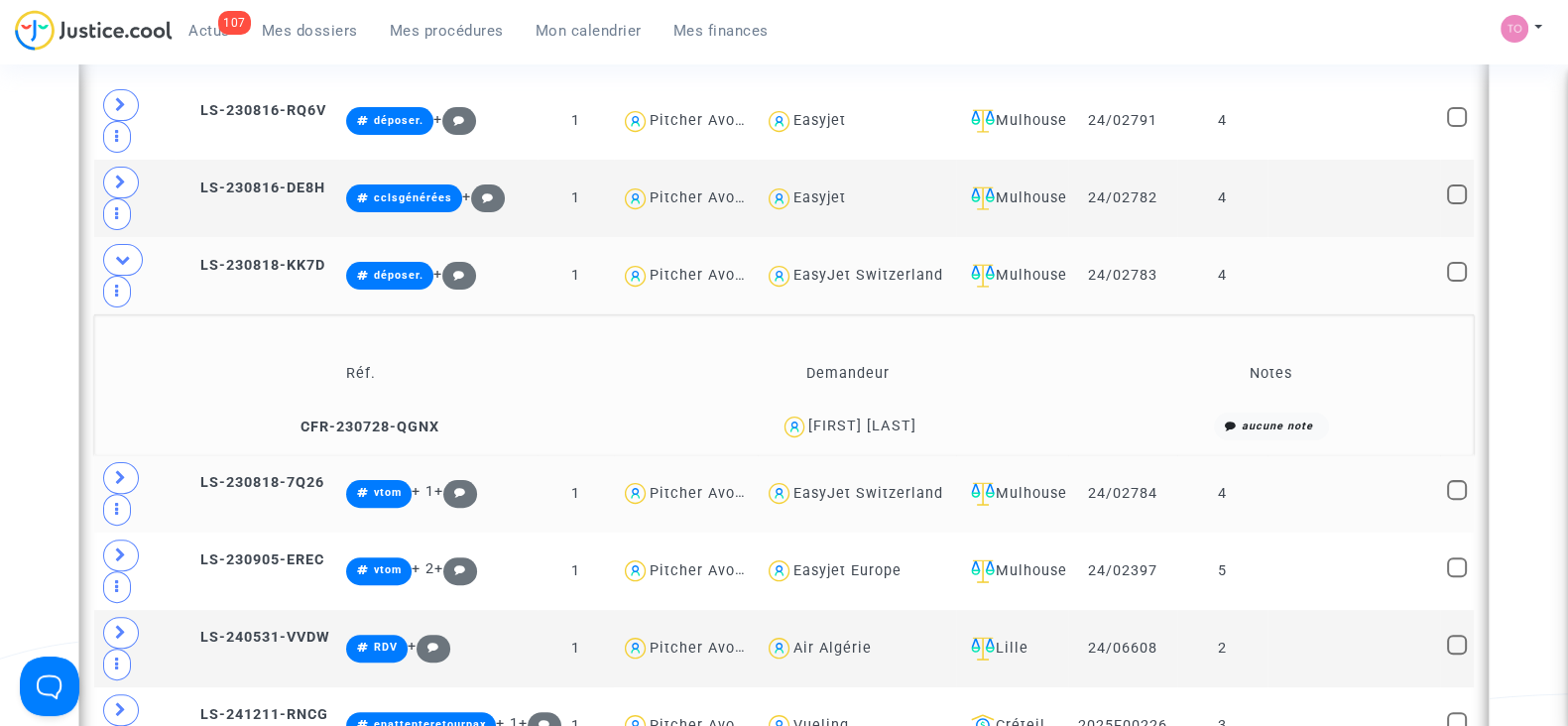 drag, startPoint x: 935, startPoint y: 424, endPoint x: 831, endPoint y: 424, distance: 104 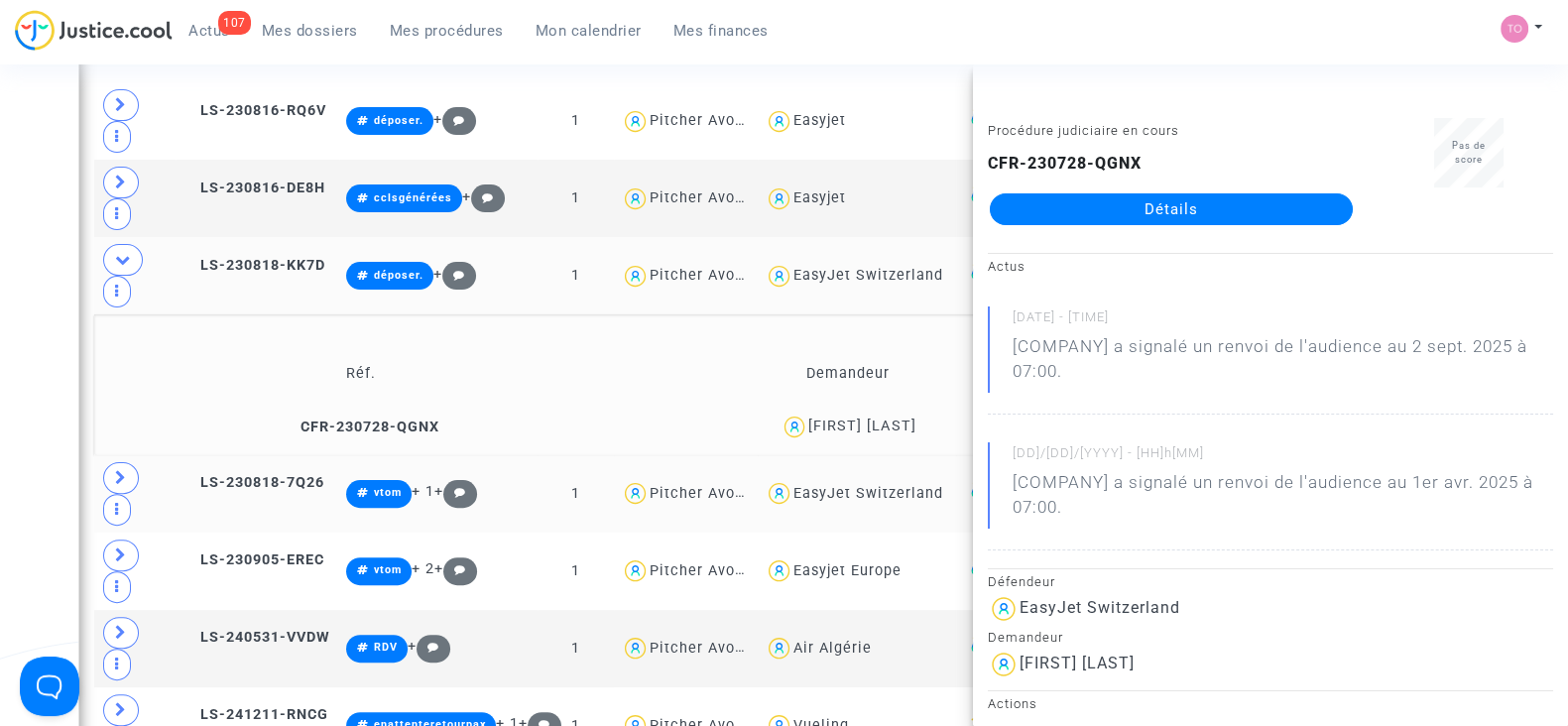 copy on "Nestelberger" 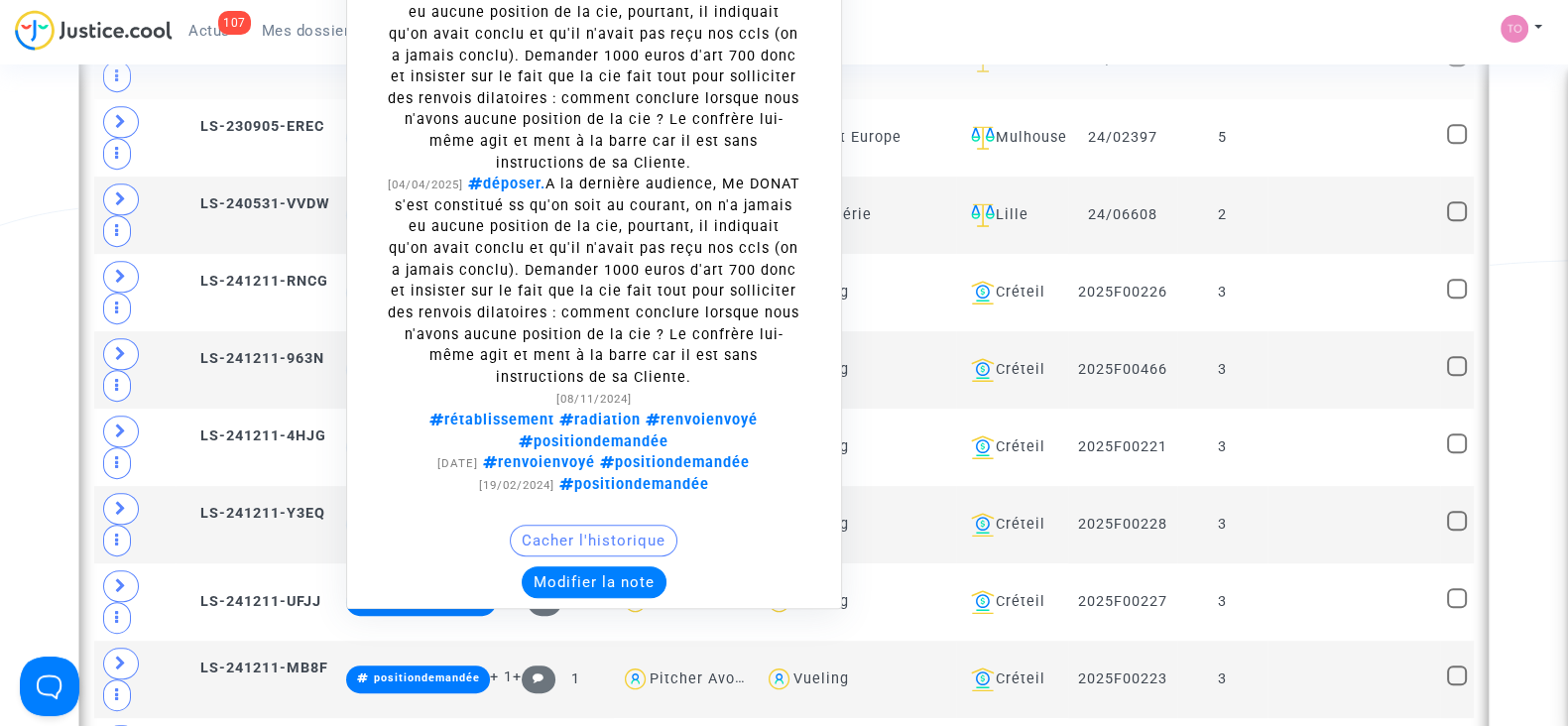 scroll, scrollTop: 1130, scrollLeft: 0, axis: vertical 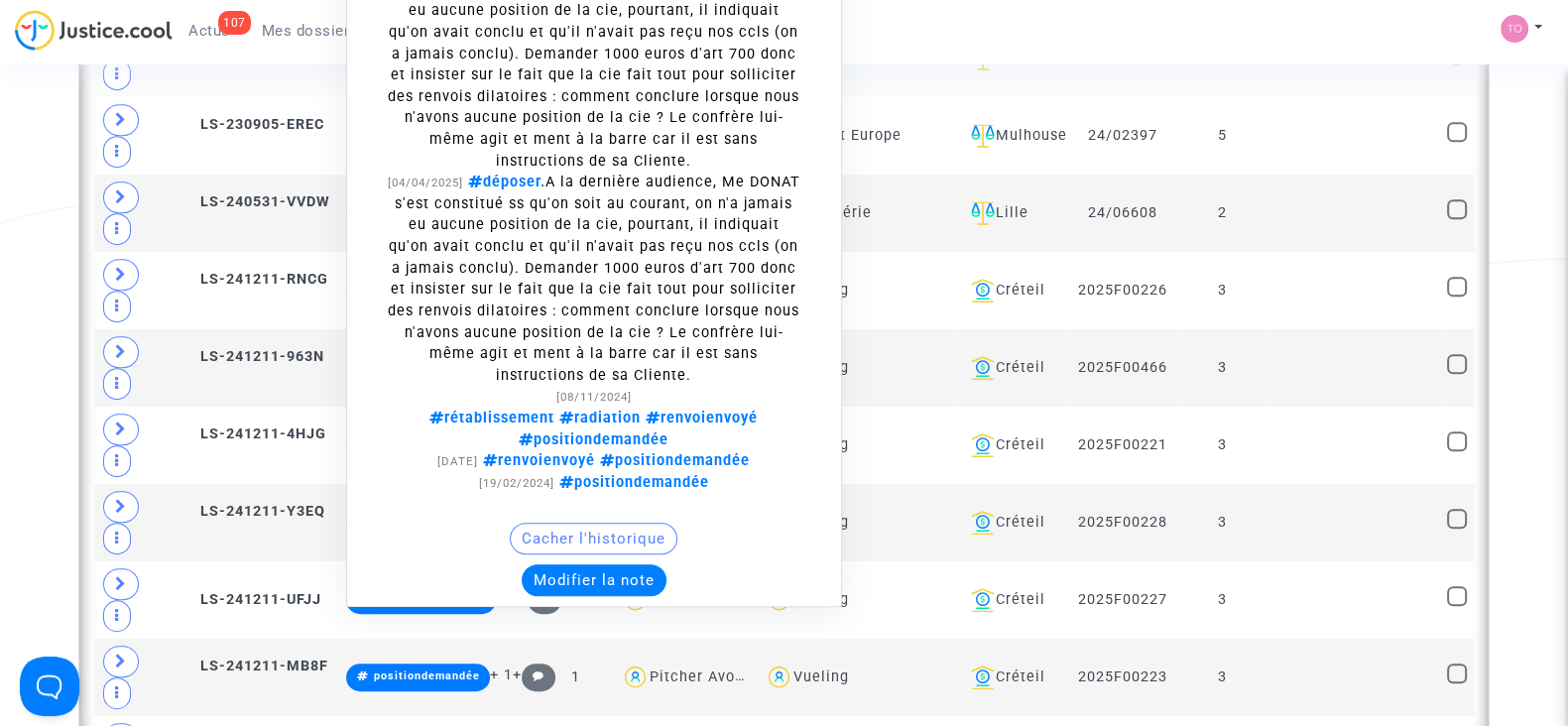 click on "Modifier la note" 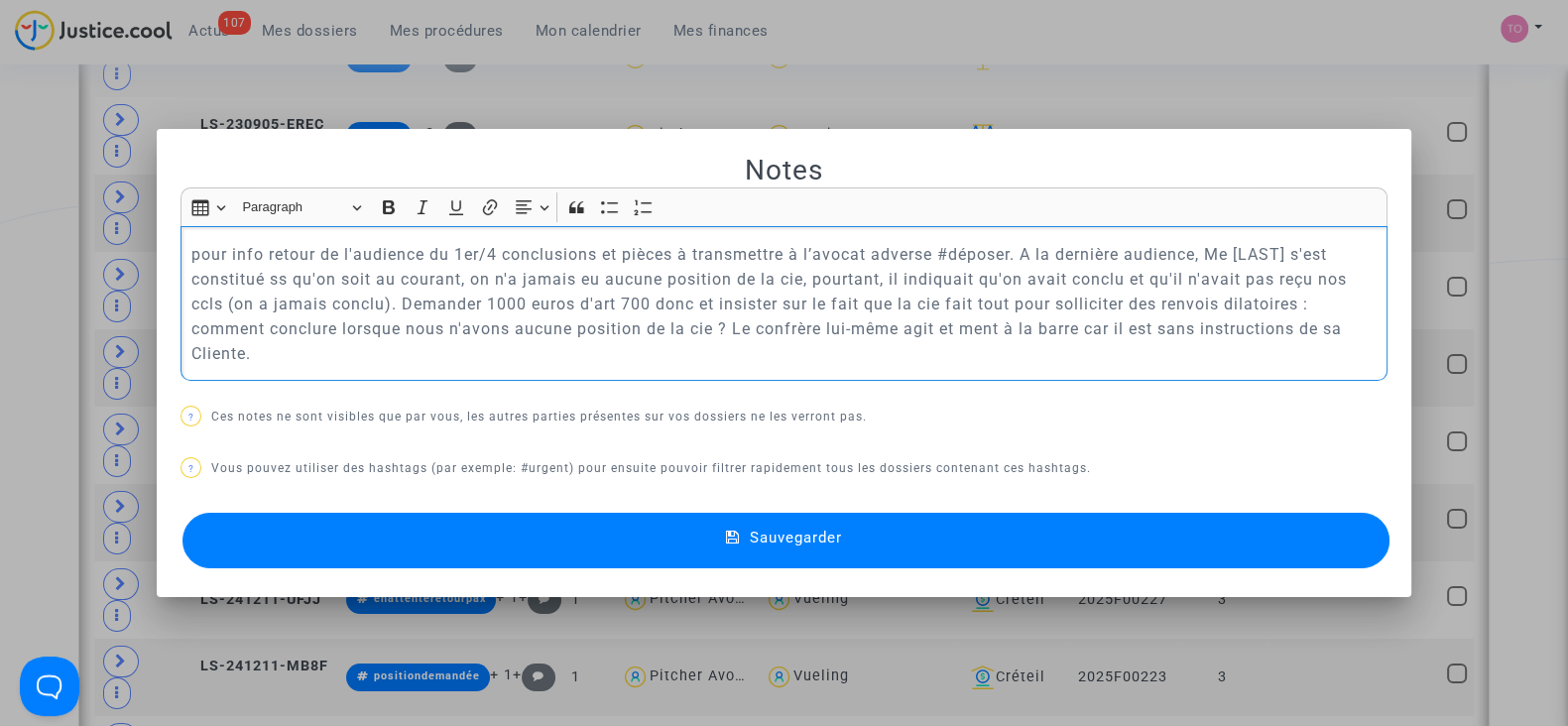 click on "pour info retour de l'audience du 1er/4 conclusions et pièces  à transmettre à l’avocat adverse #déposer. A la dernière audience, Me DONAT s'est constitué ss qu'on soit au courant, on n'a jamais eu aucune position de la cie, pourtant, il indiquait qu'on avait conclu et qu'il n'avait pas reçu nos ccls (on a jamais conclu). Demander 1000 euros d'art 700 donc et insister sur le fait que la cie fait tout pour solliciter des renvois dilatoires : comment conclure lorsque nous n'avons aucune position de la cie ? Le confrère lui-même agit et ment à la barre car il est sans instructions de sa Cliente." at bounding box center [784, 303] 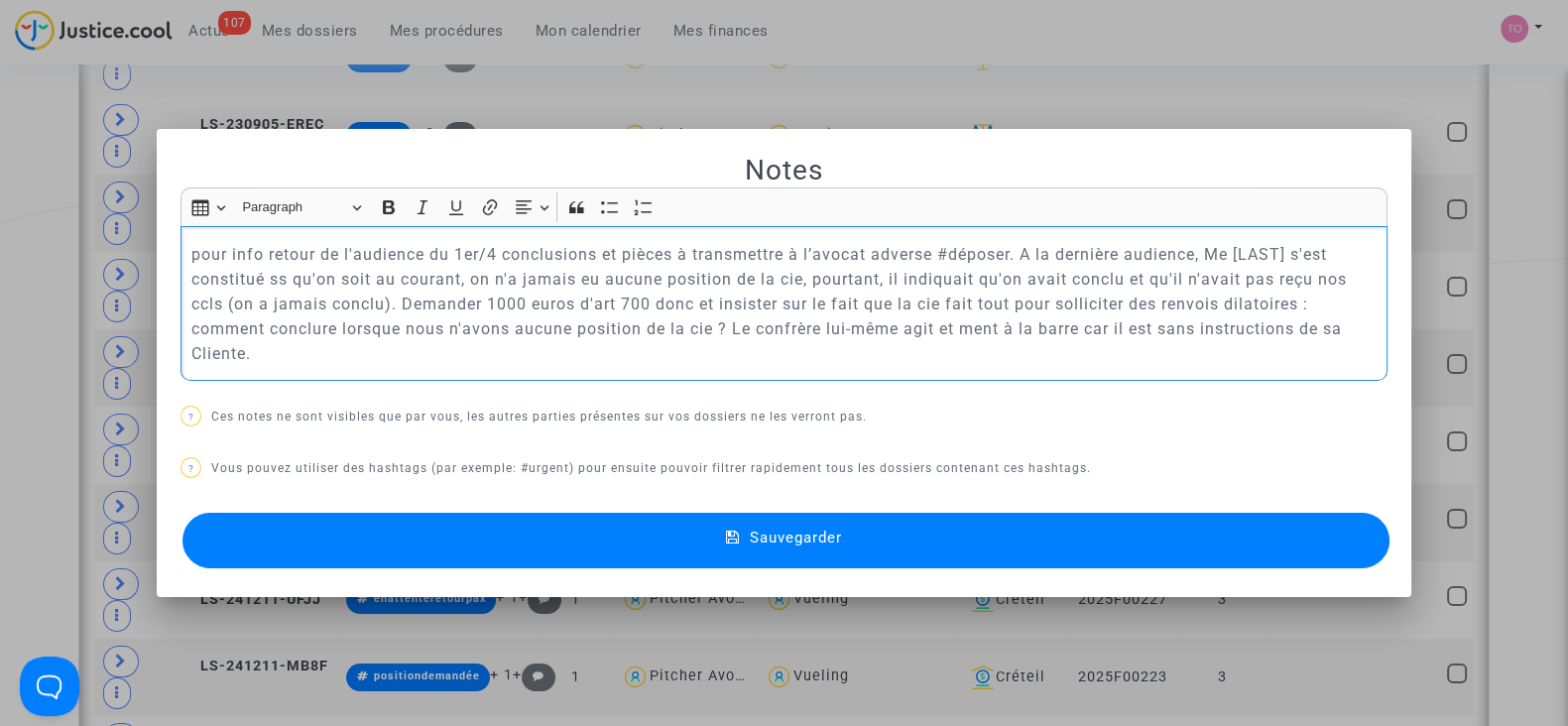 type 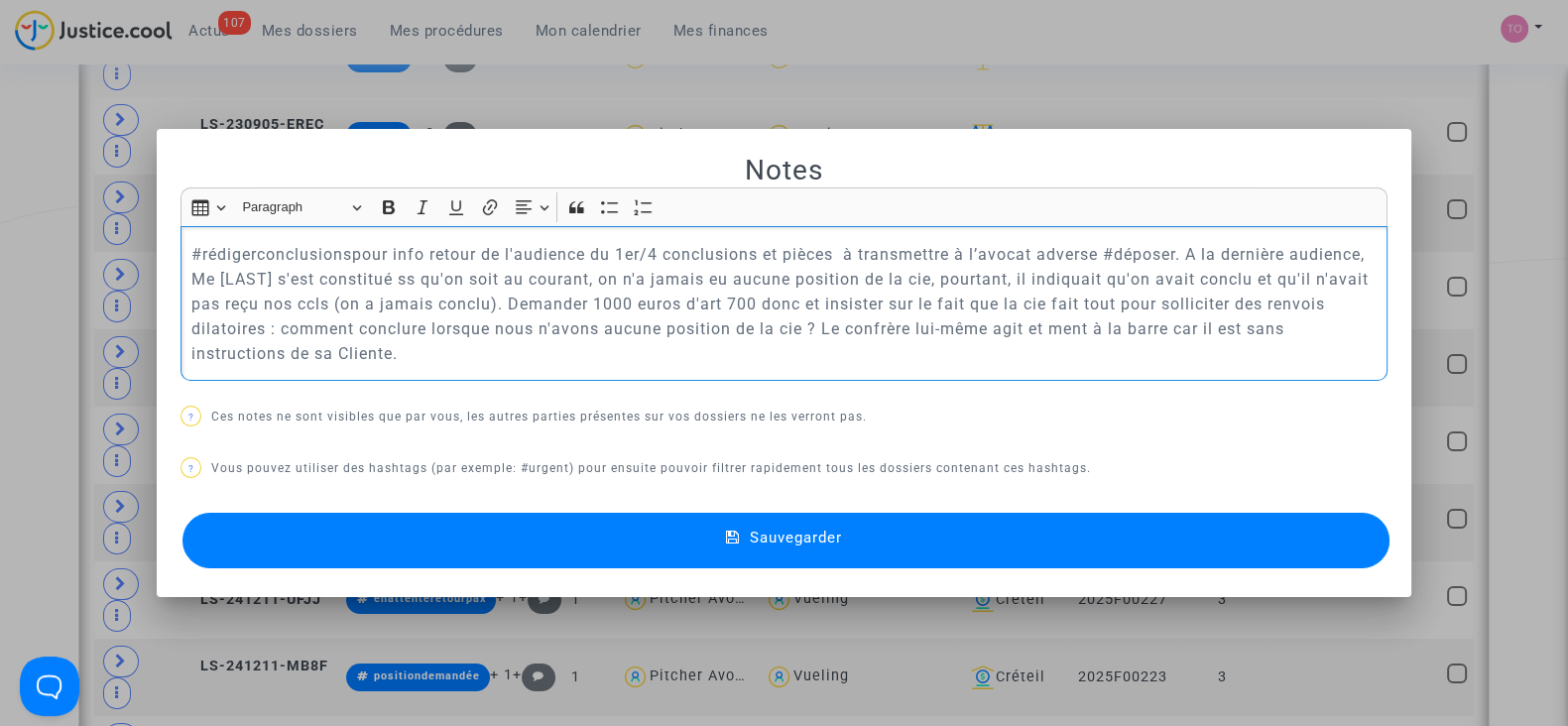 click on "#rédigerconclusionspour info retour de l'audience du 1er/4 conclusions et pièces  à transmettre à l’avocat adverse #déposer. A la dernière audience, Me DONAT s'est constitué ss qu'on soit au courant, on n'a jamais eu aucune position de la cie, pourtant, il indiquait qu'on avait conclu et qu'il n'avait pas reçu nos ccls (on a jamais conclu). Demander 1000 euros d'art 700 donc et insister sur le fait que la cie fait tout pour solliciter des renvois dilatoires : comment conclure lorsque nous n'avons aucune position de la cie ? Le confrère lui-même agit et ment à la barre car il est sans instructions de sa Cliente." at bounding box center [784, 303] 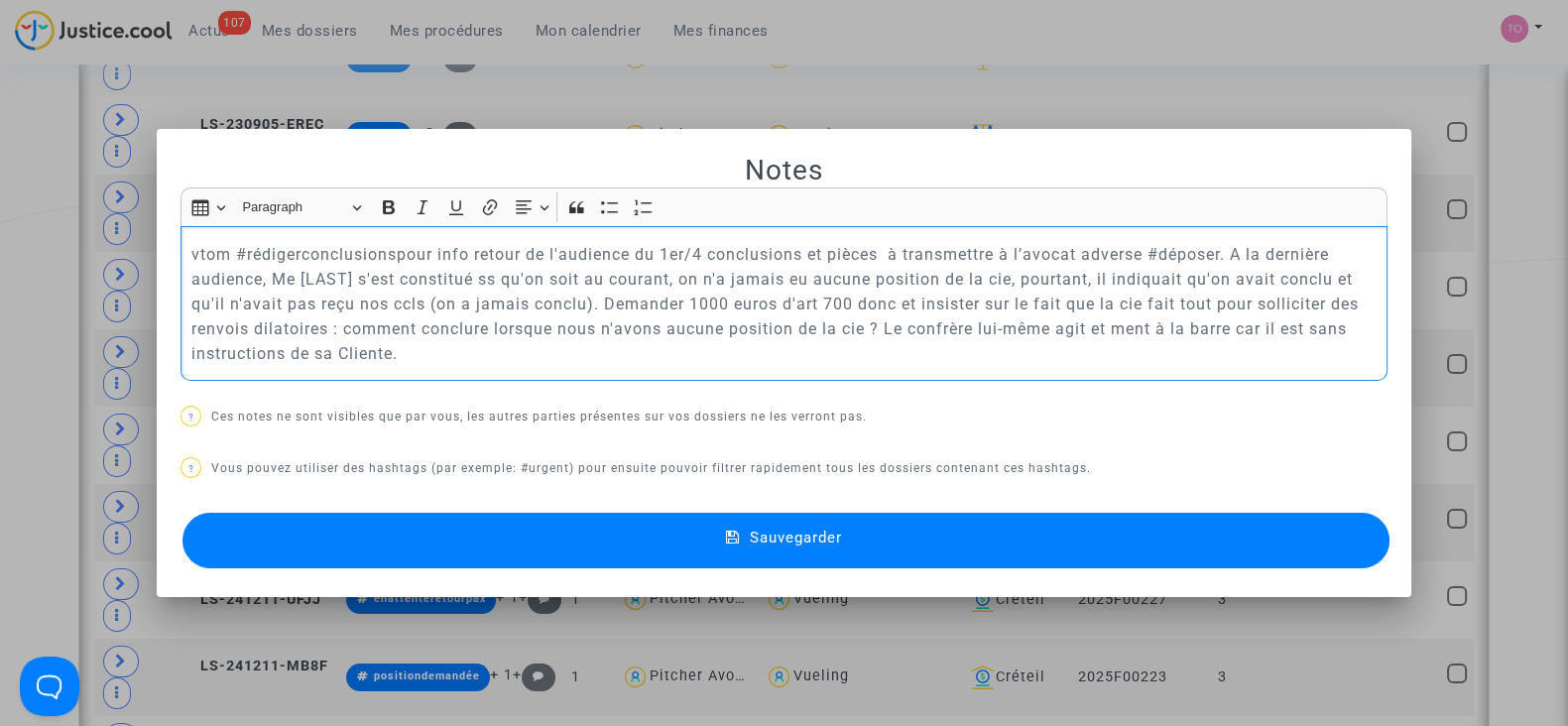 click on "vtom #rédigerconclusionspour info retour de l'audience du 1er/4 conclusions et pièces  à transmettre à l’avocat adverse #déposer. A la dernière audience, Me DONAT s'est constitué ss qu'on soit au courant, on n'a jamais eu aucune position de la cie, pourtant, il indiquait qu'on avait conclu et qu'il n'avait pas reçu nos ccls (on a jamais conclu). Demander 1000 euros d'art 700 donc et insister sur le fait que la cie fait tout pour solliciter des renvois dilatoires : comment conclure lorsque nous n'avons aucune position de la cie ? Le confrère lui-même agit et ment à la barre car il est sans instructions de sa Cliente." at bounding box center (784, 303) 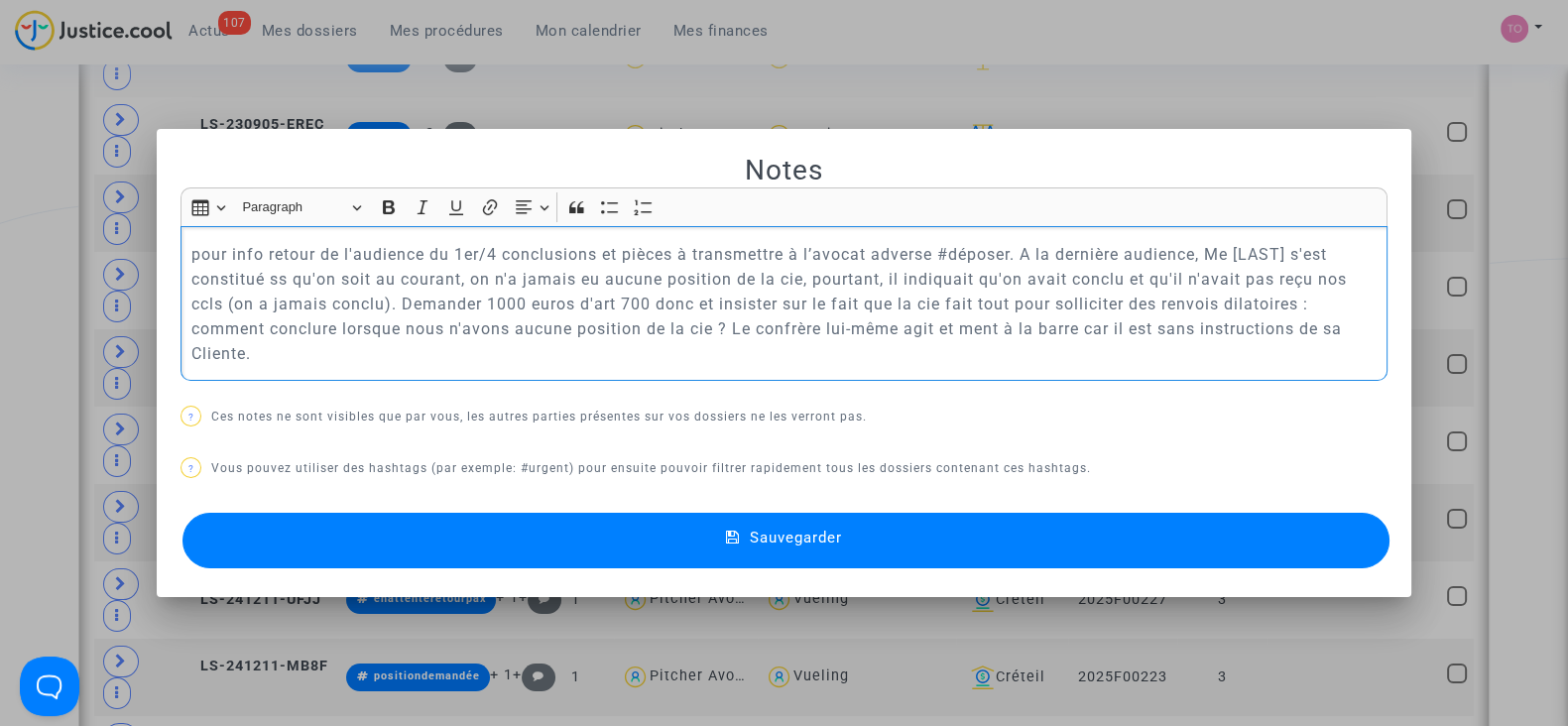 click on "#vtom #rédigerconclusionspour info retour de l'audience du 1er/4 conclusions et pièces  à transmettre à l’avocat adverse #déposer. A la dernière audience, Me DONAT s'est constitué ss qu'on soit au courant, on n'a jamais eu aucune position de la cie, pourtant, il indiquait qu'on avait conclu et qu'il n'avait pas reçu nos ccls (on a jamais conclu). Demander 1000 euros d'art 700 donc et insister sur le fait que la cie fait tout pour solliciter des renvois dilatoires : comment conclure lorsque nous n'avons aucune position de la cie ? Le confrère lui-même agit et ment à la barre car il est sans instructions de sa Cliente." at bounding box center (784, 303) 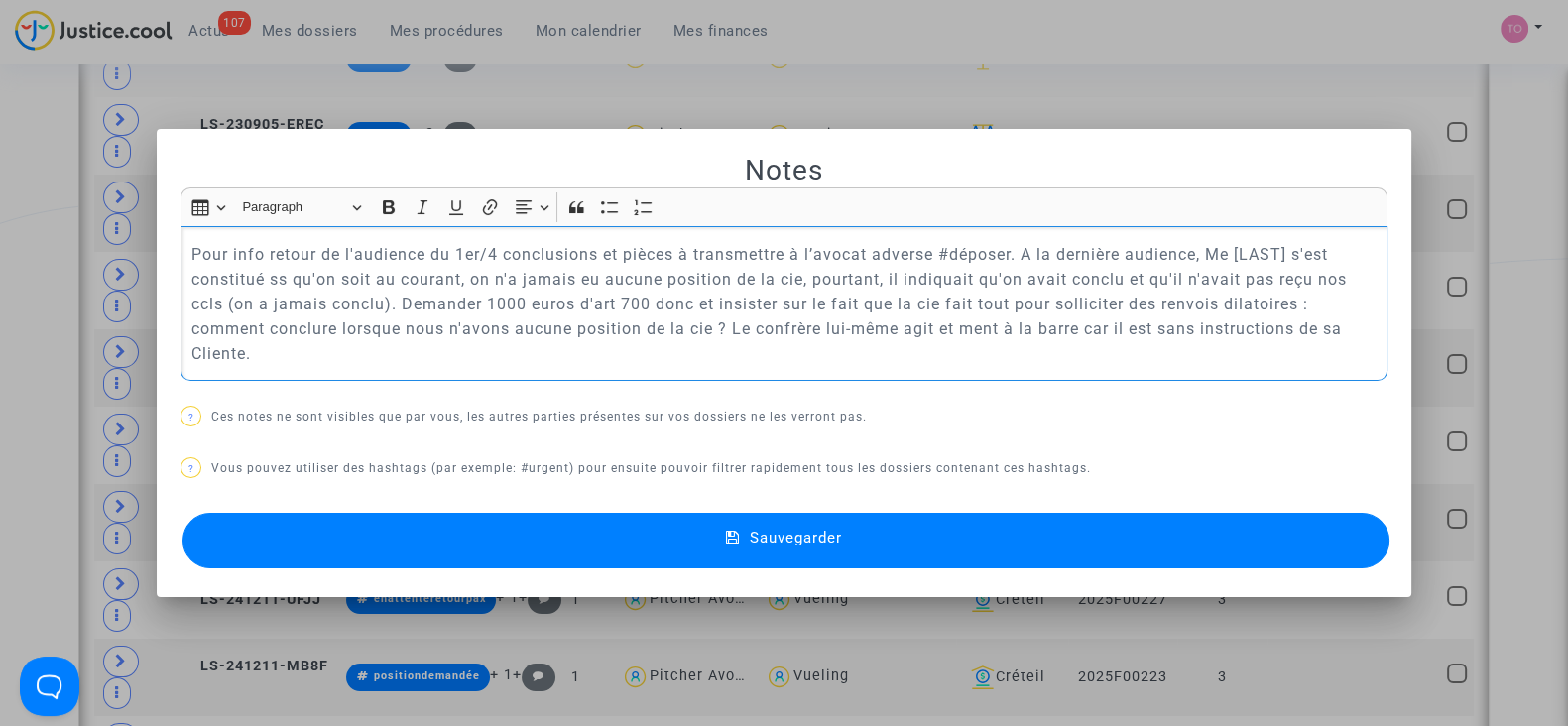 click on "Sauvegarder" at bounding box center [785, 541] 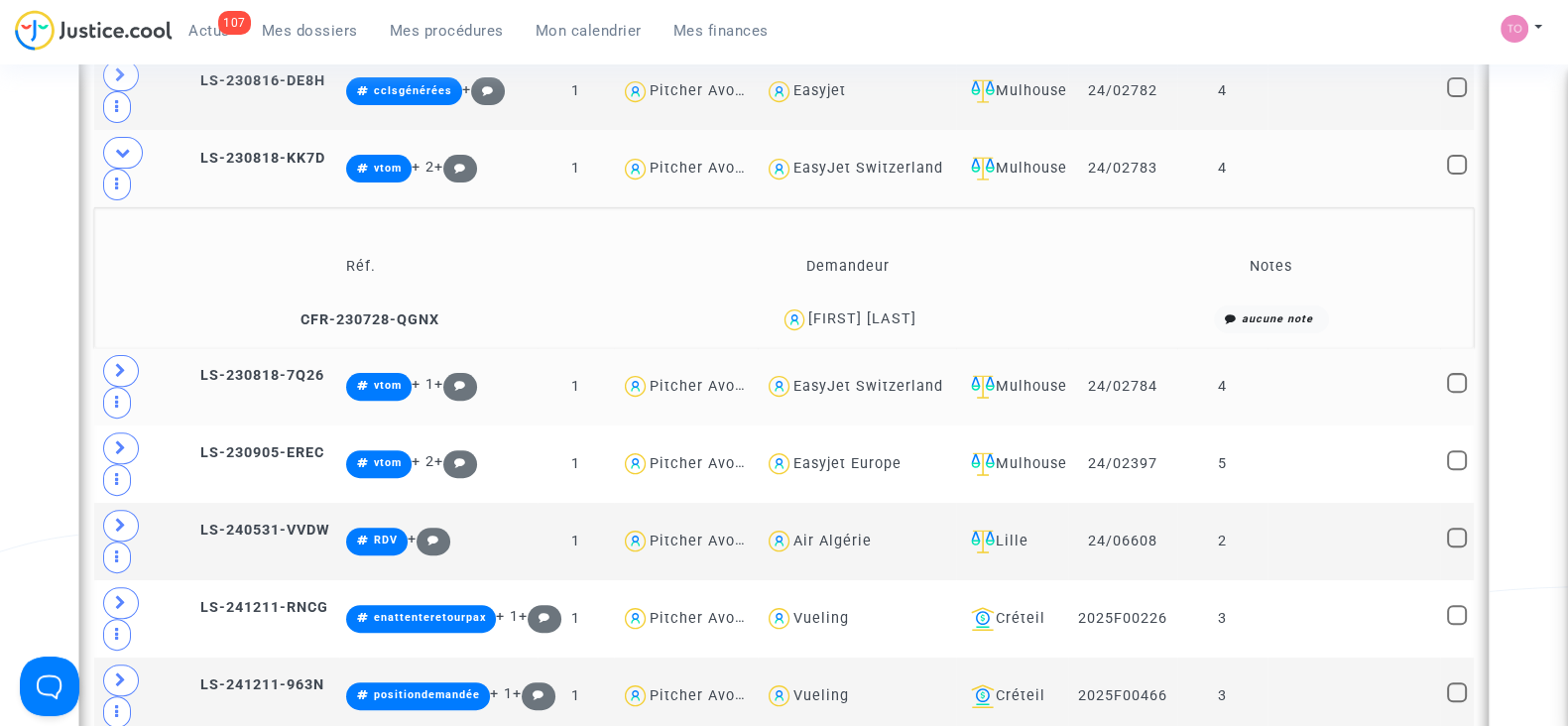 scroll, scrollTop: 690, scrollLeft: 0, axis: vertical 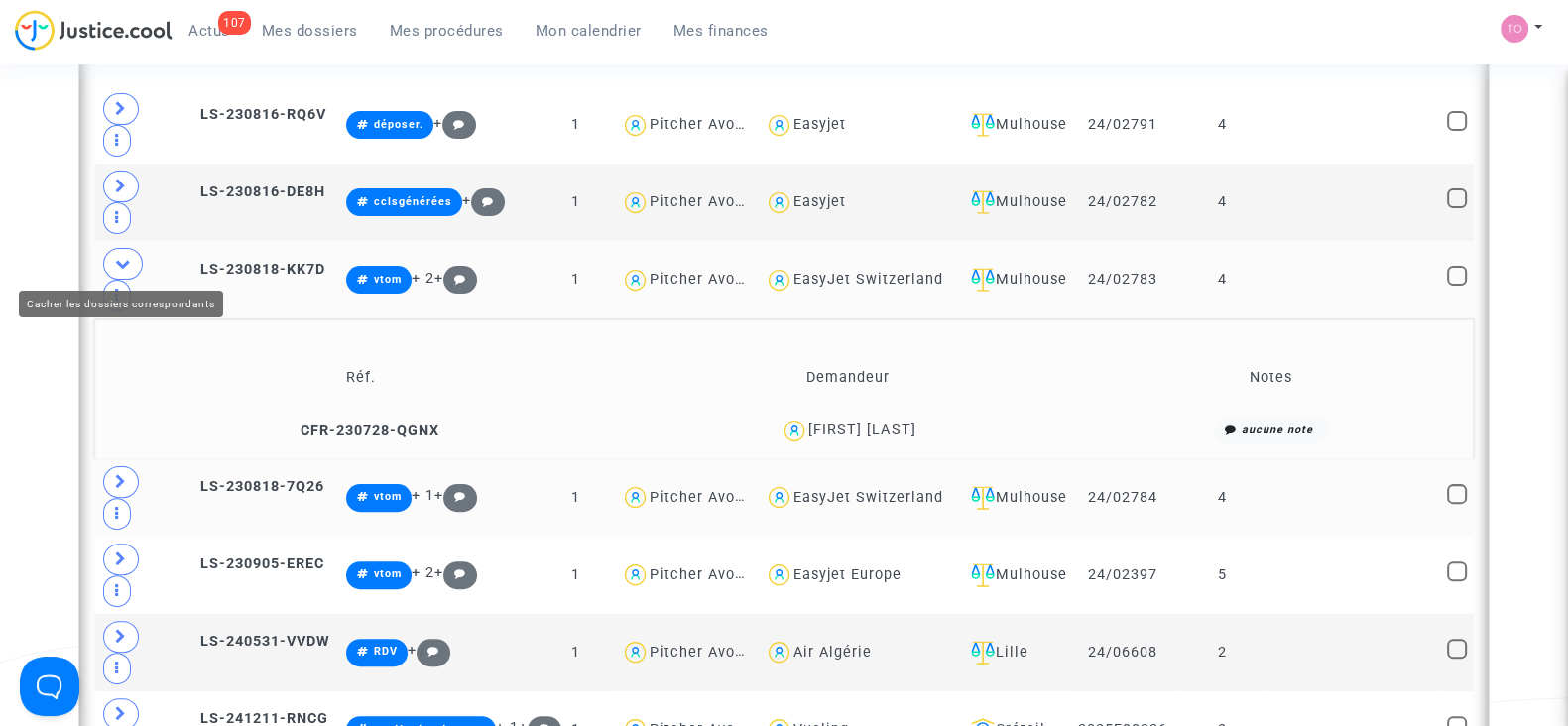 click 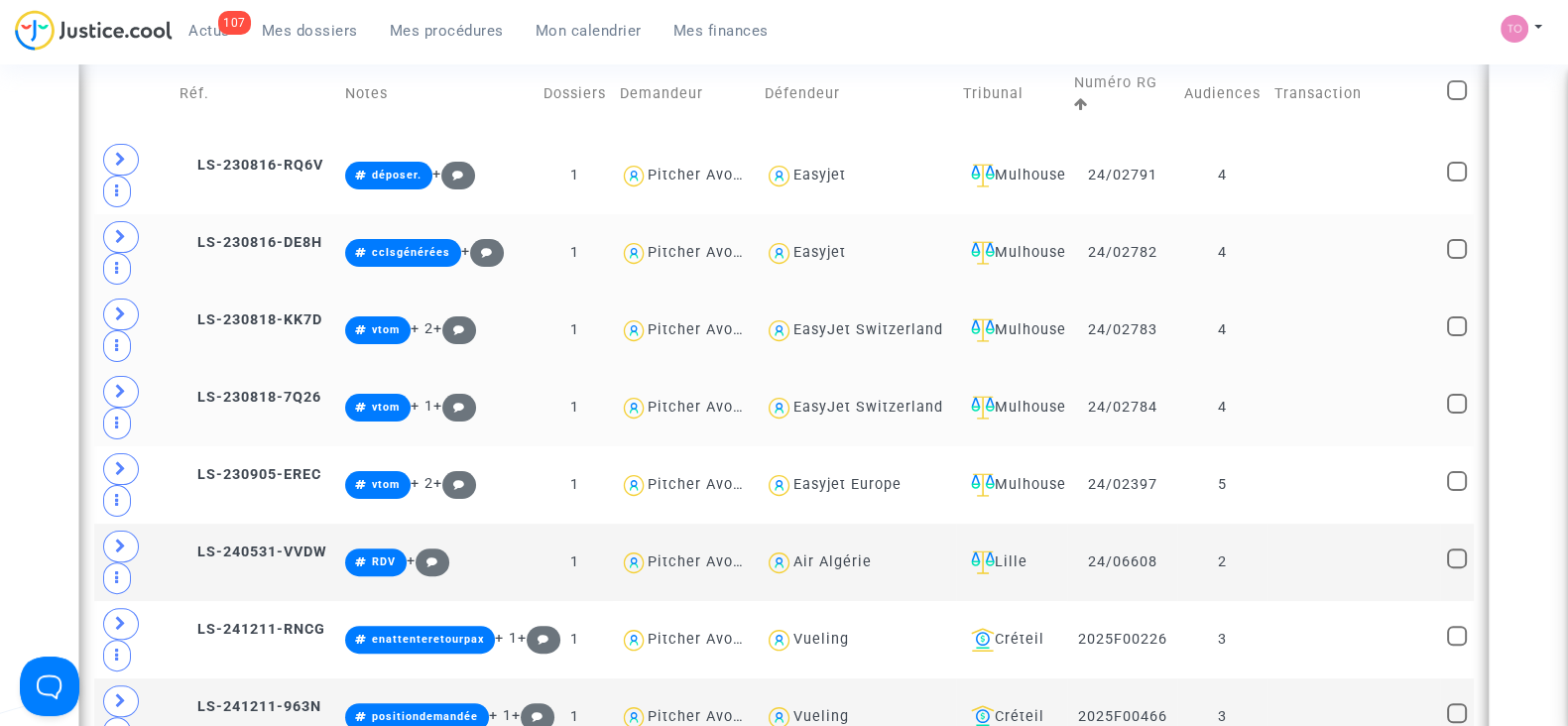scroll, scrollTop: 639, scrollLeft: 0, axis: vertical 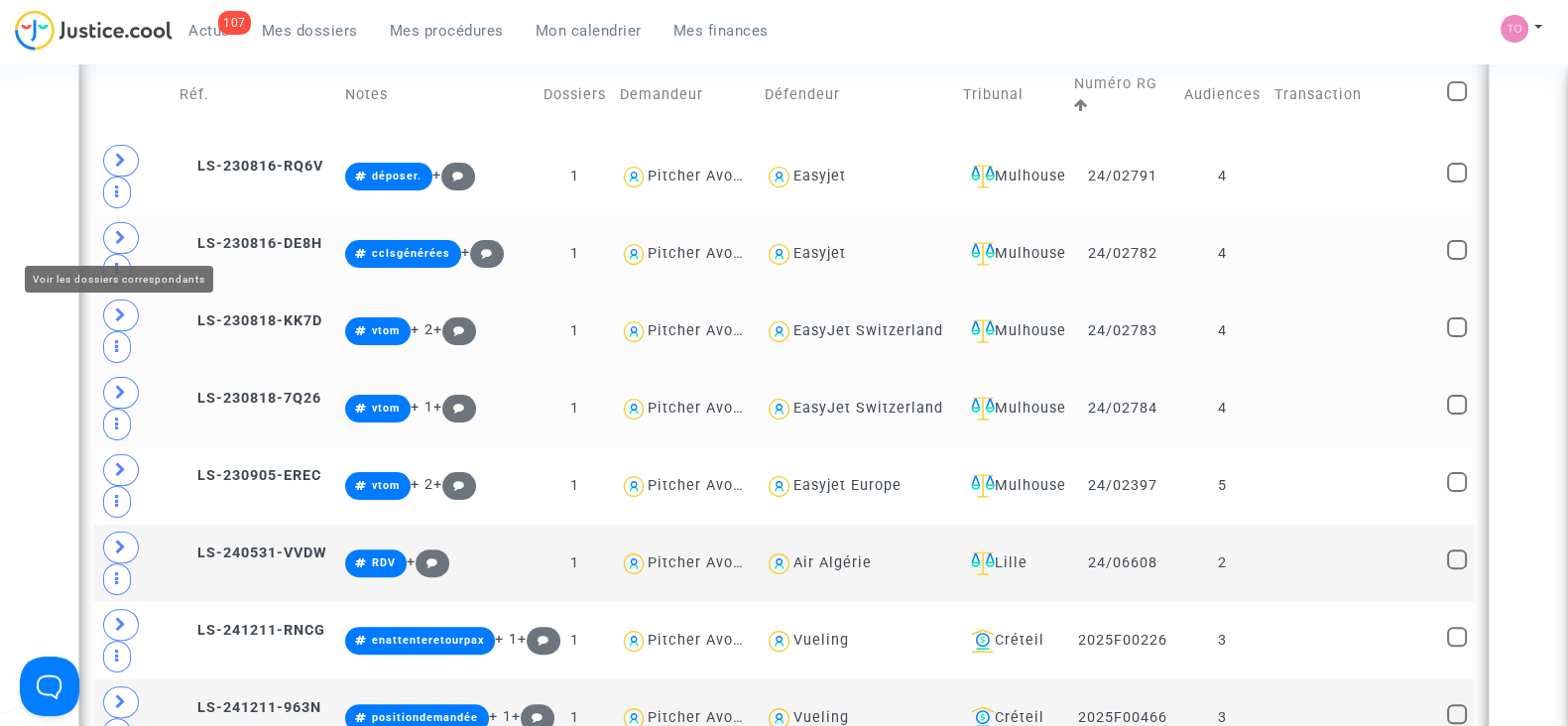 click 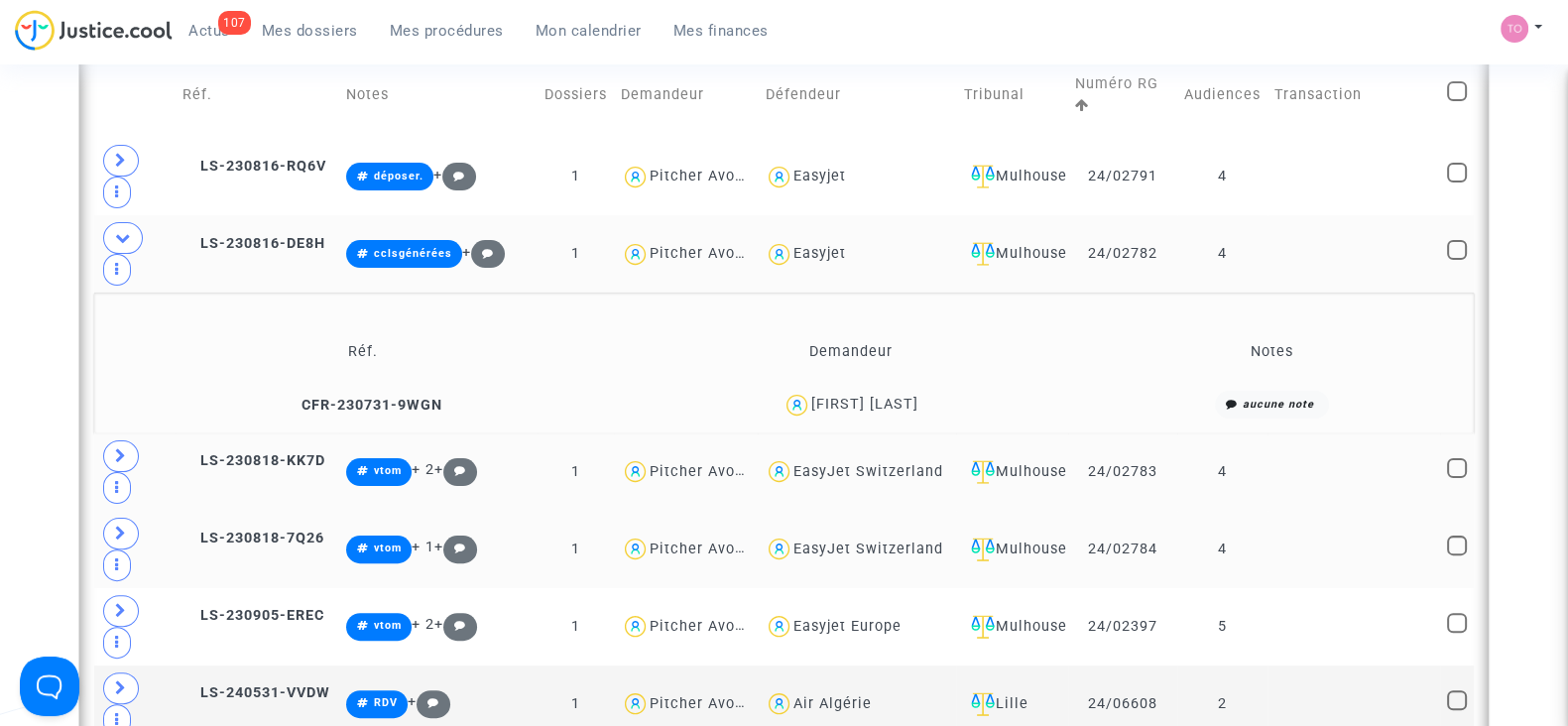 drag, startPoint x: 933, startPoint y: 402, endPoint x: 855, endPoint y: 409, distance: 78.31347 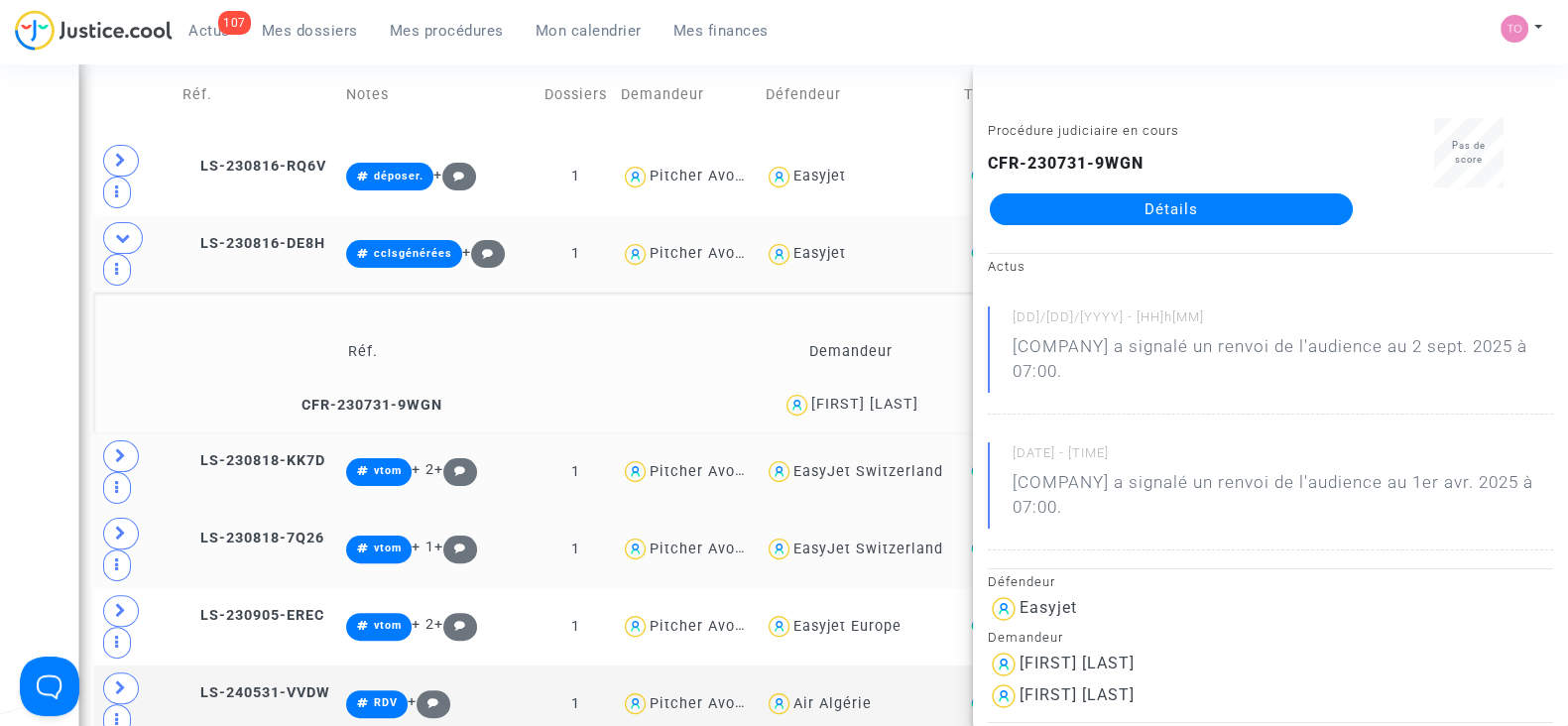 copy on "[LAST_NAME]" 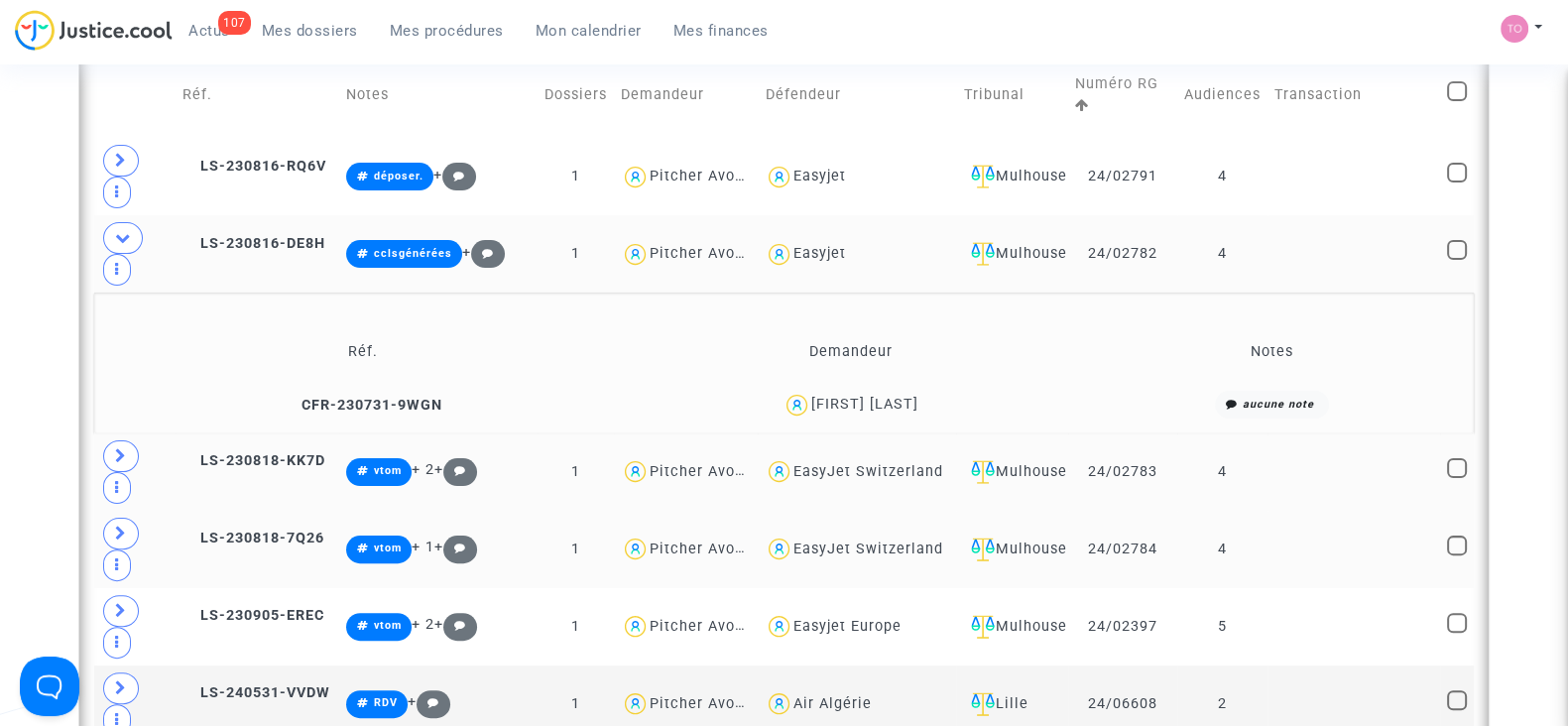 drag, startPoint x: 803, startPoint y: 404, endPoint x: 779, endPoint y: 404, distance: 24 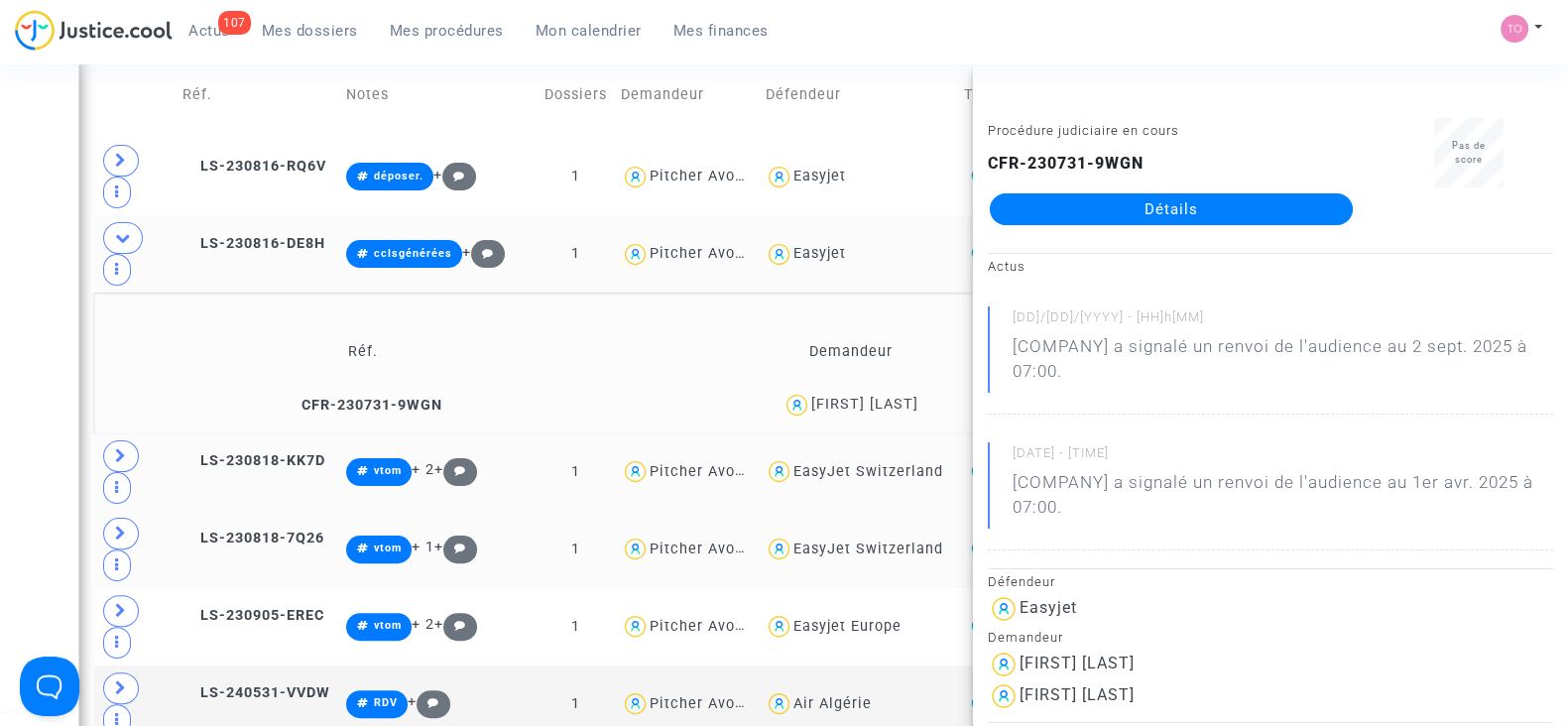 click on "Easyjet" 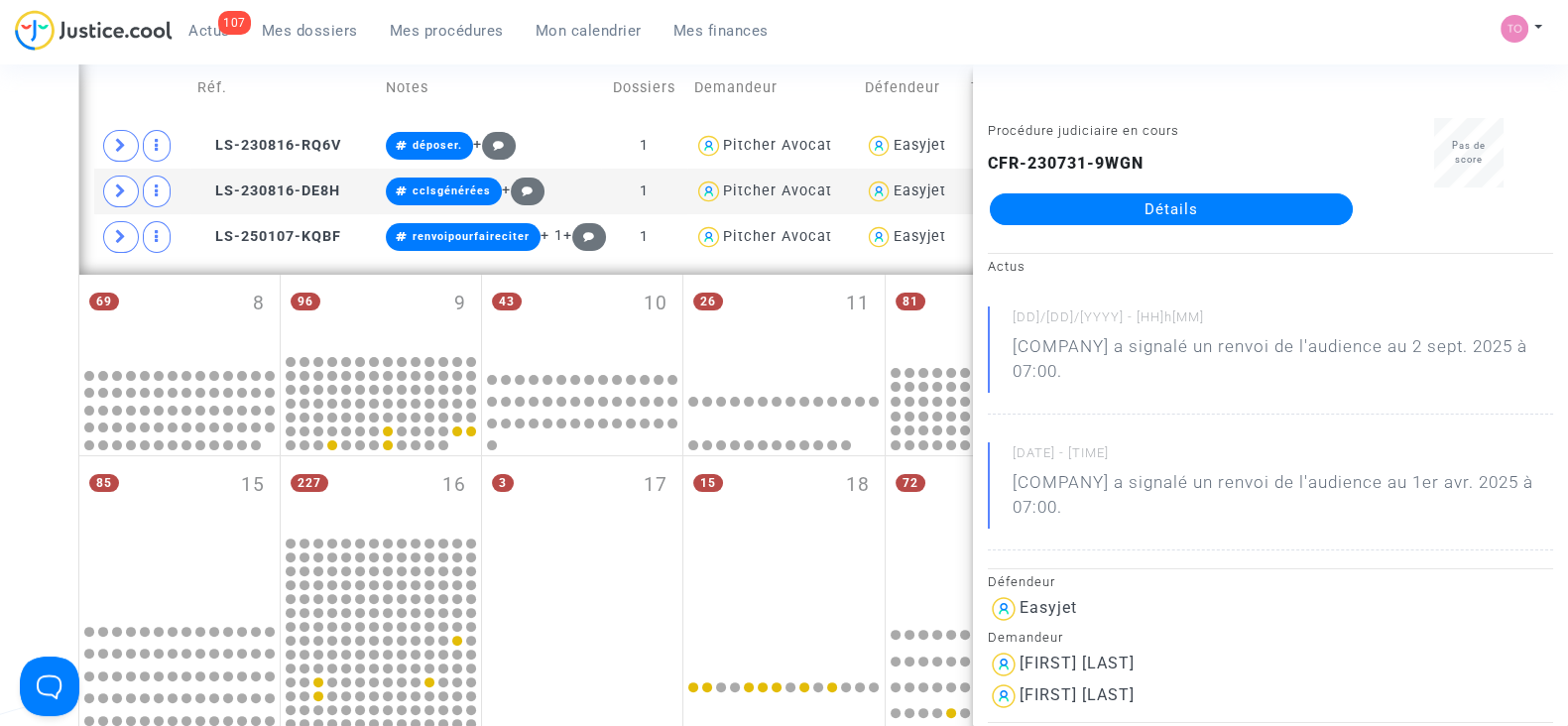 click on "107 Actus Mes dossiers Mes procédures Mon calendrier Mes finances Mon profil Paramètres Déconnexion" at bounding box center (784, 37) 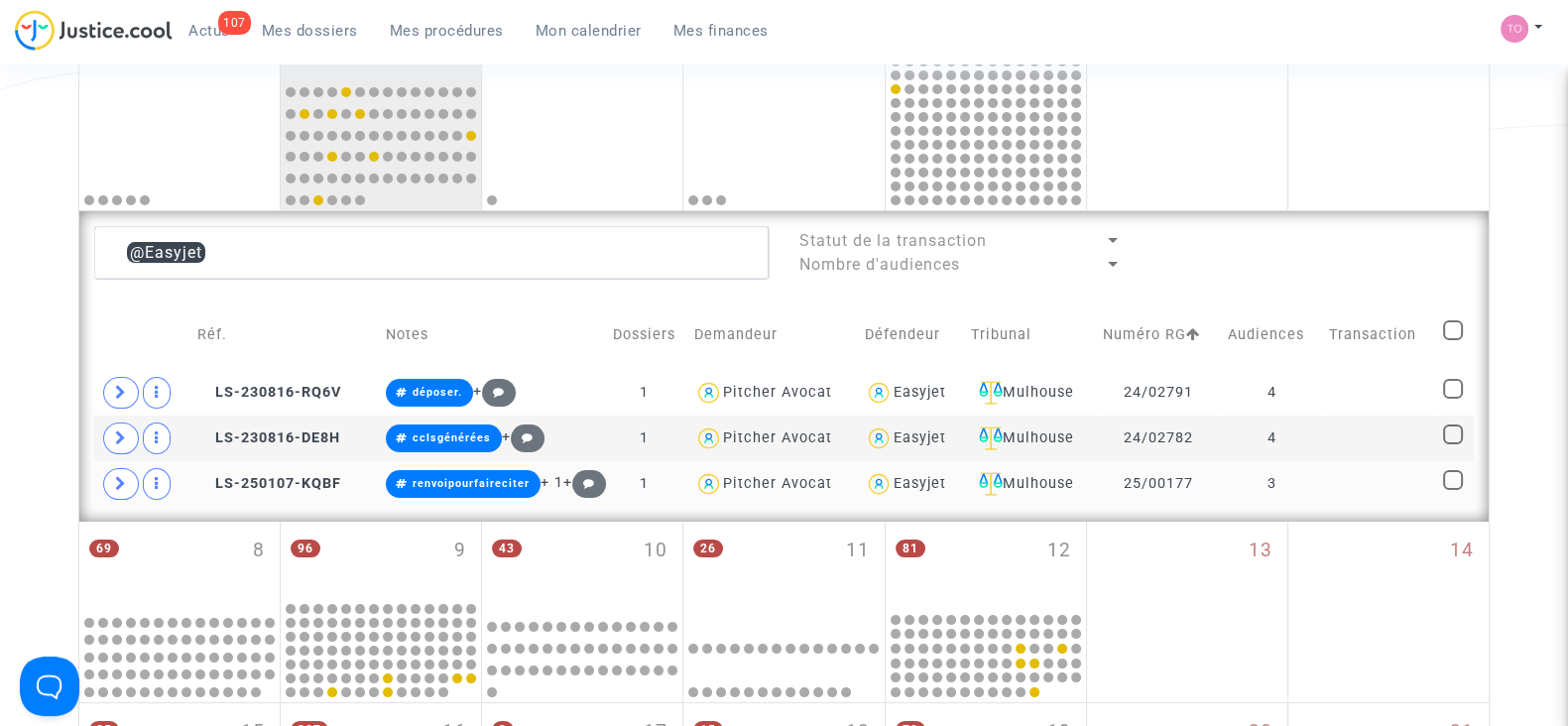 scroll, scrollTop: 391, scrollLeft: 0, axis: vertical 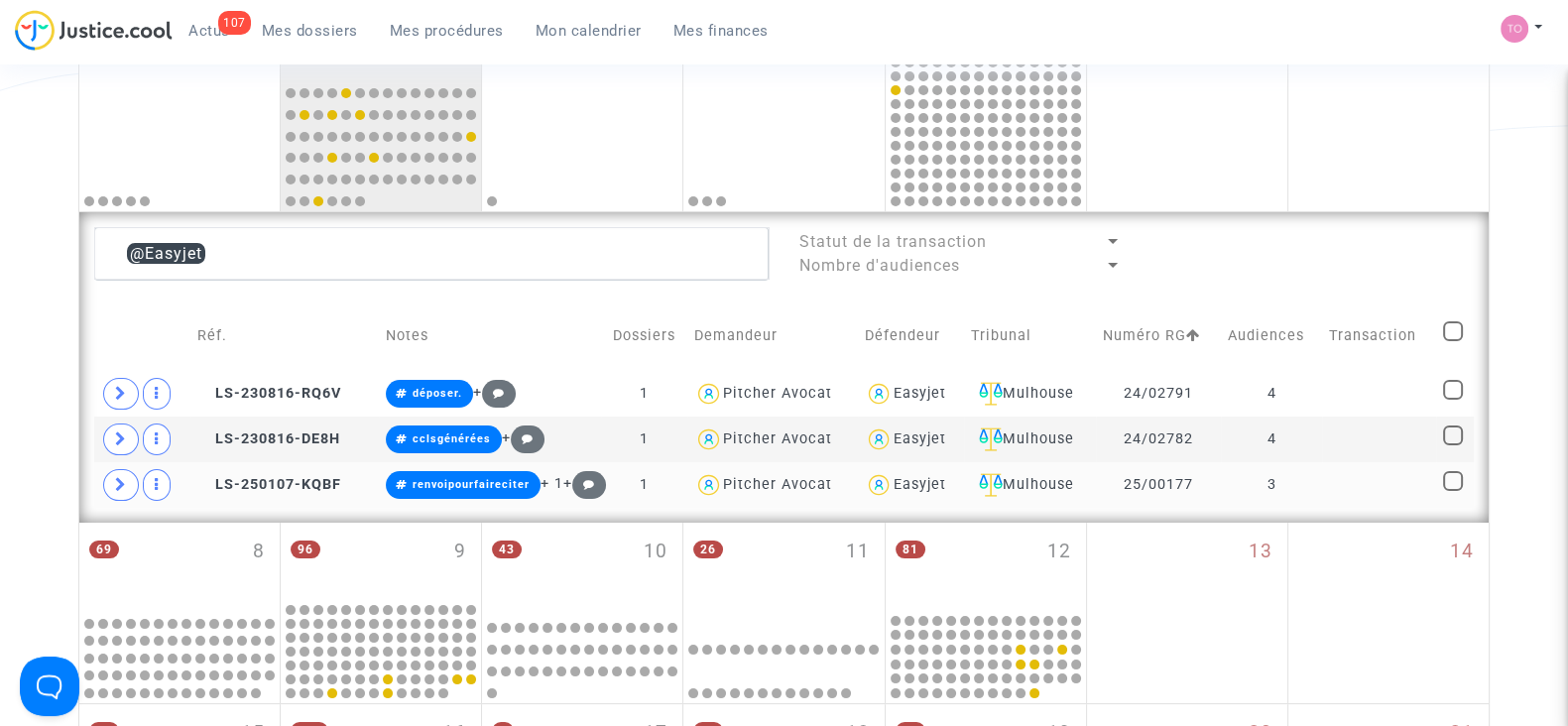 click on "Easyjet" 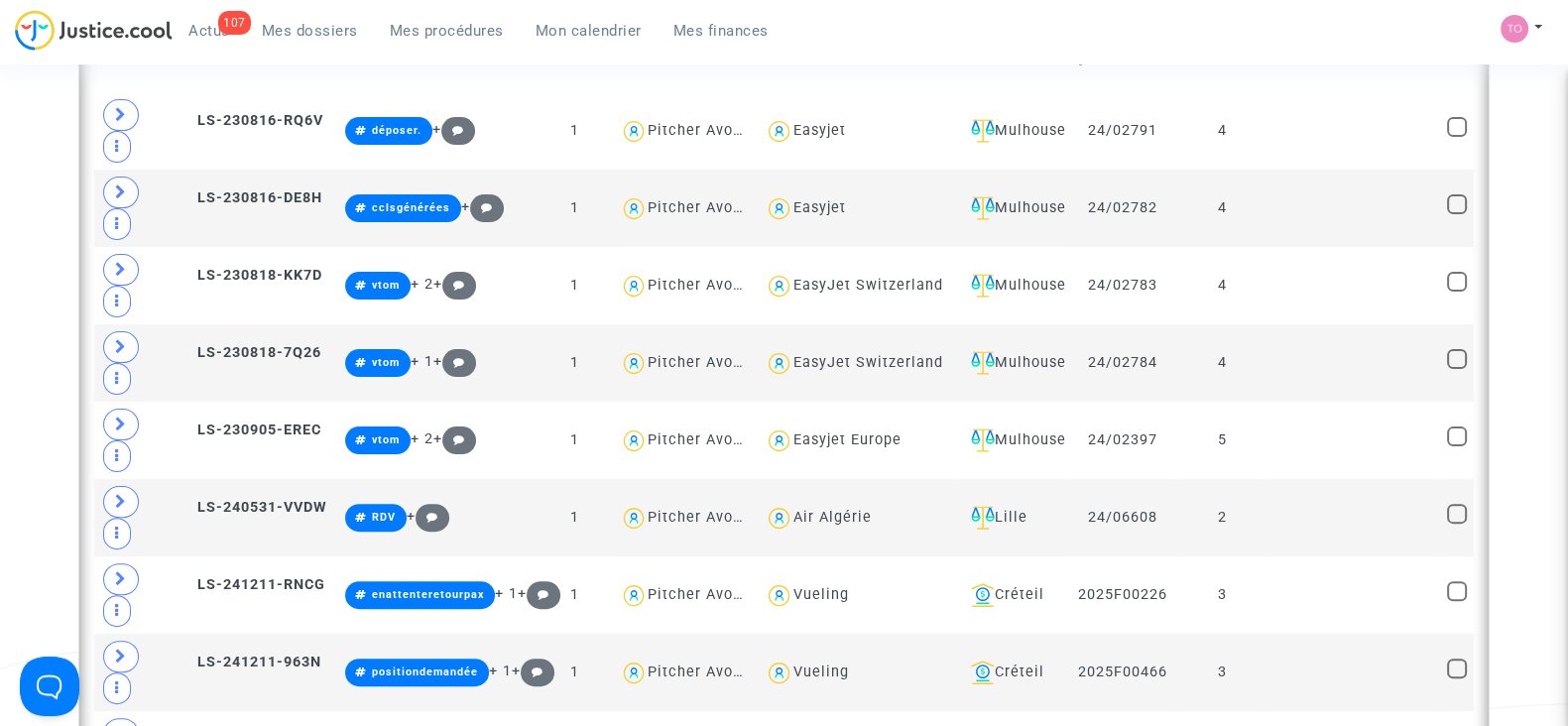 scroll, scrollTop: 685, scrollLeft: 0, axis: vertical 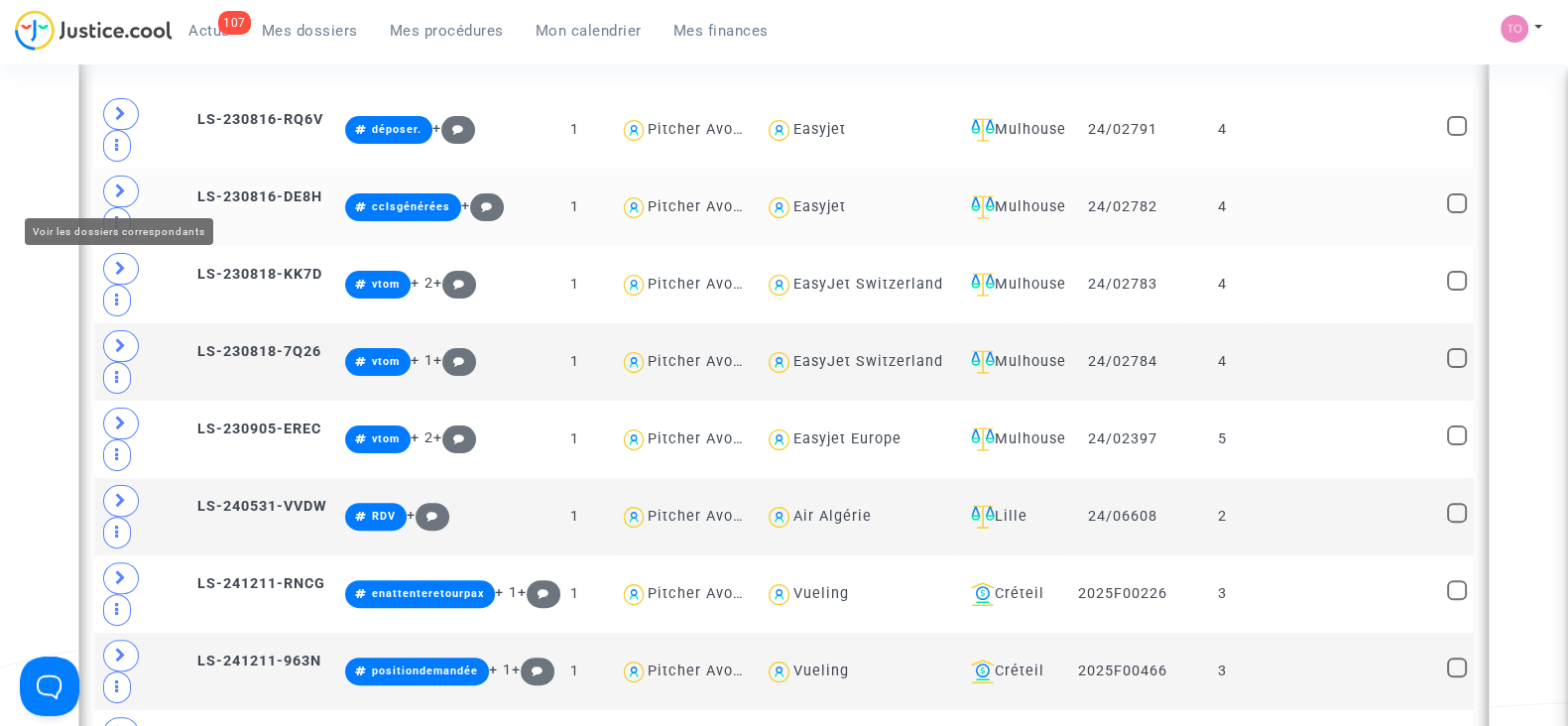 click 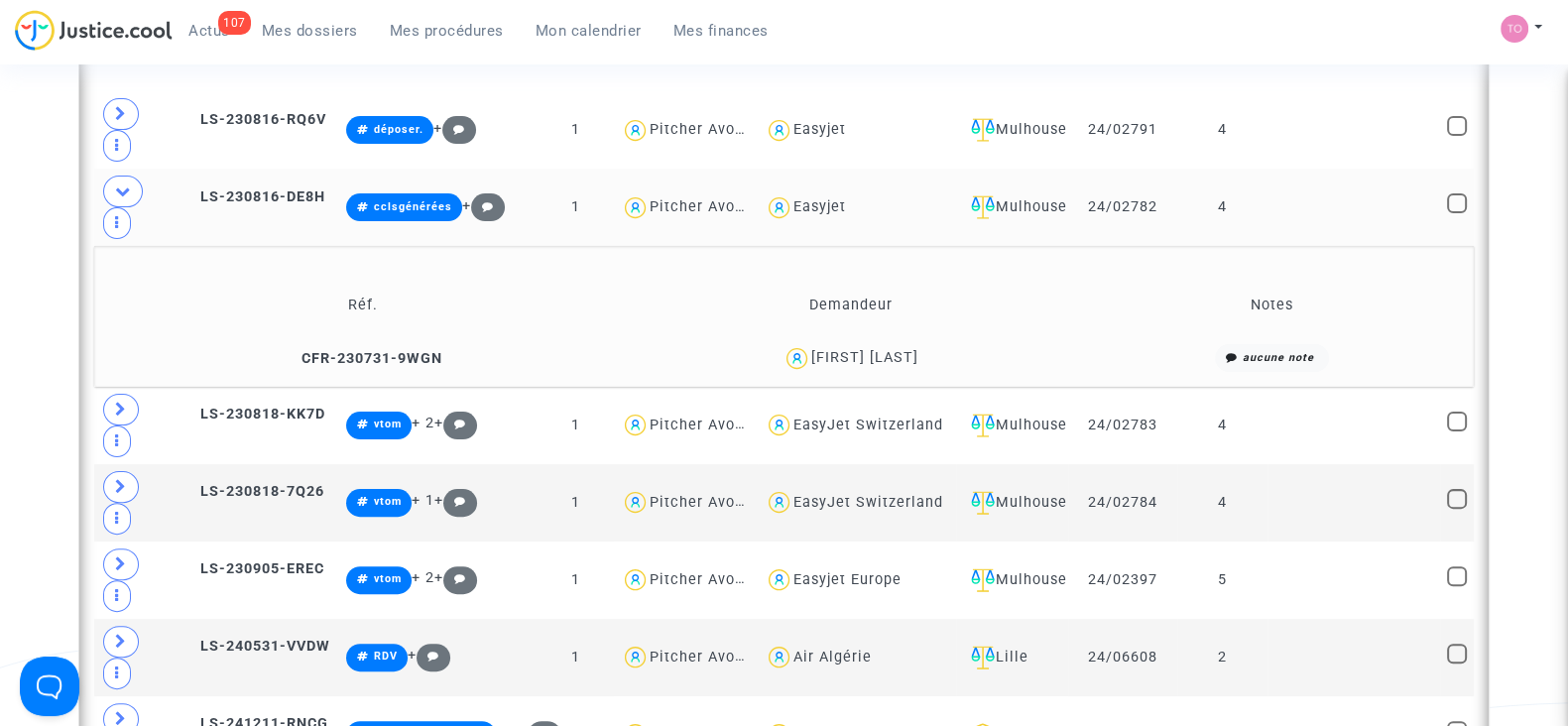 drag, startPoint x: 651, startPoint y: 202, endPoint x: 638, endPoint y: 200, distance: 13.152946 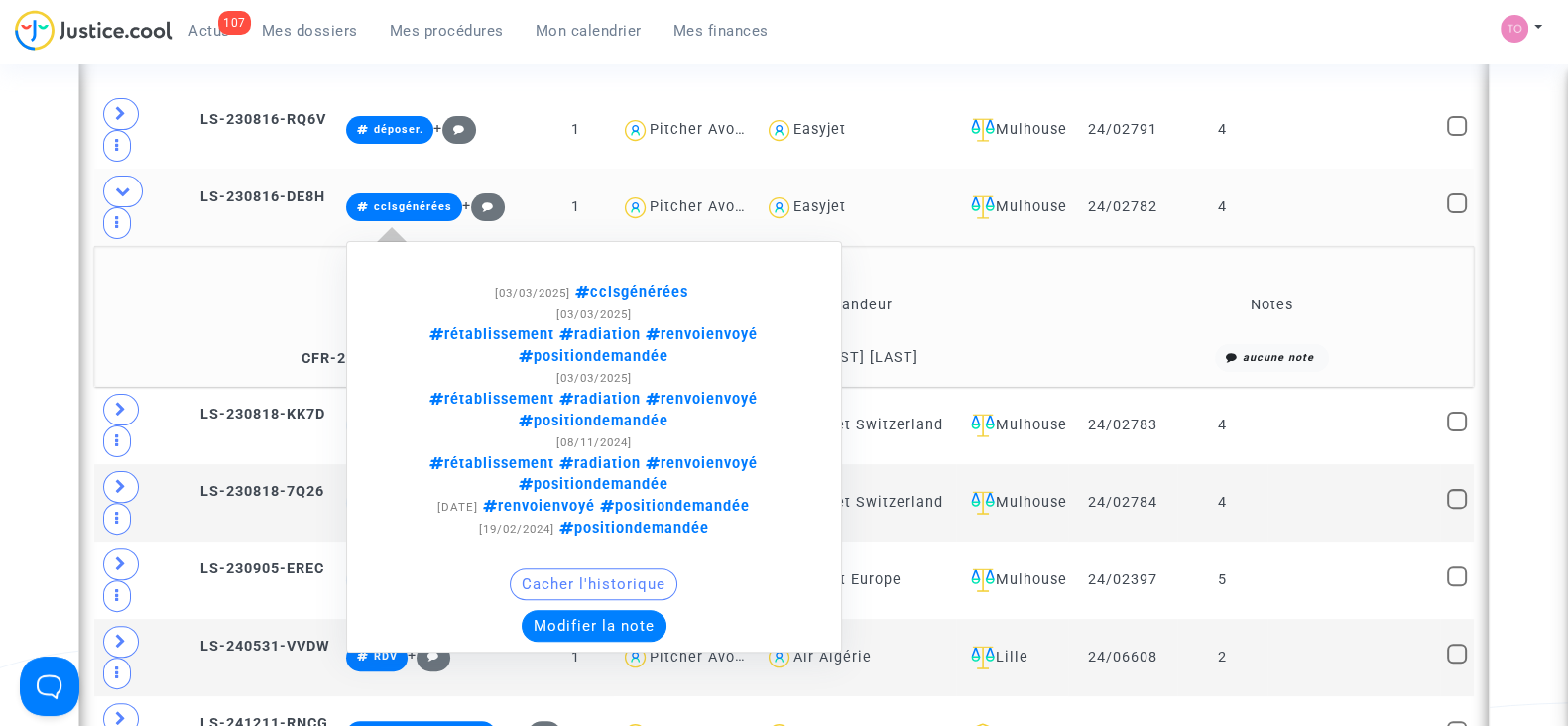 click on "cclsgénérées" 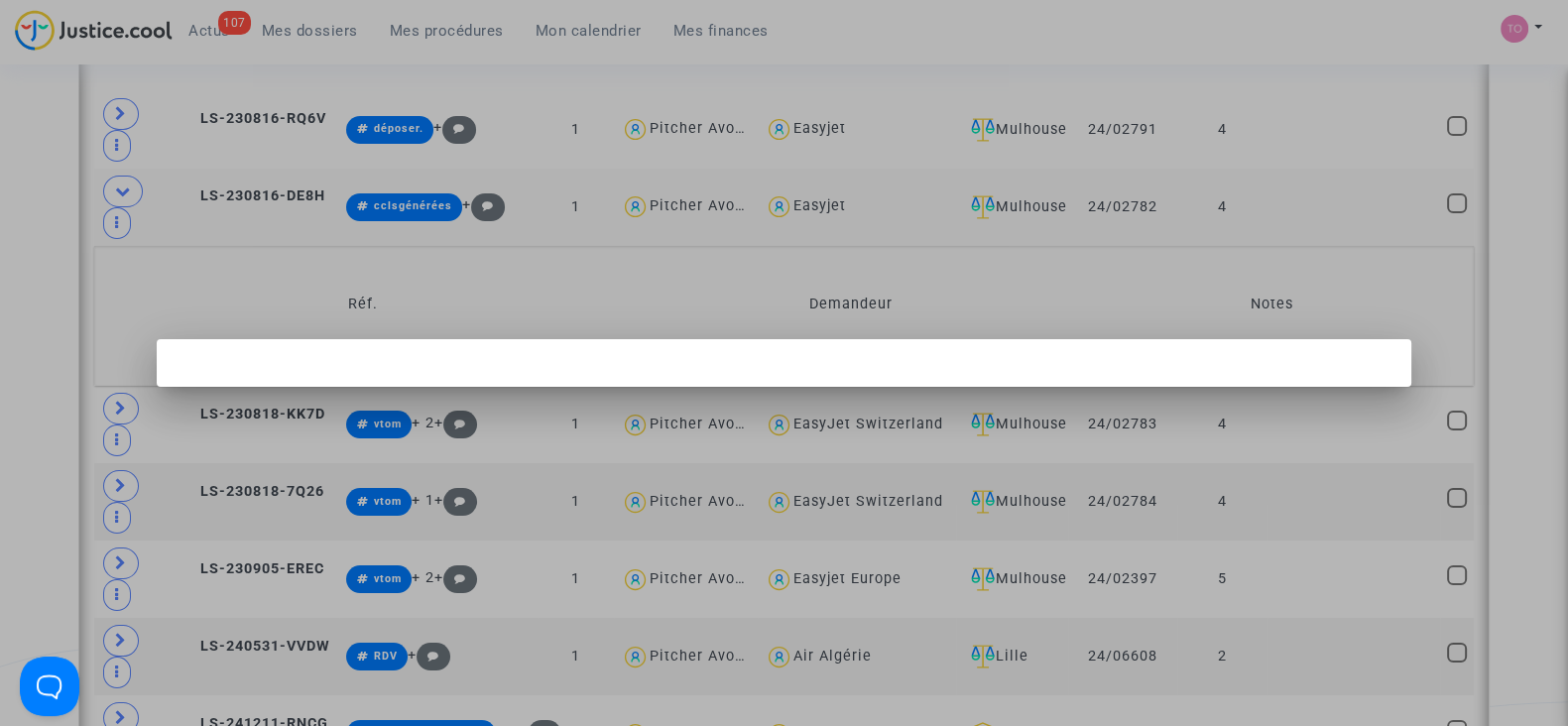 scroll, scrollTop: 0, scrollLeft: 0, axis: both 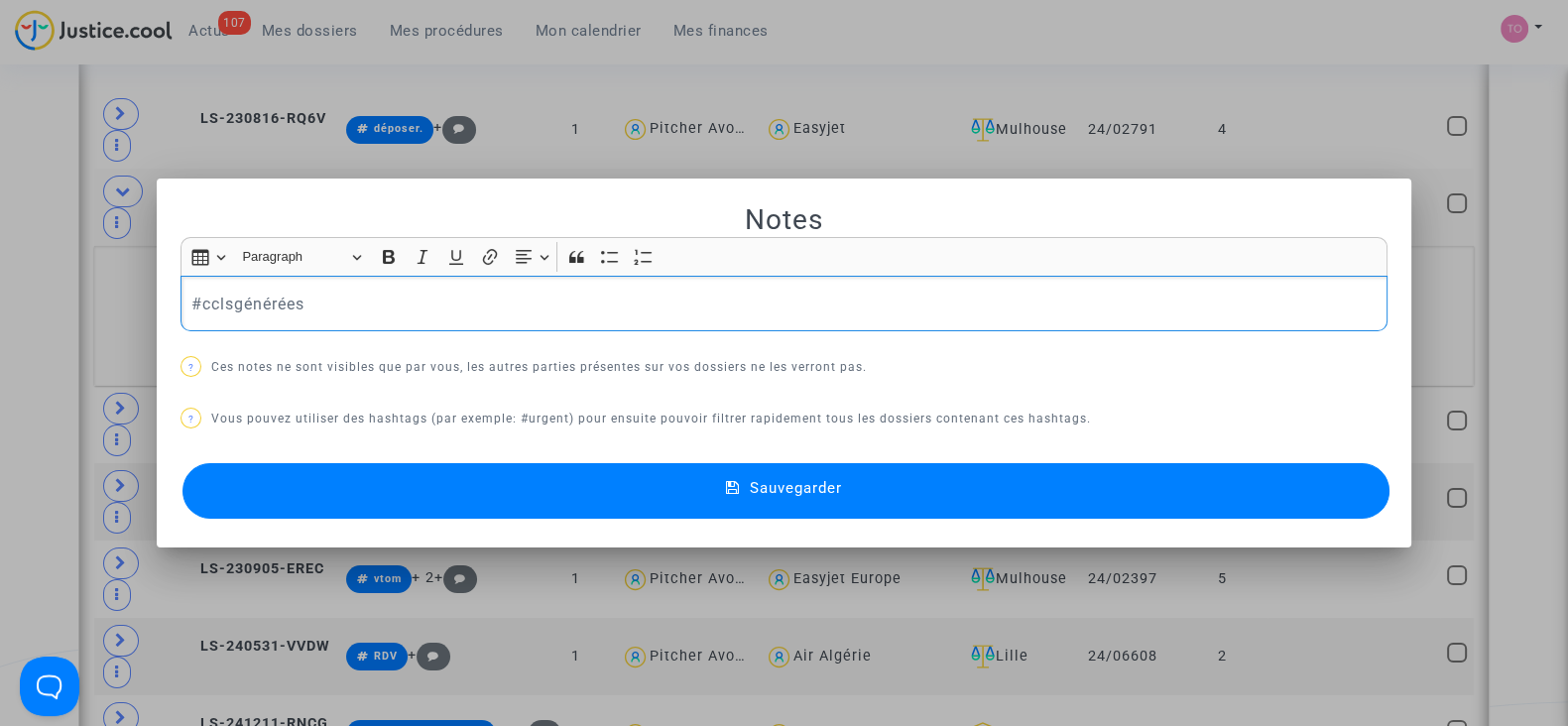 type 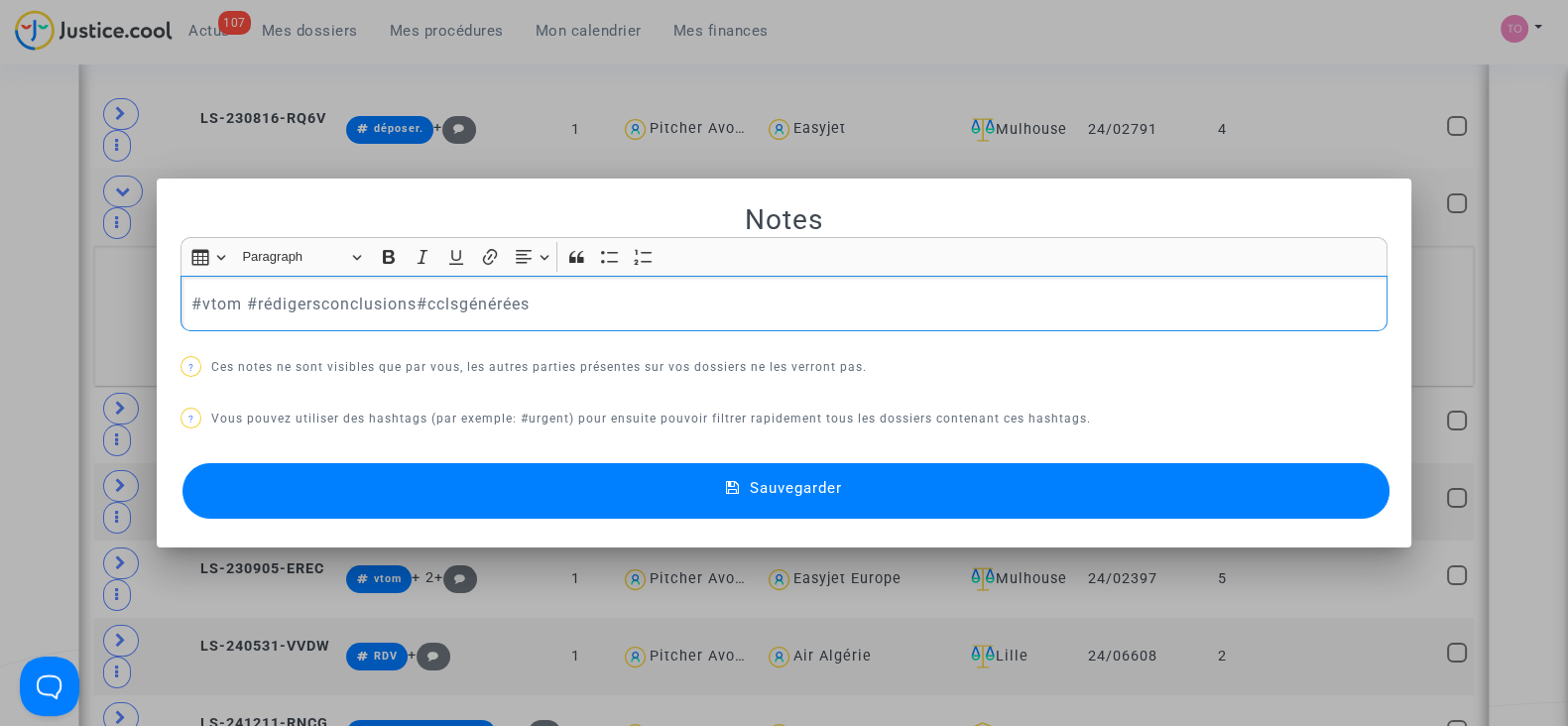 click on "#vtom #rédigersconclusions#cclsgénérées" at bounding box center (784, 303) 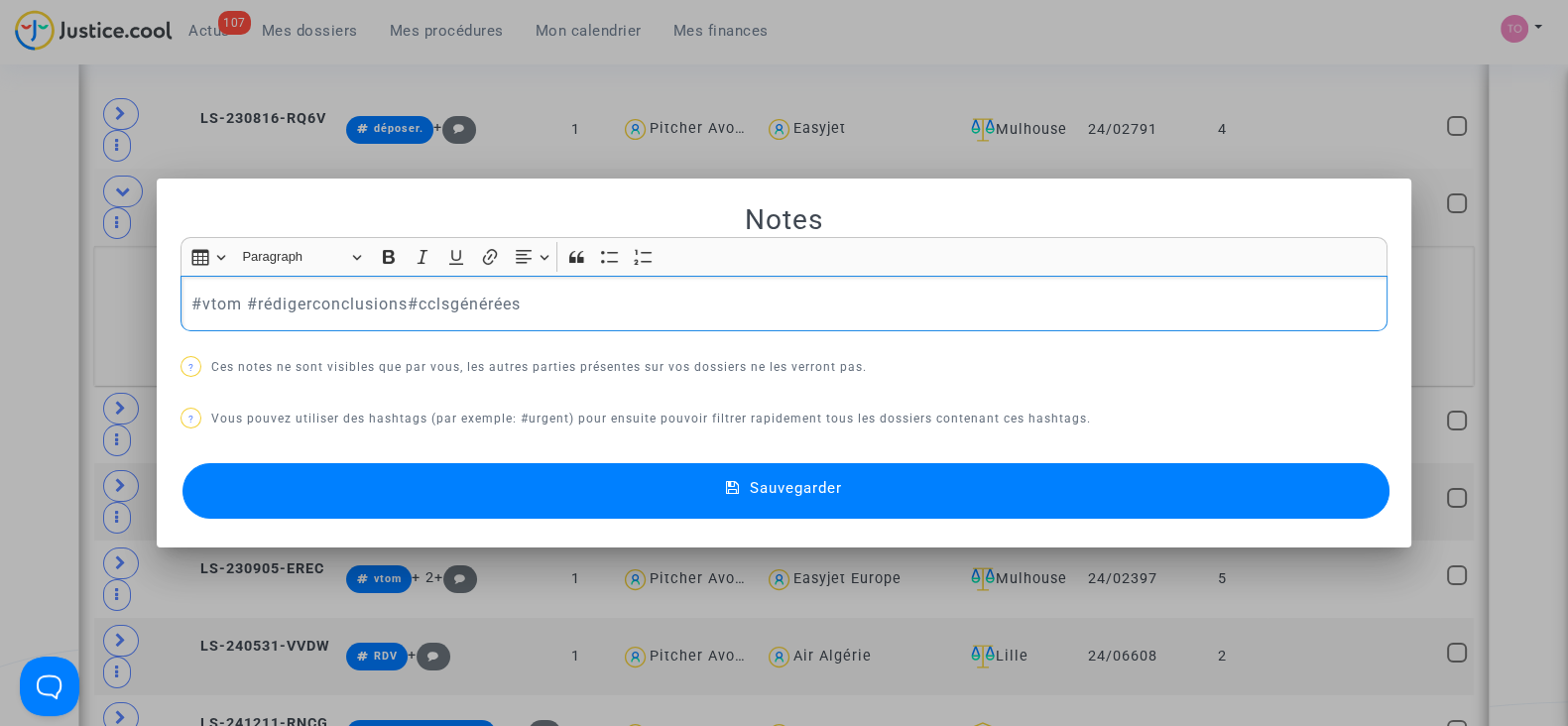 click on "#vtom #rédigerconclusions#cclsgénérées" at bounding box center [784, 303] 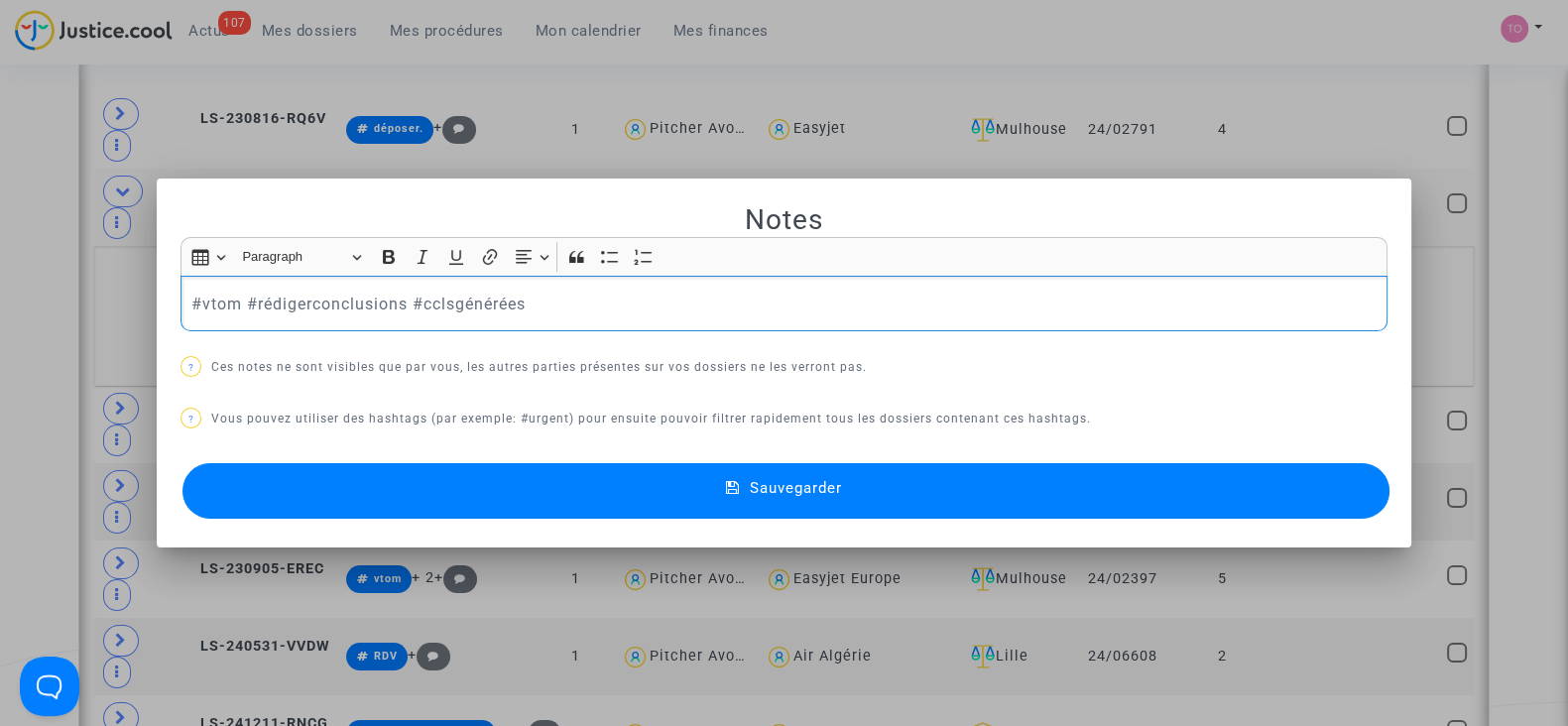 click on "#vtom #rédigerconclusions #cclsgénérées" at bounding box center (784, 303) 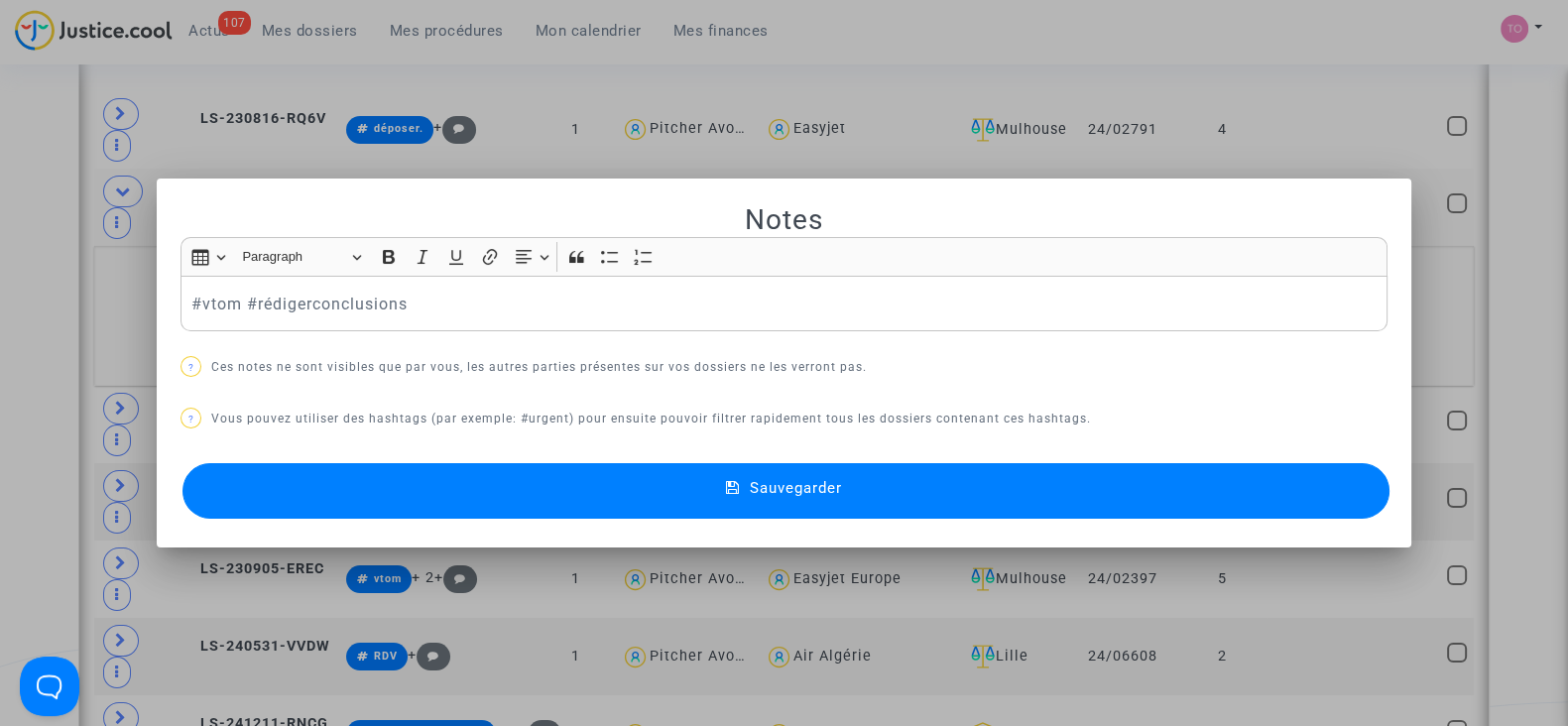 click on "Sauvegarder" at bounding box center [785, 491] 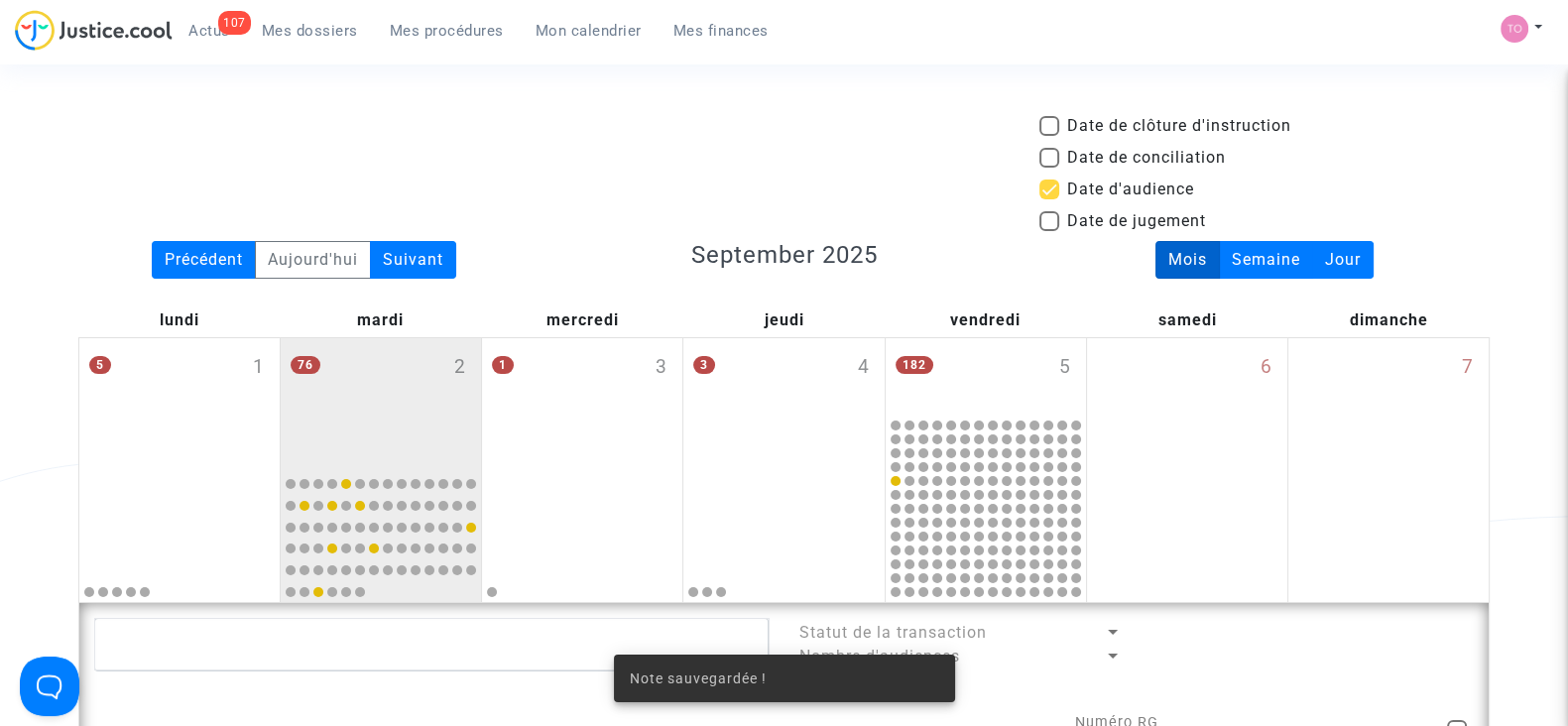 scroll, scrollTop: 685, scrollLeft: 0, axis: vertical 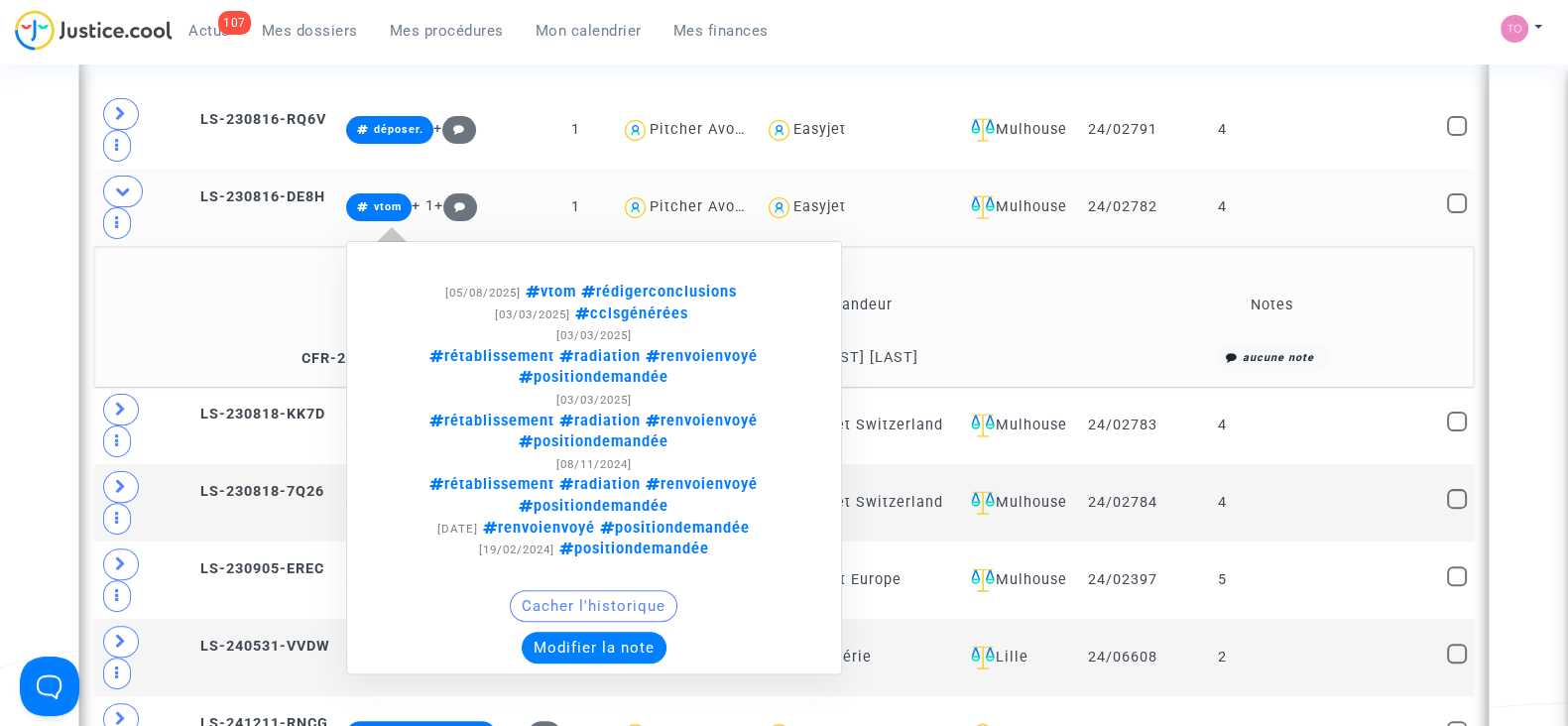 click on "Modifier la note" 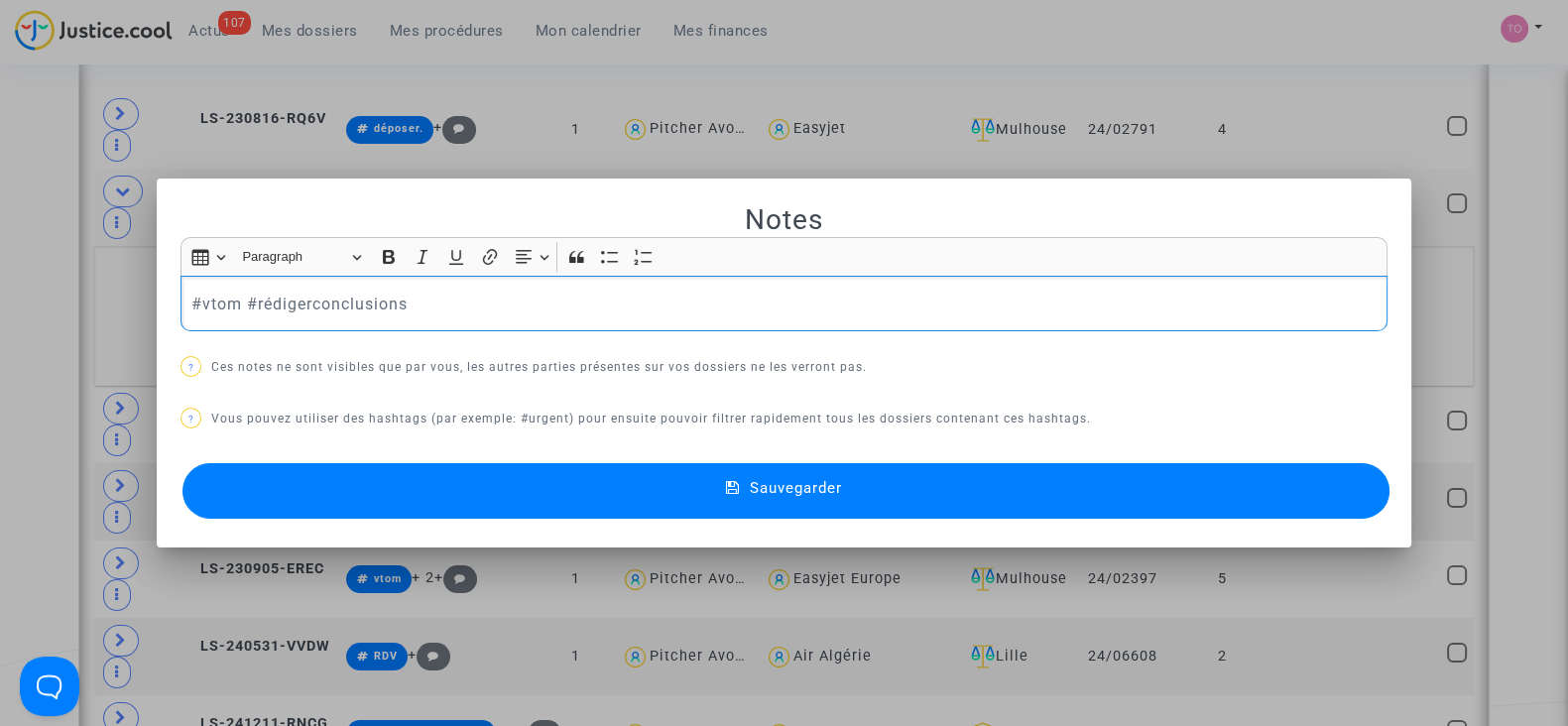 click on "#vtom #rédigerconclusions" at bounding box center (784, 303) 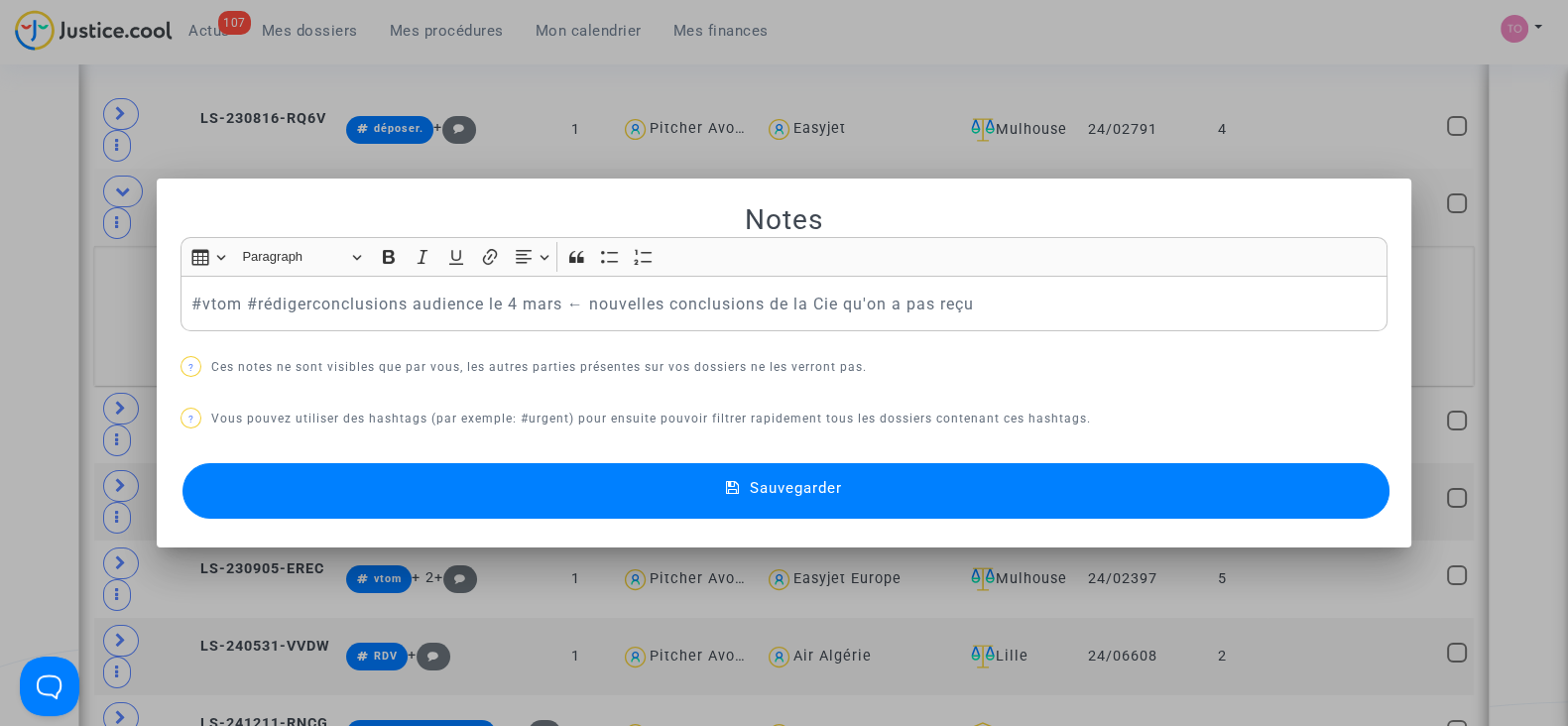 click on "Sauvegarder" at bounding box center (795, 488) 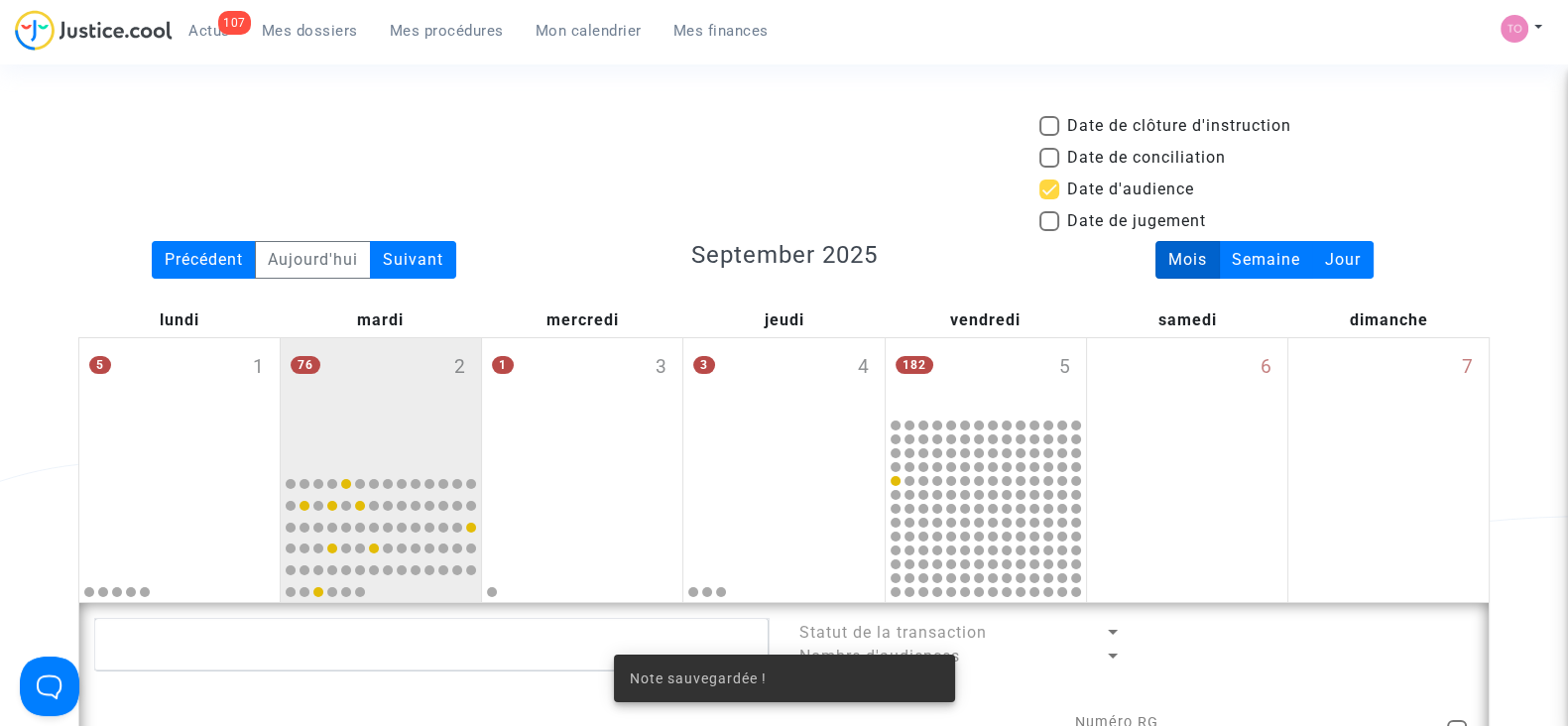 scroll, scrollTop: 685, scrollLeft: 0, axis: vertical 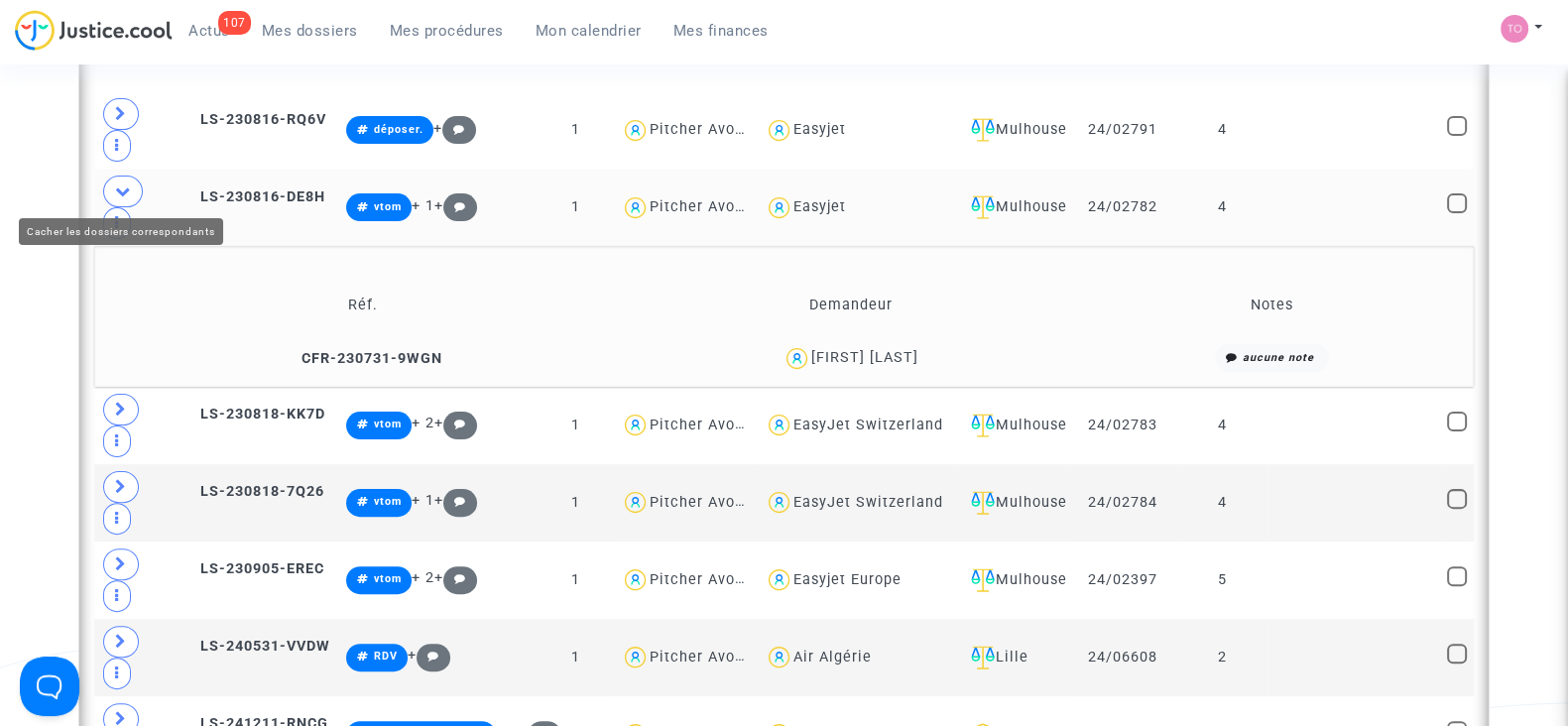 click 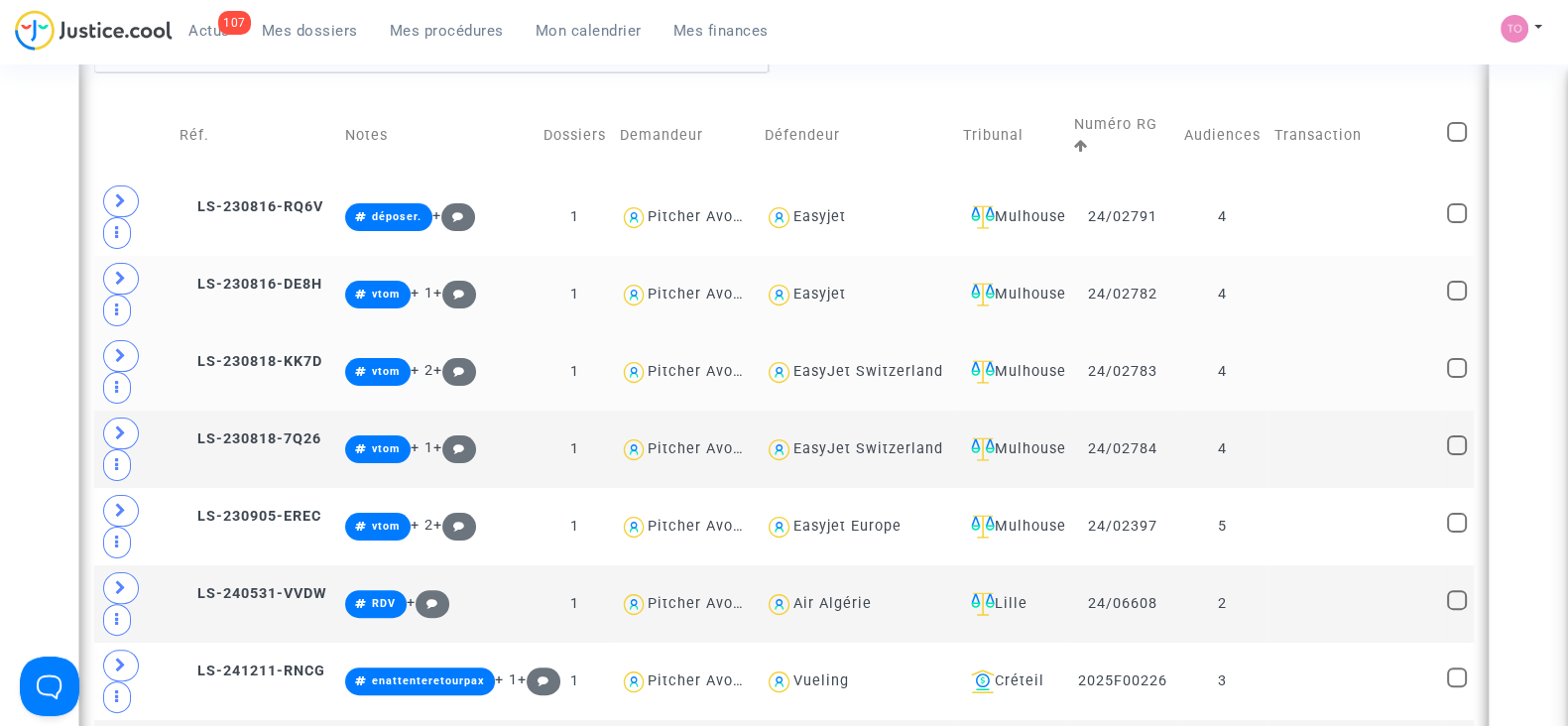 scroll, scrollTop: 596, scrollLeft: 0, axis: vertical 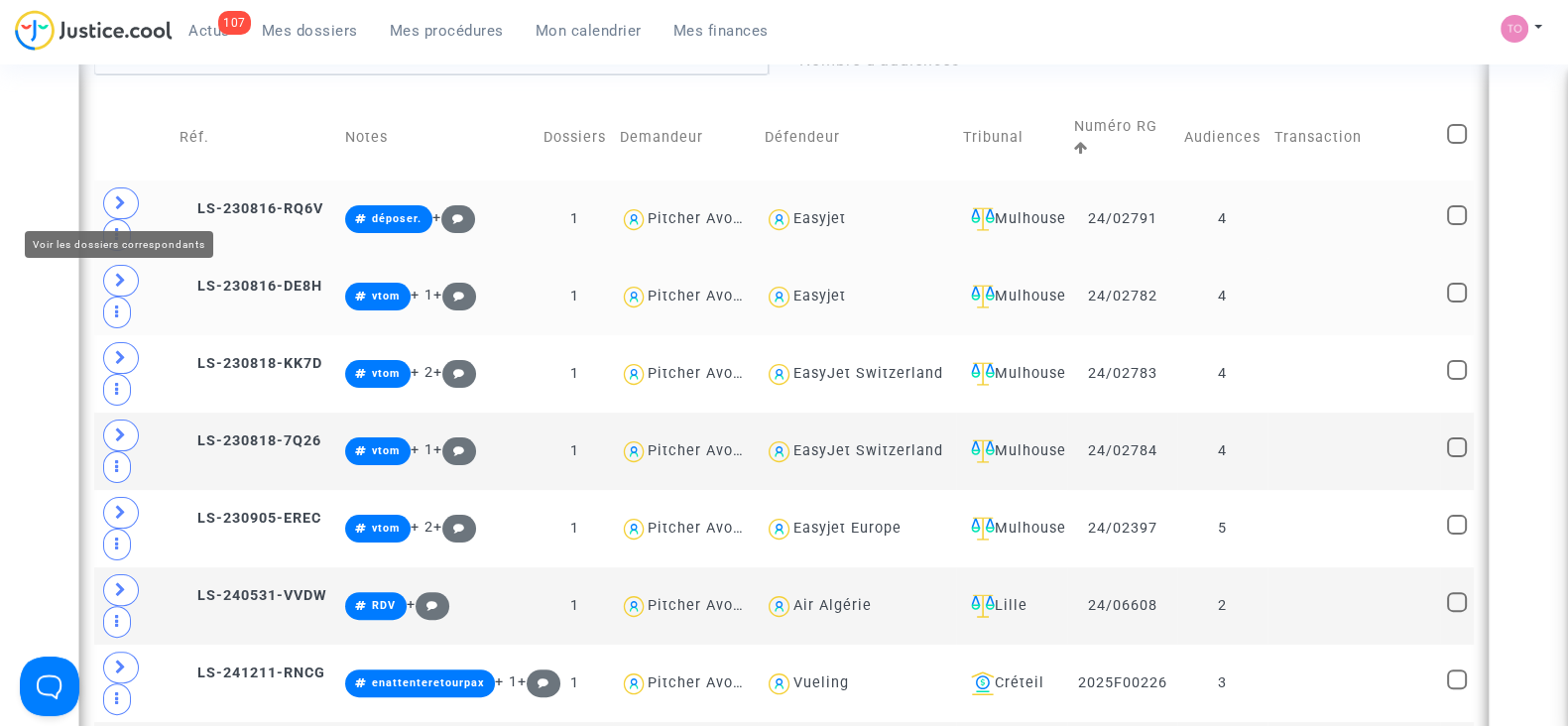 click 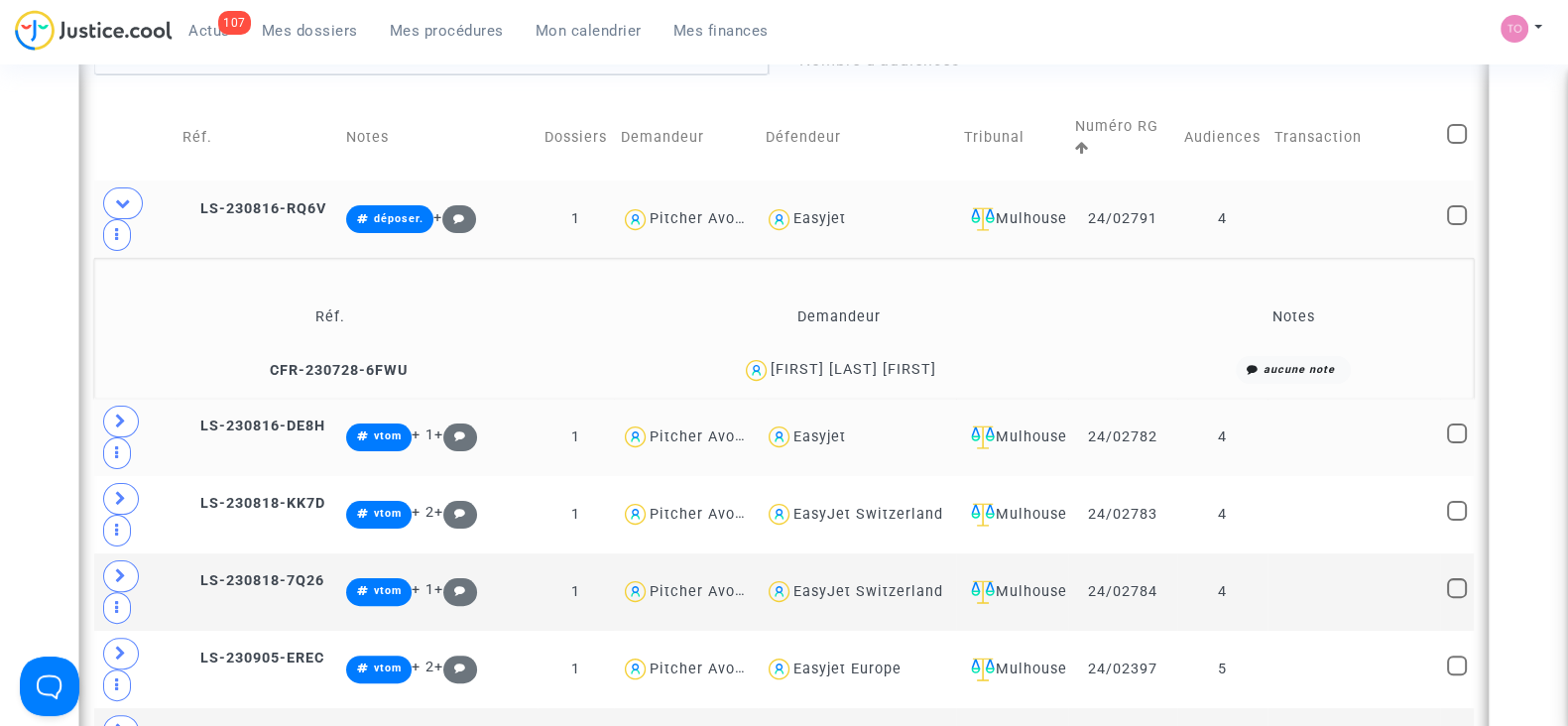 drag, startPoint x: 962, startPoint y: 369, endPoint x: 857, endPoint y: 380, distance: 105.57462 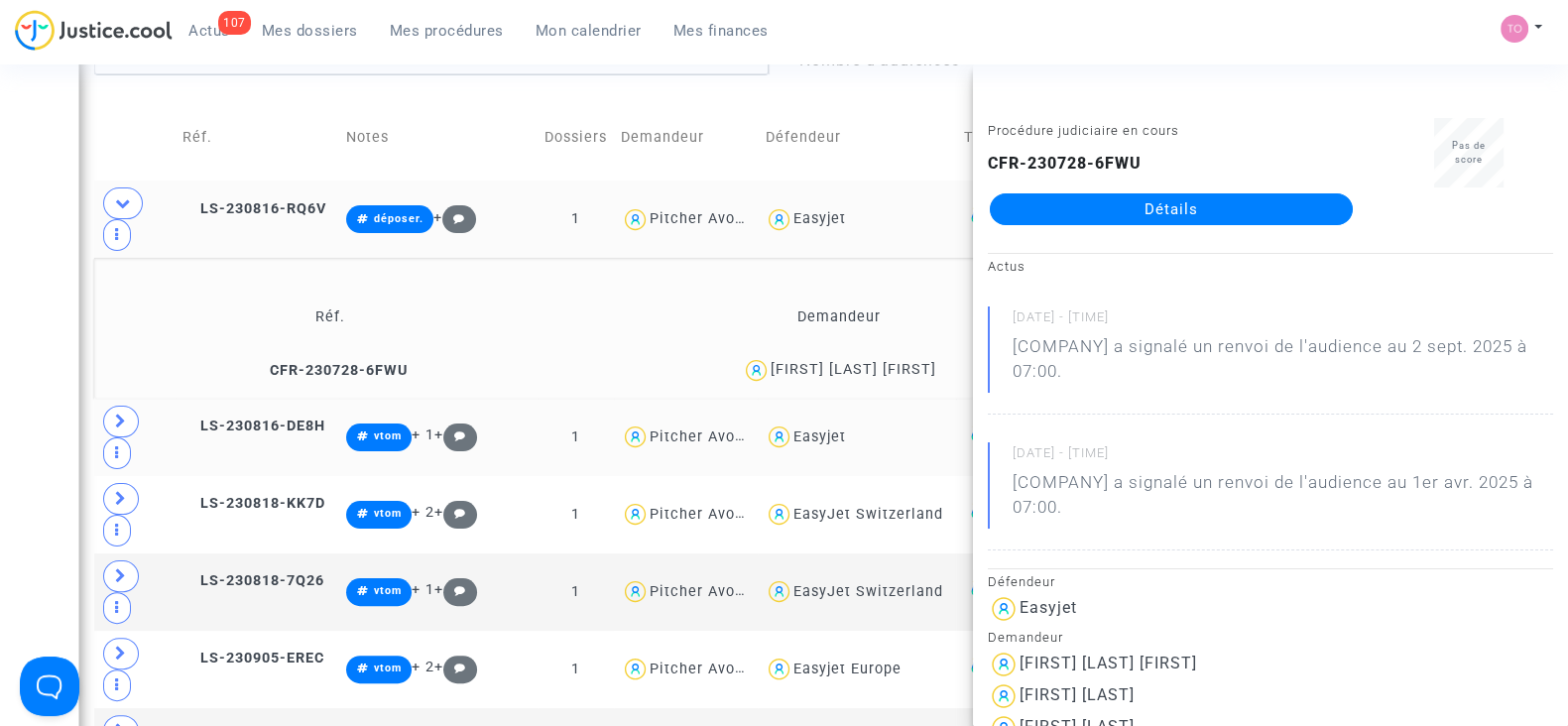 copy on "Pereira Faria" 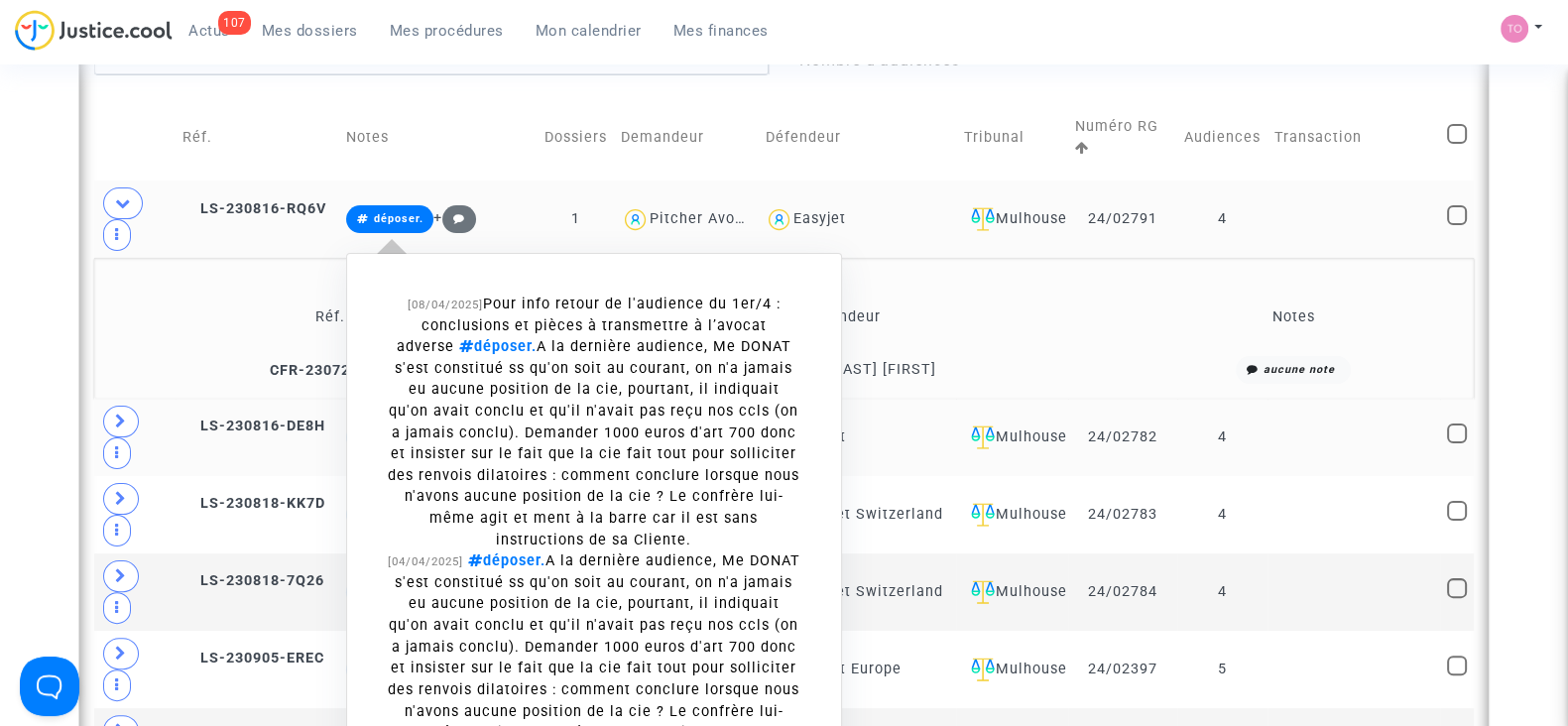 scroll, scrollTop: 906, scrollLeft: 0, axis: vertical 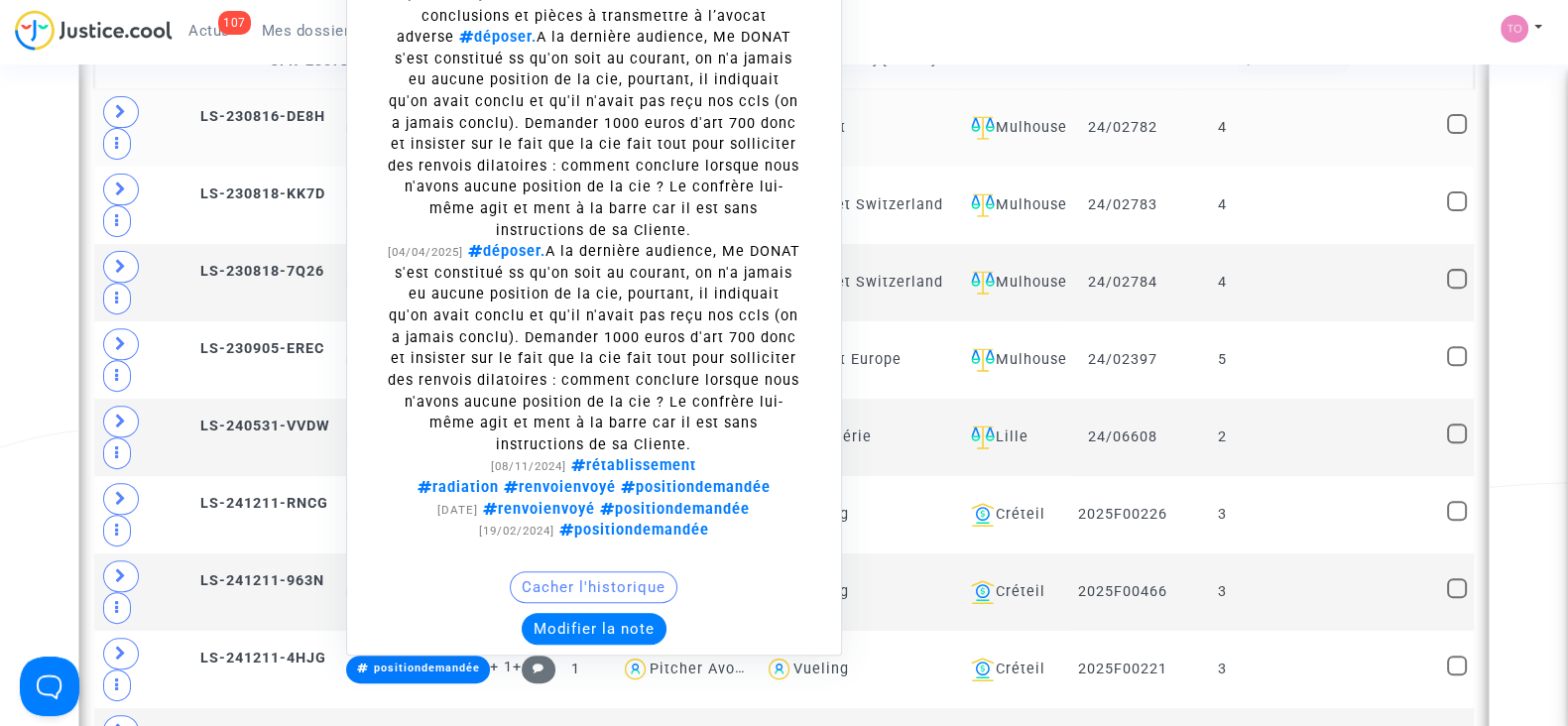 click on "Modifier la note" 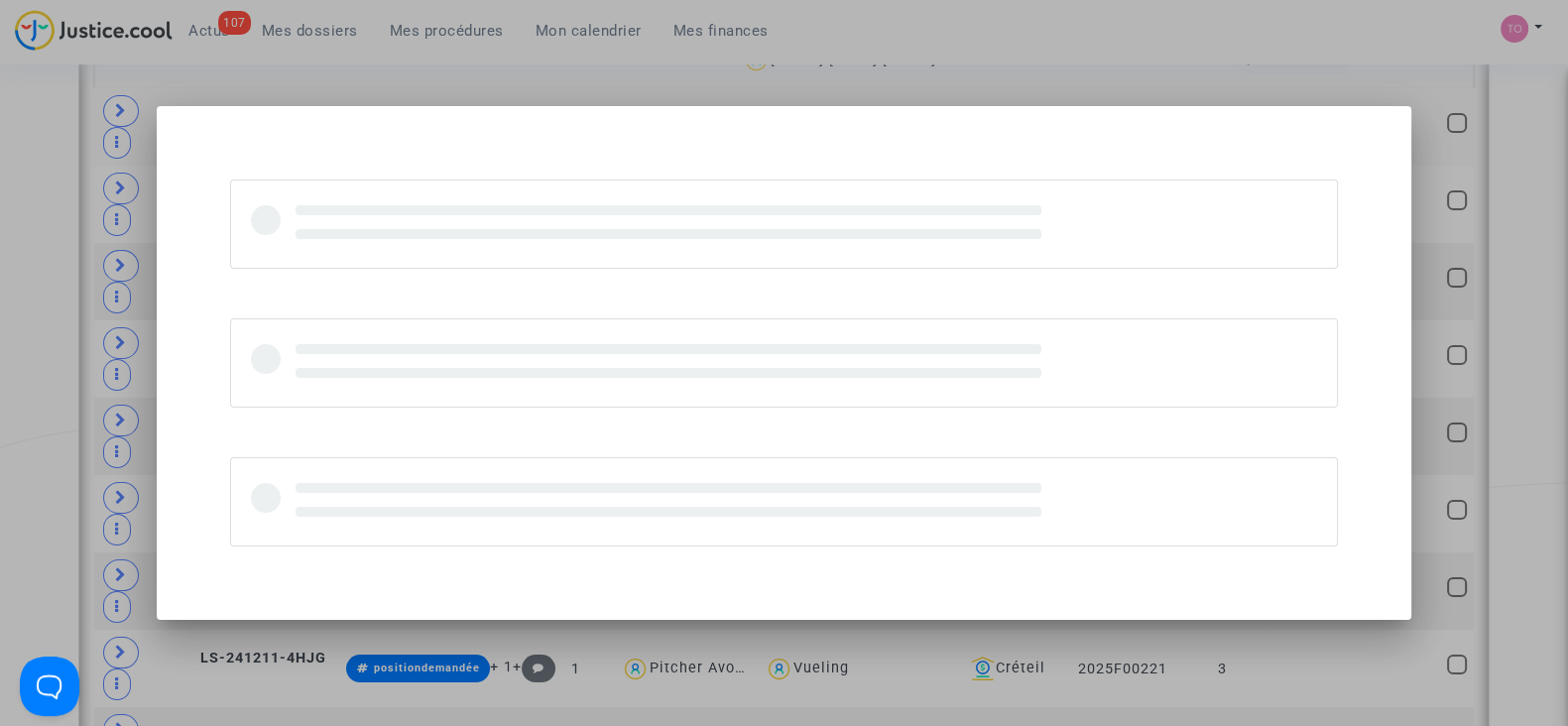 scroll, scrollTop: 0, scrollLeft: 0, axis: both 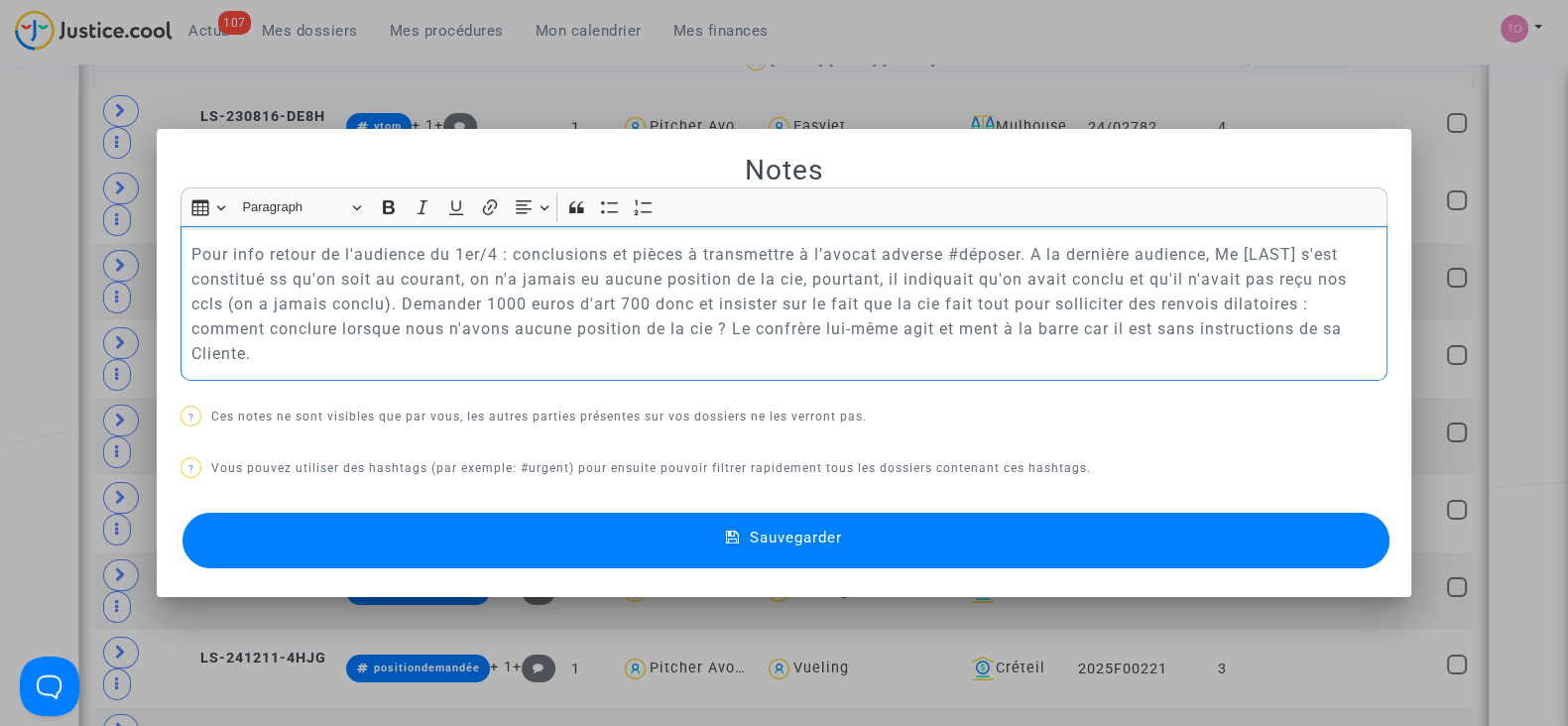 type 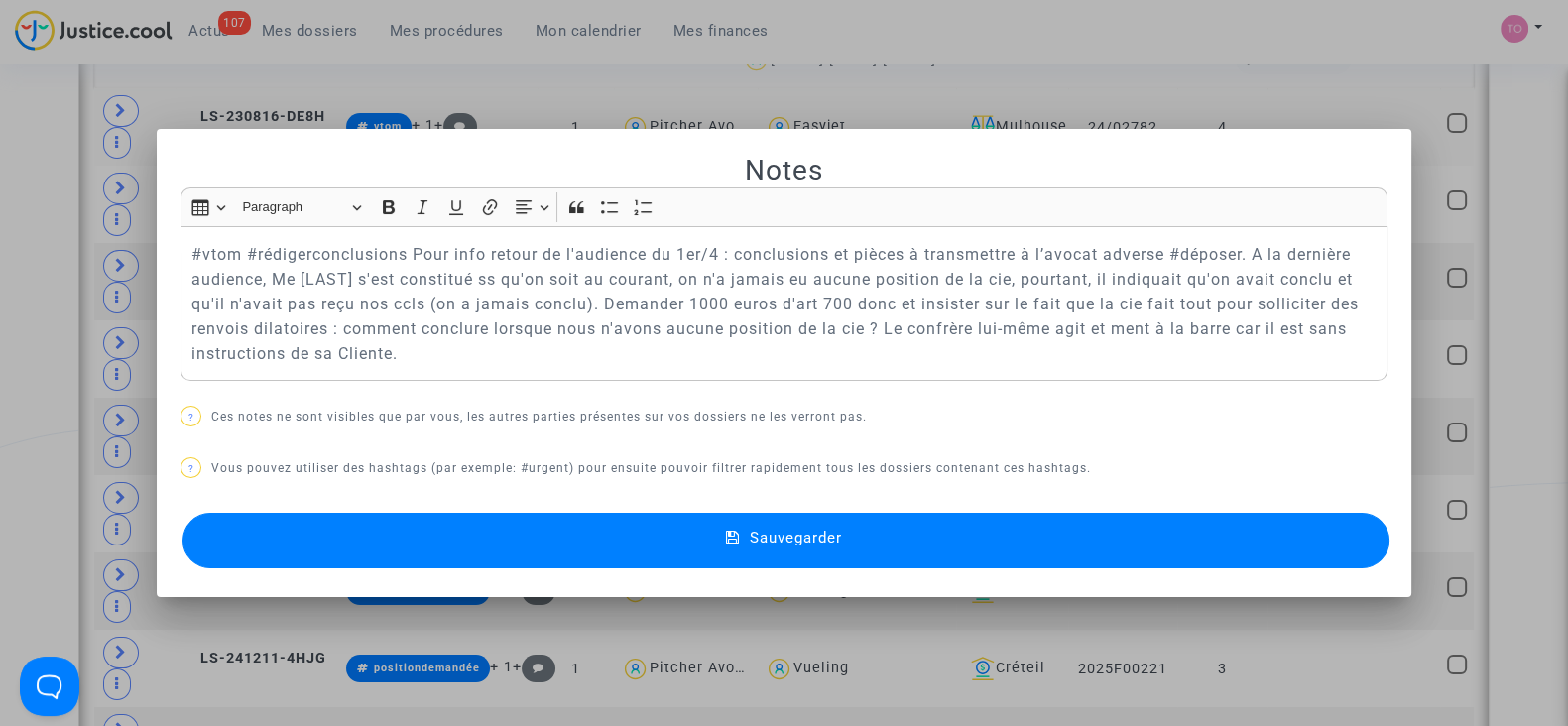 click on "Sauvegarder" at bounding box center (785, 541) 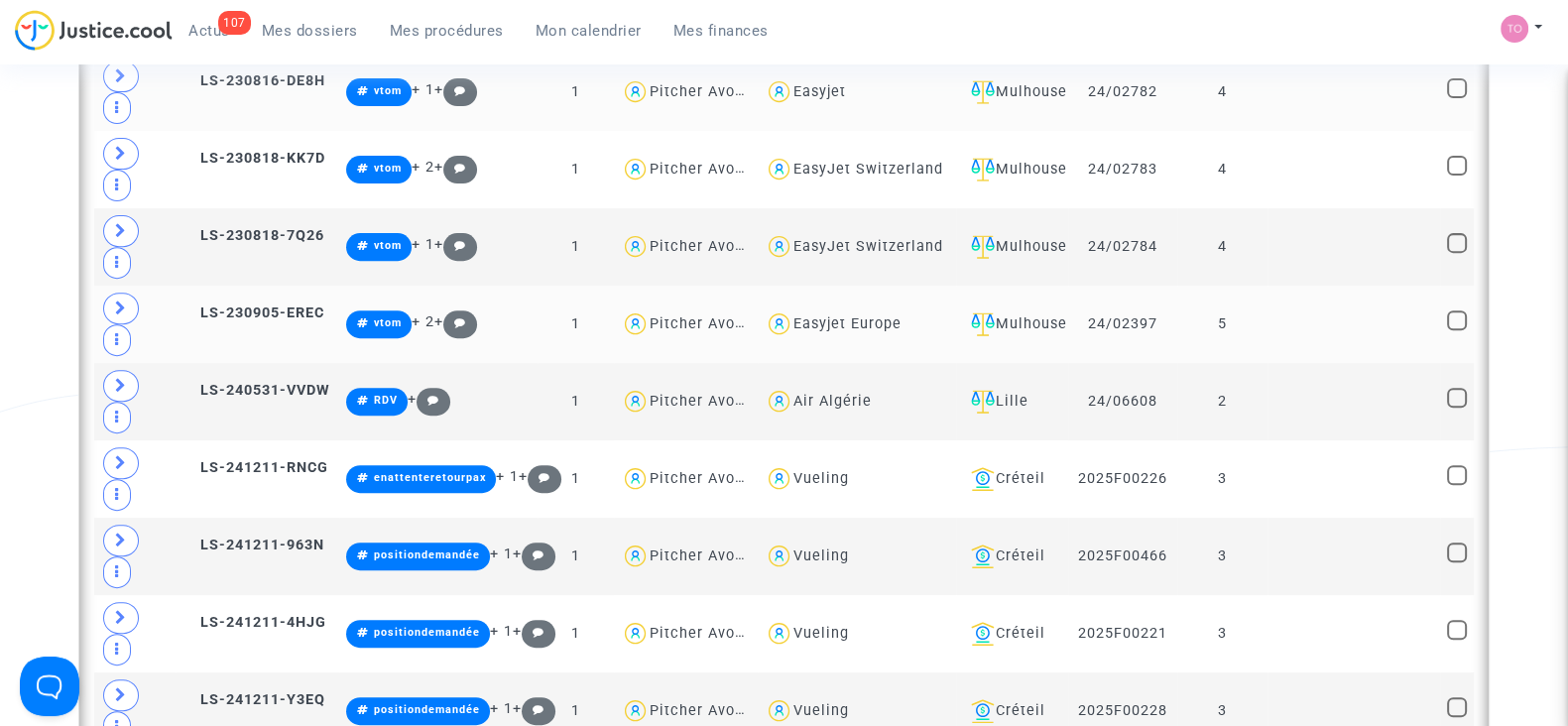scroll, scrollTop: 945, scrollLeft: 0, axis: vertical 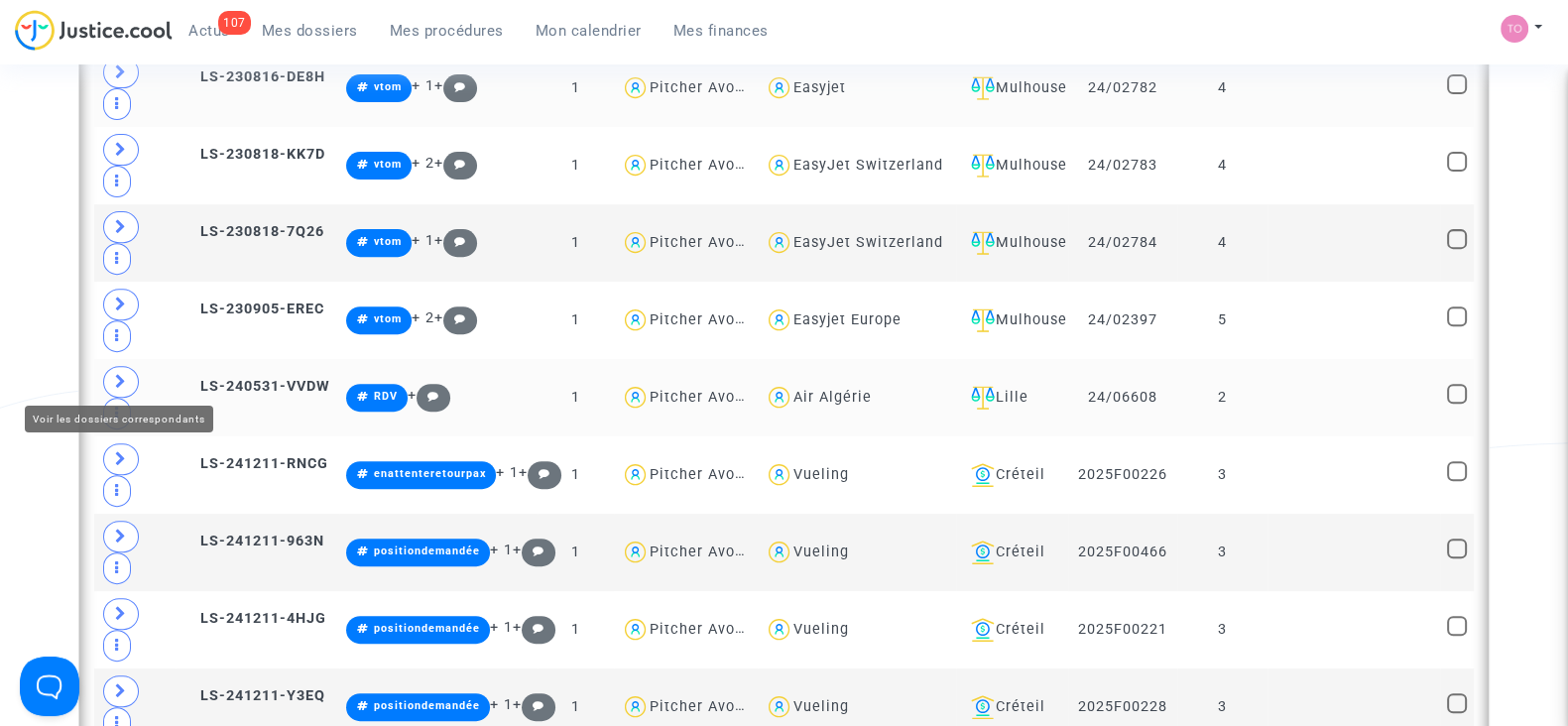 click 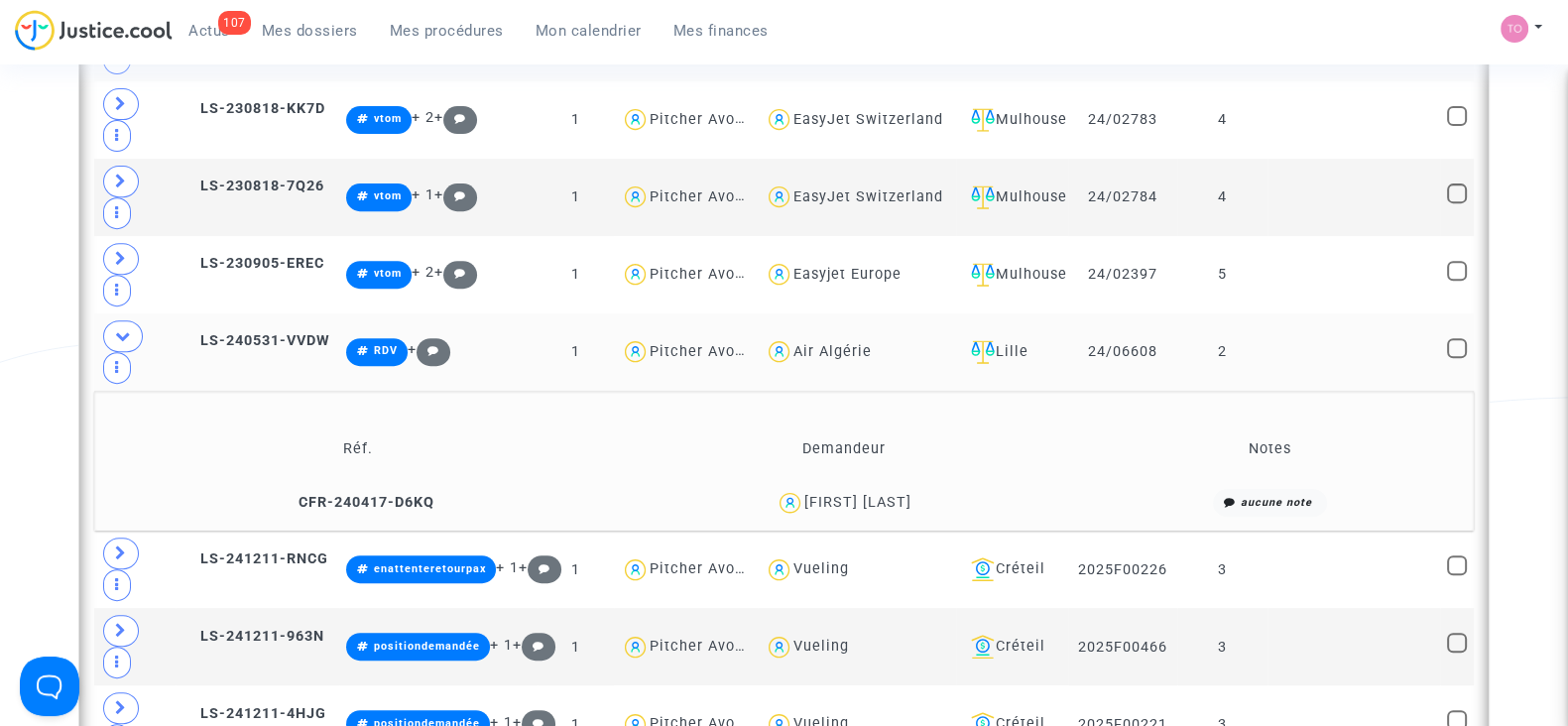 scroll, scrollTop: 1004, scrollLeft: 0, axis: vertical 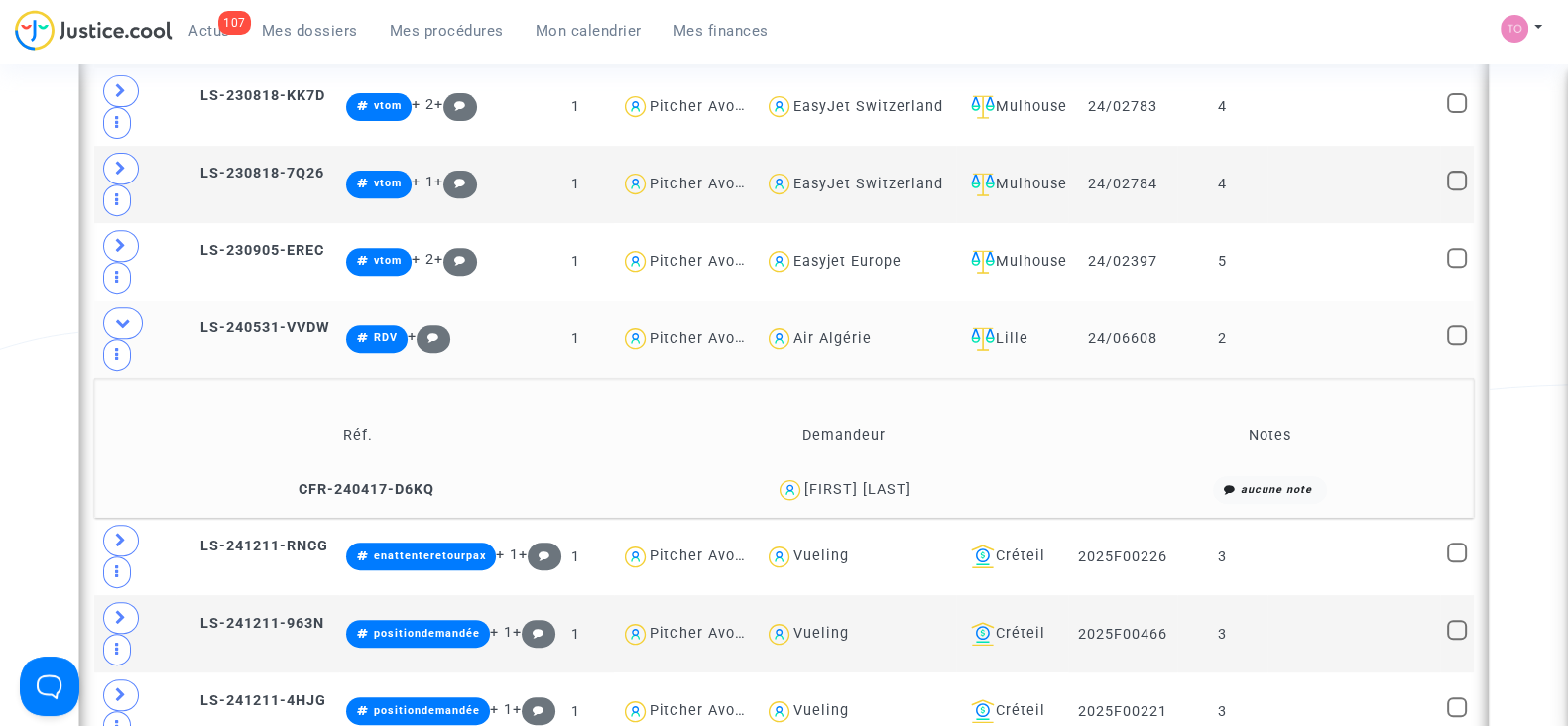 drag, startPoint x: 904, startPoint y: 486, endPoint x: 850, endPoint y: 486, distance: 54 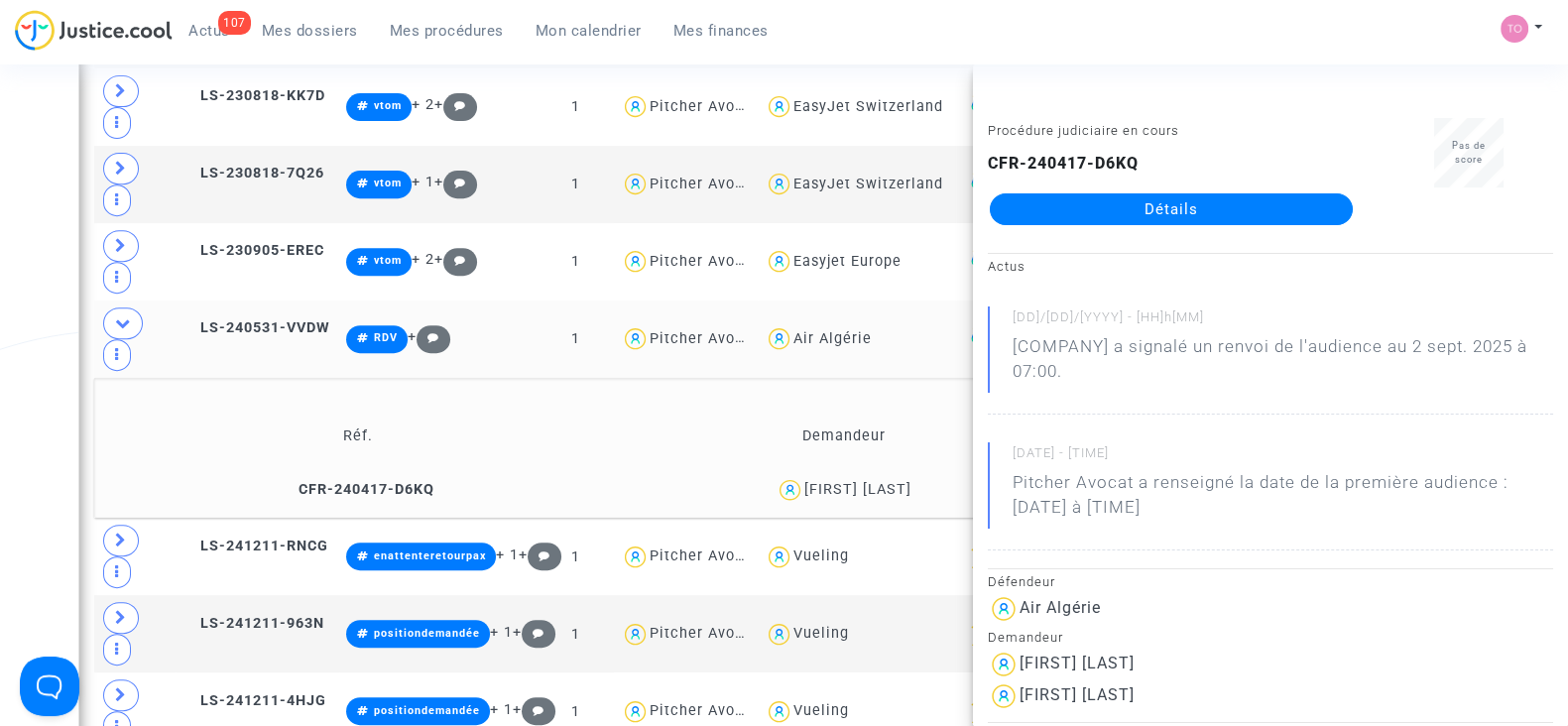 copy on "Yessad" 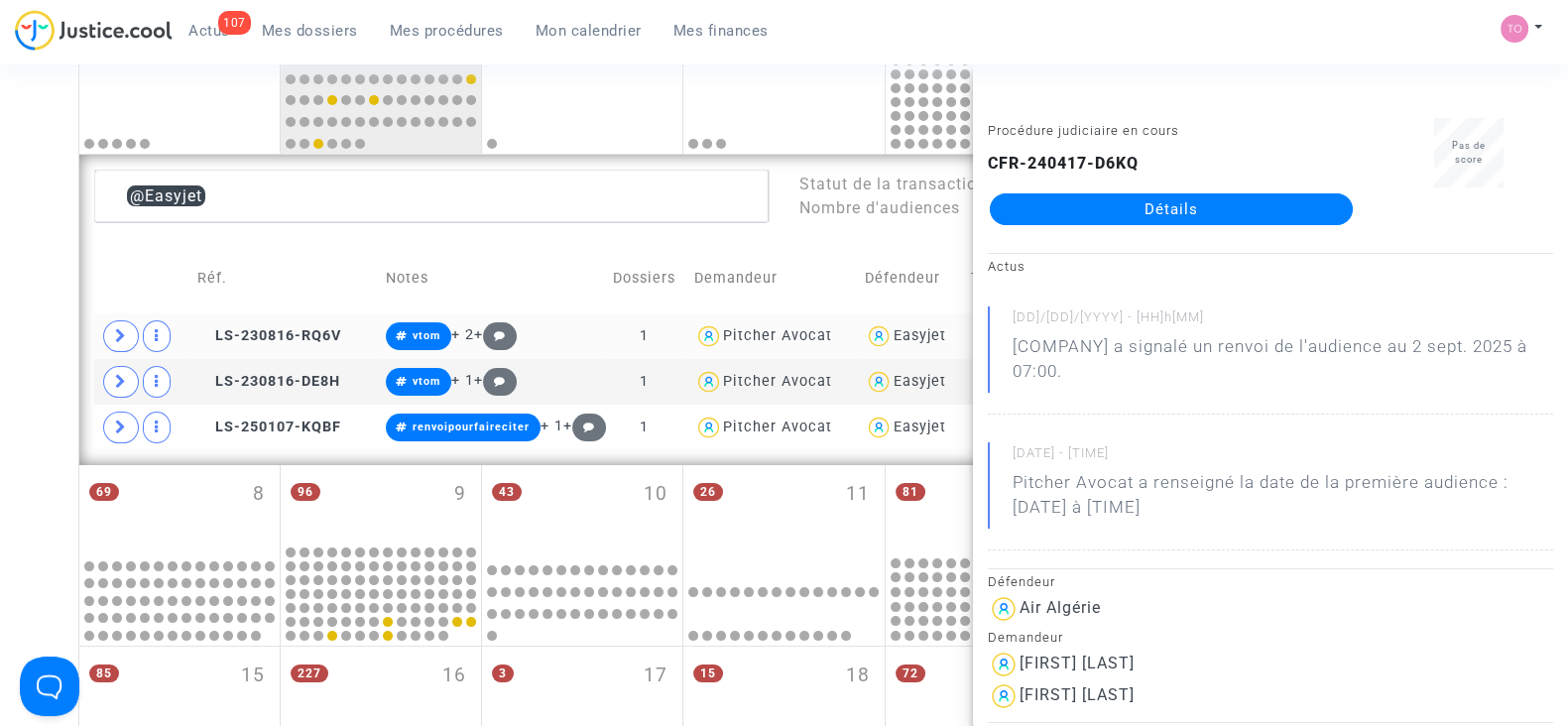 scroll, scrollTop: 450, scrollLeft: 0, axis: vertical 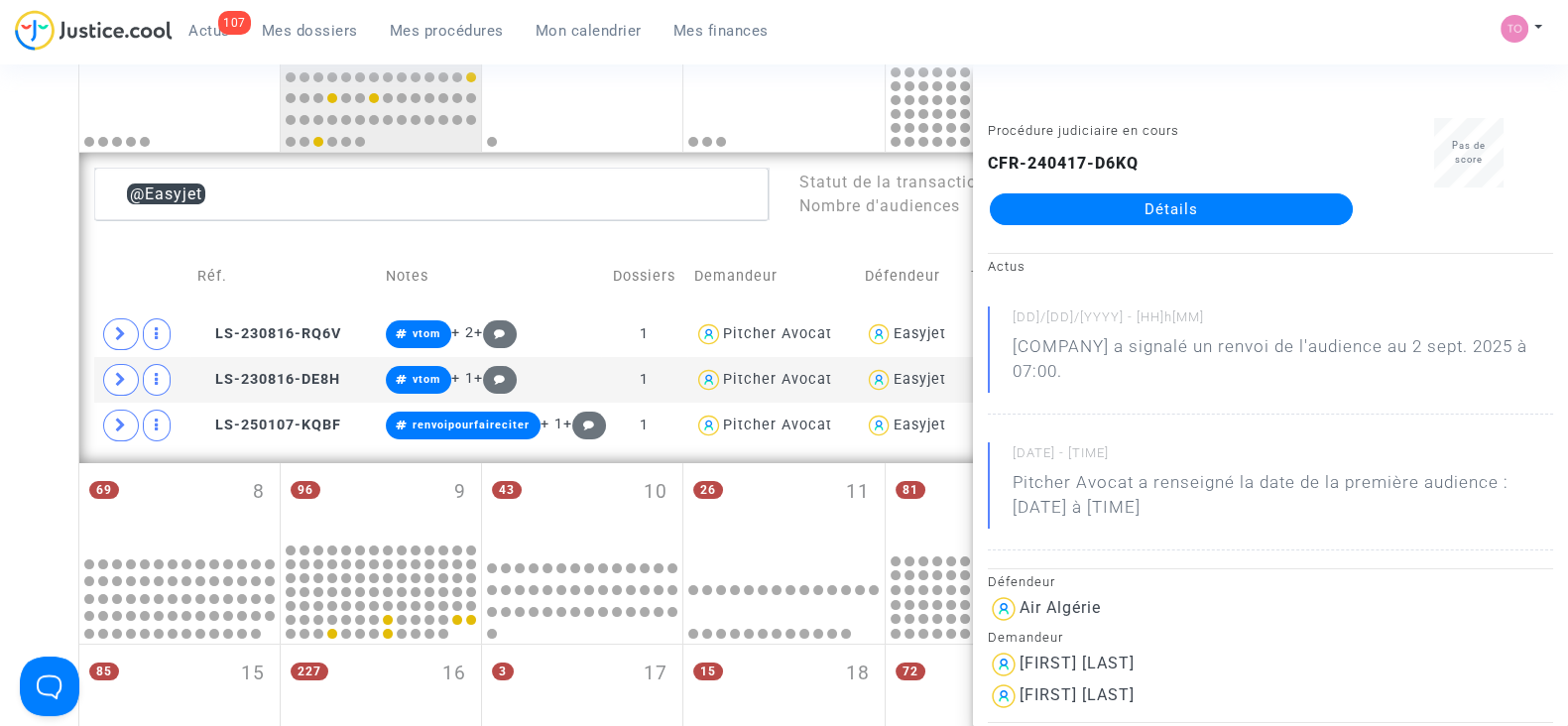 click on "Date de clôture d'instruction     Date de conciliation     Date d'audience     Date de jugement   Précédent   Aujourd'hui   Suivant  September 2025  Mois   Semaine   Jour   lundi   mardi   mercredi   jeudi   vendredi   samedi   dimanche  5 1 76 2 1 3 3 4 182 5 6 7      @Easyjet    Statut de la transaction Nombre d'audiences  Réf.   Notes   Dossiers   Demandeur   Défendeur   Tribunal   Numéro RG    Audiences  Transaction    LS-230816-RQ6V    vtom  + 2  +  1 Pitcher Avocat Easyjet    Mulhouse   24/02791  4   LS-230816-DE8H    vtom  + 1  +  1 Pitcher Avocat Easyjet    Mulhouse   24/02782  4   LS-250107-KQBF    renvoipourfaireciter  + 1  +  1 Pitcher Avocat Easyjet    Mulhouse   25/00177  3   69 8 96 9 43 10 26 11 81 12 13 14 85 15 227 16 3 17 15 18 72 19 20 21 26 22 19 23 25 24 19 25 20 26 27 28 39 29 45 30 2 1 3 2 147 3 4 5  Exporter en ICS  Procédure judiciaire en cours CFR-240417-D6KQ  Détails  Pas de  score Actus 16/05/2025 - 18h10 20/08/2024 - 12h14 Défendeur Air Algérie Actions" at bounding box center [784, 489] 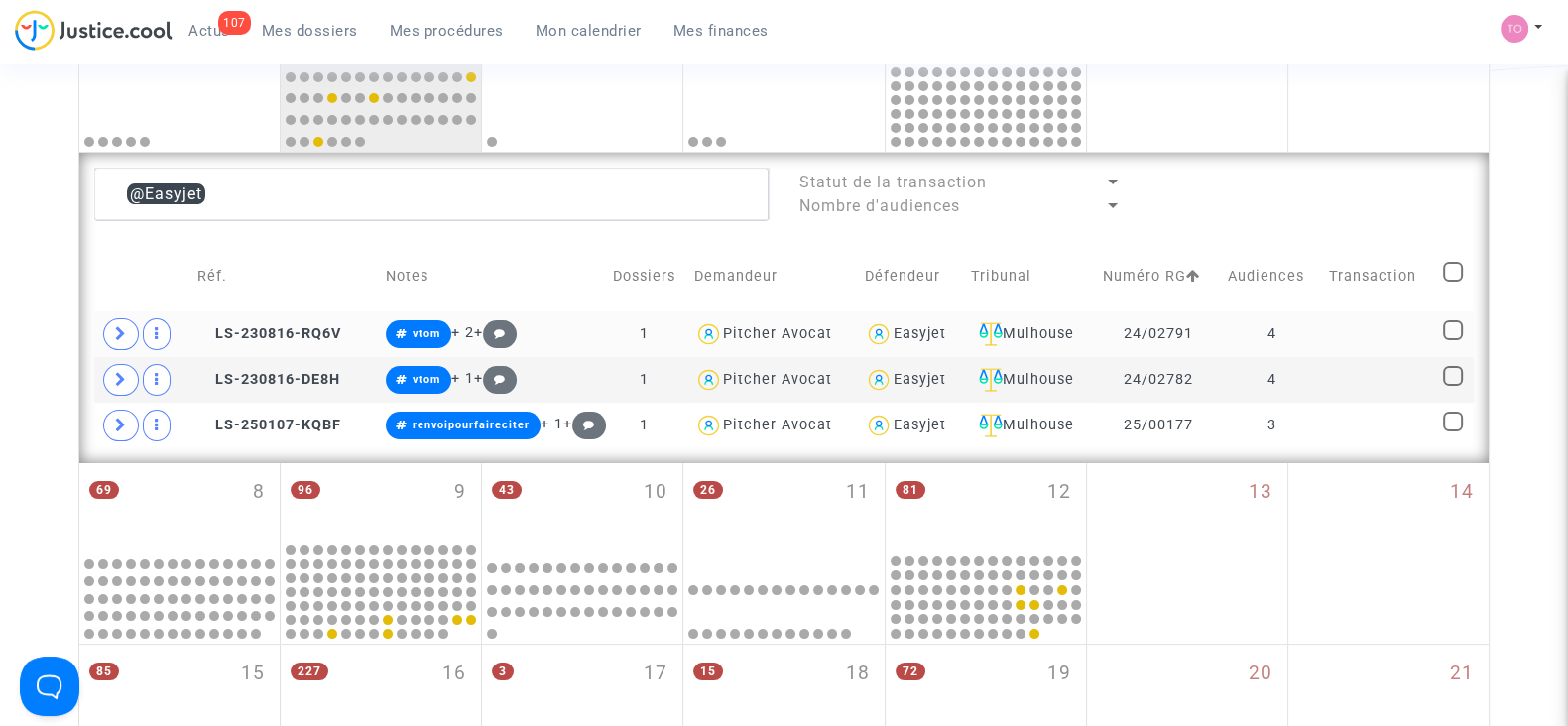 click on "Easyjet" 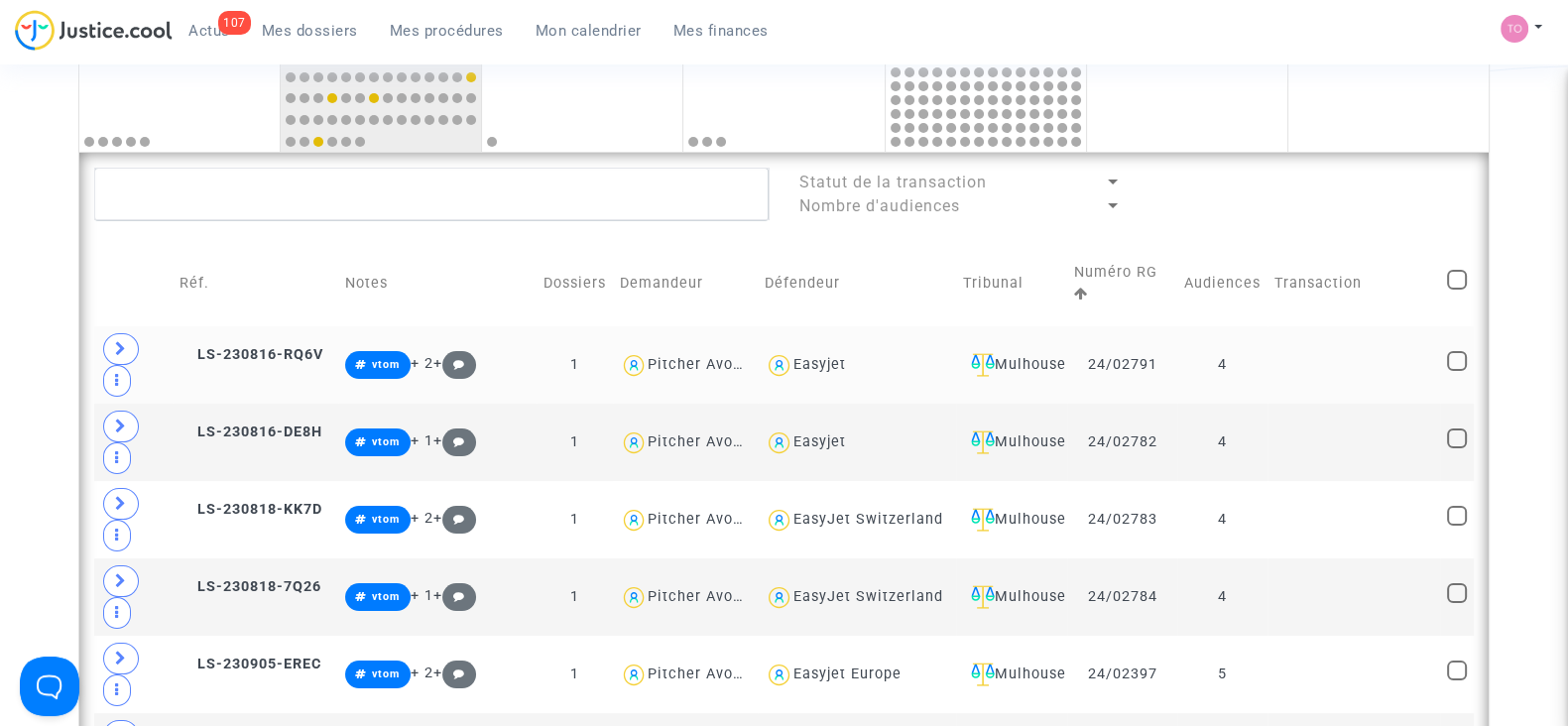 scroll, scrollTop: 807, scrollLeft: 0, axis: vertical 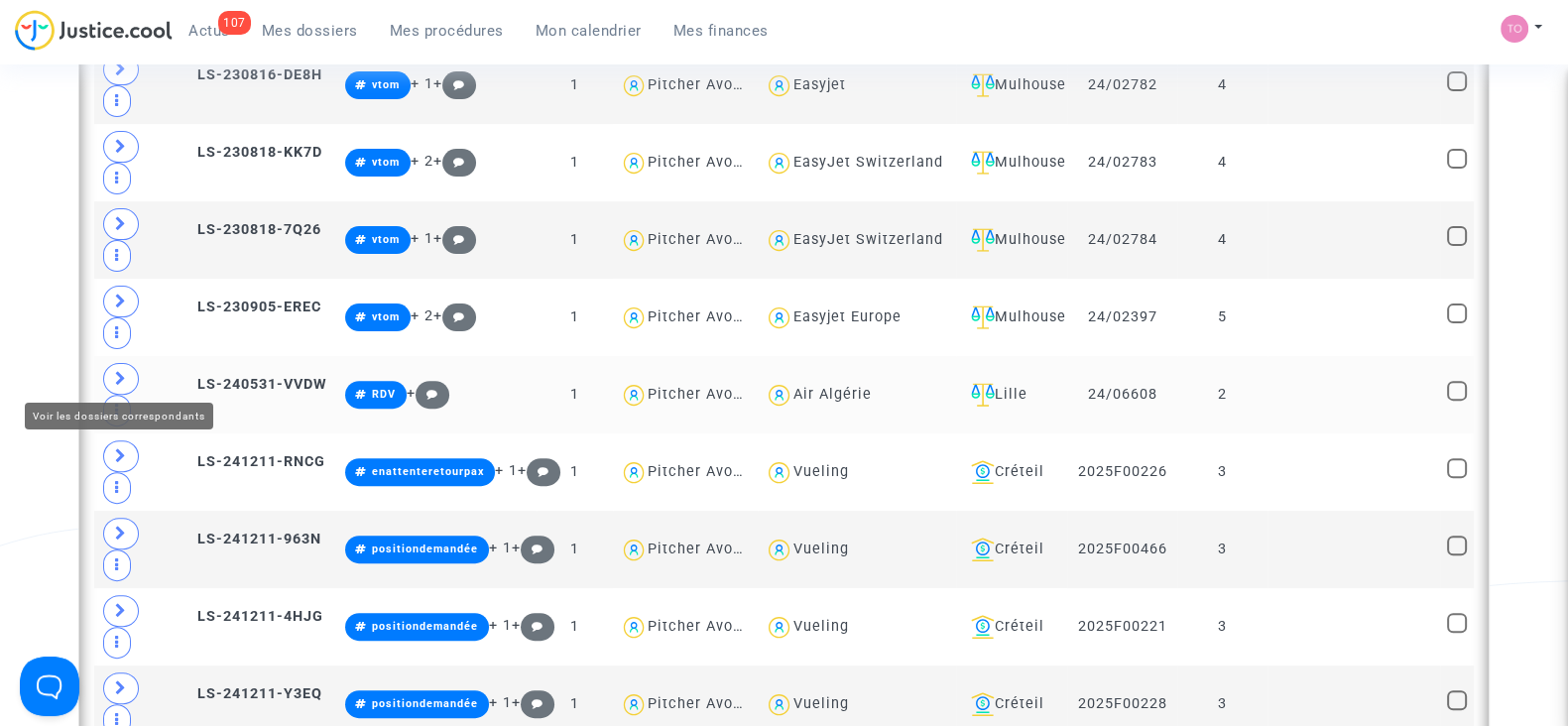 click 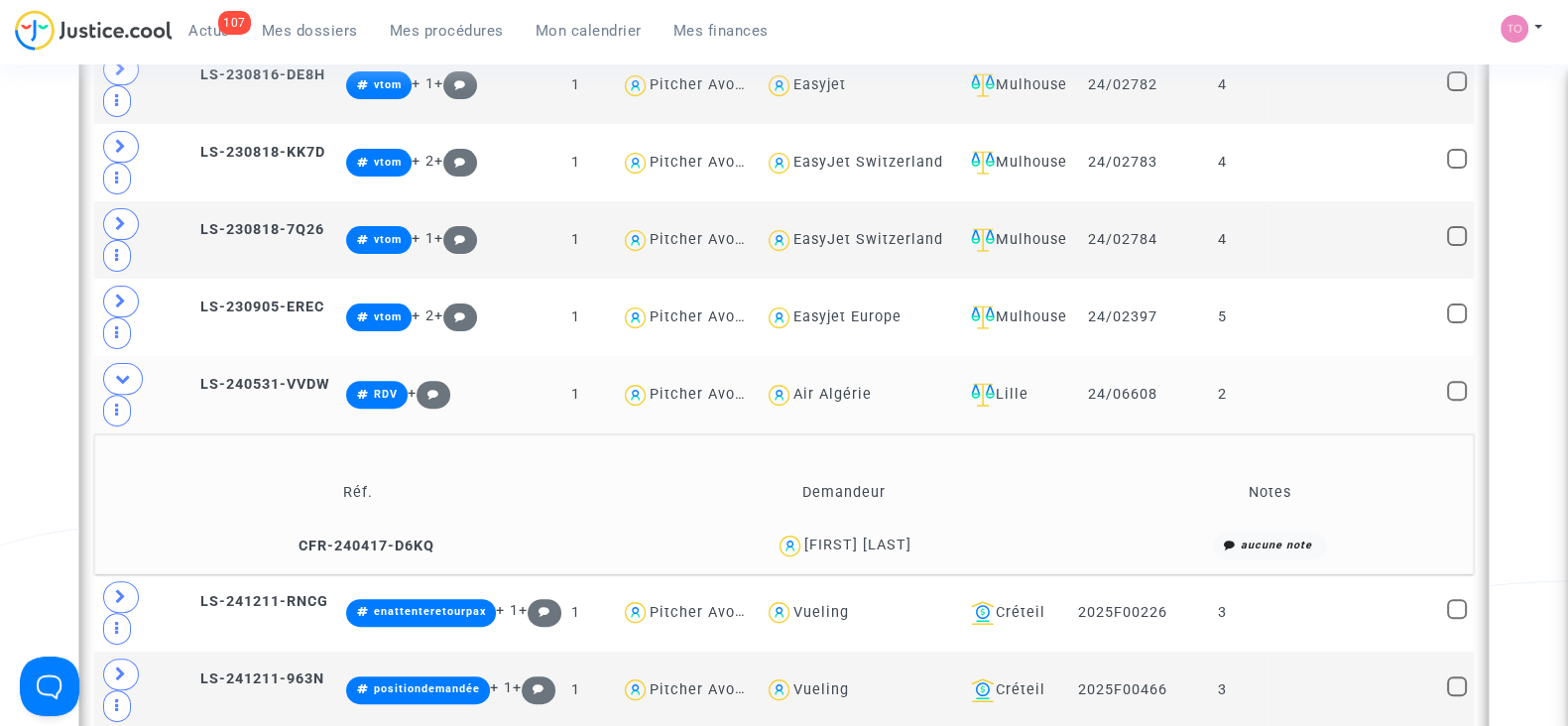 drag, startPoint x: 905, startPoint y: 544, endPoint x: 849, endPoint y: 543, distance: 56.008928 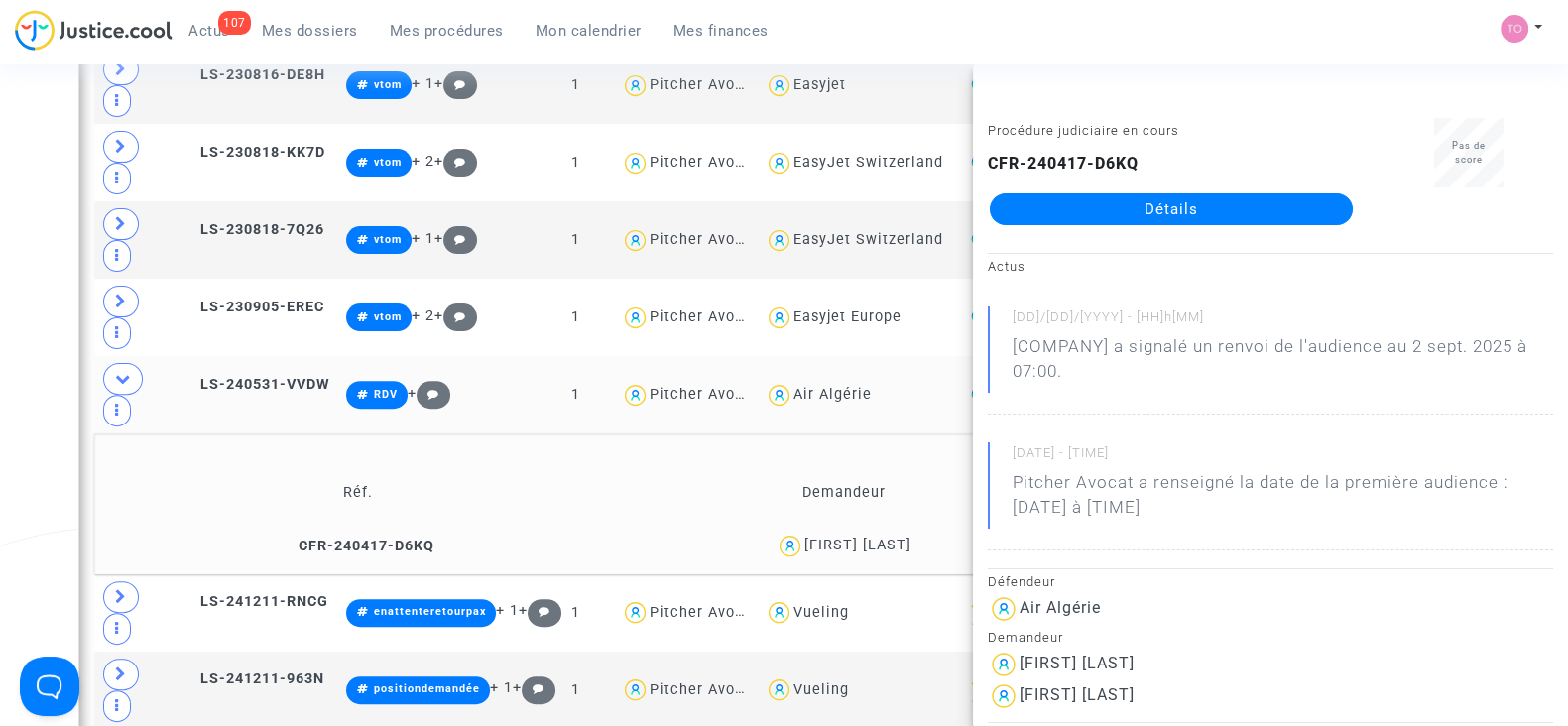 copy on "Yessad" 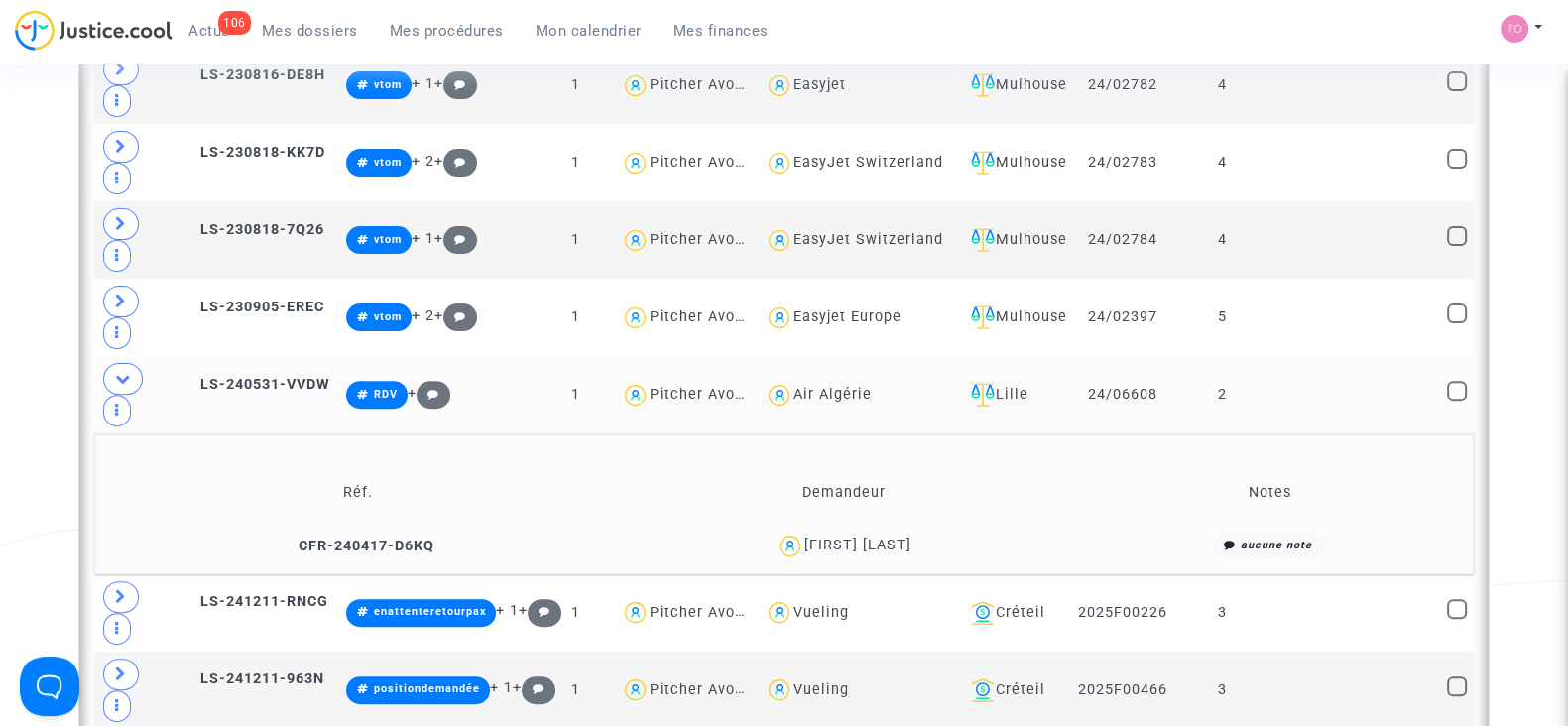 click on "Pitcher Avocat" 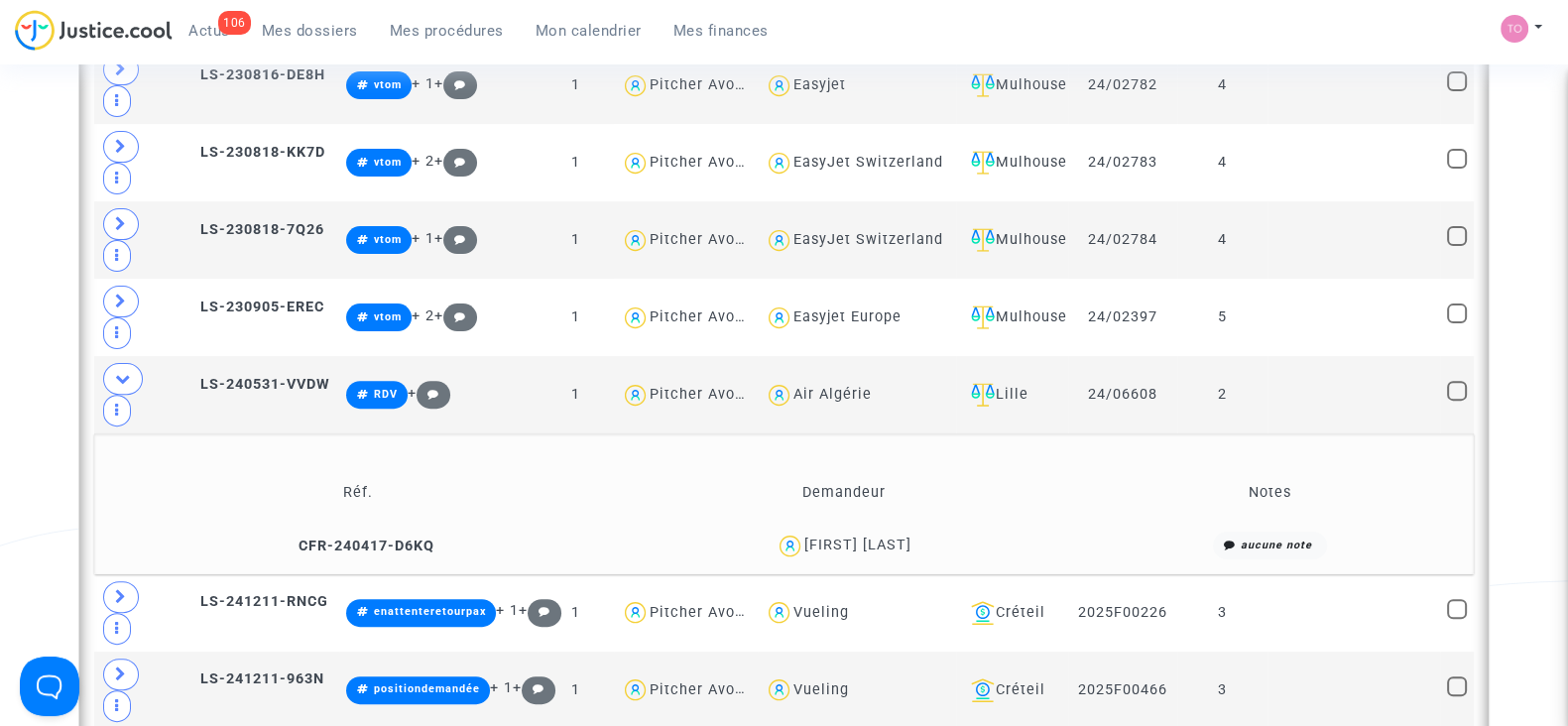 click on "Ali Yessad" 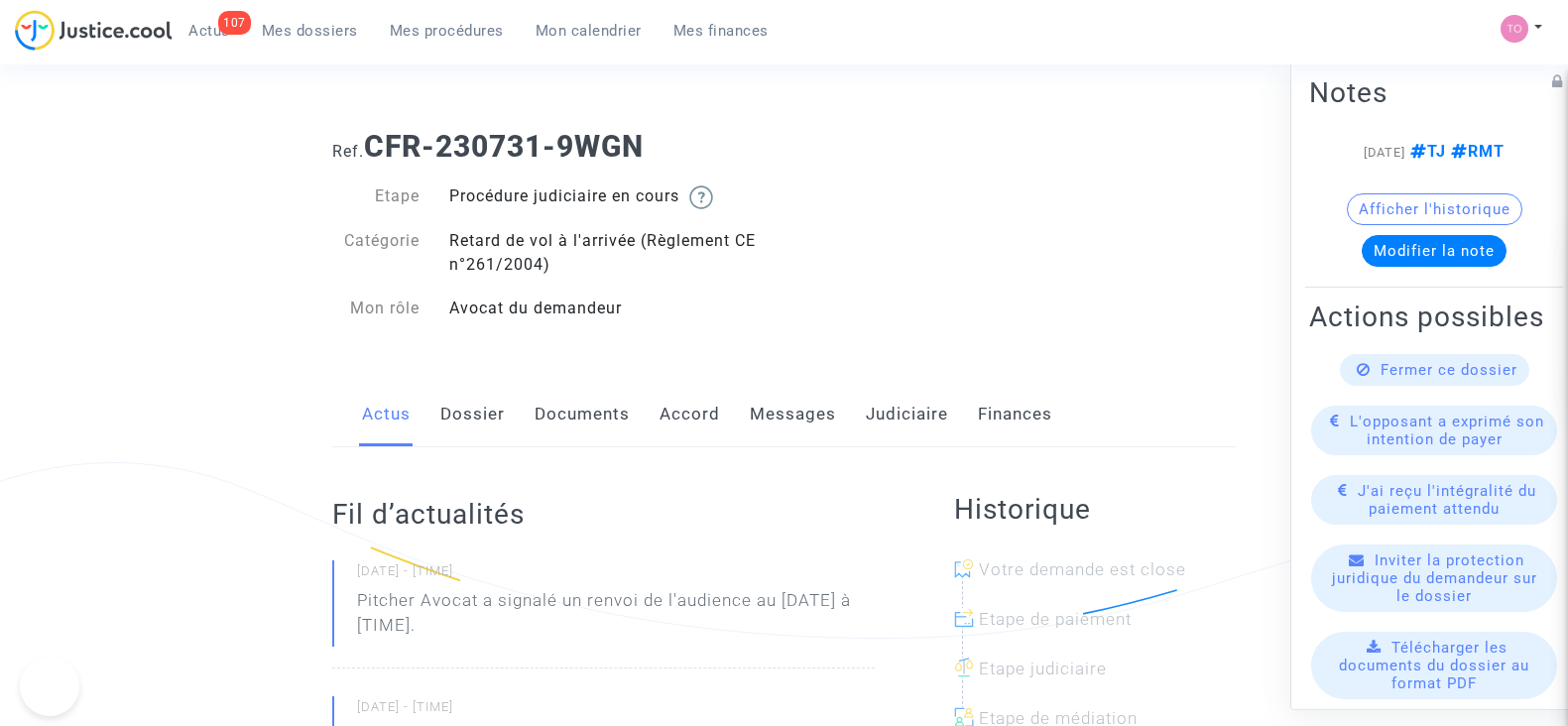 scroll, scrollTop: 0, scrollLeft: 0, axis: both 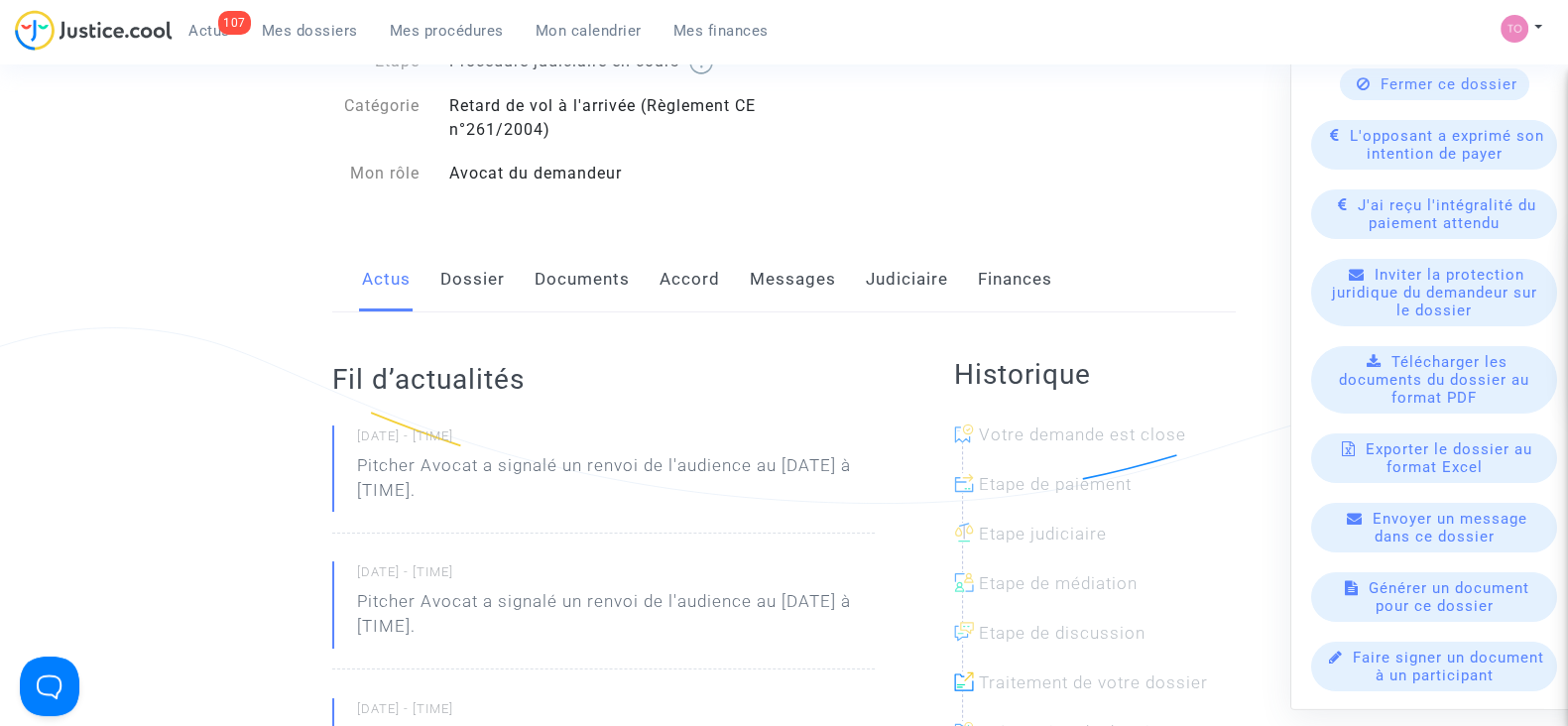 click on "Judiciaire" 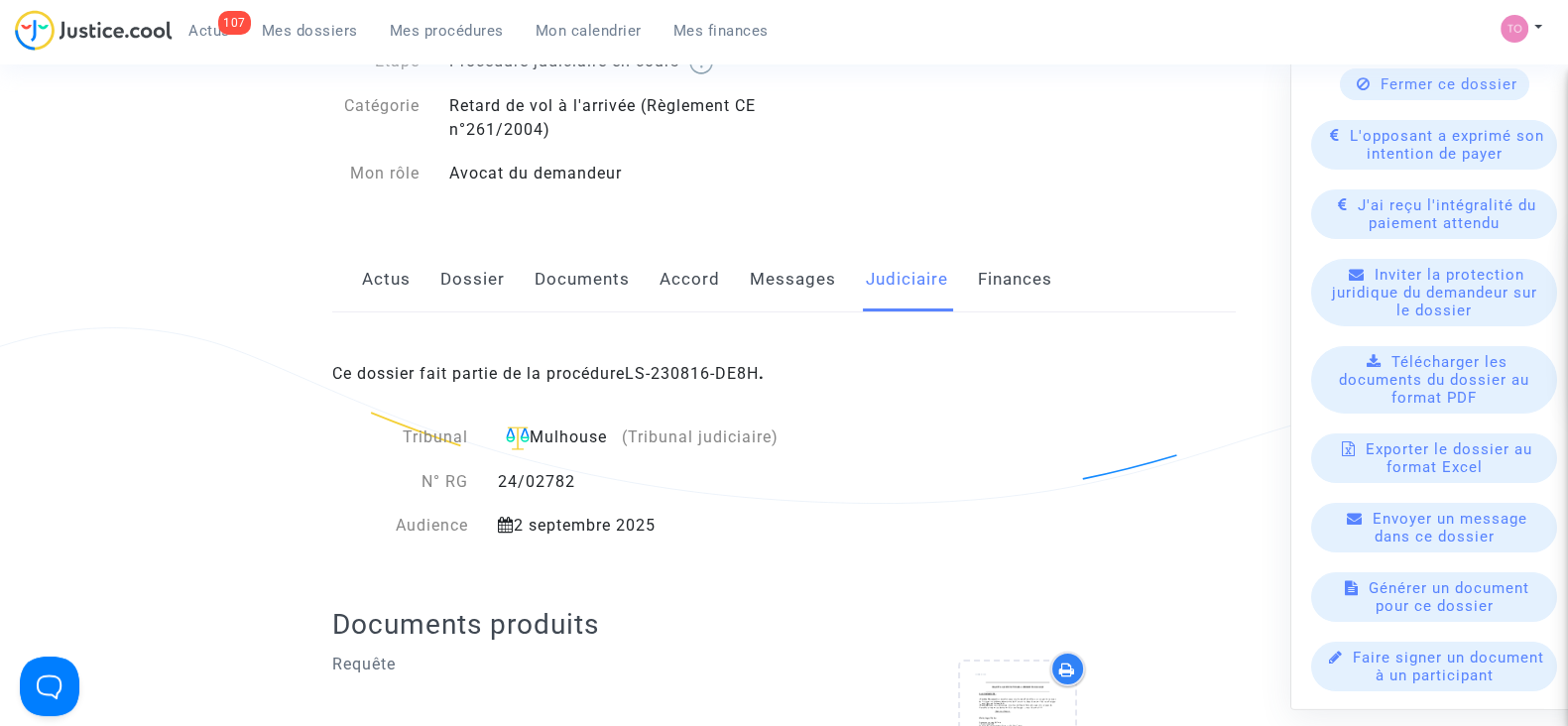 click on "Messages" 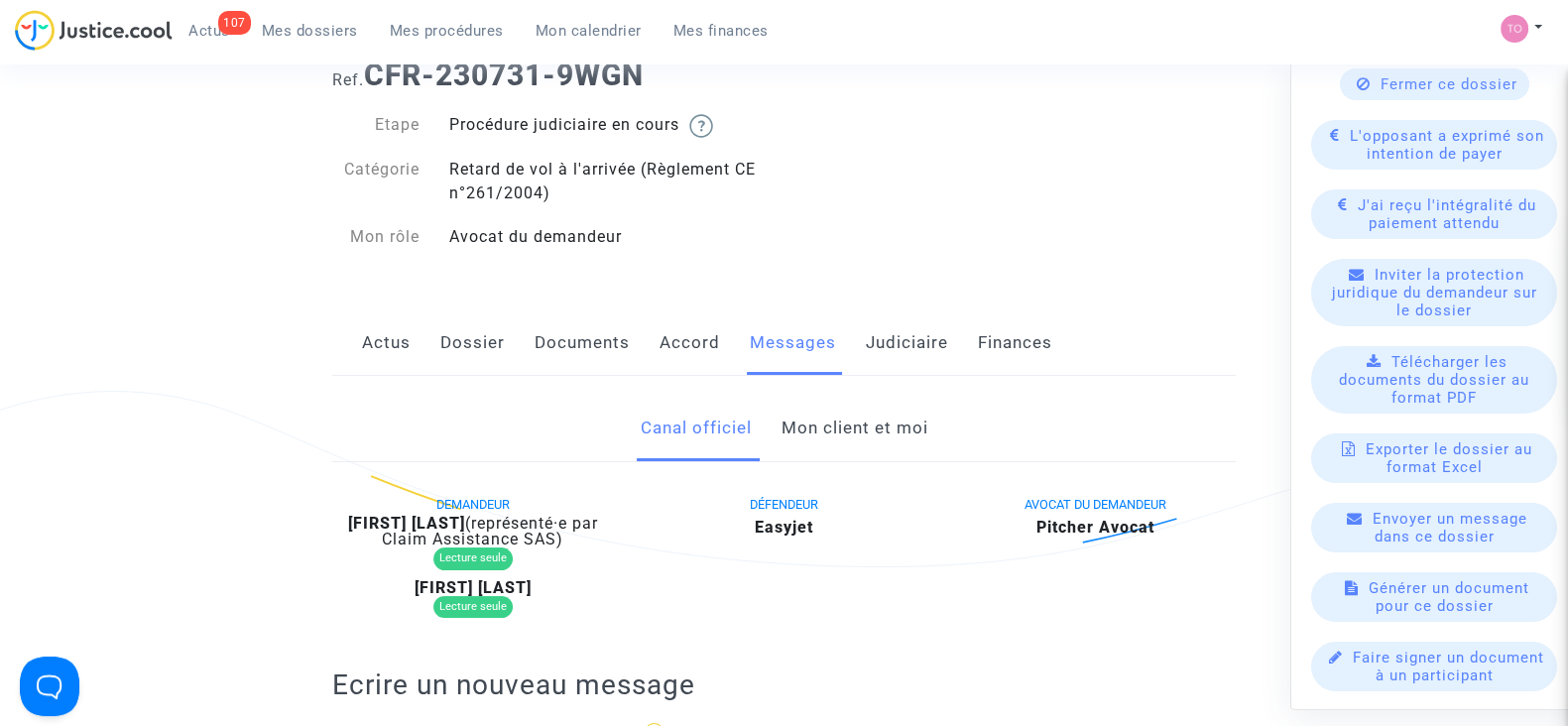 scroll, scrollTop: 0, scrollLeft: 0, axis: both 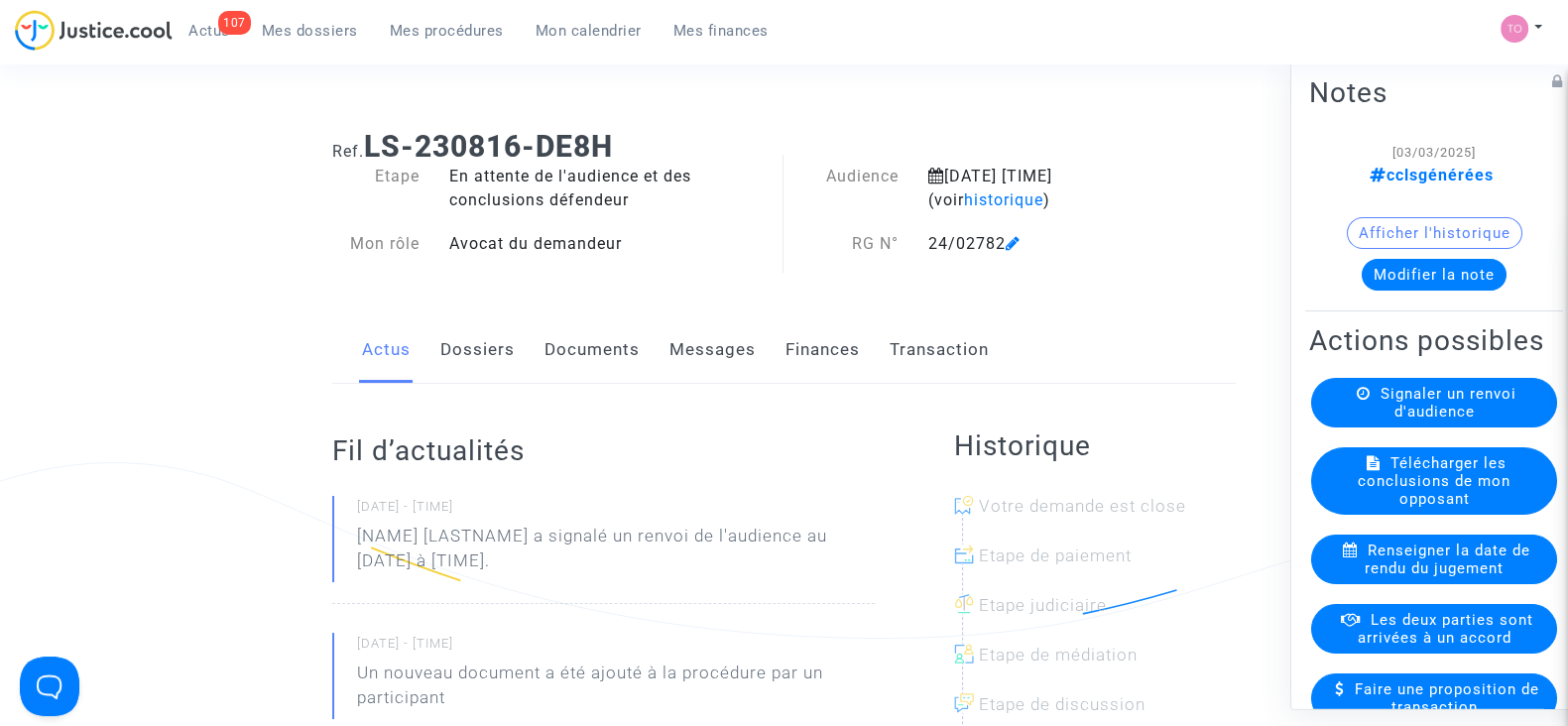 click on "Finances" 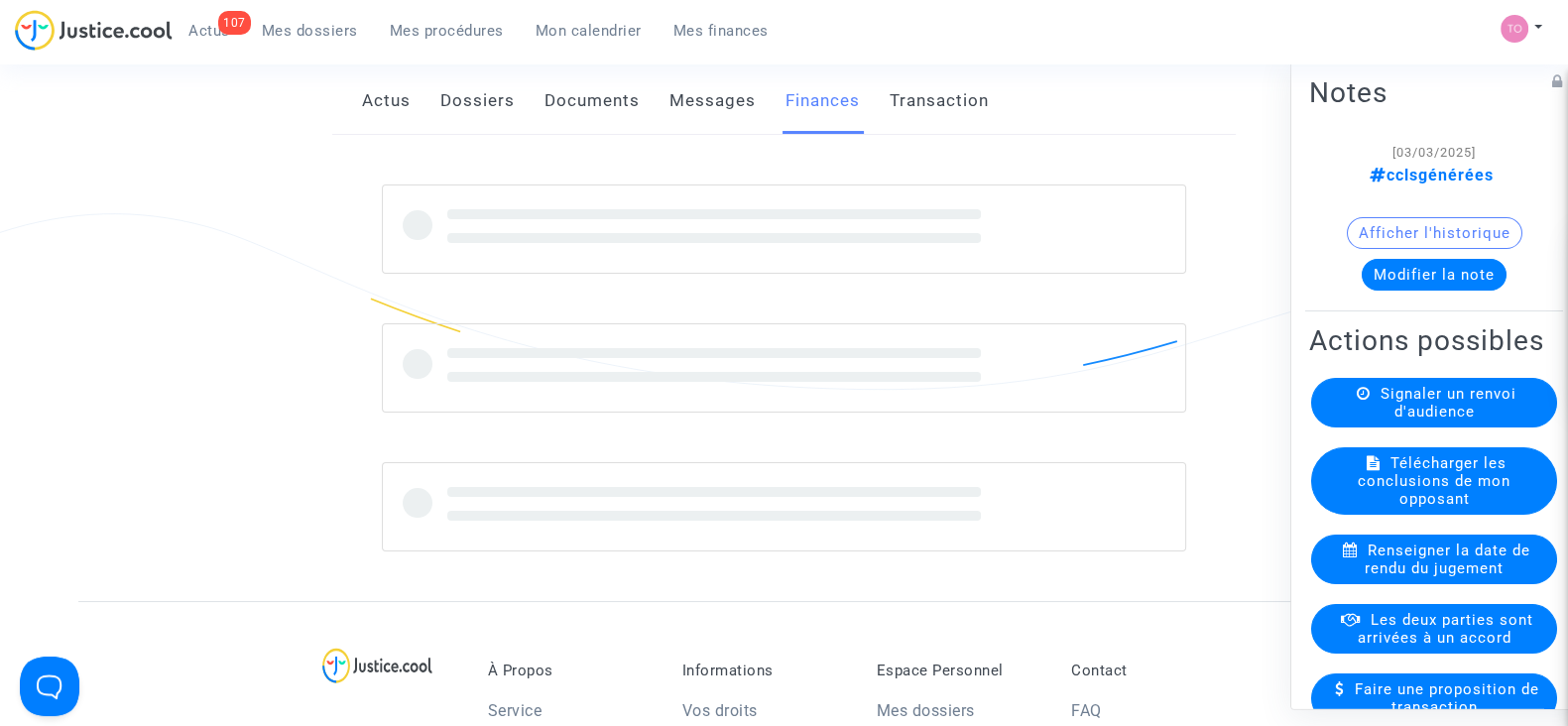 scroll, scrollTop: 232, scrollLeft: 0, axis: vertical 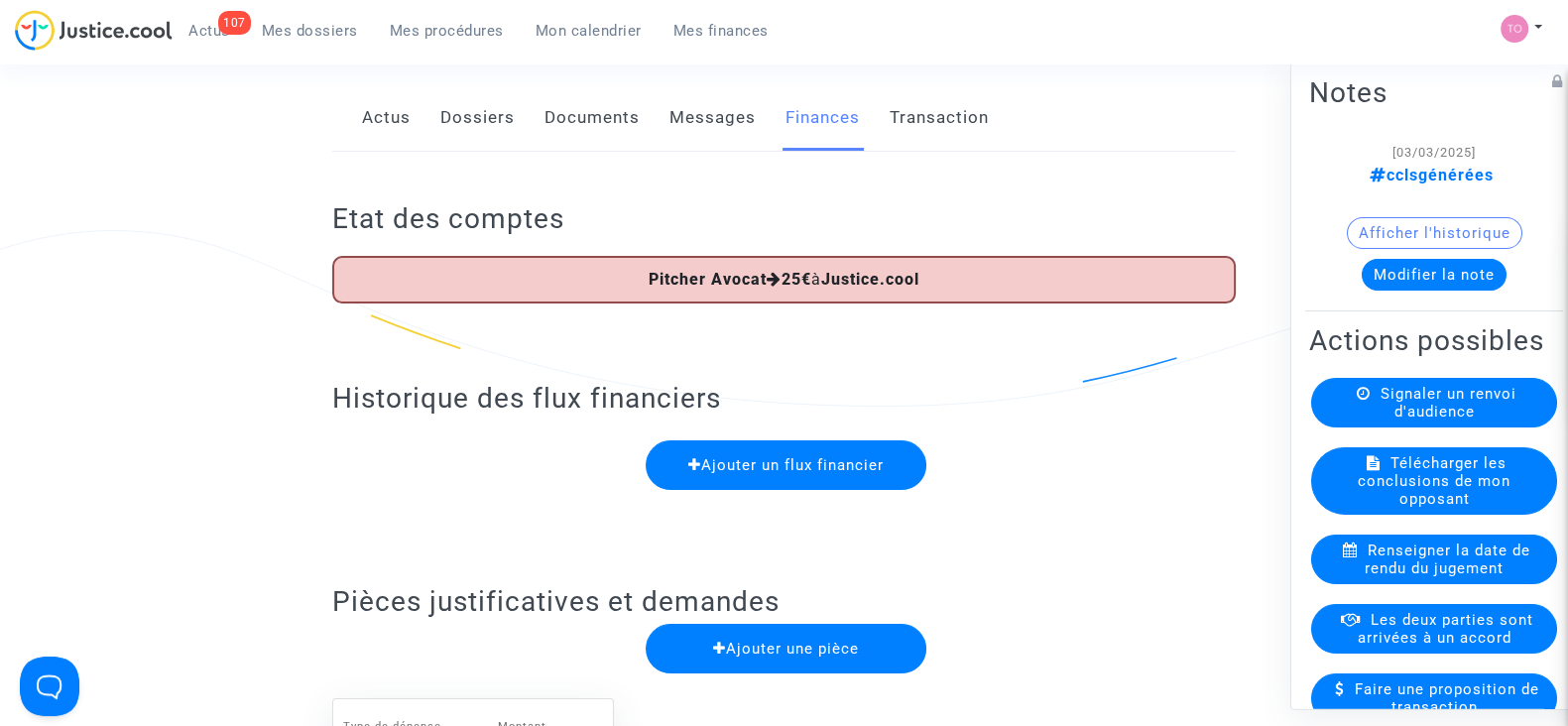click on "Messages" 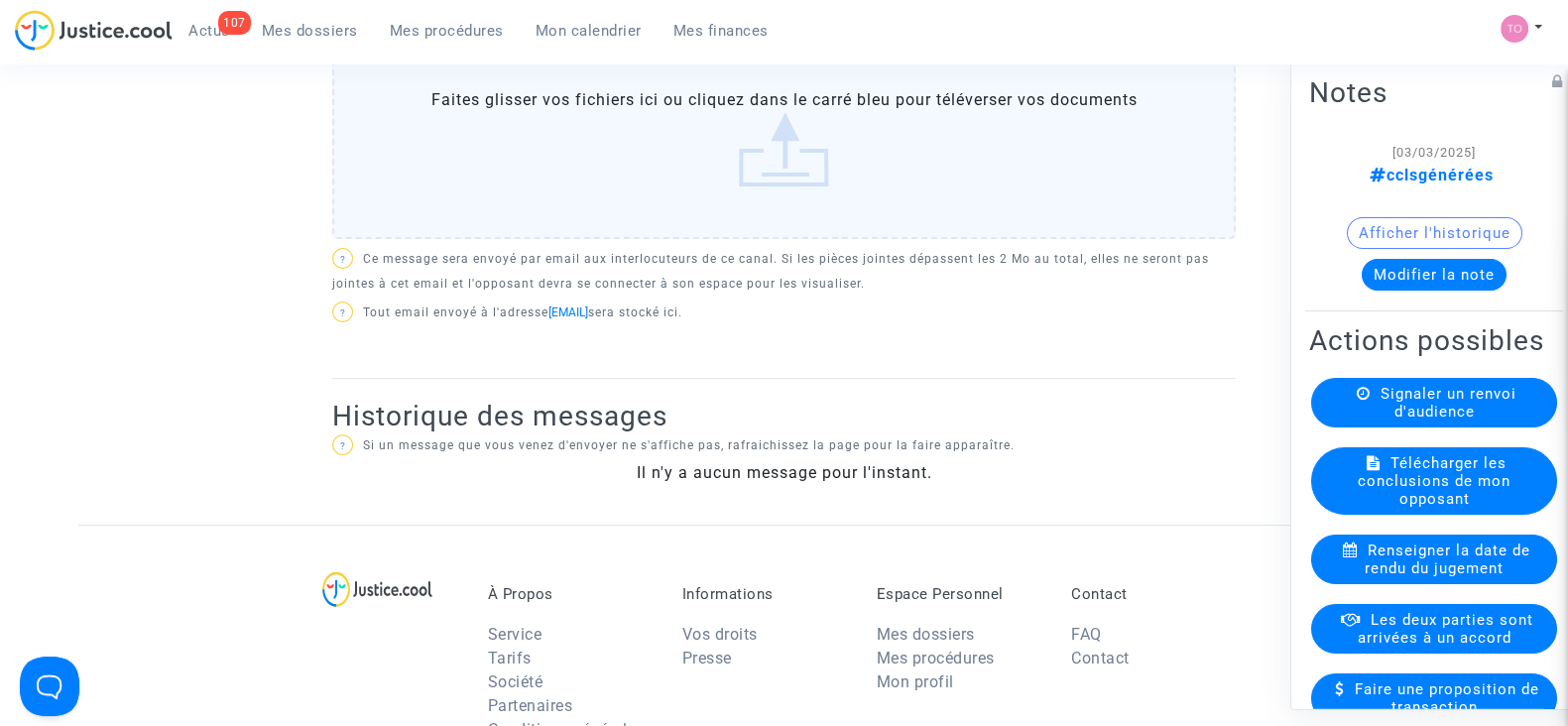 scroll, scrollTop: 1016, scrollLeft: 0, axis: vertical 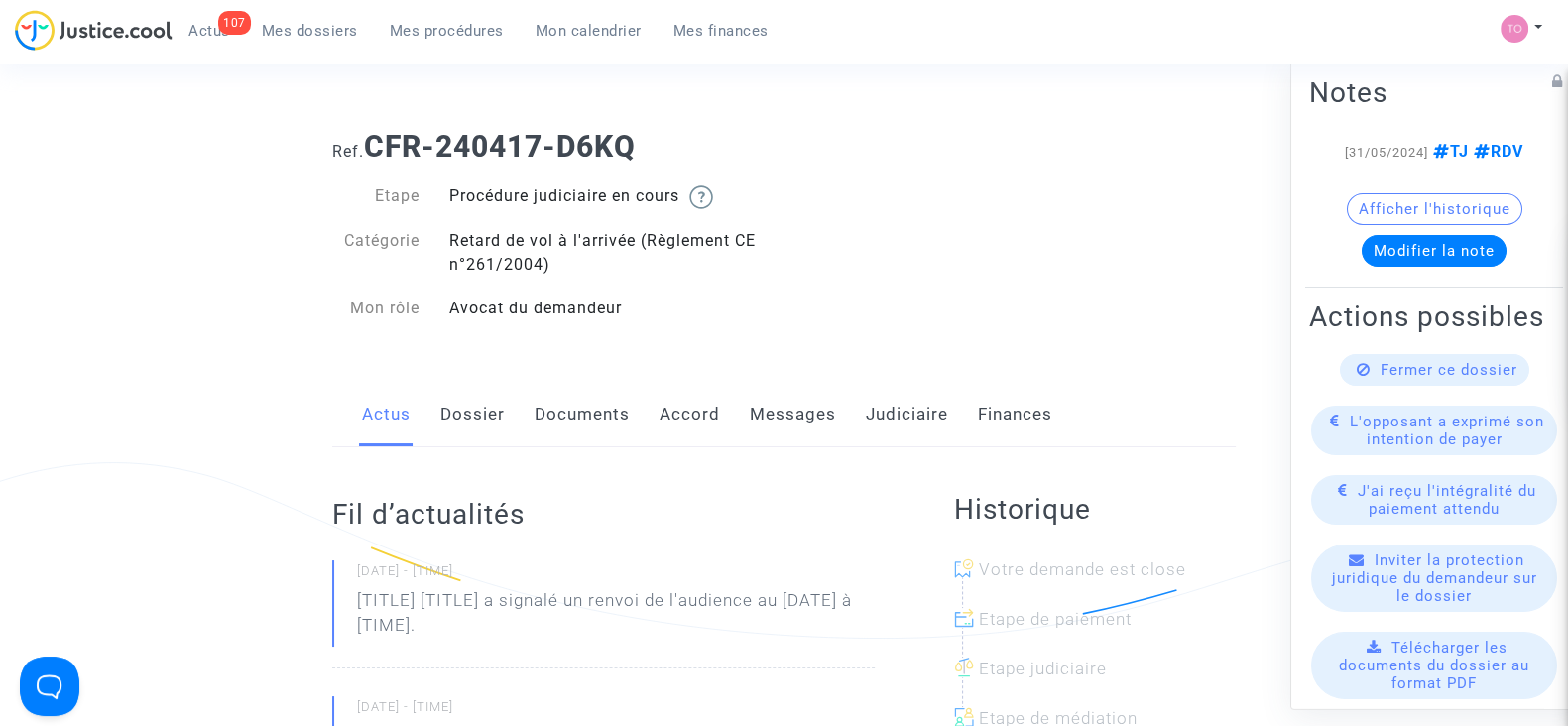 click on "Judiciaire" 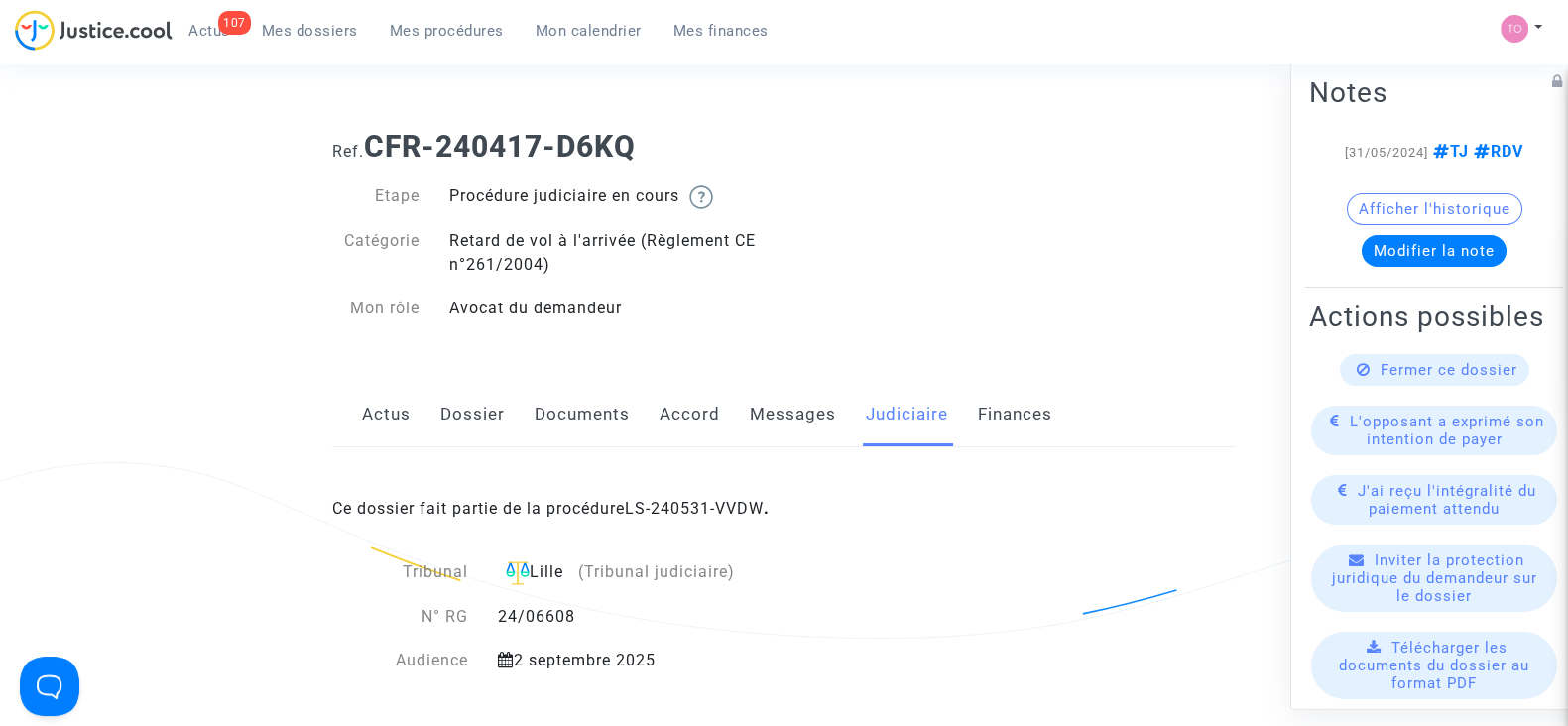 scroll, scrollTop: 73, scrollLeft: 0, axis: vertical 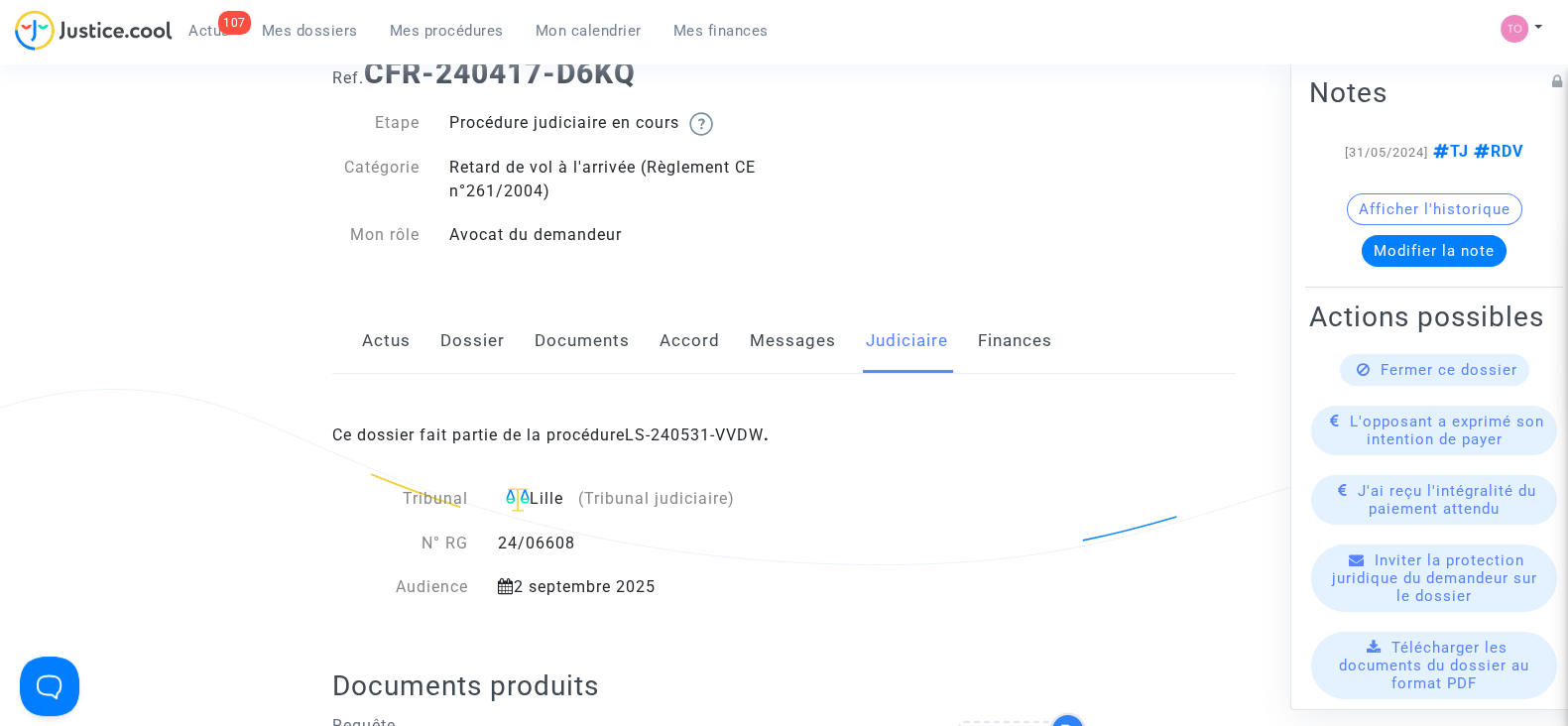 click on "Actus" 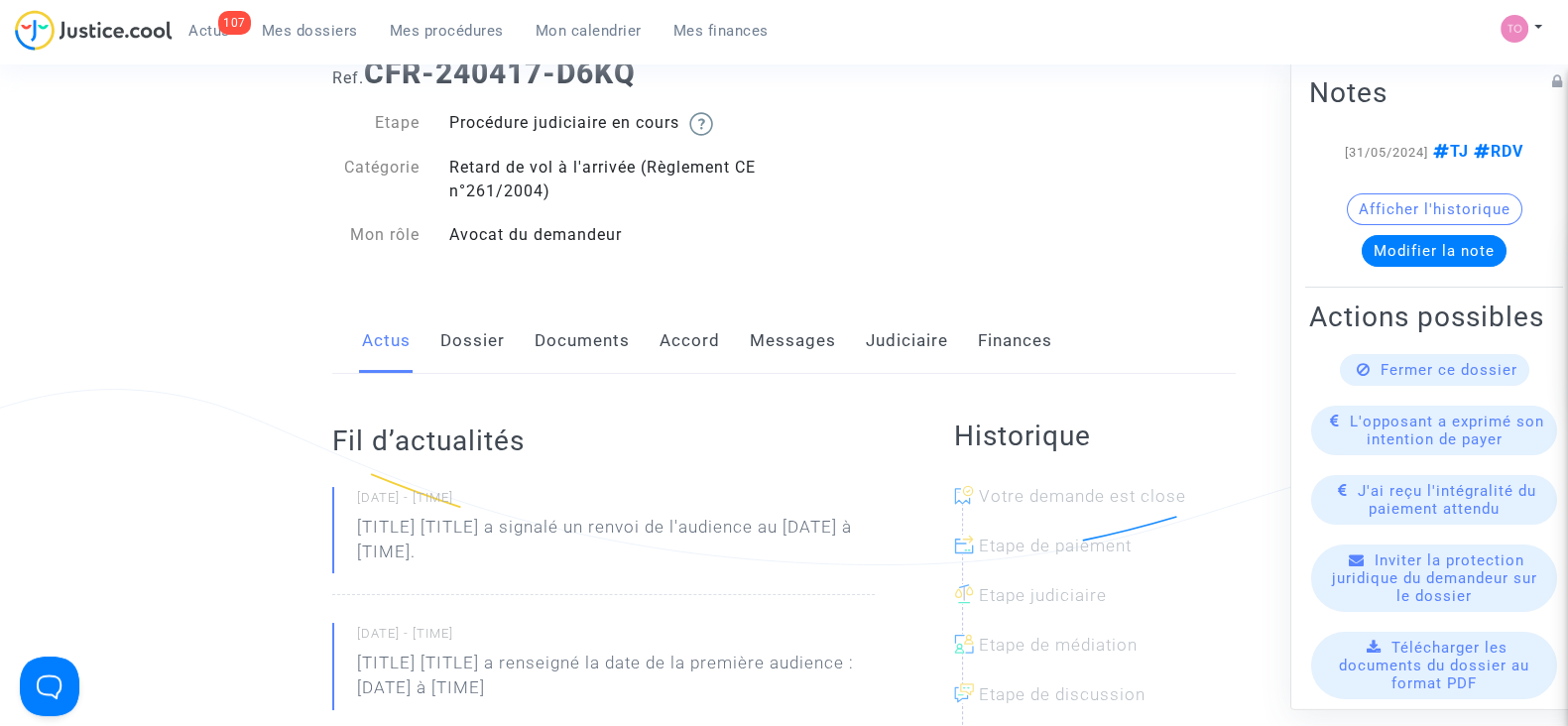 click on "Dossier" 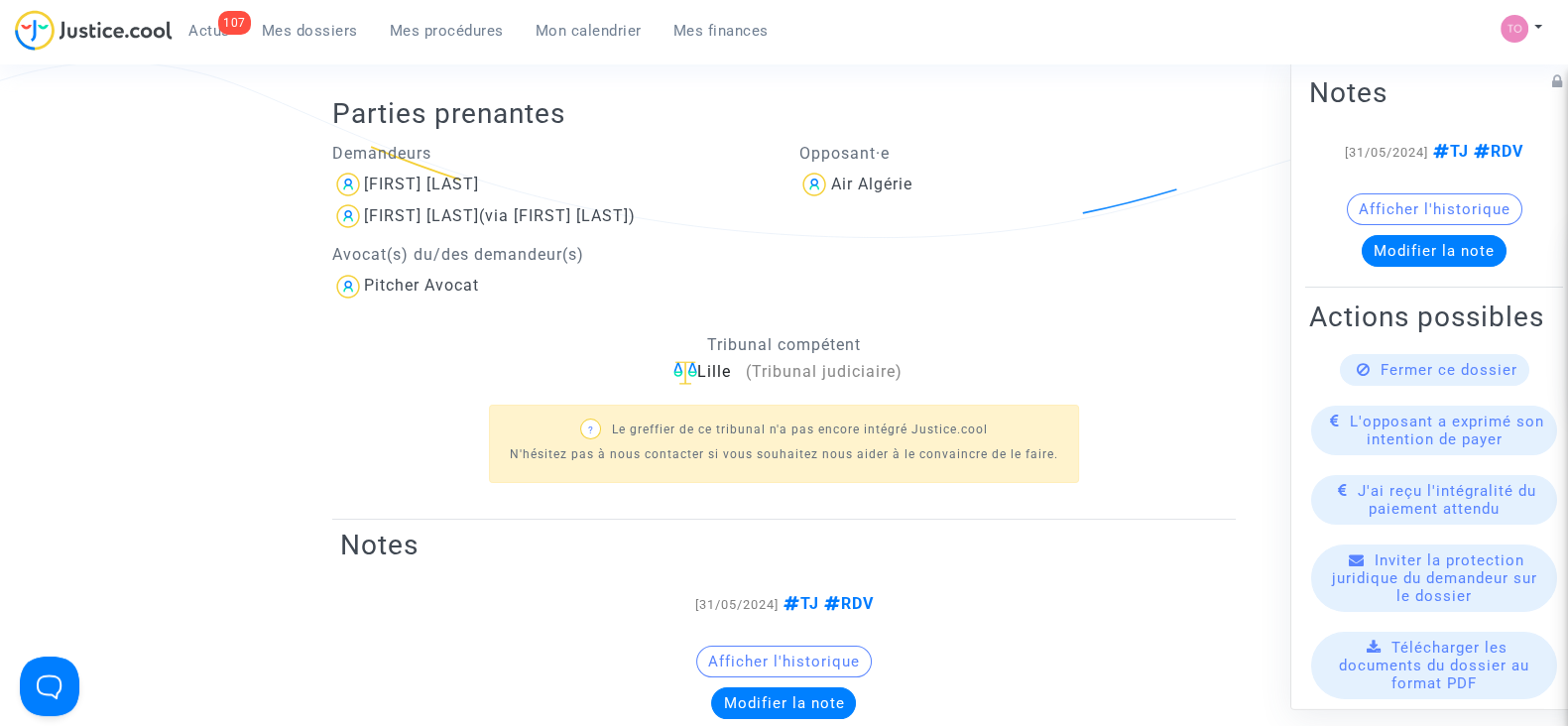 scroll, scrollTop: 0, scrollLeft: 0, axis: both 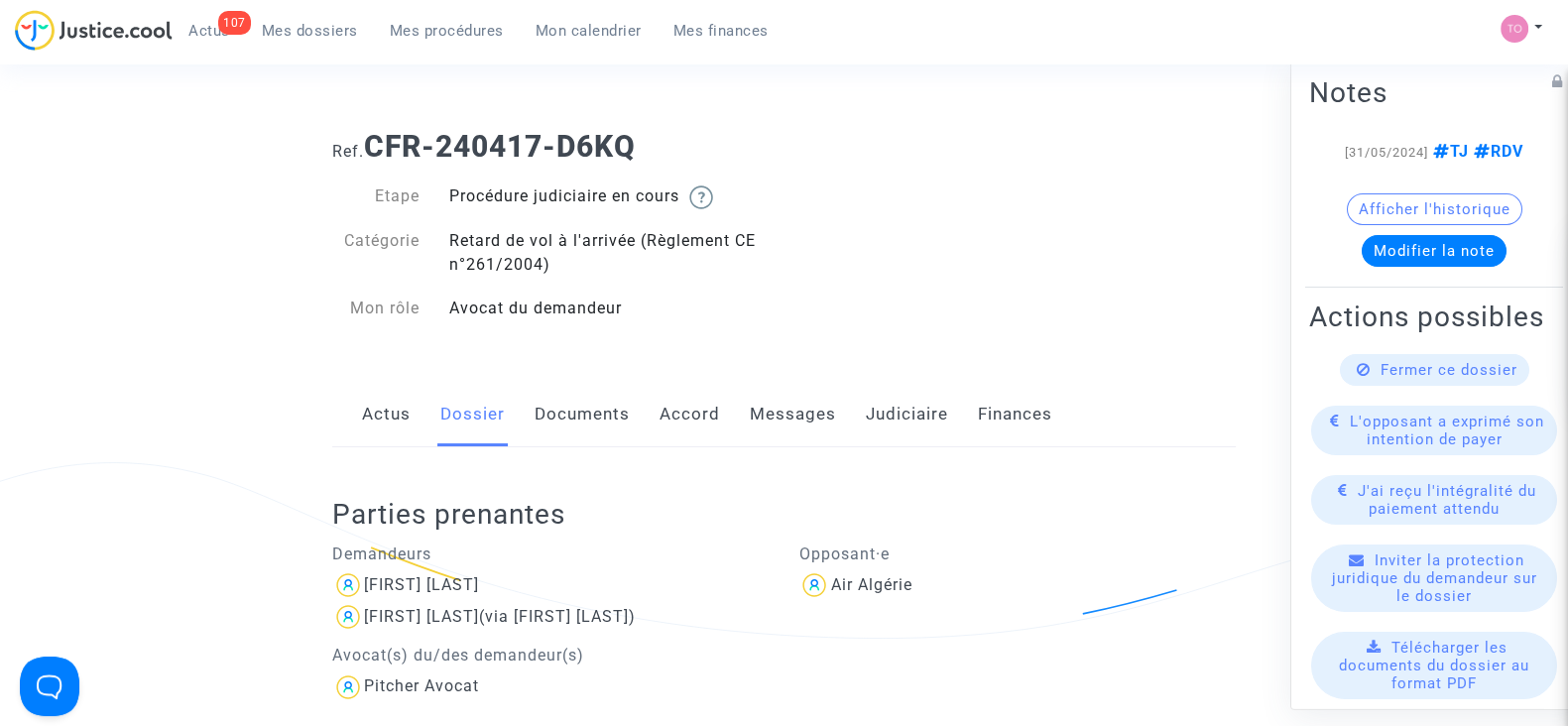 click on "Documents" 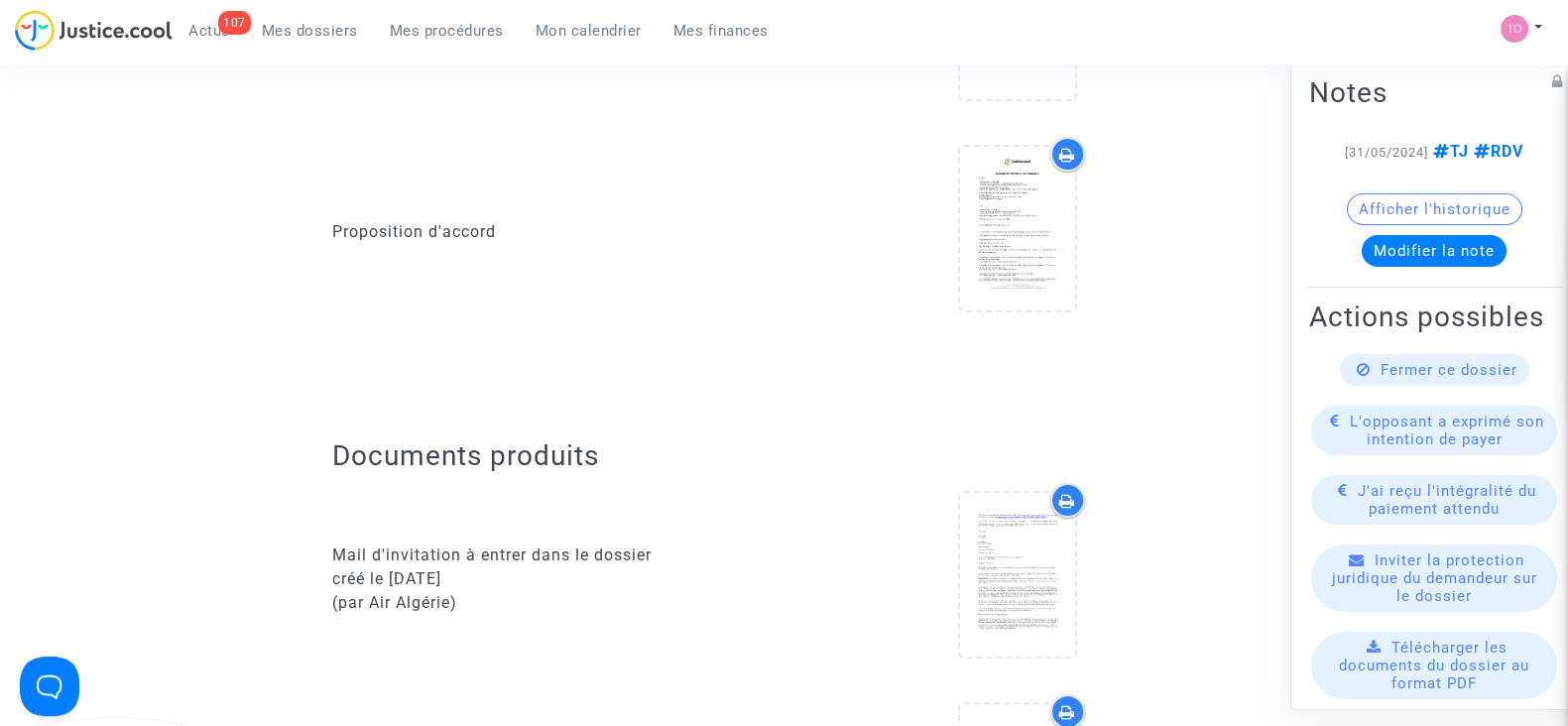 scroll, scrollTop: 621, scrollLeft: 0, axis: vertical 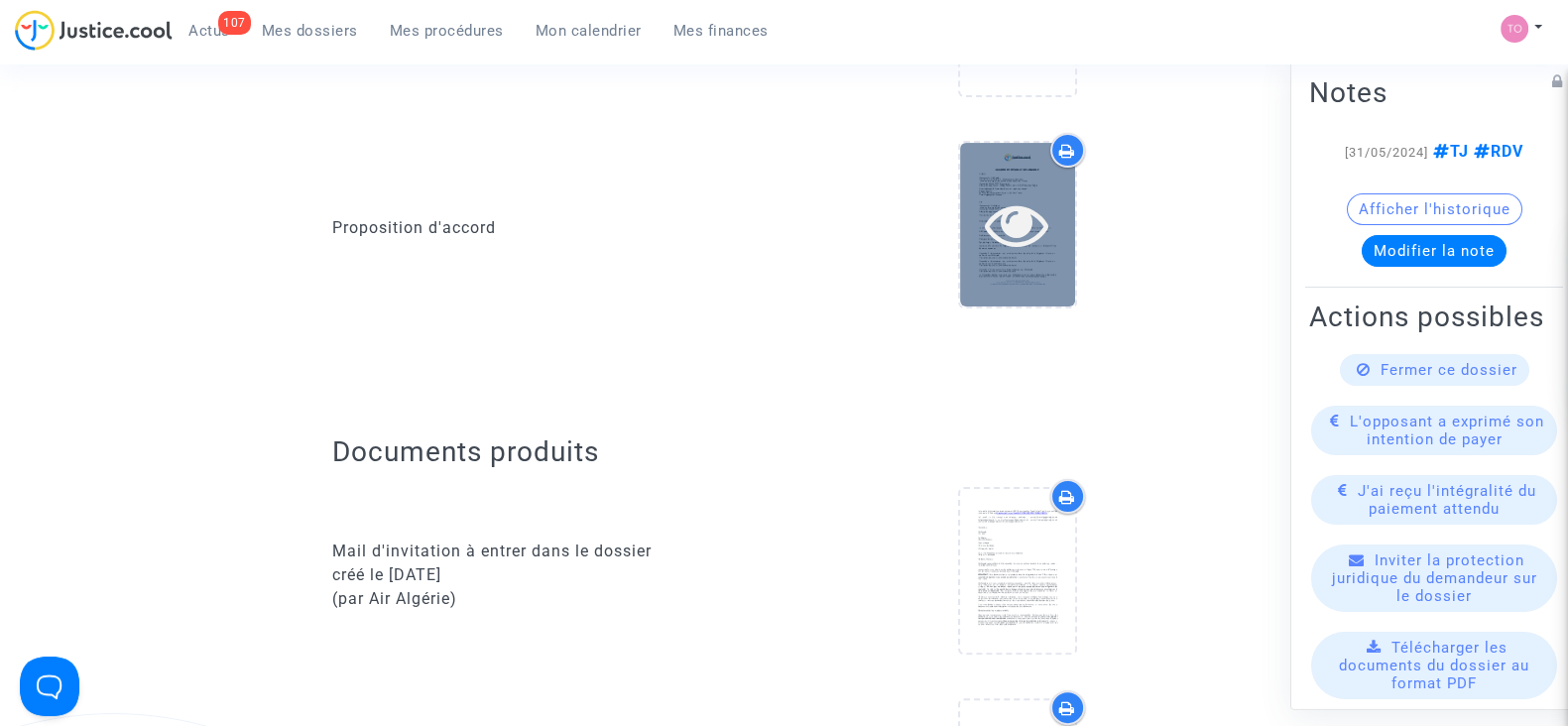 click at bounding box center [1018, 224] 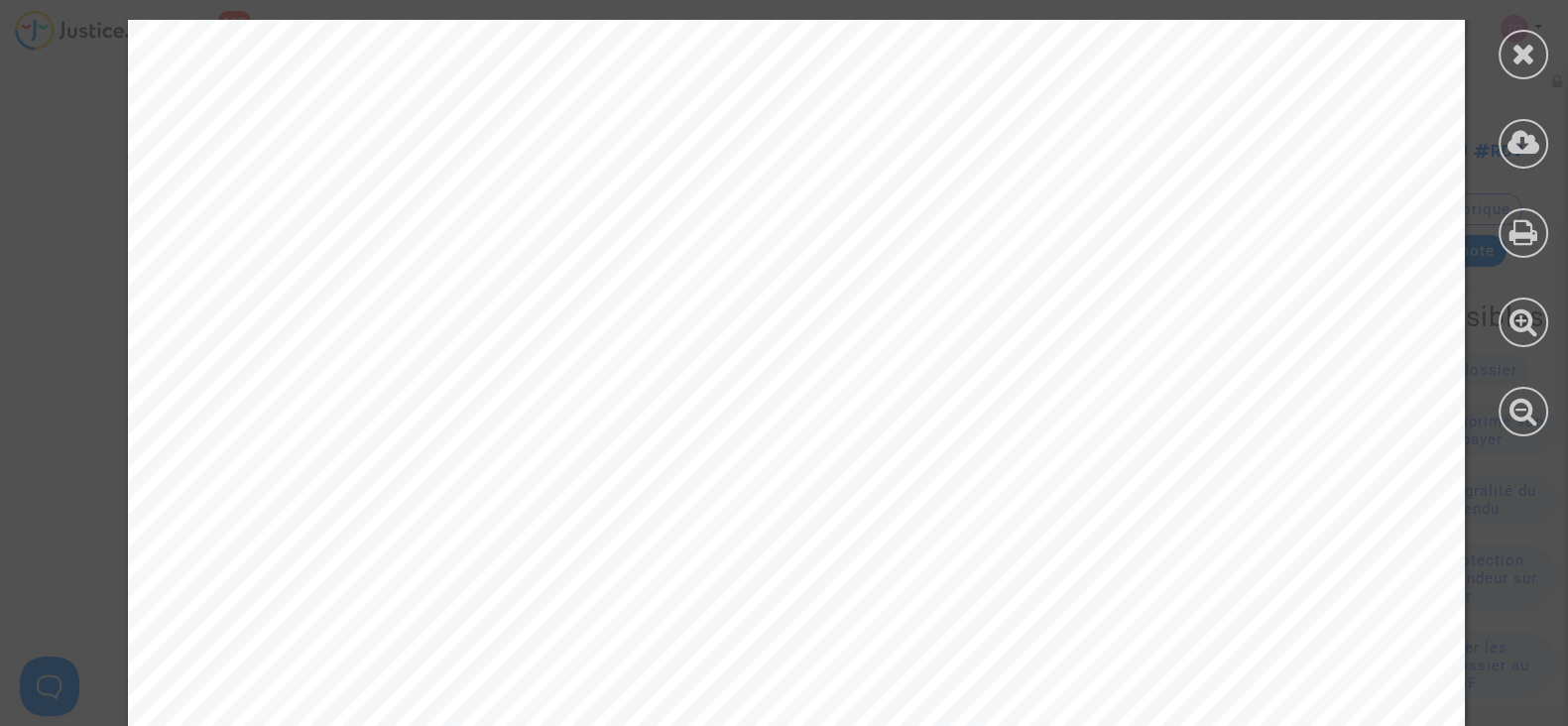 scroll, scrollTop: 0, scrollLeft: 0, axis: both 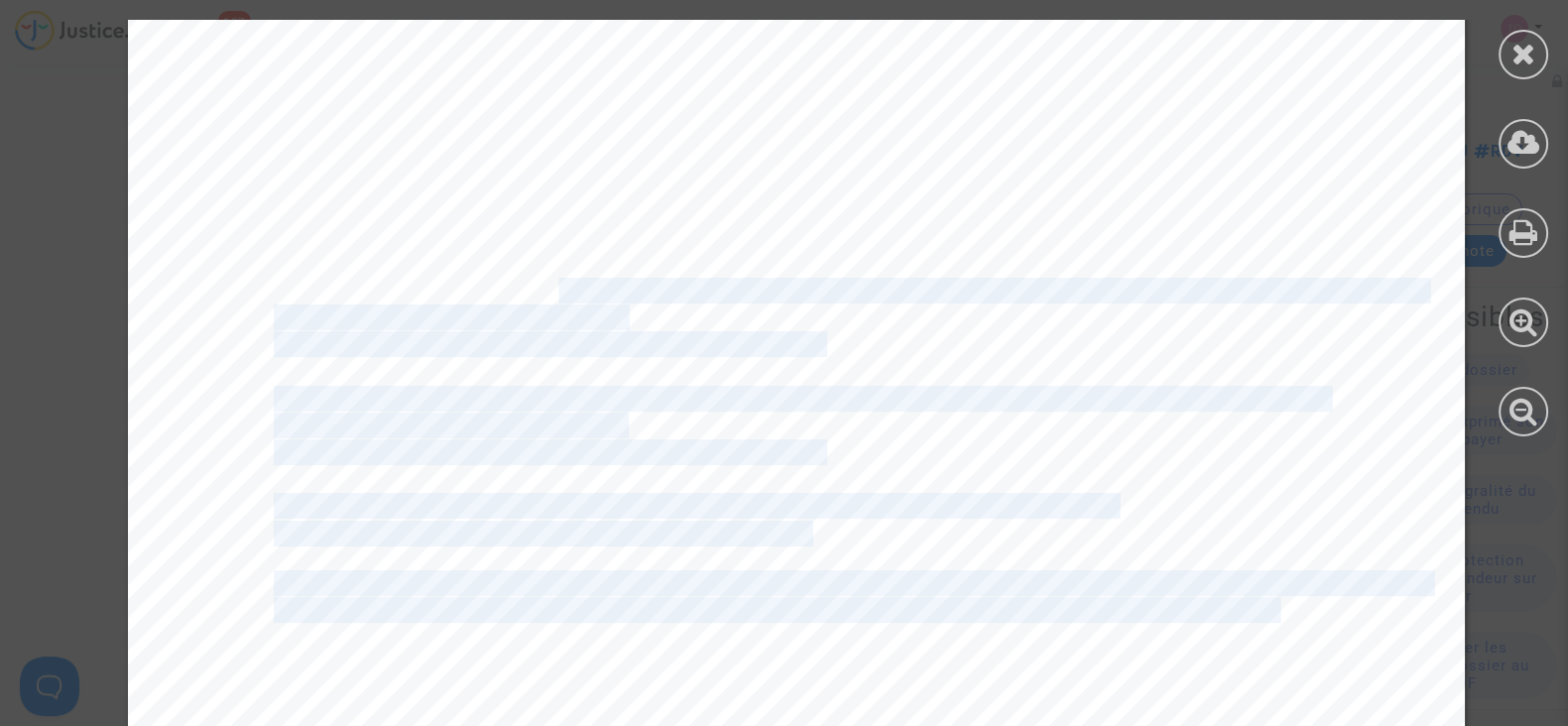 drag, startPoint x: 542, startPoint y: 286, endPoint x: 1027, endPoint y: 338, distance: 487.78 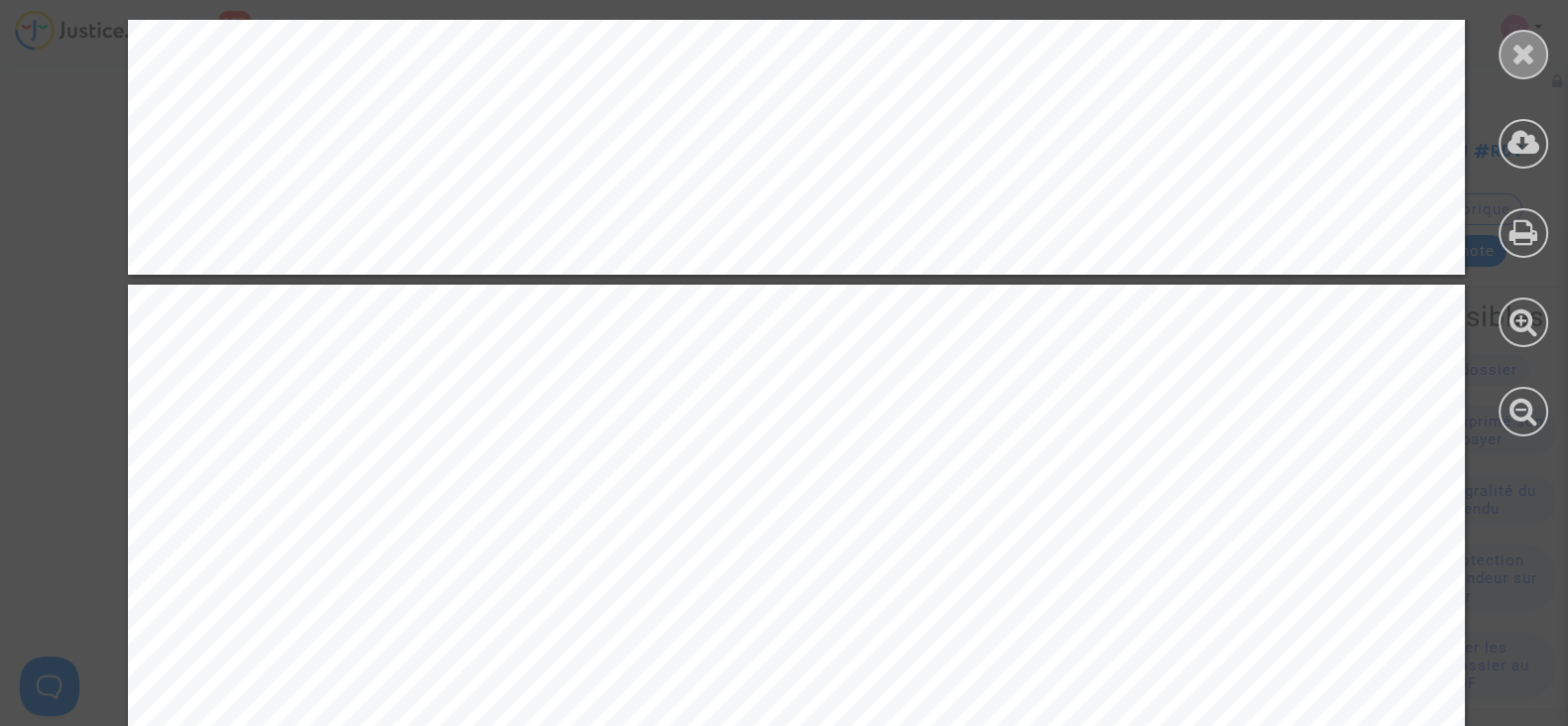 scroll, scrollTop: 3538, scrollLeft: 0, axis: vertical 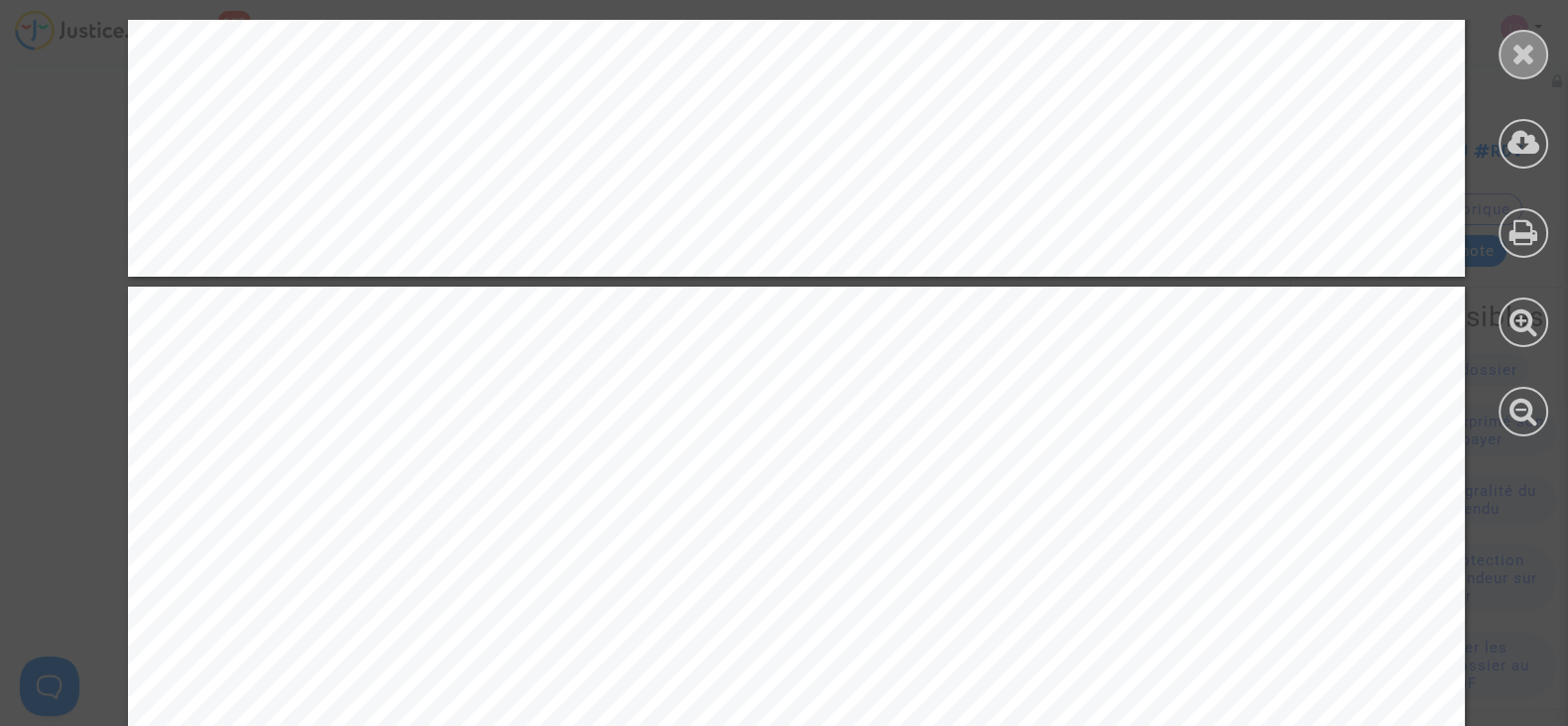click at bounding box center (1523, 54) 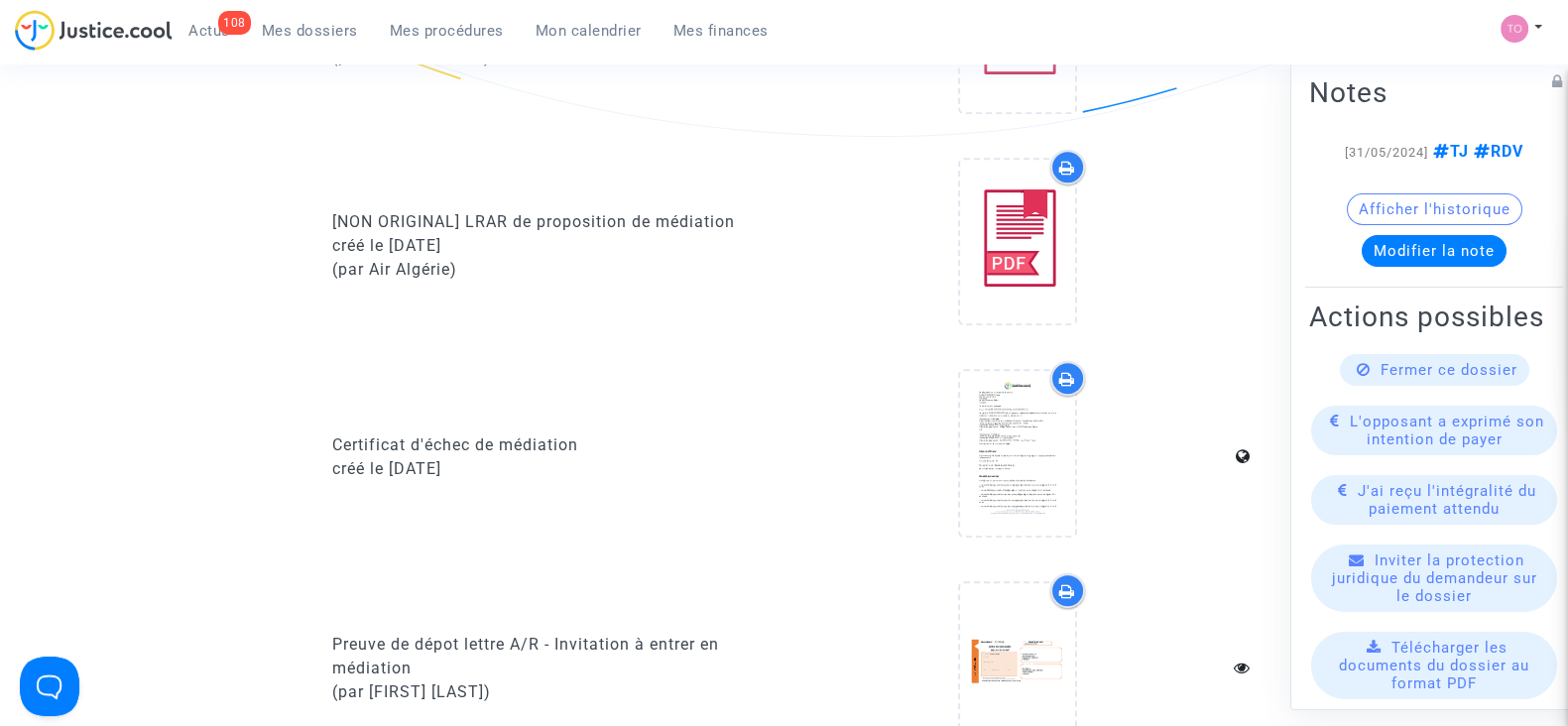 scroll, scrollTop: 1473, scrollLeft: 0, axis: vertical 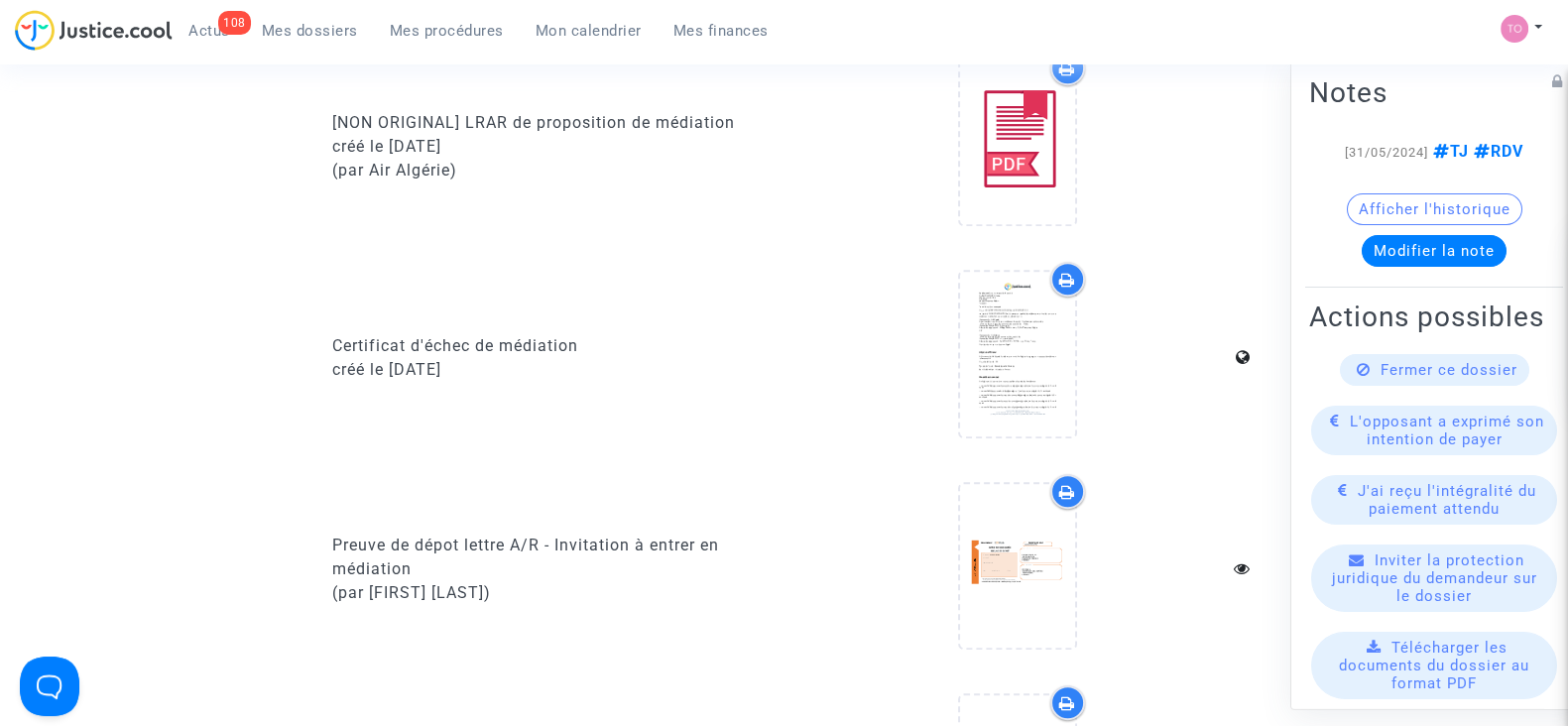 click at bounding box center (1017, 357) 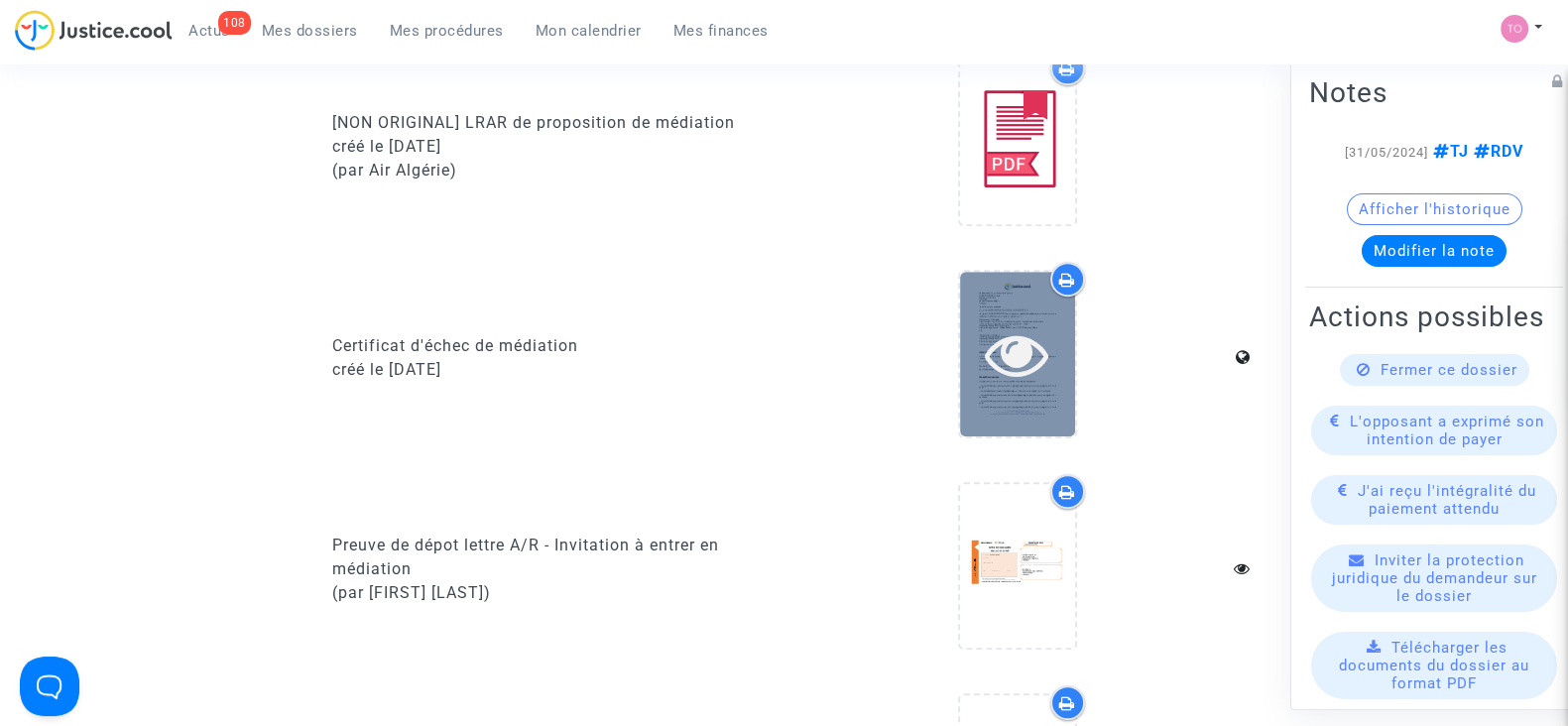 click at bounding box center (1017, 354) 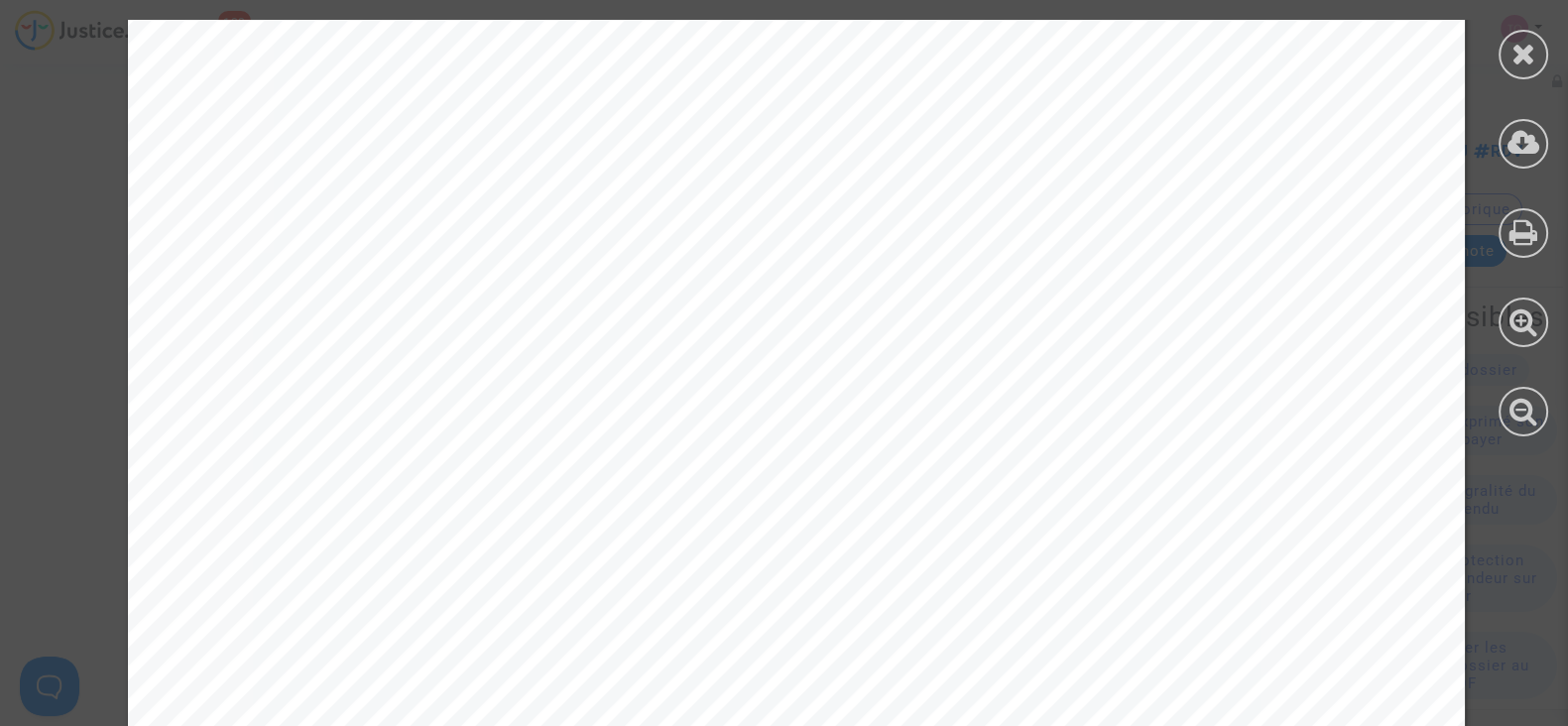 scroll, scrollTop: 5020, scrollLeft: 0, axis: vertical 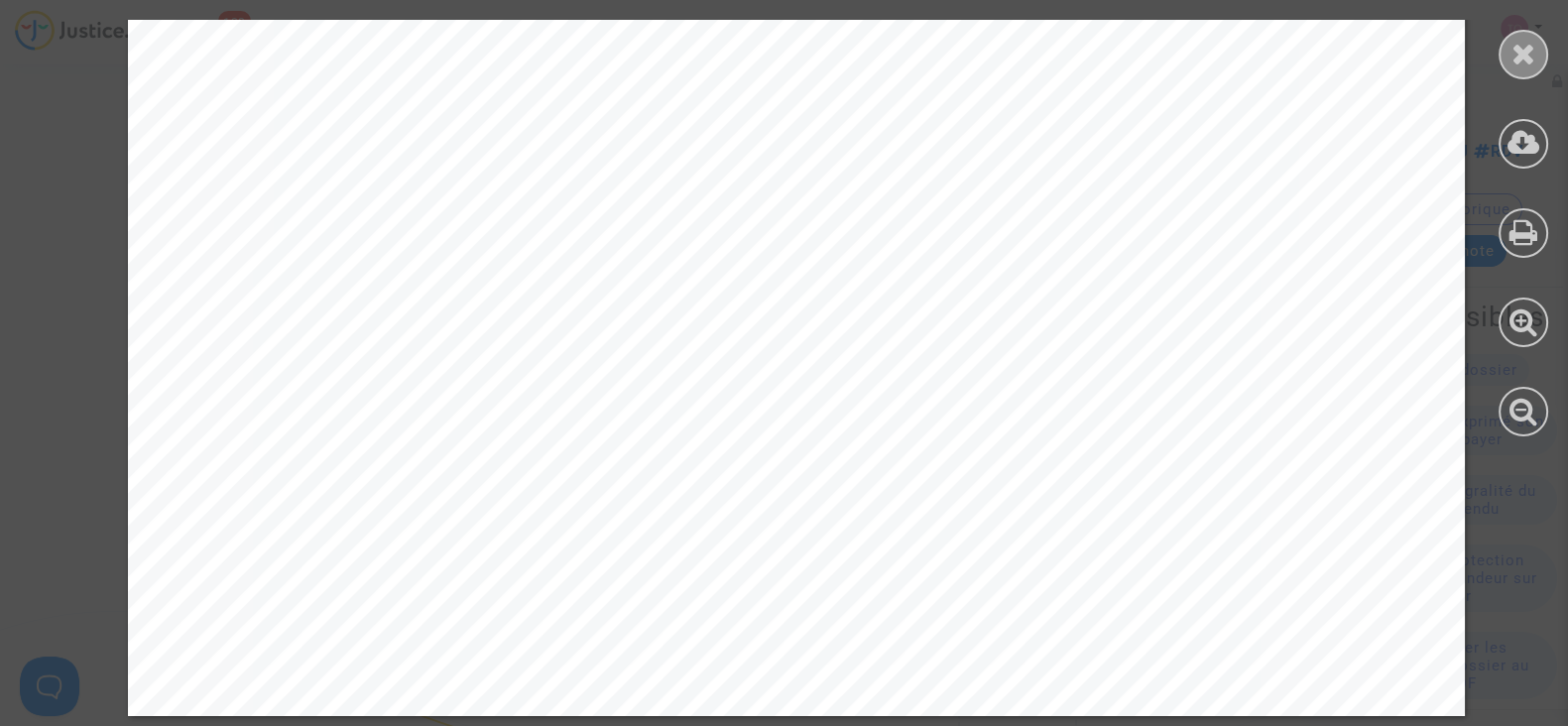 click at bounding box center [1523, 55] 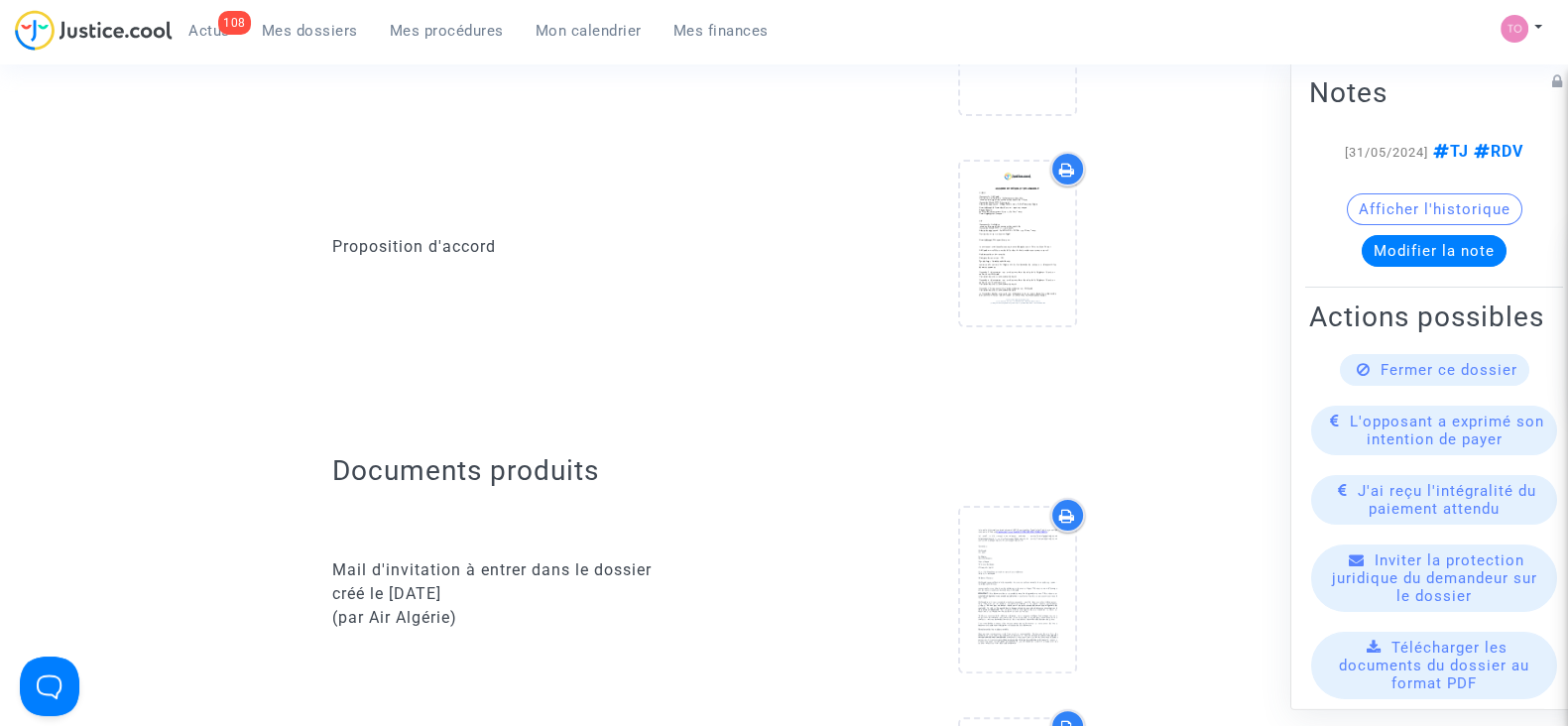 scroll, scrollTop: 0, scrollLeft: 0, axis: both 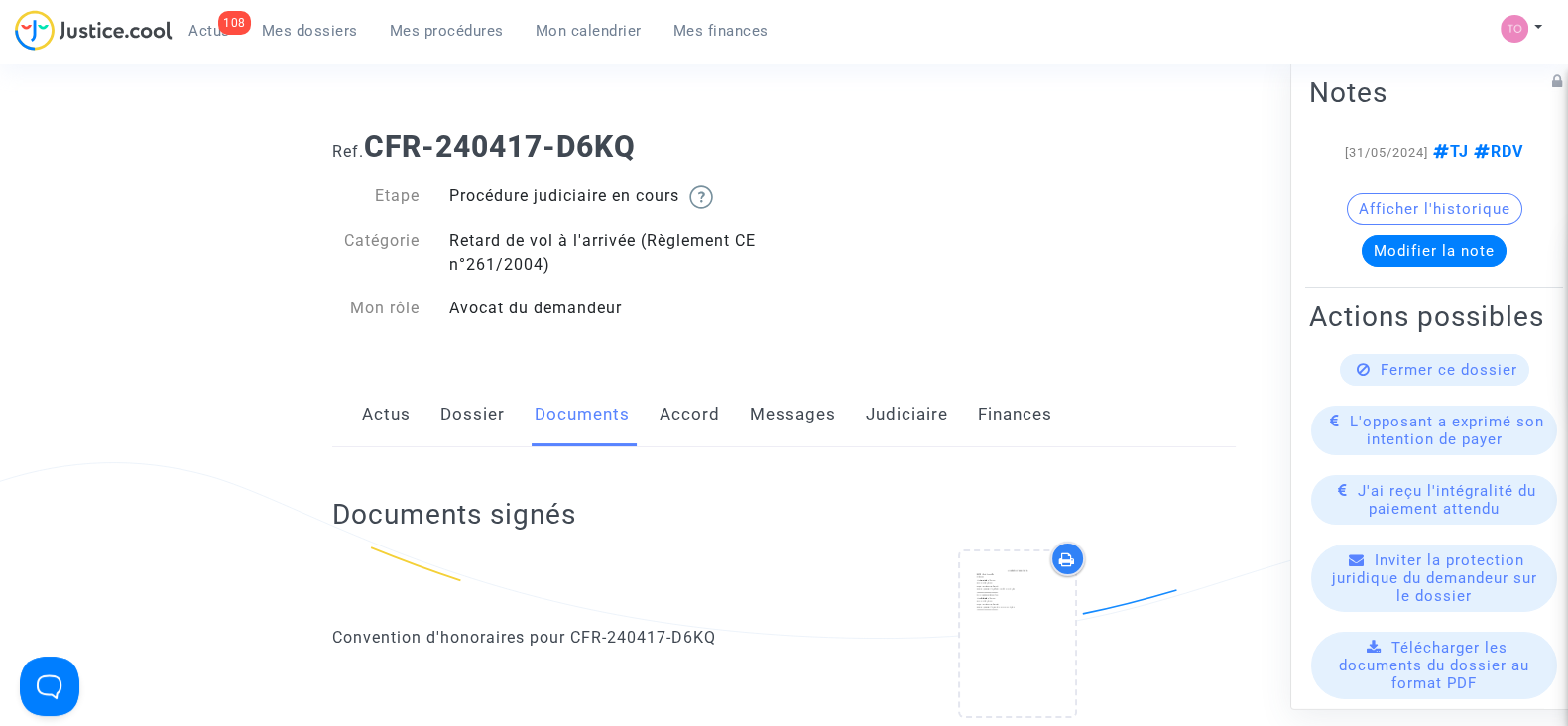 click on "Messages" 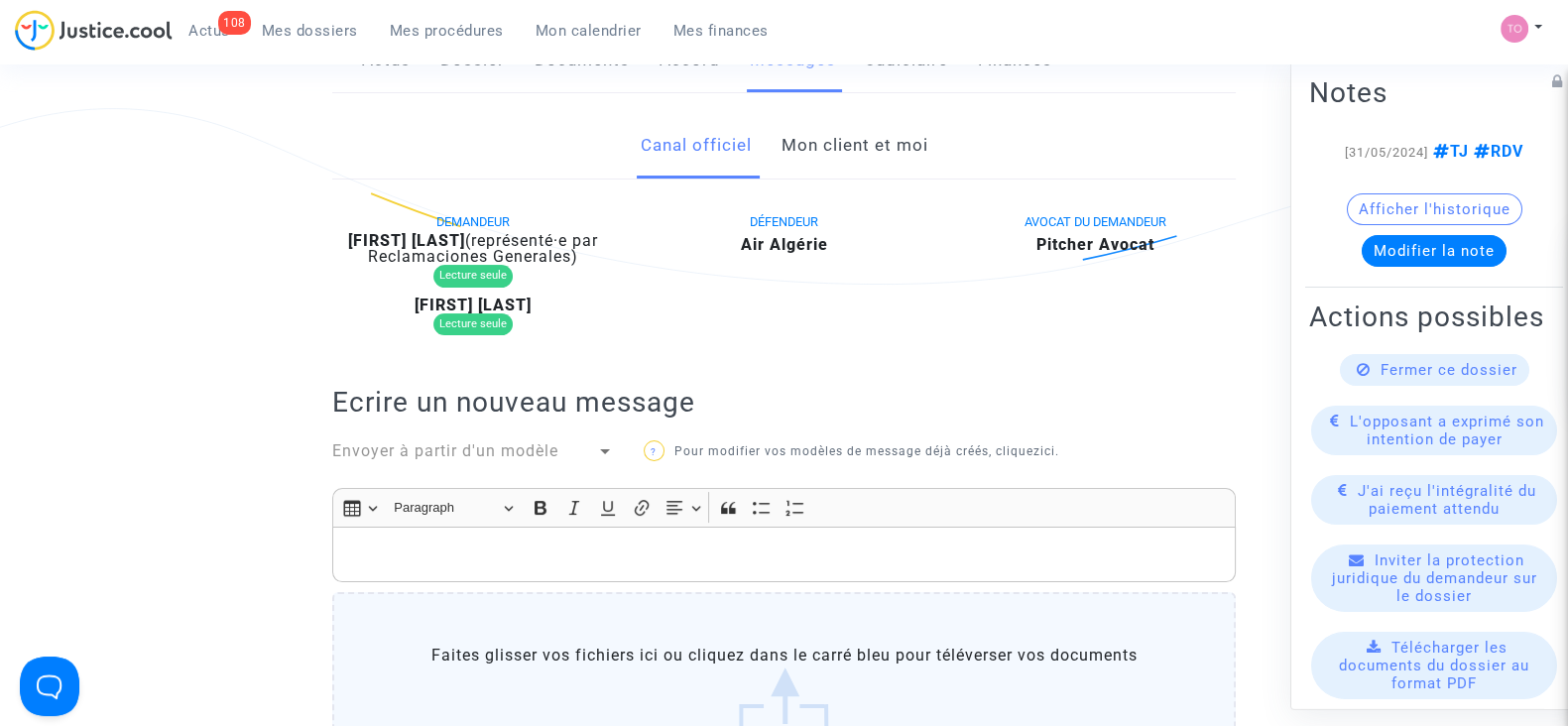 scroll, scrollTop: 287, scrollLeft: 0, axis: vertical 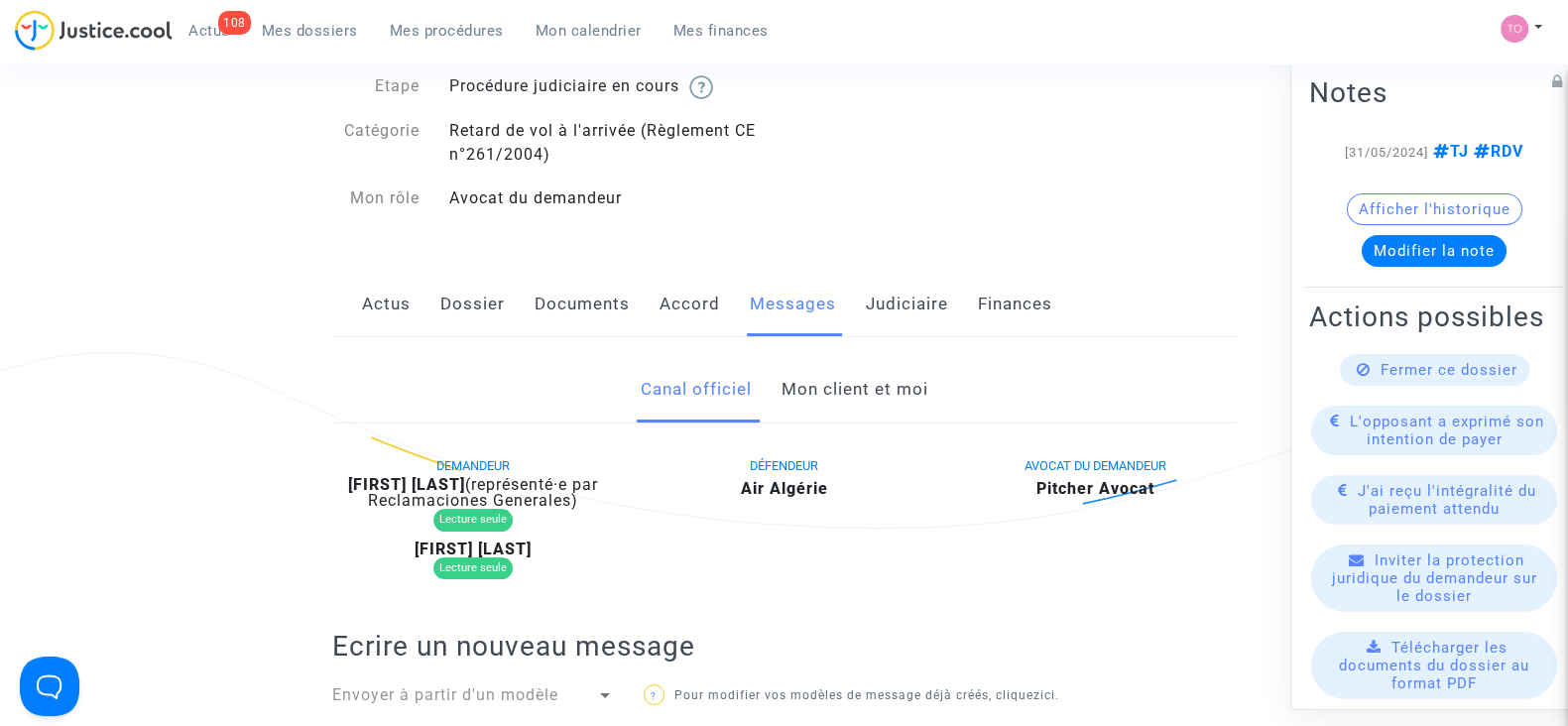click on "Documents" 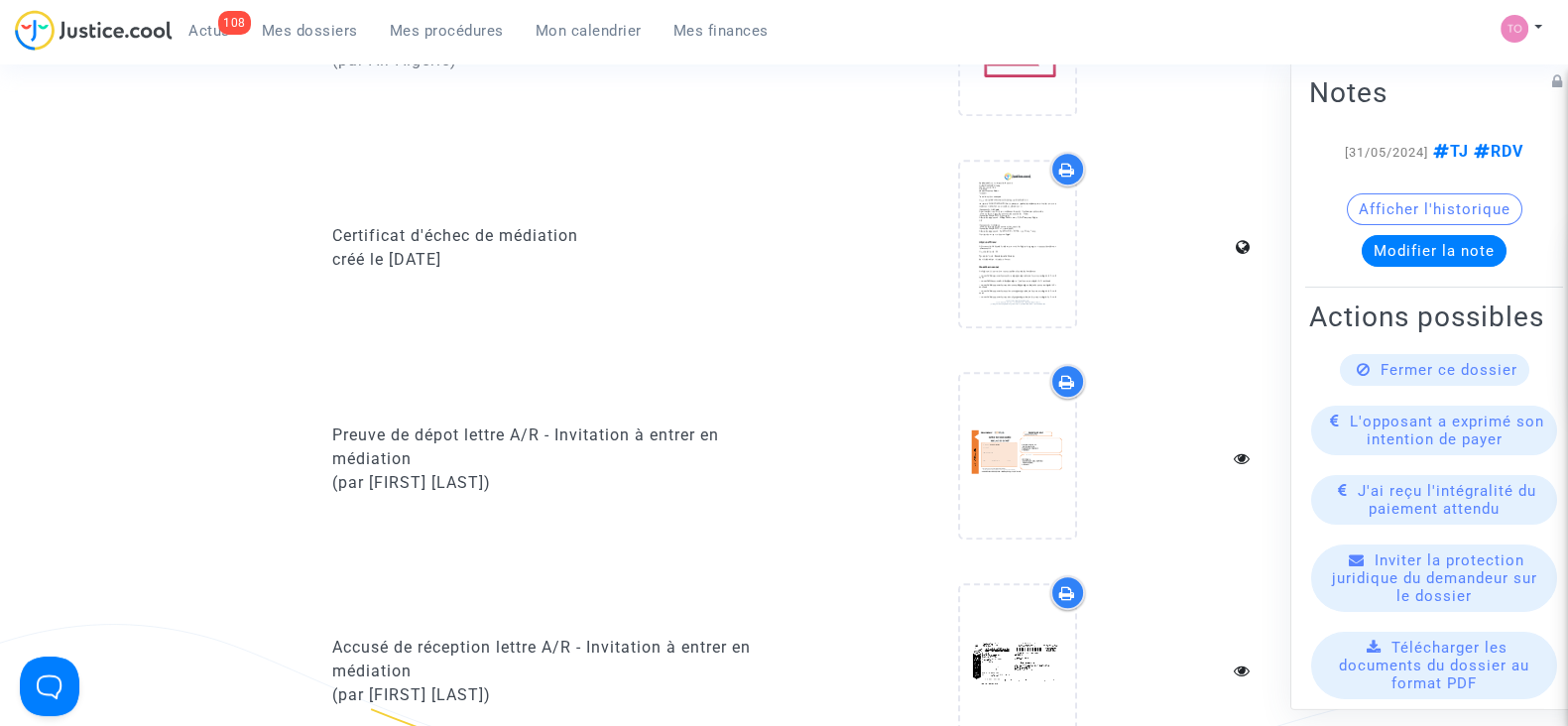 scroll, scrollTop: 1579, scrollLeft: 0, axis: vertical 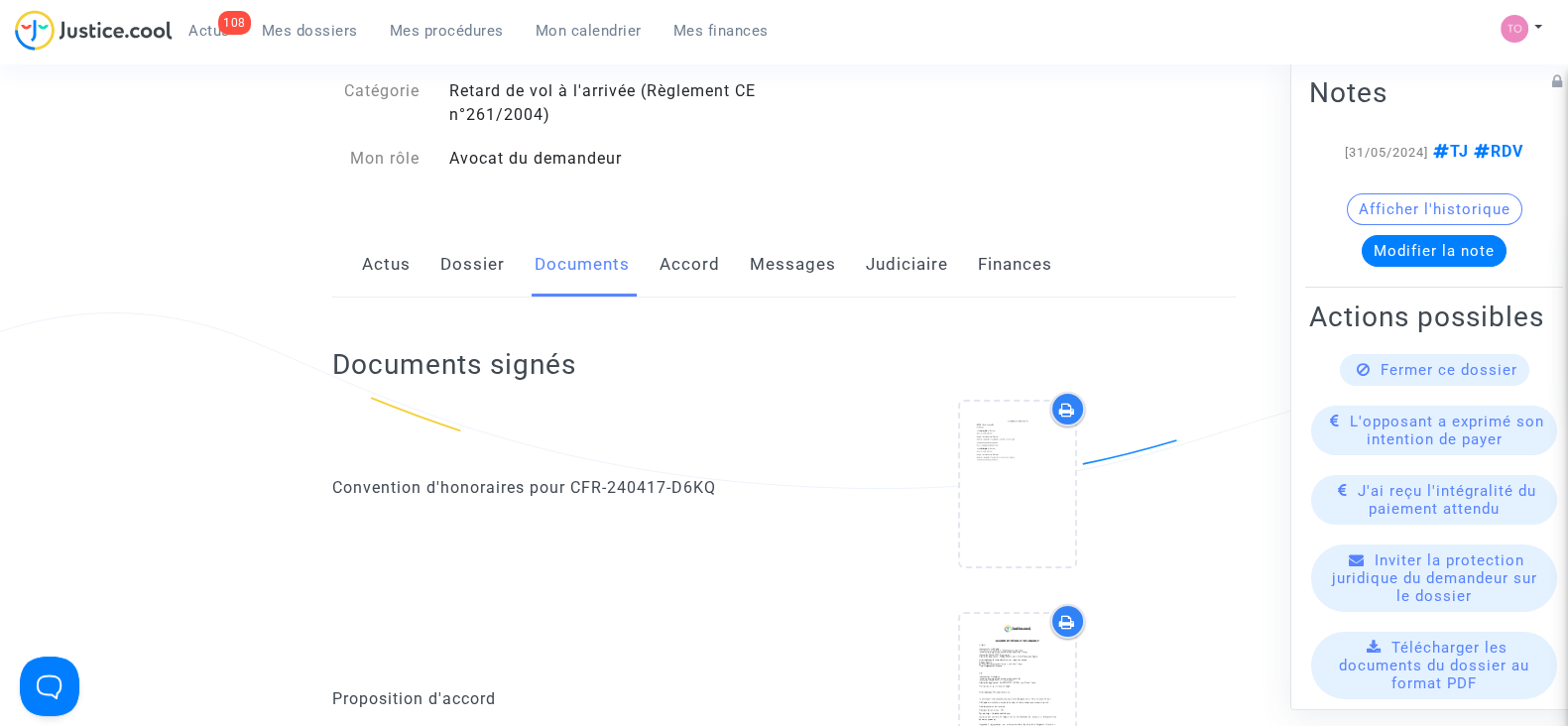 click on "Judiciaire" 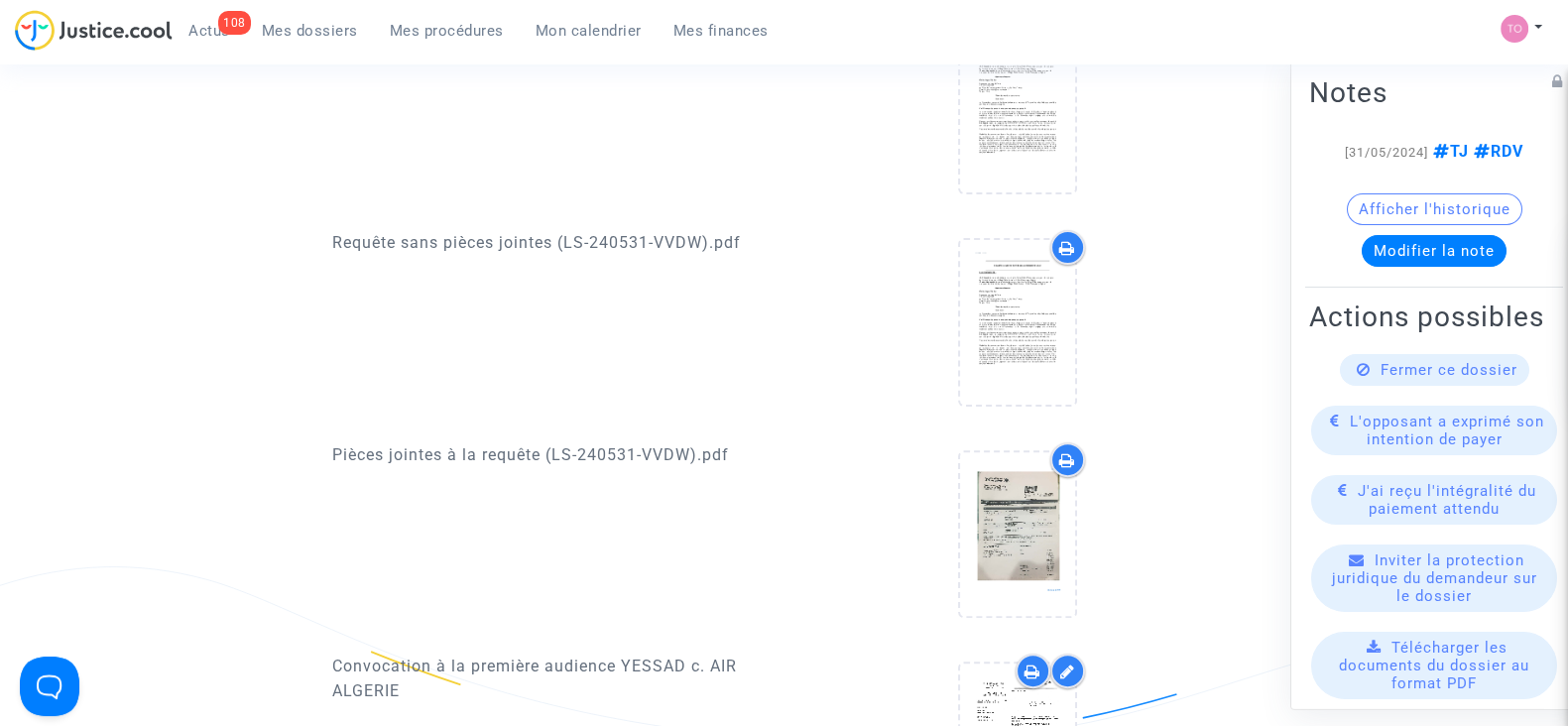 scroll, scrollTop: 763, scrollLeft: 0, axis: vertical 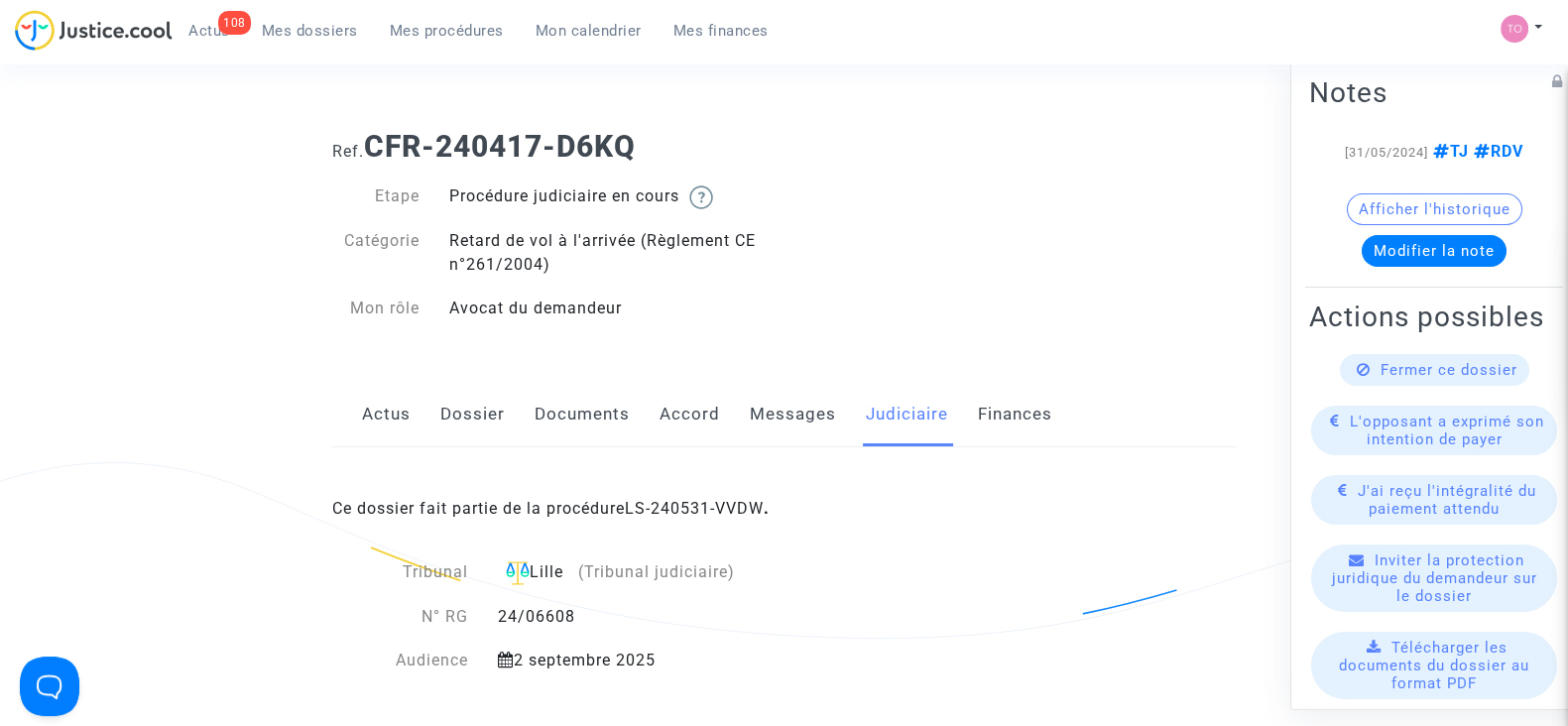 click on "Modifier la note" 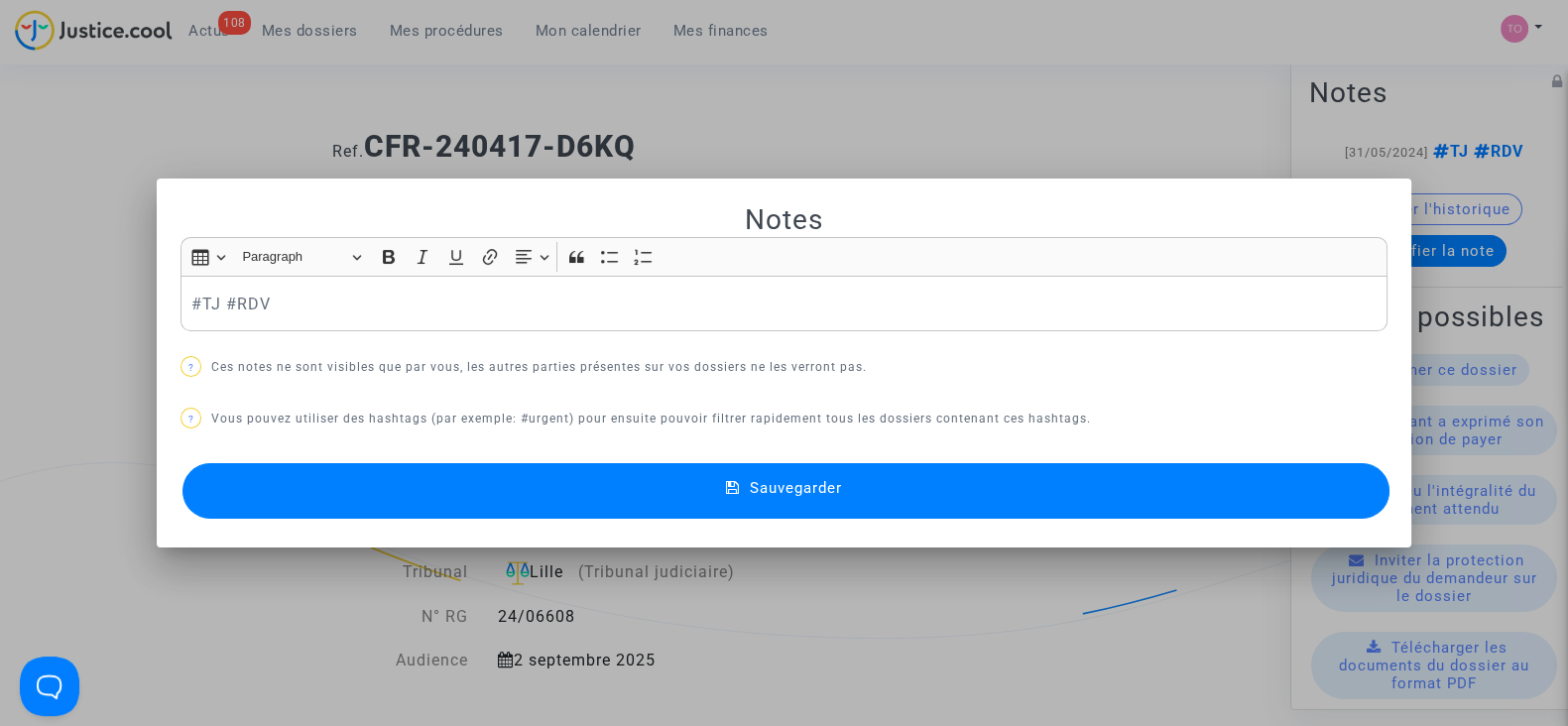 click at bounding box center [784, 363] 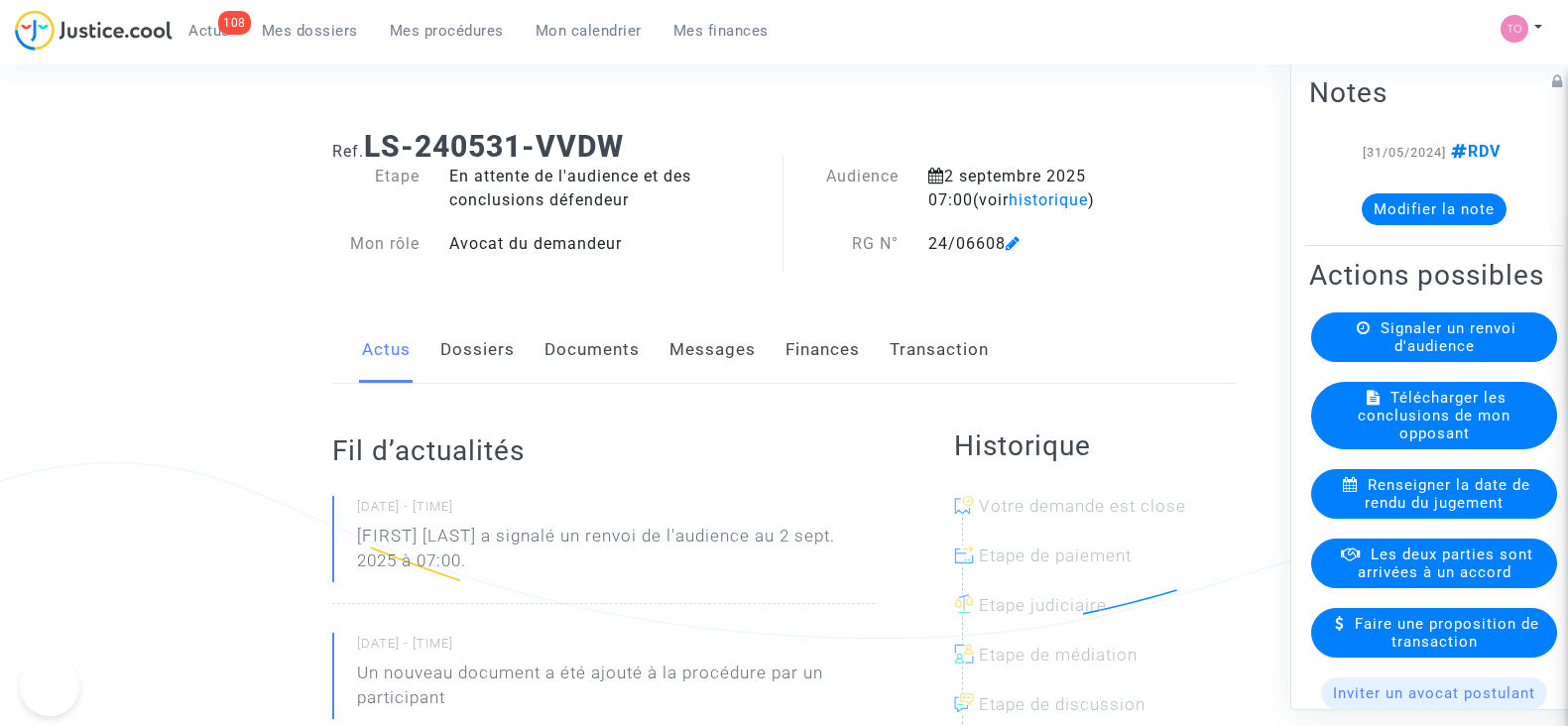 scroll, scrollTop: 0, scrollLeft: 0, axis: both 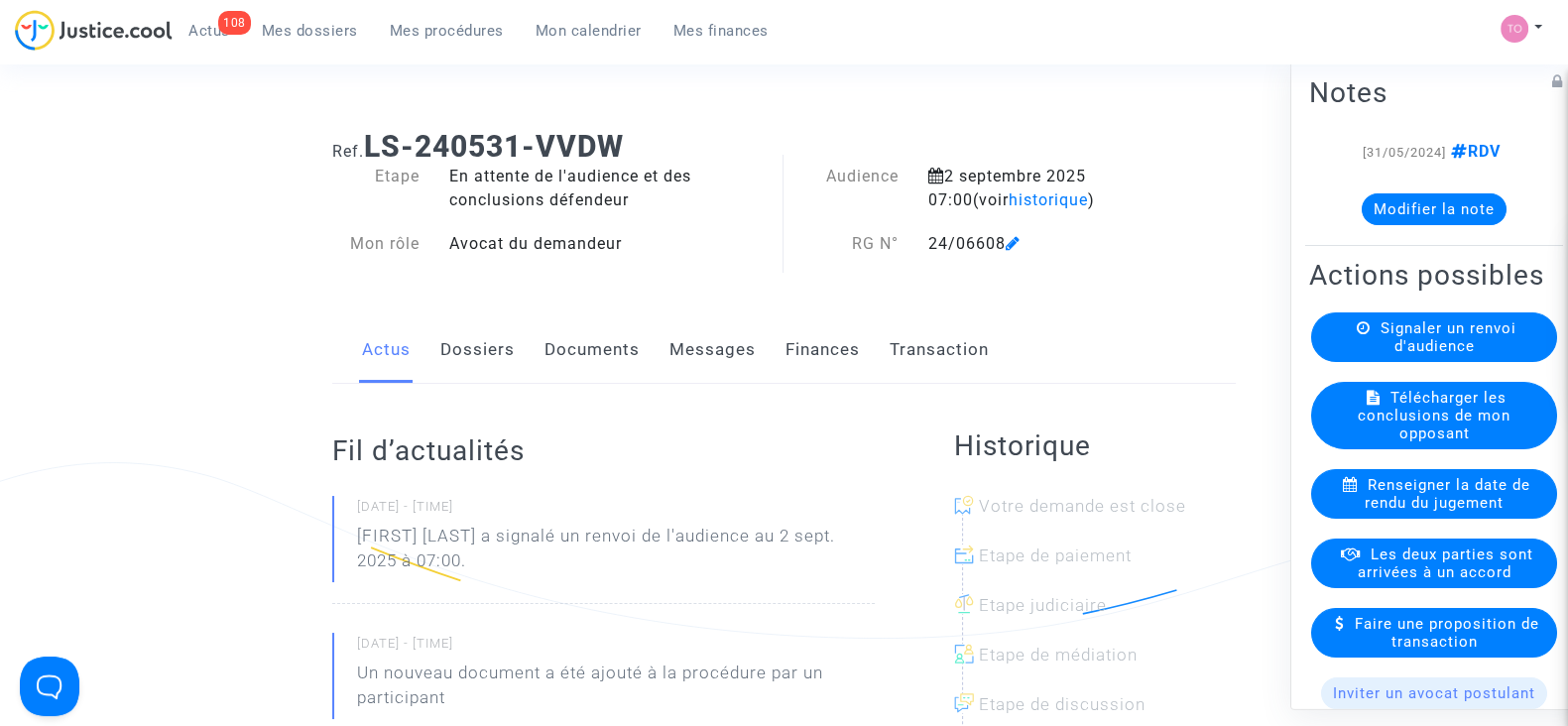 click on "Messages" 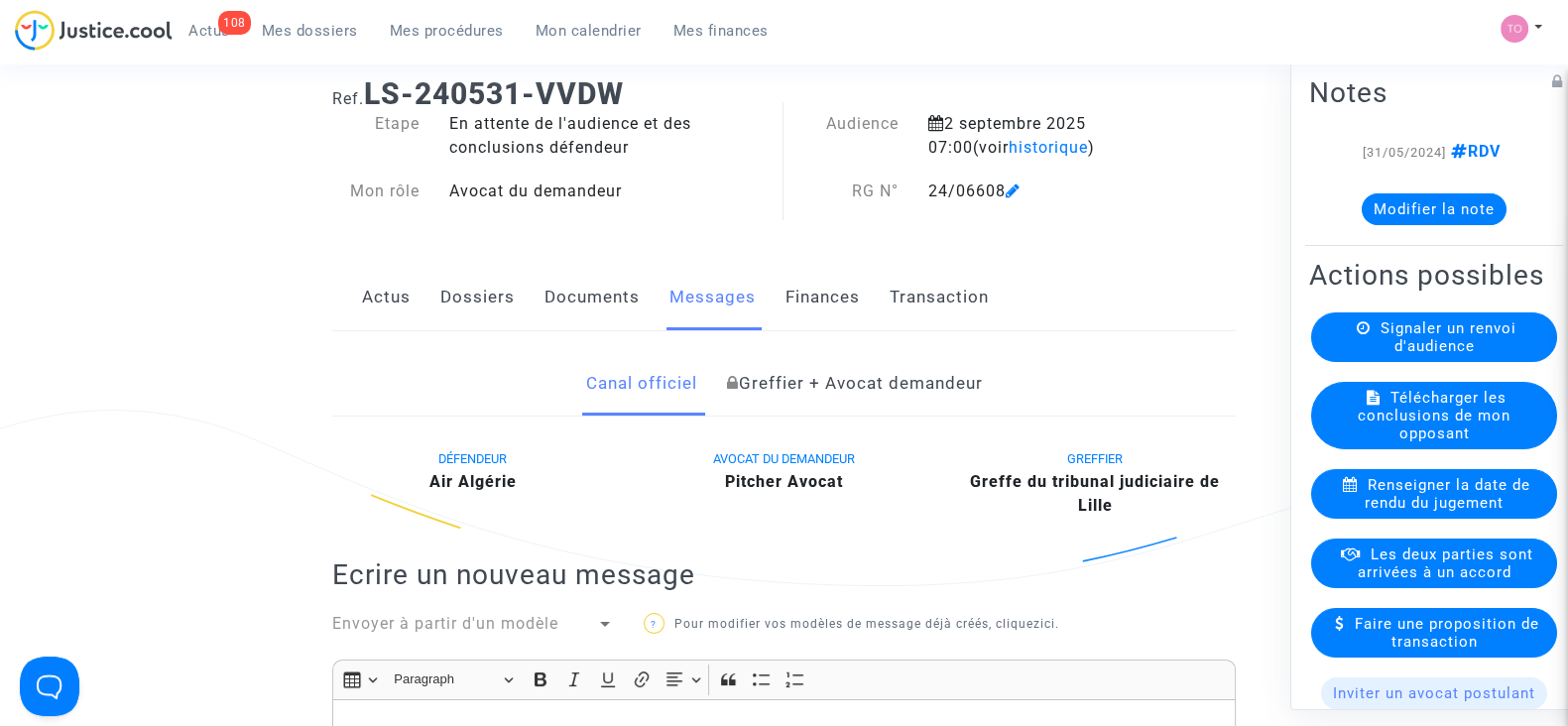 scroll, scrollTop: 0, scrollLeft: 0, axis: both 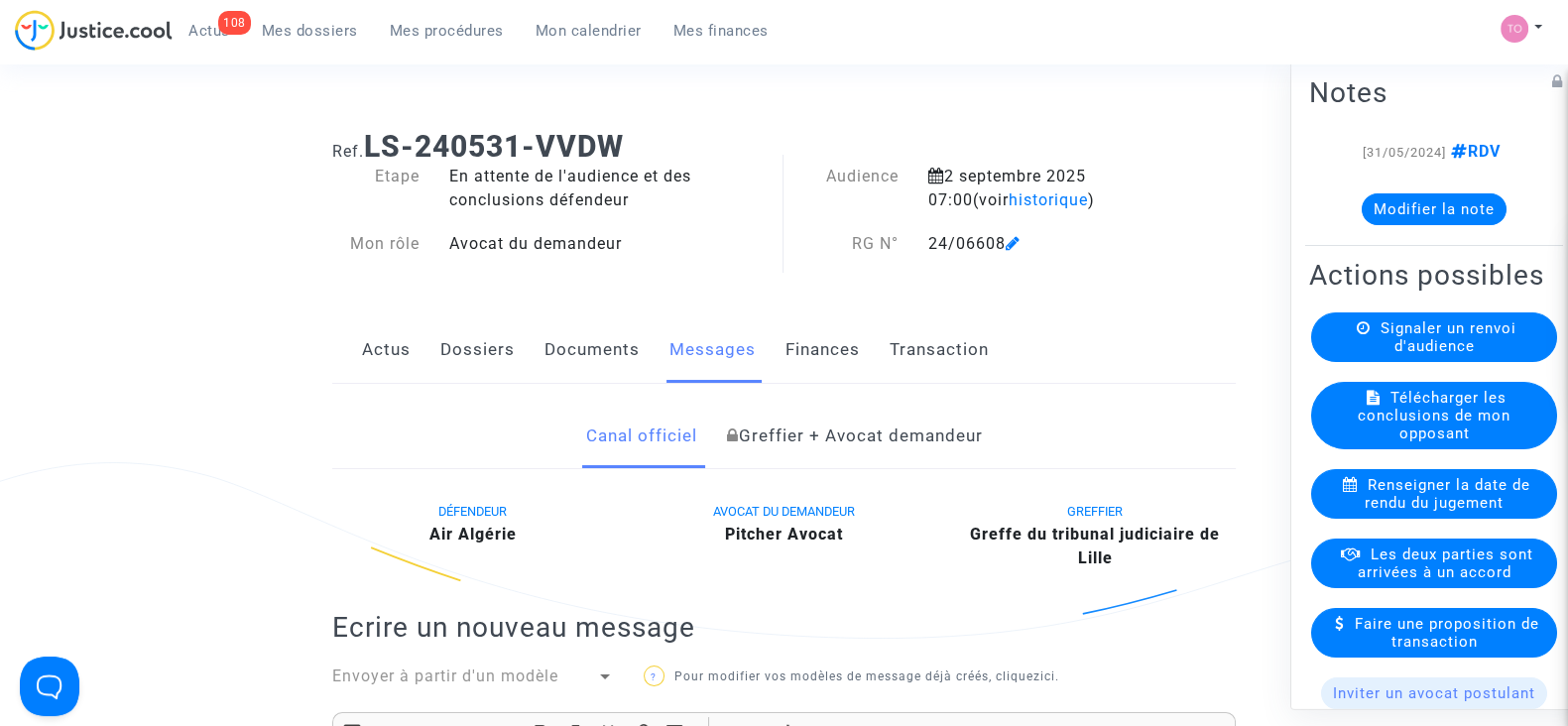 click on "Dossiers" 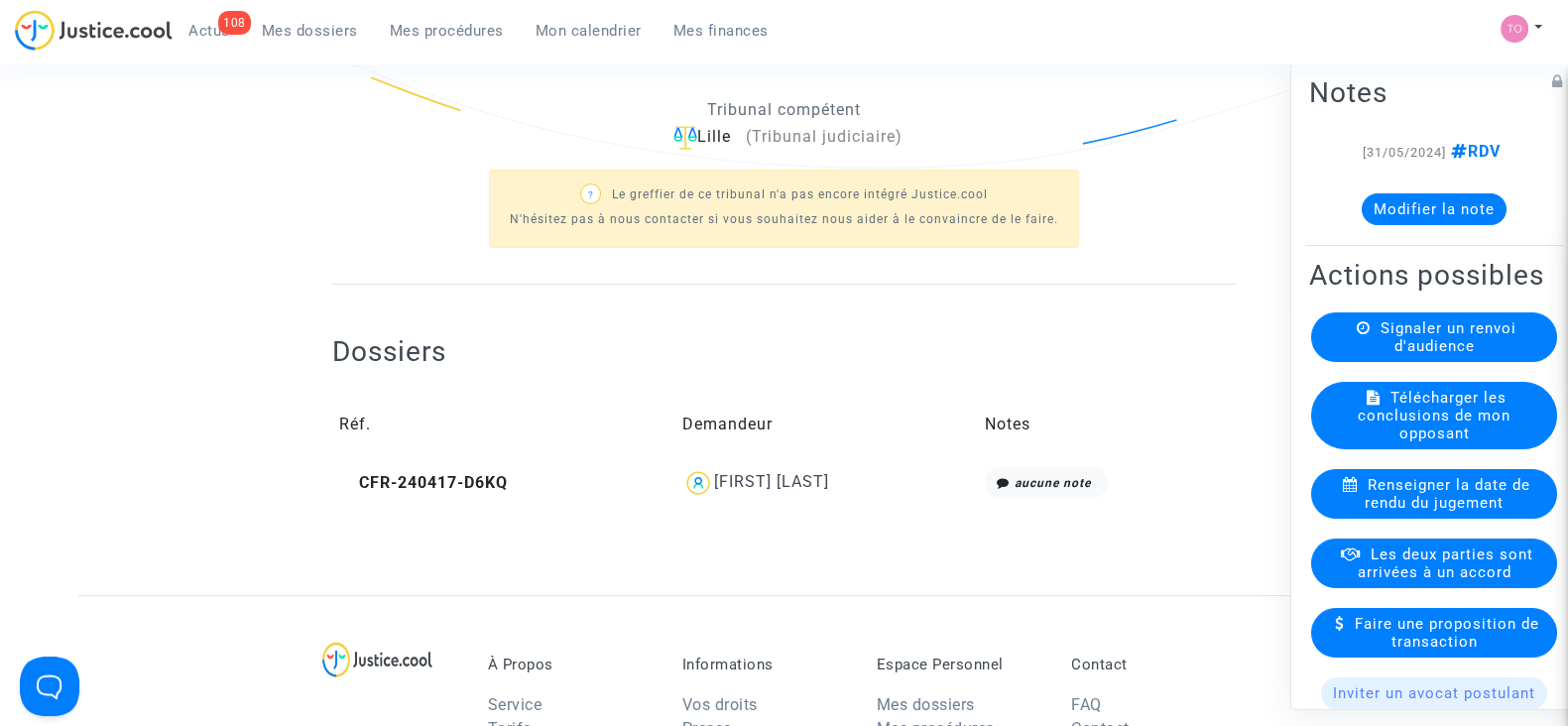 scroll, scrollTop: 104, scrollLeft: 0, axis: vertical 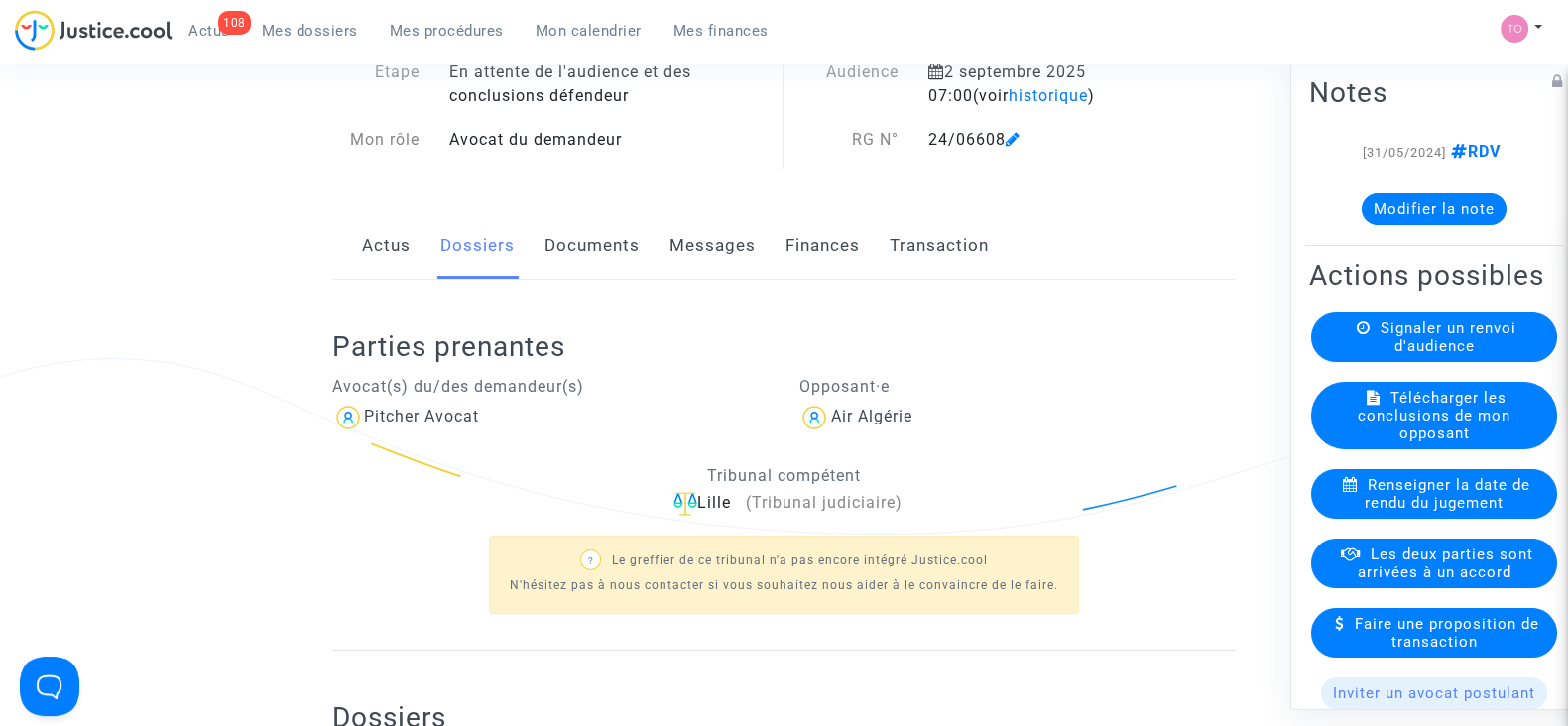 click on "Documents" 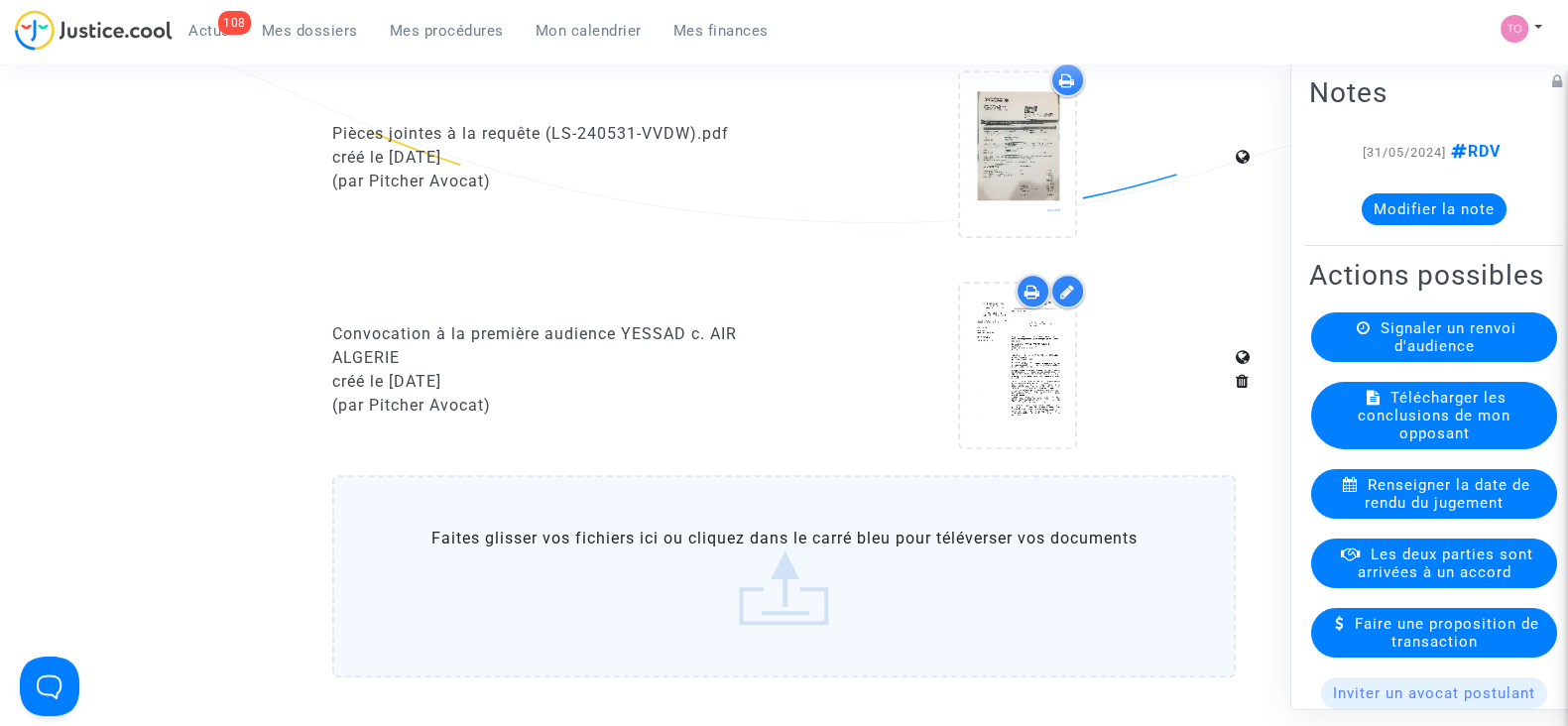 scroll, scrollTop: 1294, scrollLeft: 0, axis: vertical 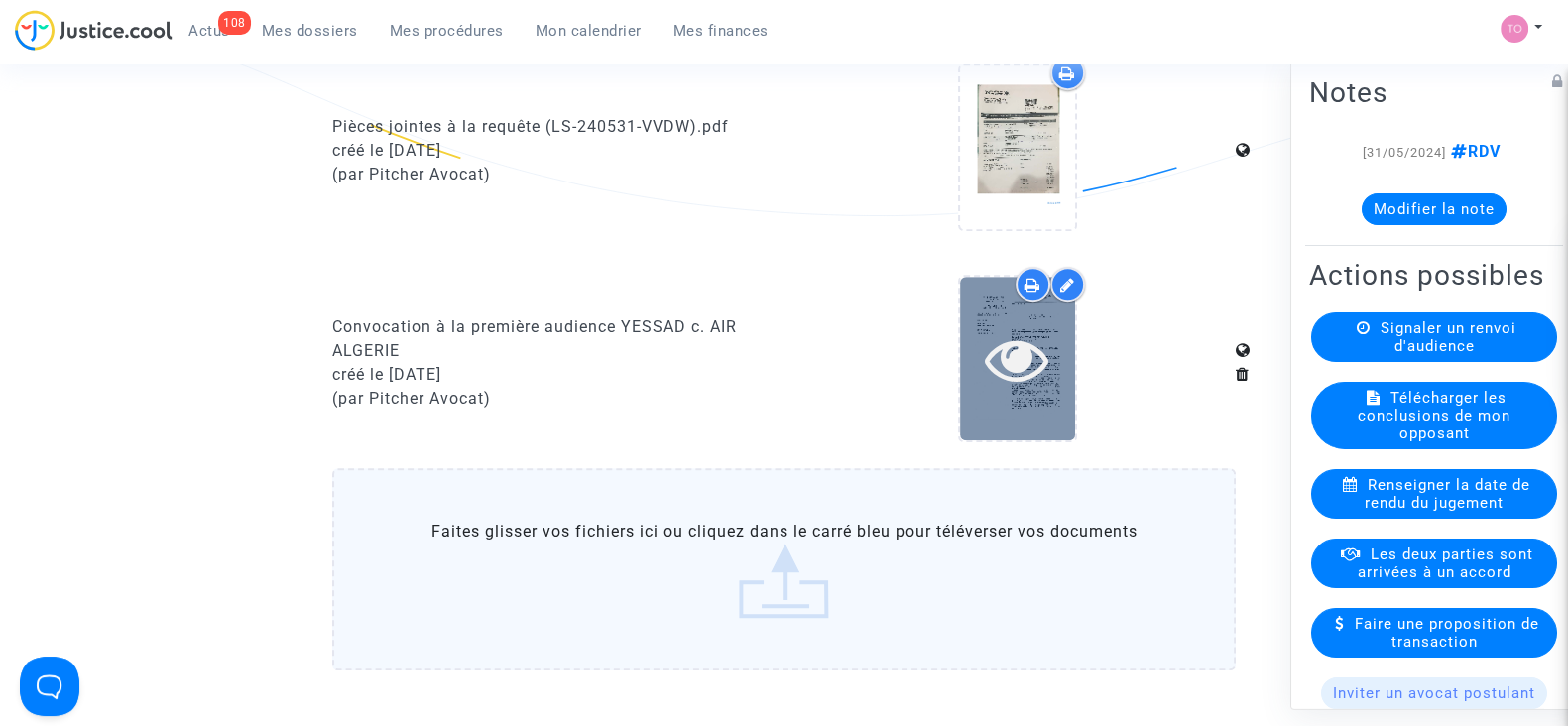 click at bounding box center (1018, 359) 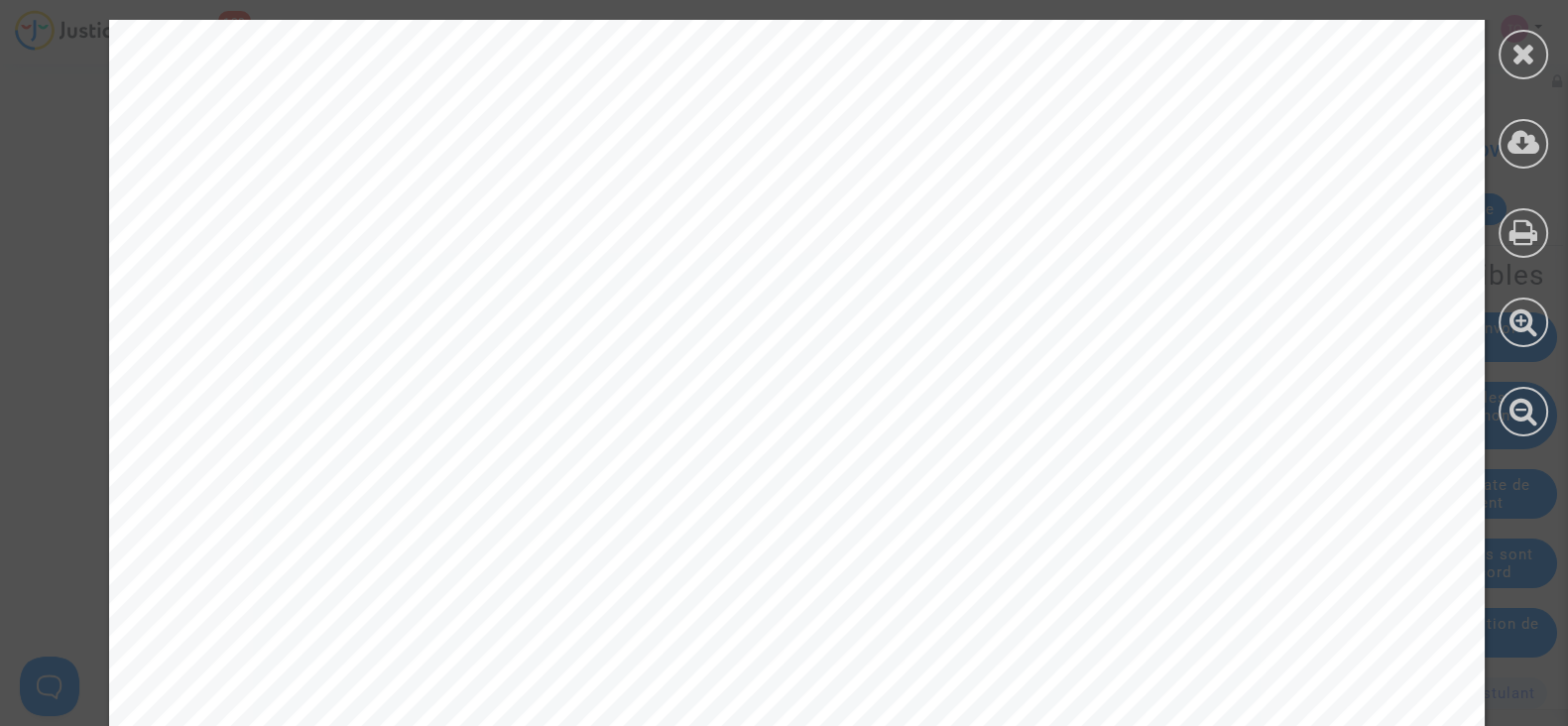 scroll, scrollTop: 1103, scrollLeft: 0, axis: vertical 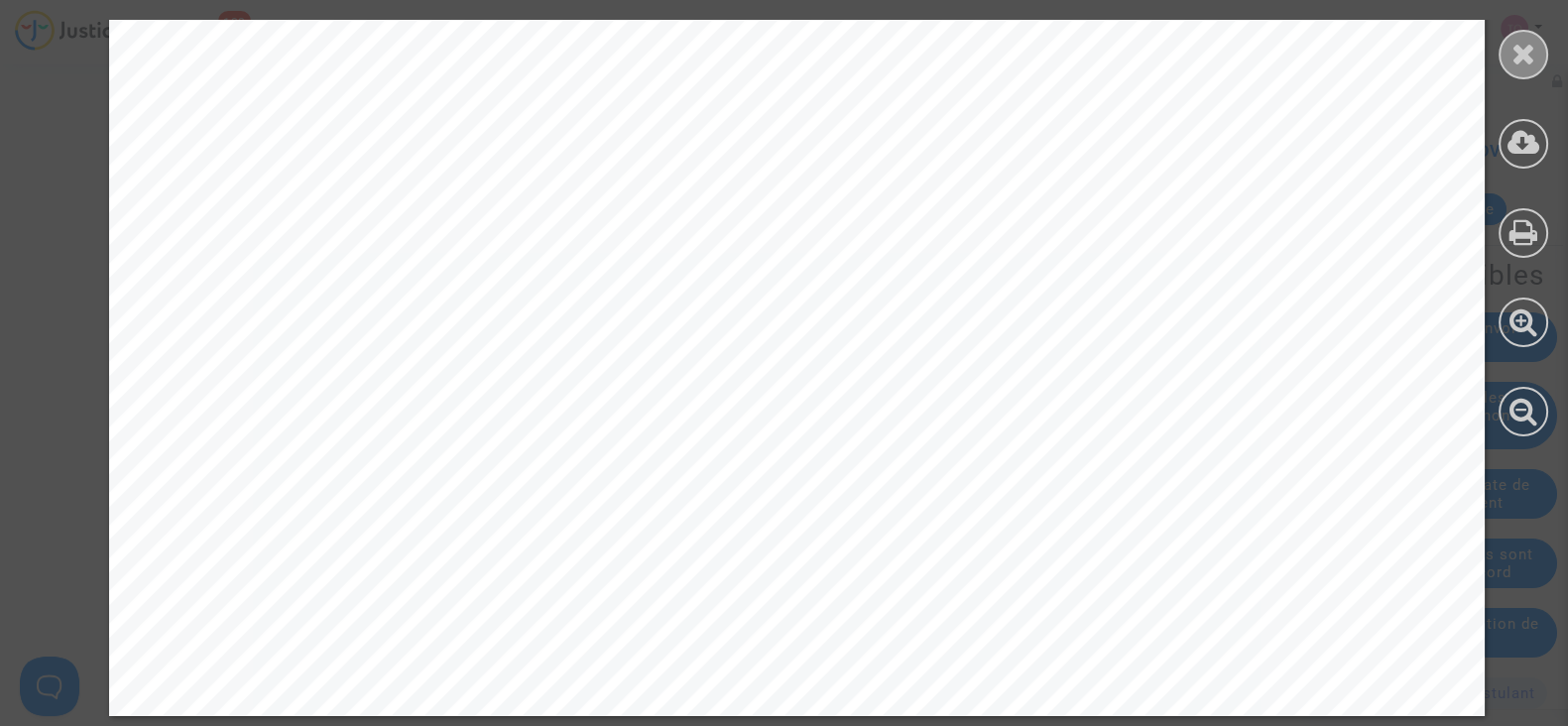click at bounding box center (1523, 54) 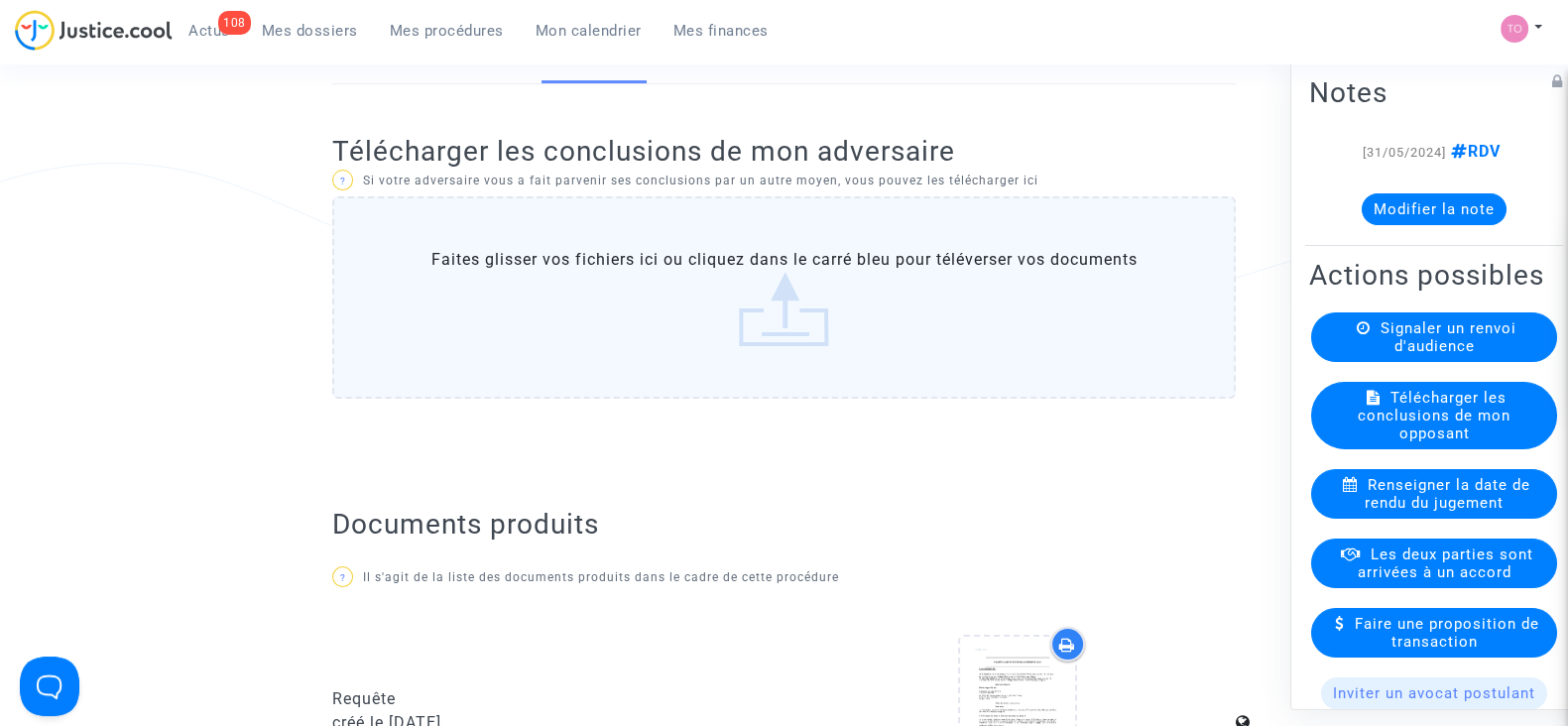 scroll, scrollTop: 0, scrollLeft: 0, axis: both 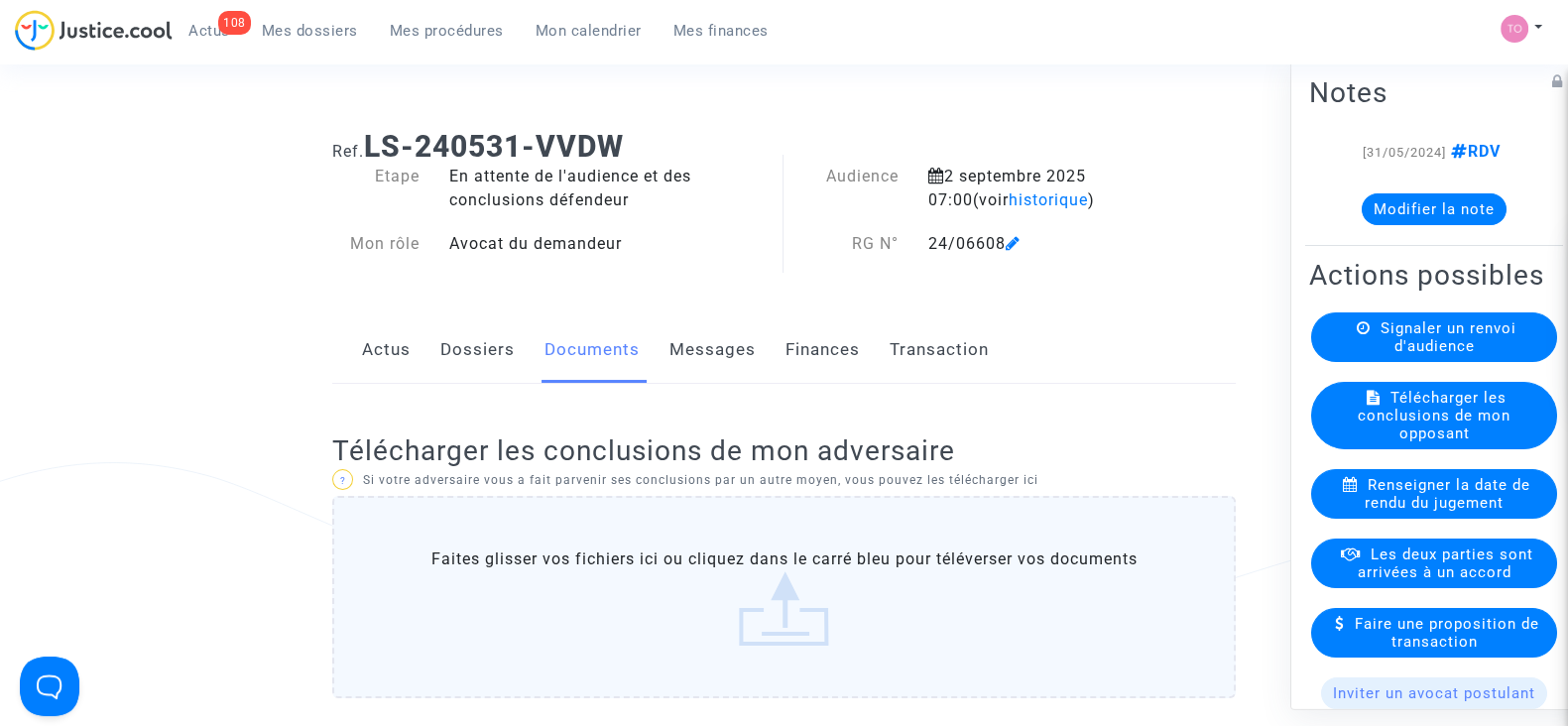 click on "Dossiers" 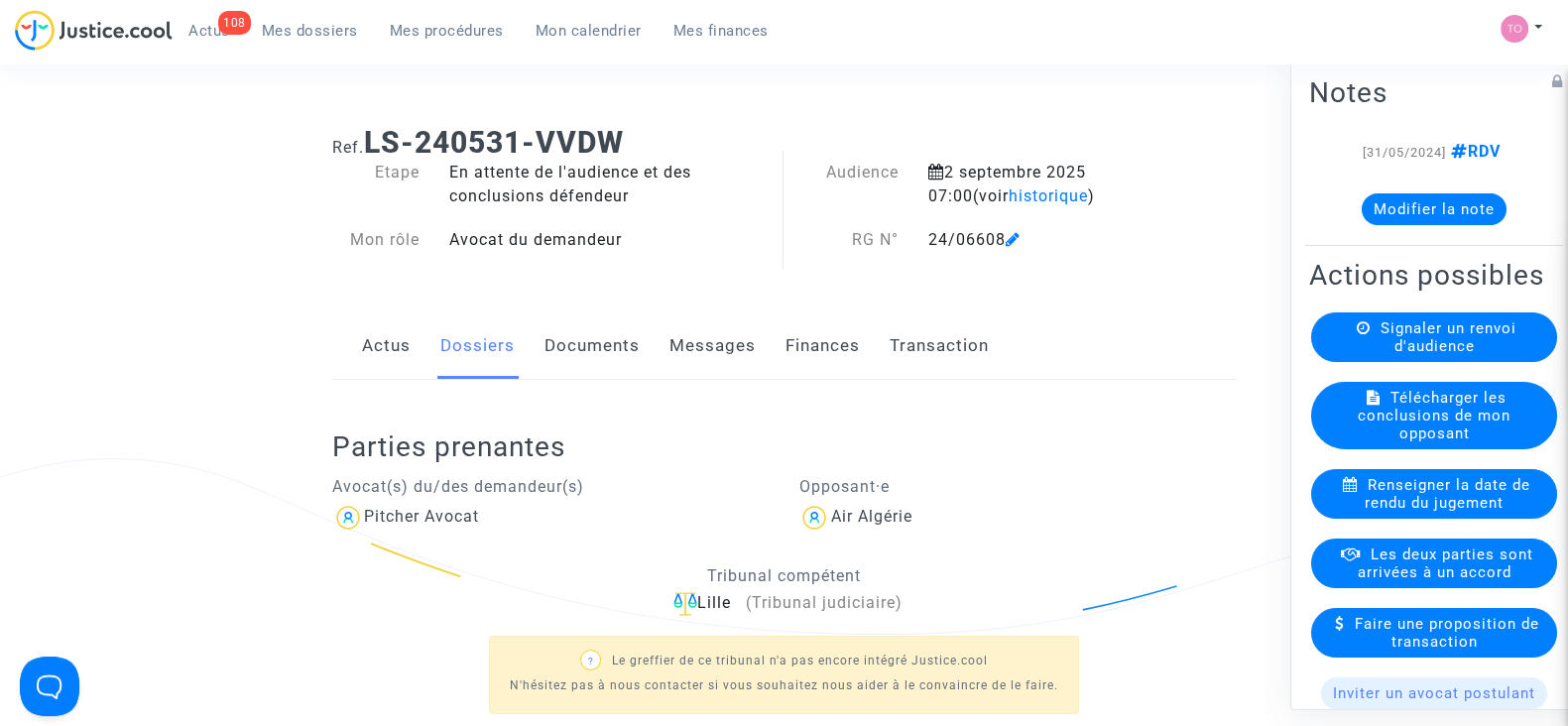 scroll, scrollTop: 0, scrollLeft: 0, axis: both 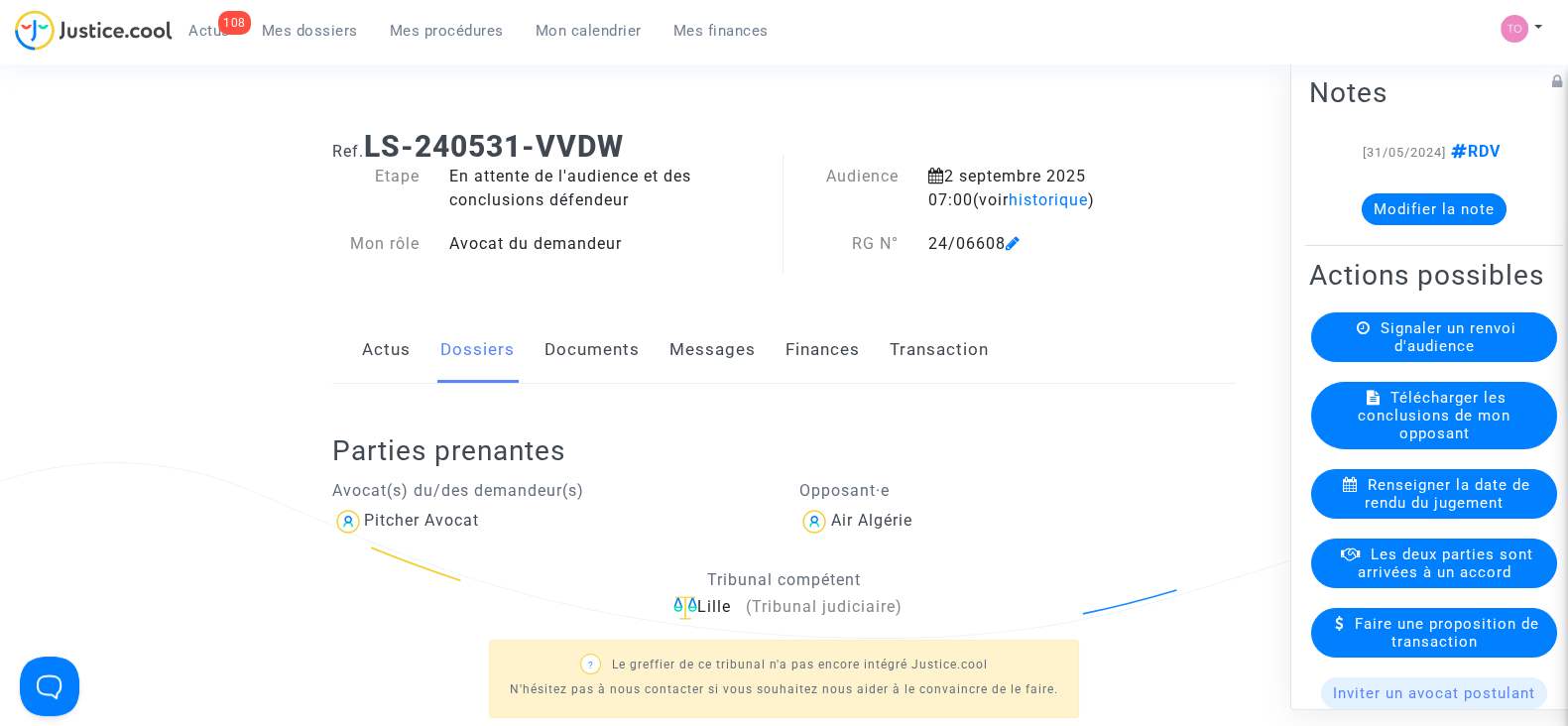 click on "Ref. LS-240531-VVDW Etape En attente de l'audience et des conclusions défendeur Mon rôle Avocat du demandeur Audience 2 septembre 2025 07:00 (voir historique ) RG N° 24/06608 Actus Dossiers Documents Messages Finances Transaction Parties prenantes Avocat(s) du/des demandeur(s) [FIRST] [LAST] Opposant·e Air Algérie Tribunal compétent [CITY] (Tribunal judiciaire) ? Le greffier de ce tribunal n'a pas encore intégré Justice.cool N'hésitez pas à nous contacter si vous souhaitez nous aider à le convaincre de le faire. Dossiers Réf. Demandeur Notes CFR-240417-D6KQ [FIRST] [LAST] aucune note Notes [31/05/2024] RDV Modifier la note Actions possibles Signaler un renvoi d'audience Télécharger les conclusions de mon opposant Renseigner la date de rendu du jugement Les deux parties sont arrivées à un accord Faire une proposition de transaction Inviter un avocat postulant Inviter l'avocat du défendeur Abandonner cette procédure Actions" 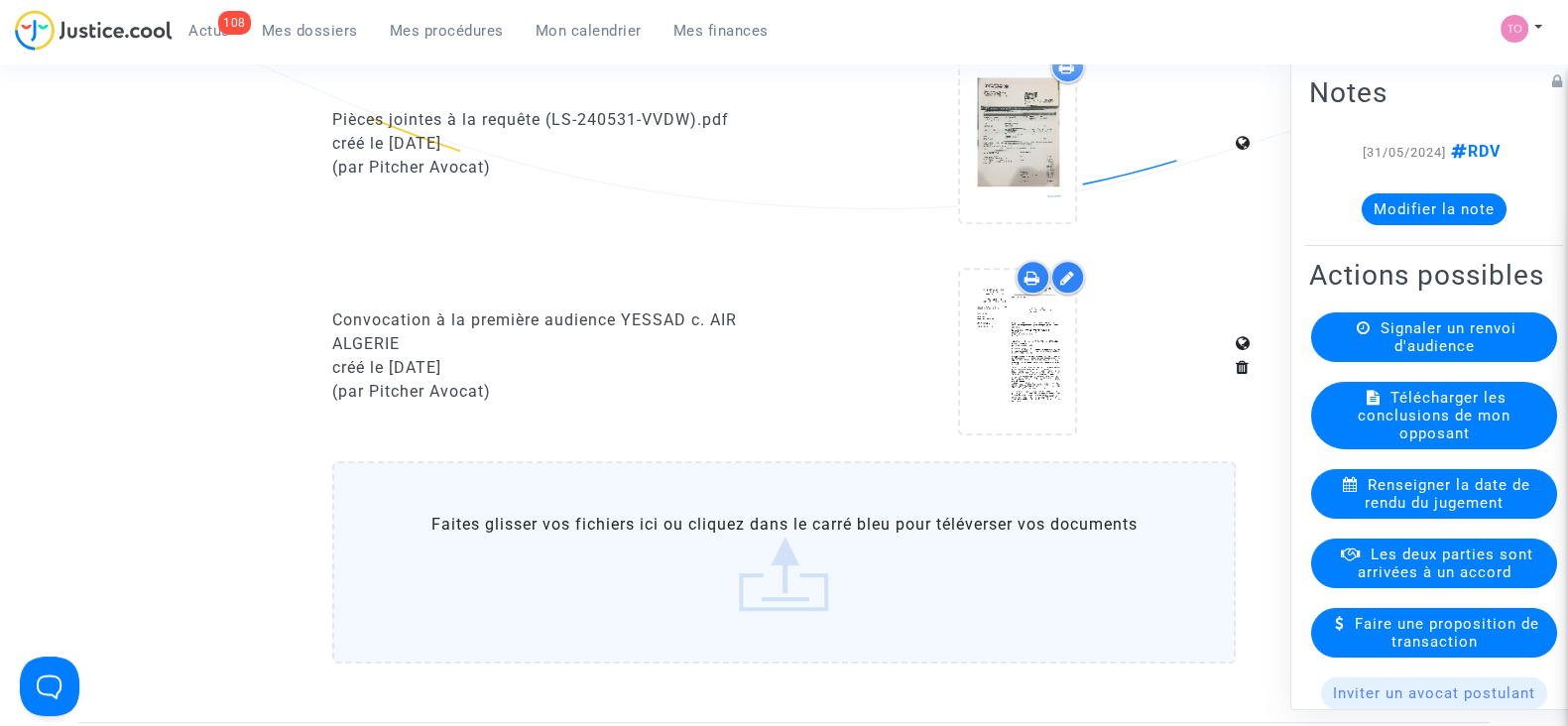 scroll, scrollTop: 1303, scrollLeft: 0, axis: vertical 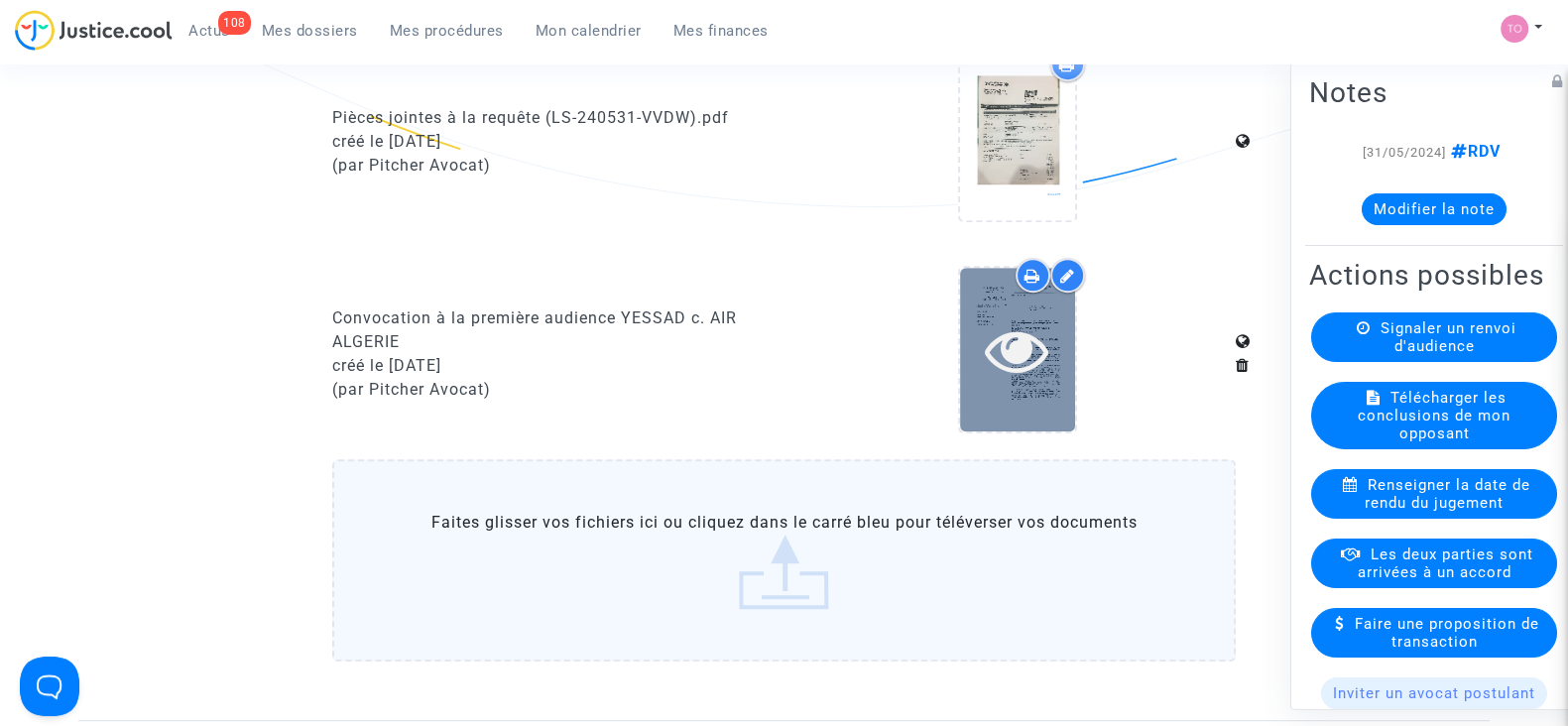 click at bounding box center [1018, 349] 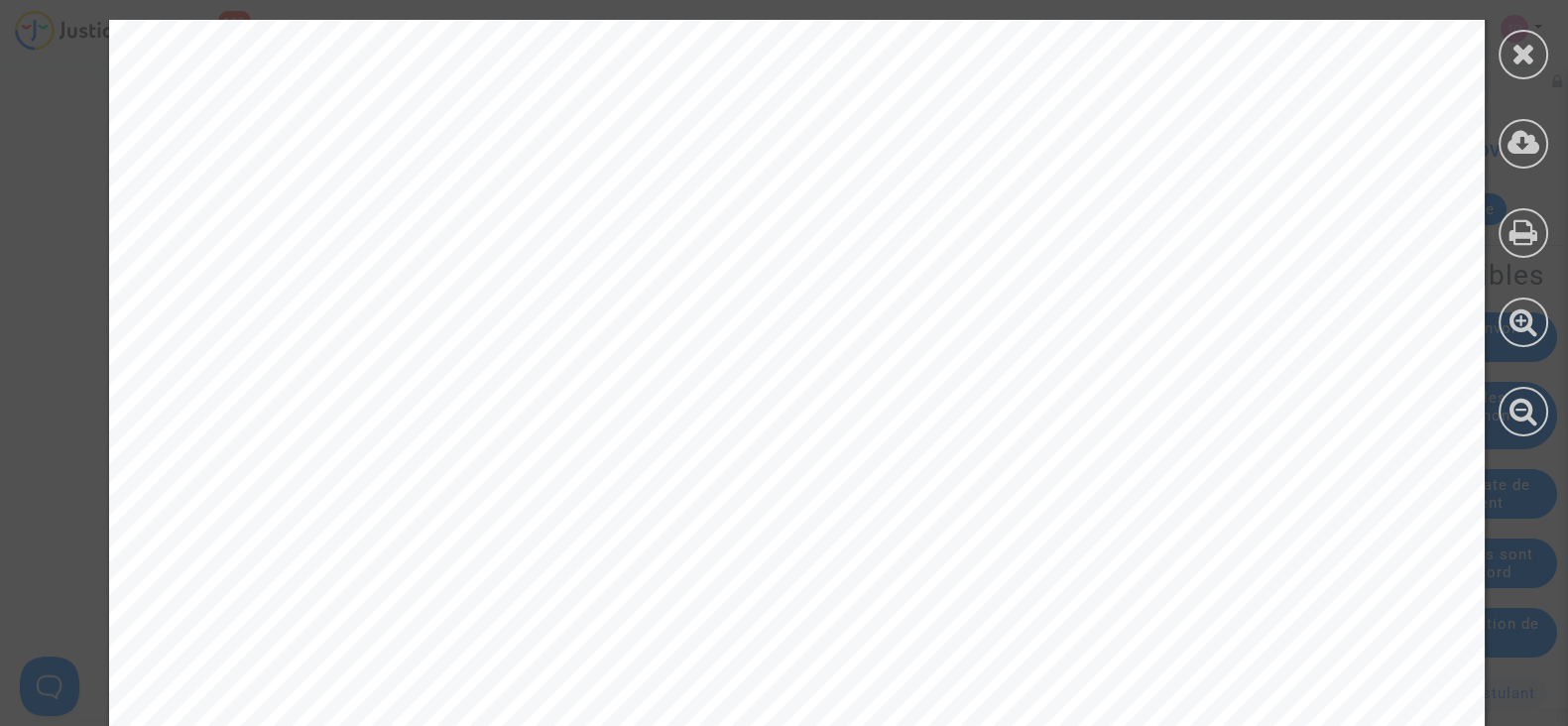 scroll, scrollTop: 829, scrollLeft: 0, axis: vertical 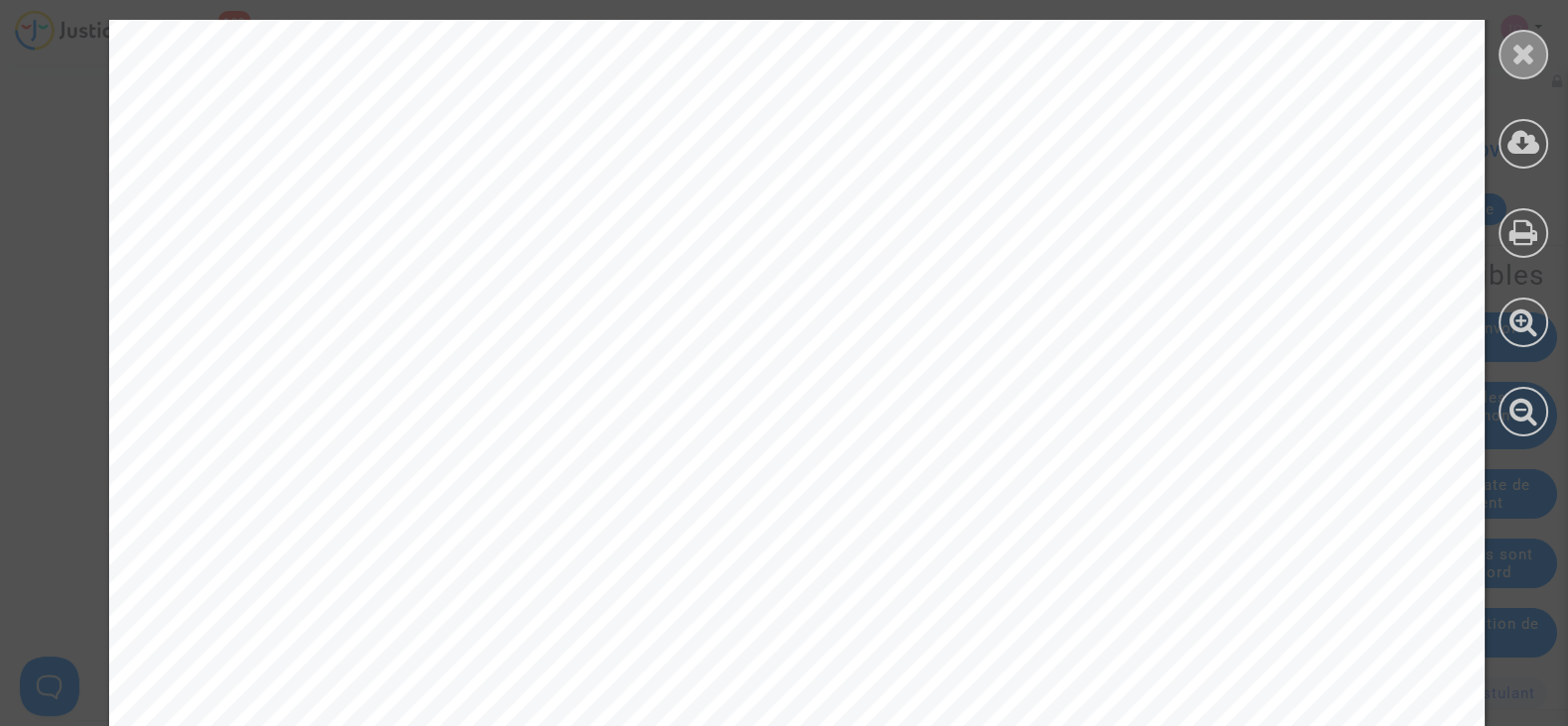 click at bounding box center [1523, 54] 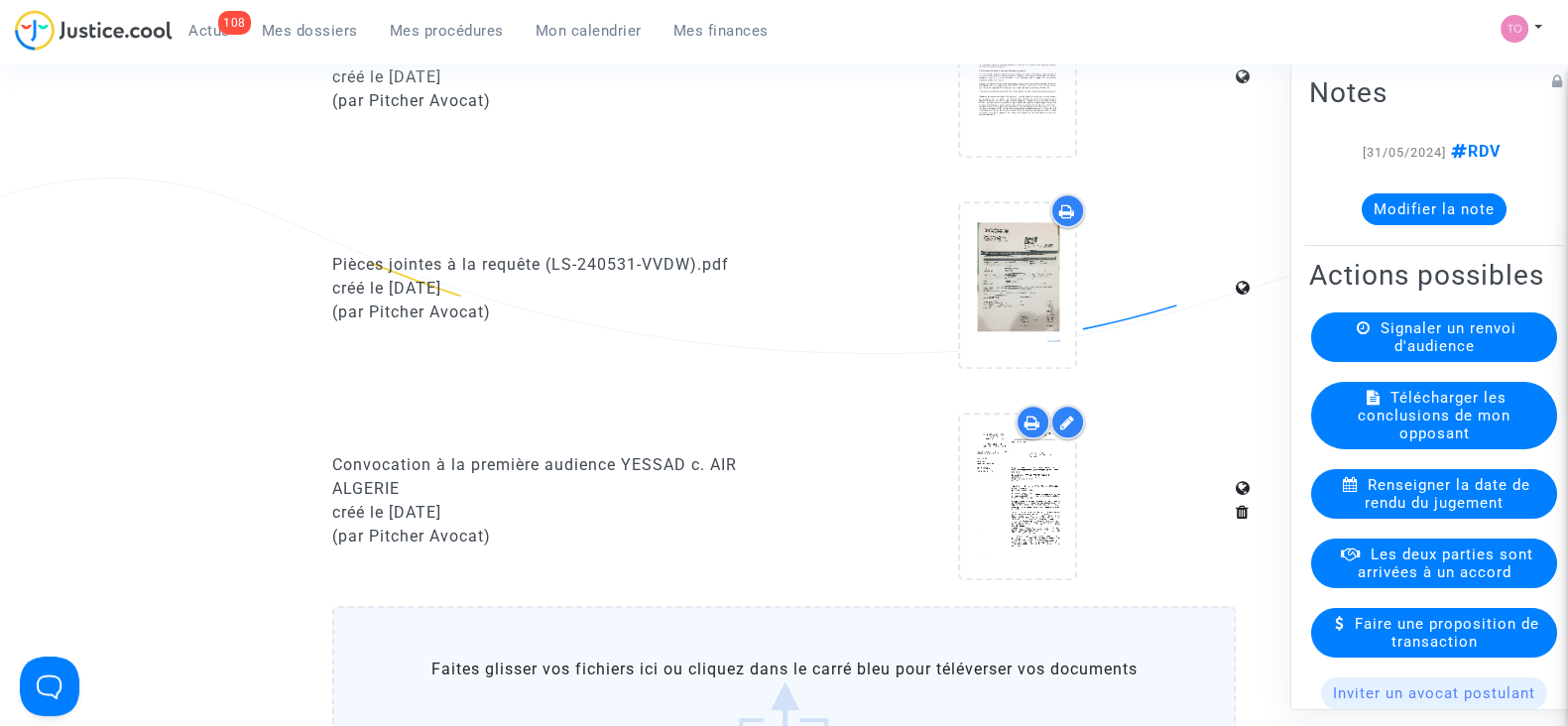 scroll, scrollTop: 1136, scrollLeft: 0, axis: vertical 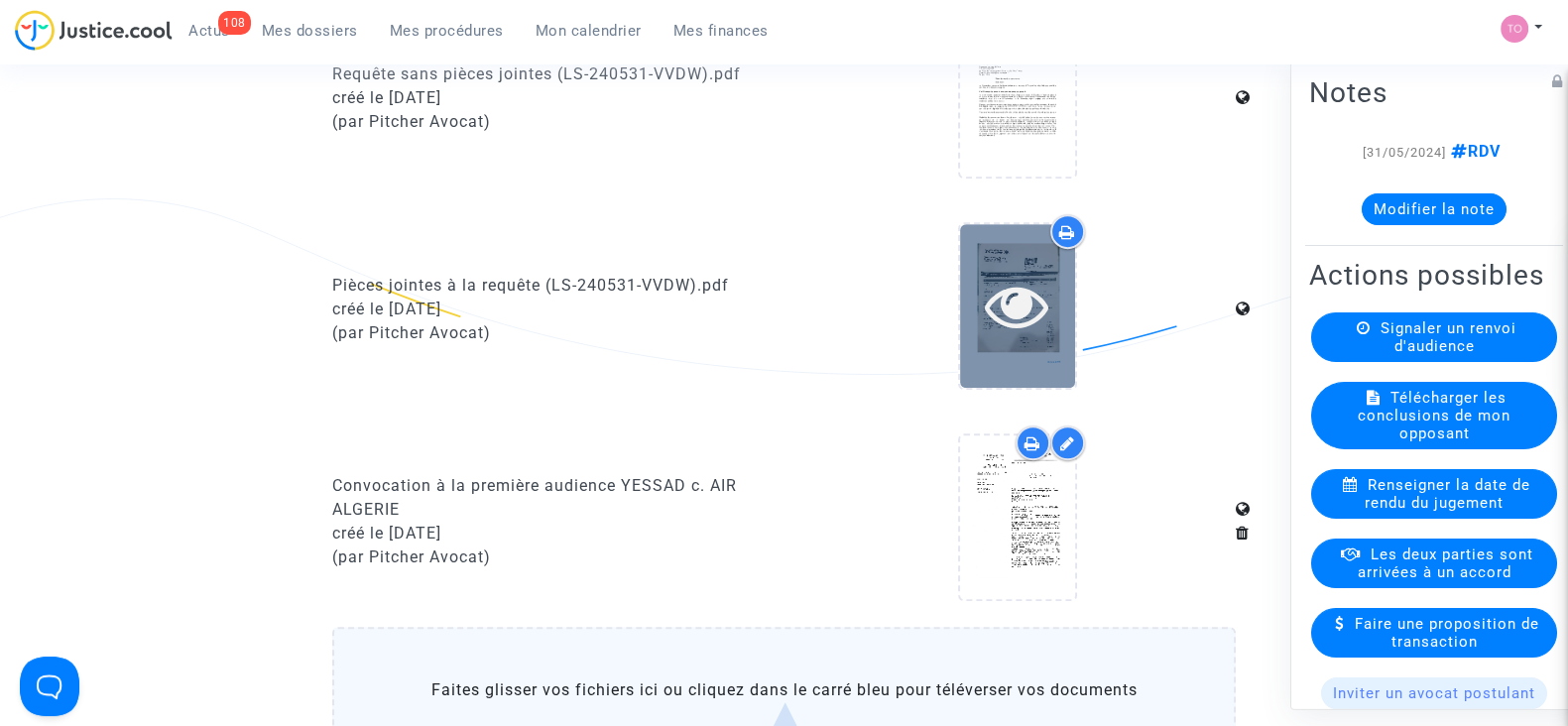click at bounding box center [1018, 305] 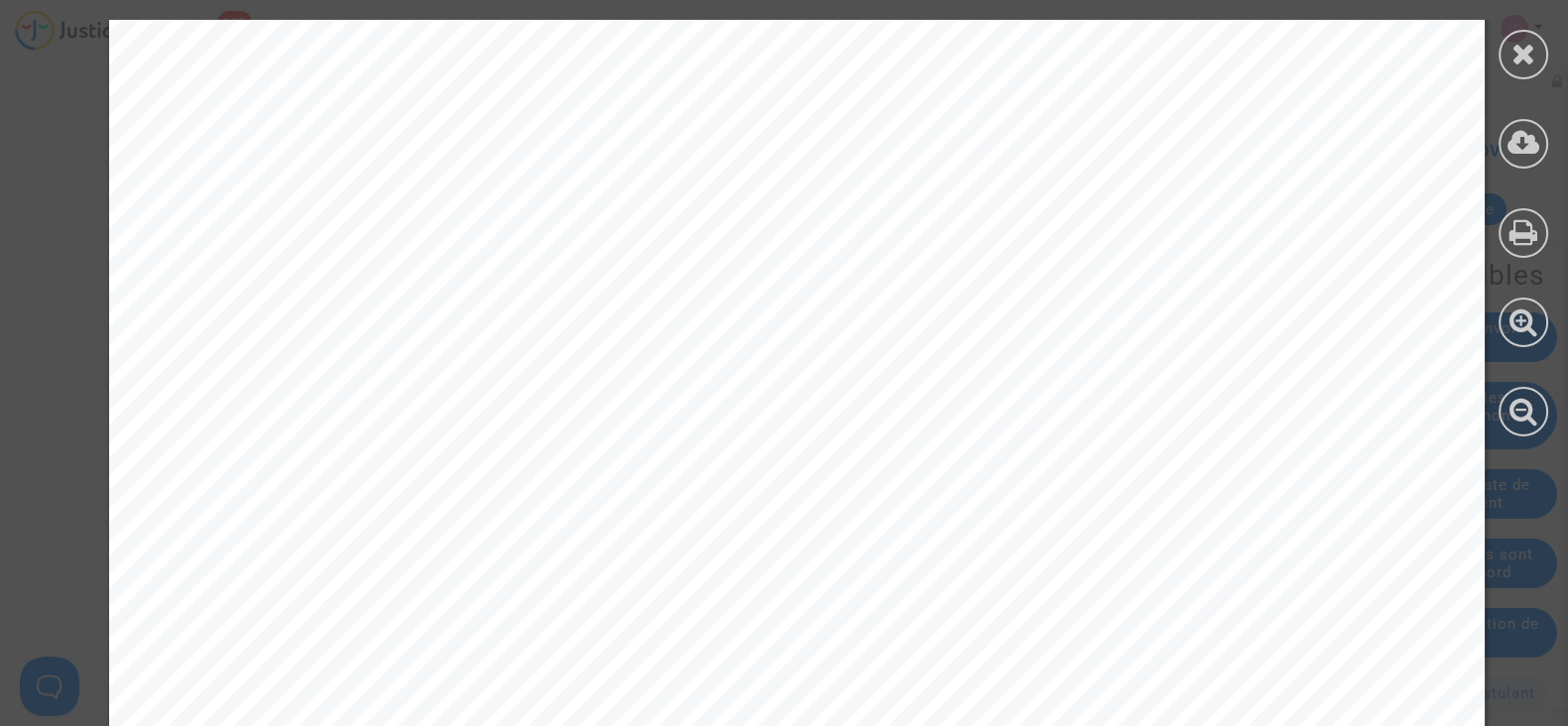 scroll, scrollTop: 0, scrollLeft: 0, axis: both 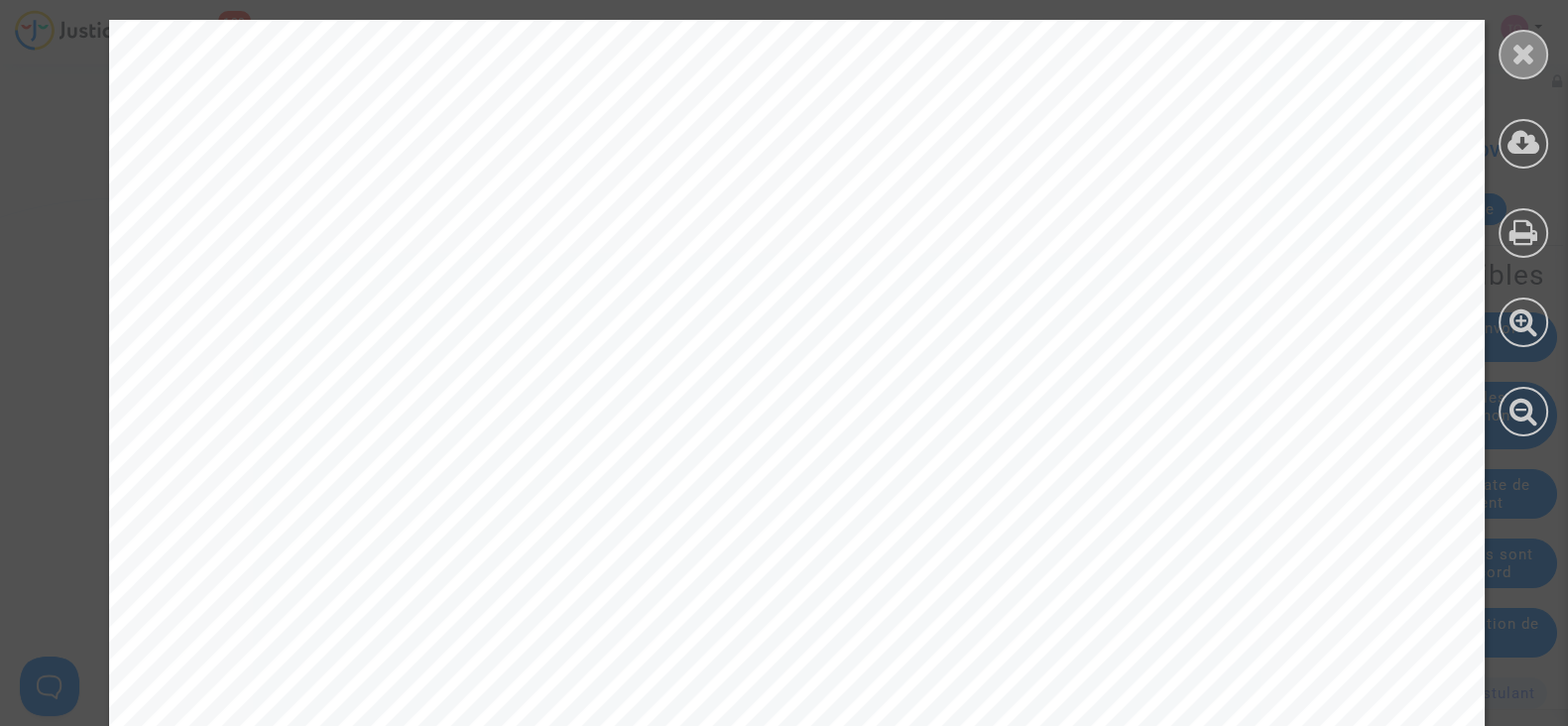 click at bounding box center (1523, 55) 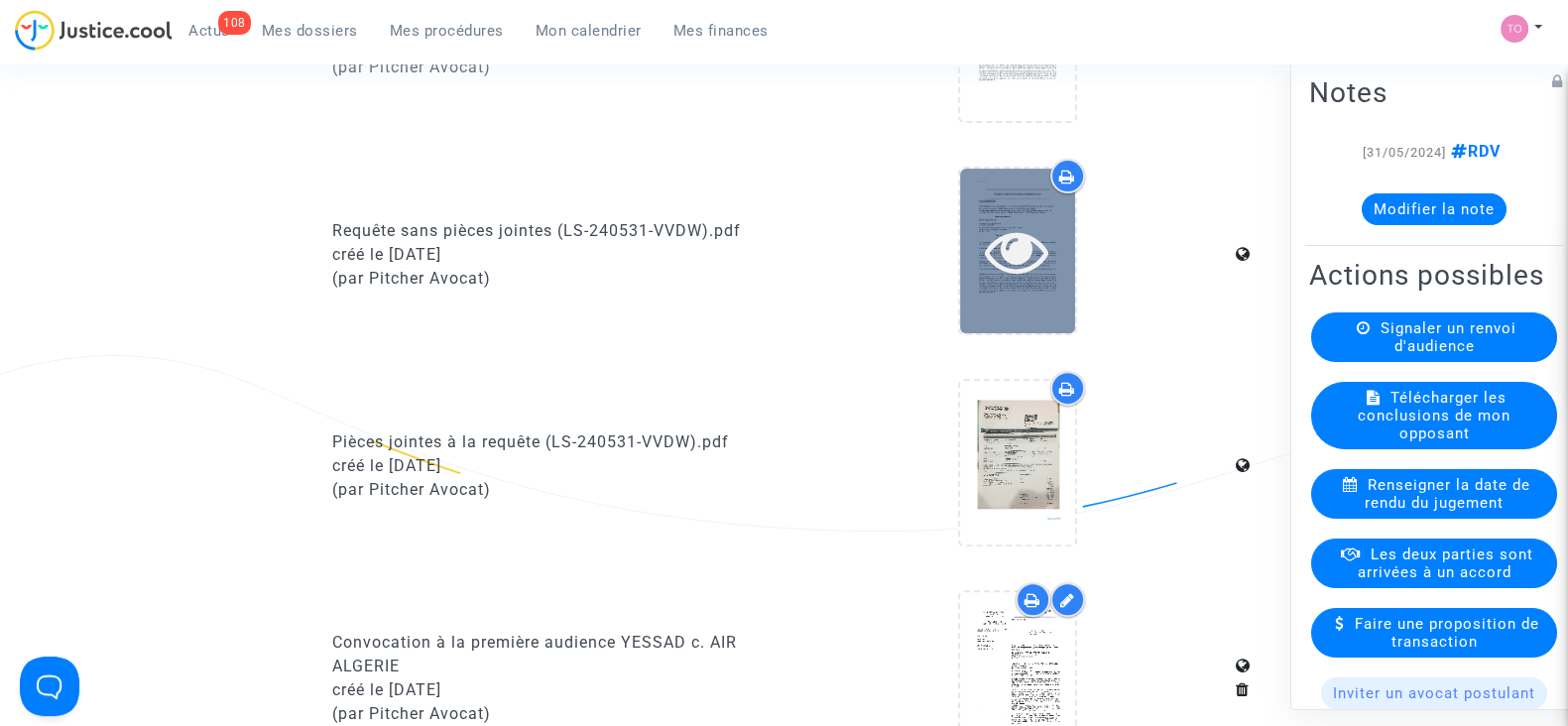 scroll, scrollTop: 978, scrollLeft: 0, axis: vertical 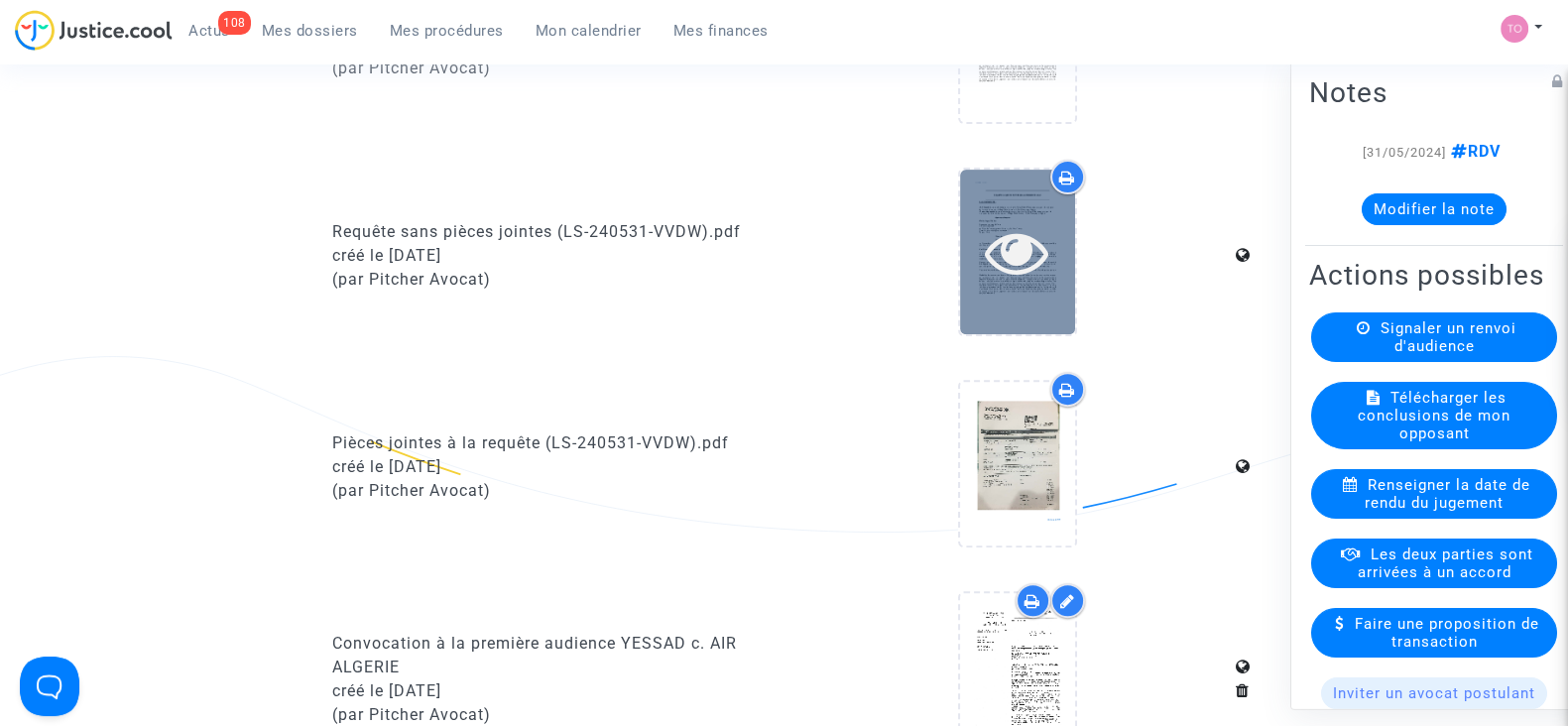 click at bounding box center (1017, 252) 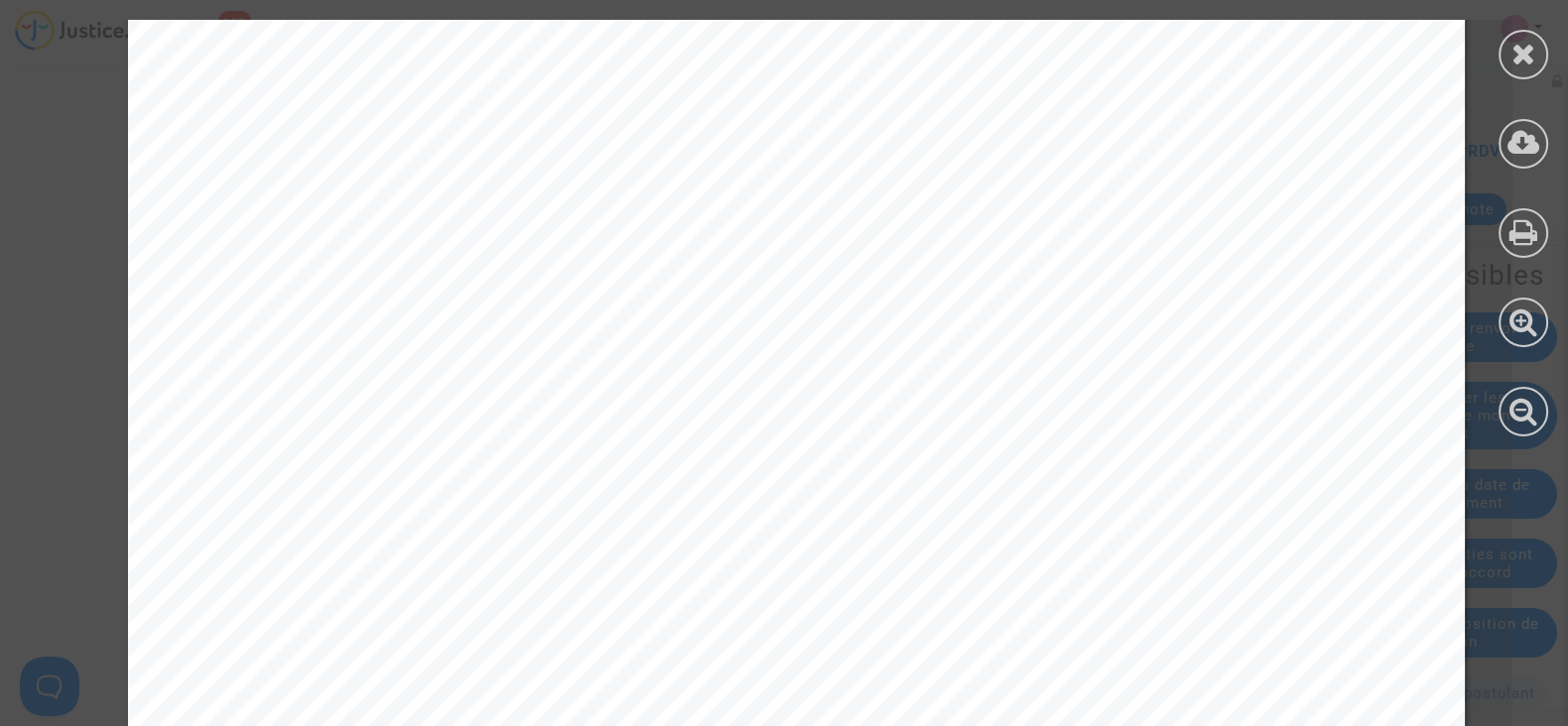 scroll, scrollTop: 0, scrollLeft: 0, axis: both 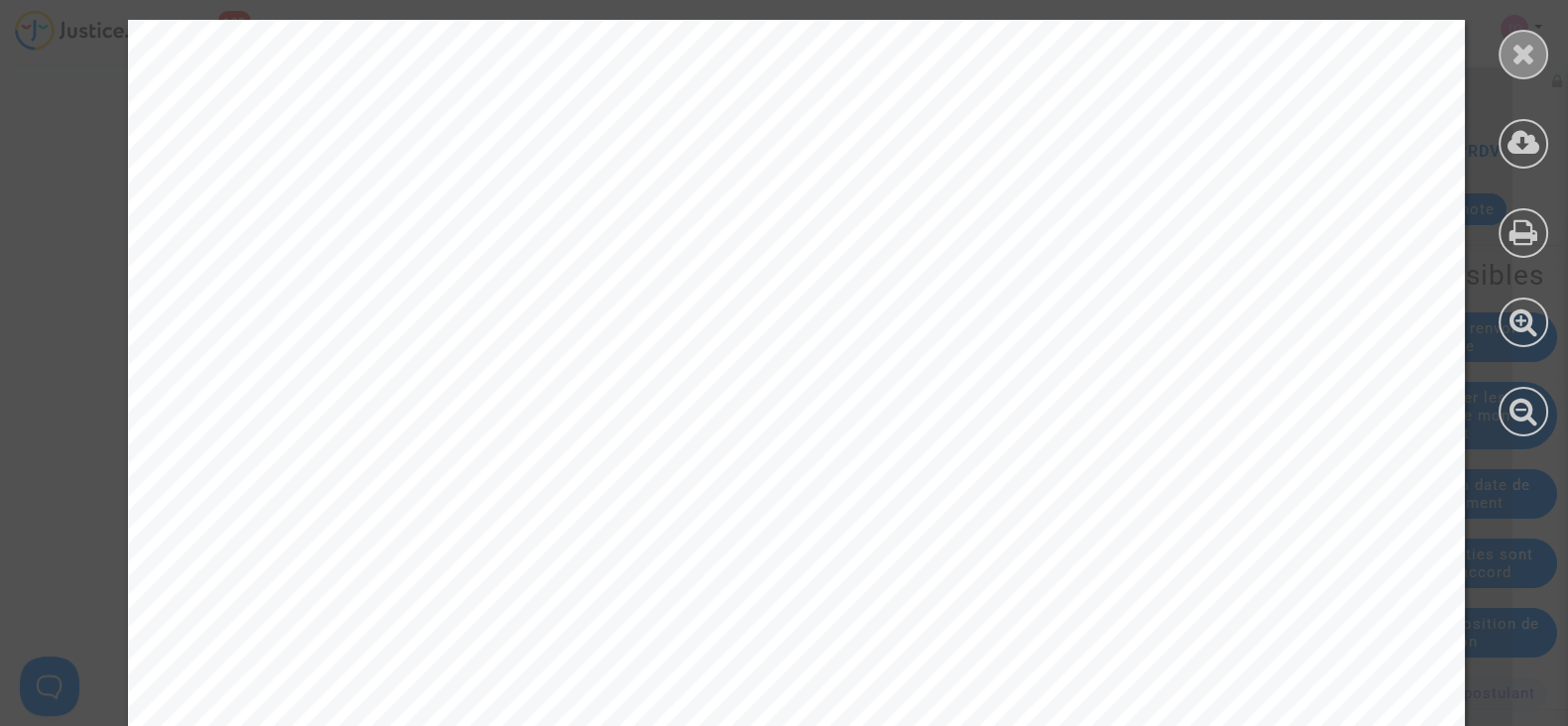 click at bounding box center (1523, 55) 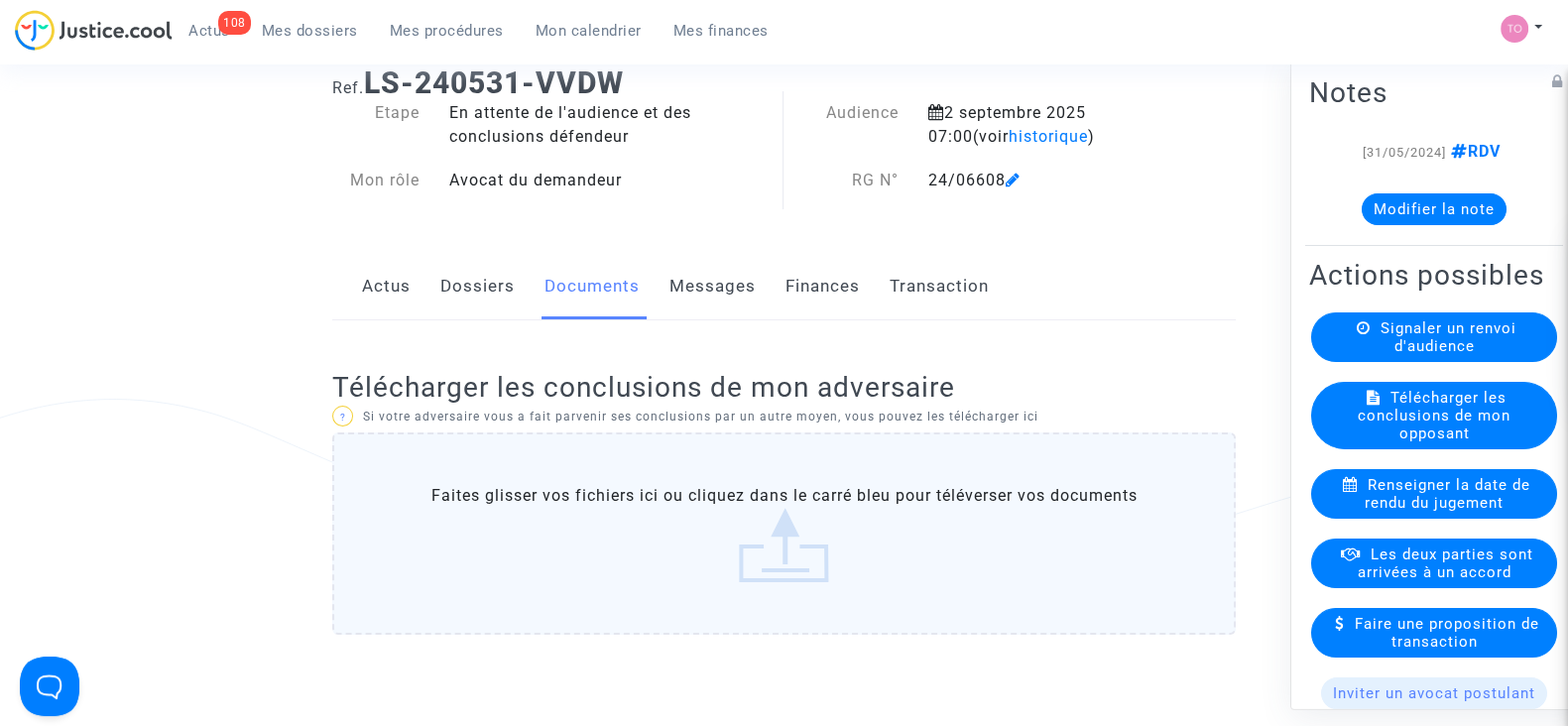 scroll, scrollTop: 0, scrollLeft: 0, axis: both 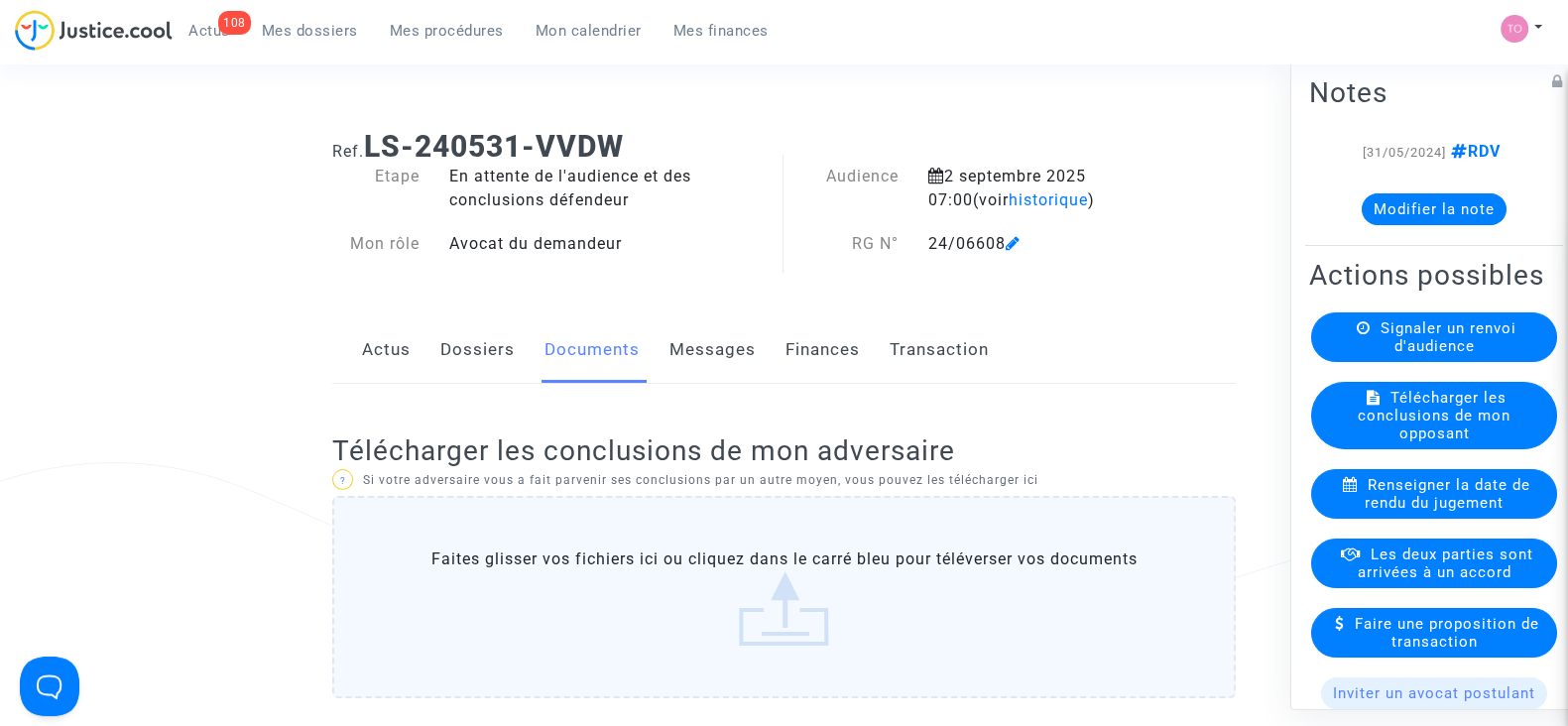 click on "Modifier la note" 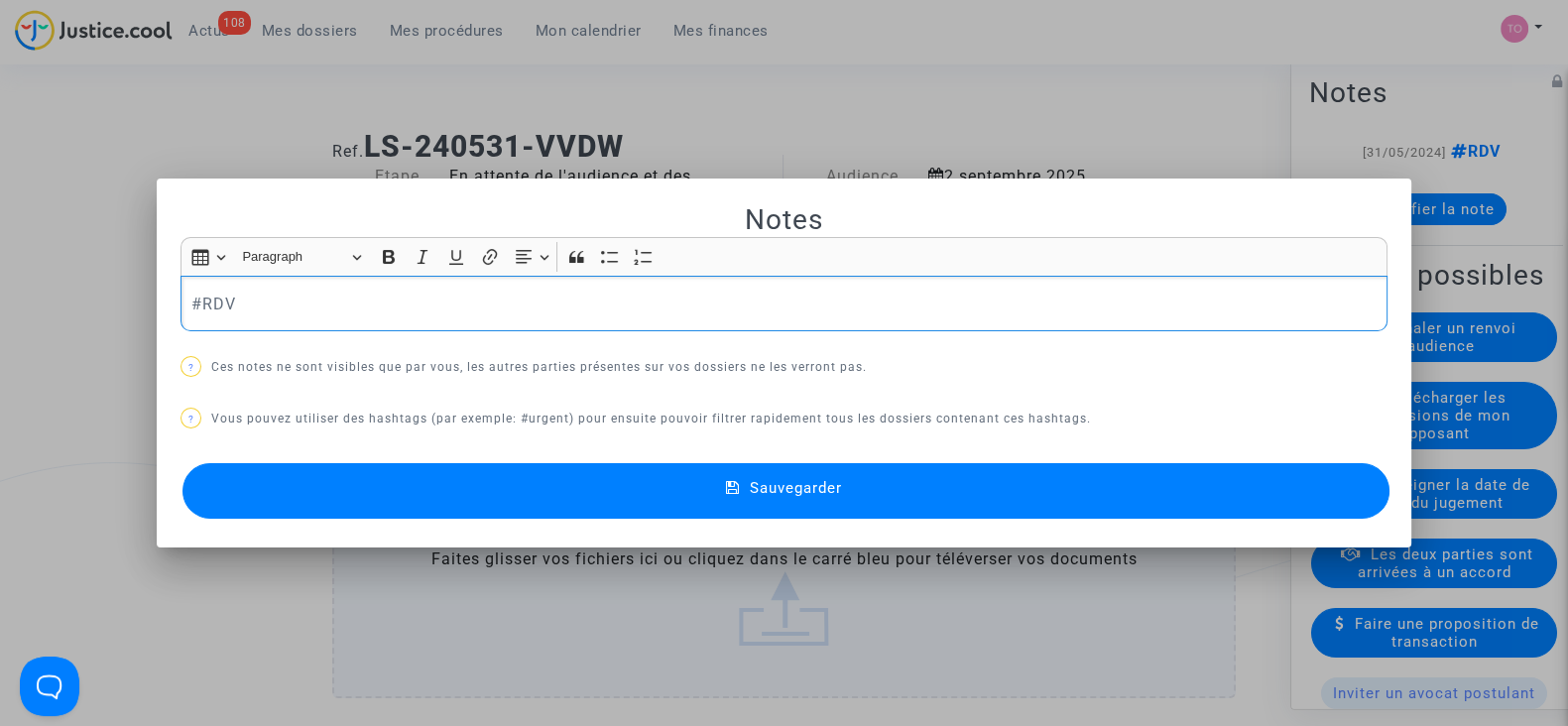 click on "#RDV" at bounding box center [784, 303] 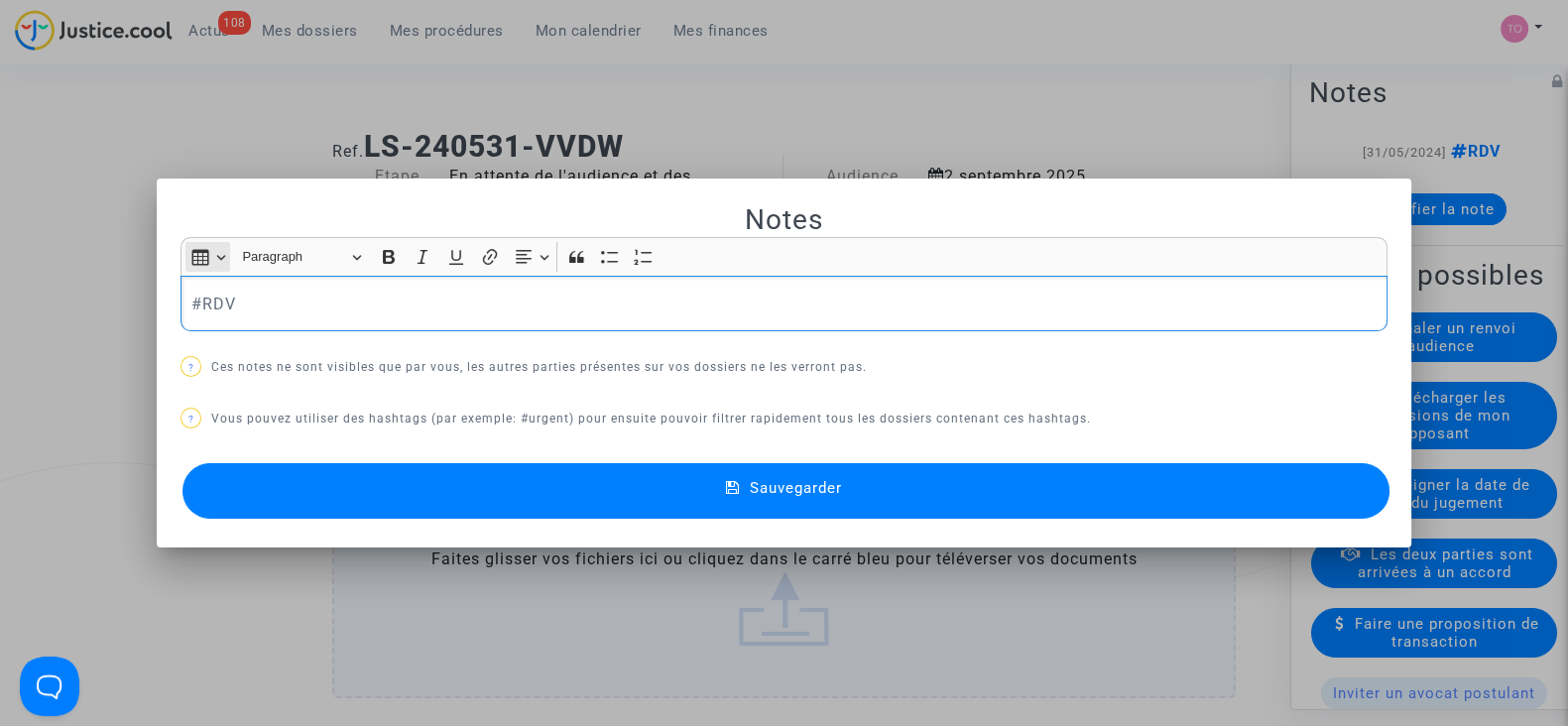 click on "Insert table Insert table" at bounding box center [207, 257] 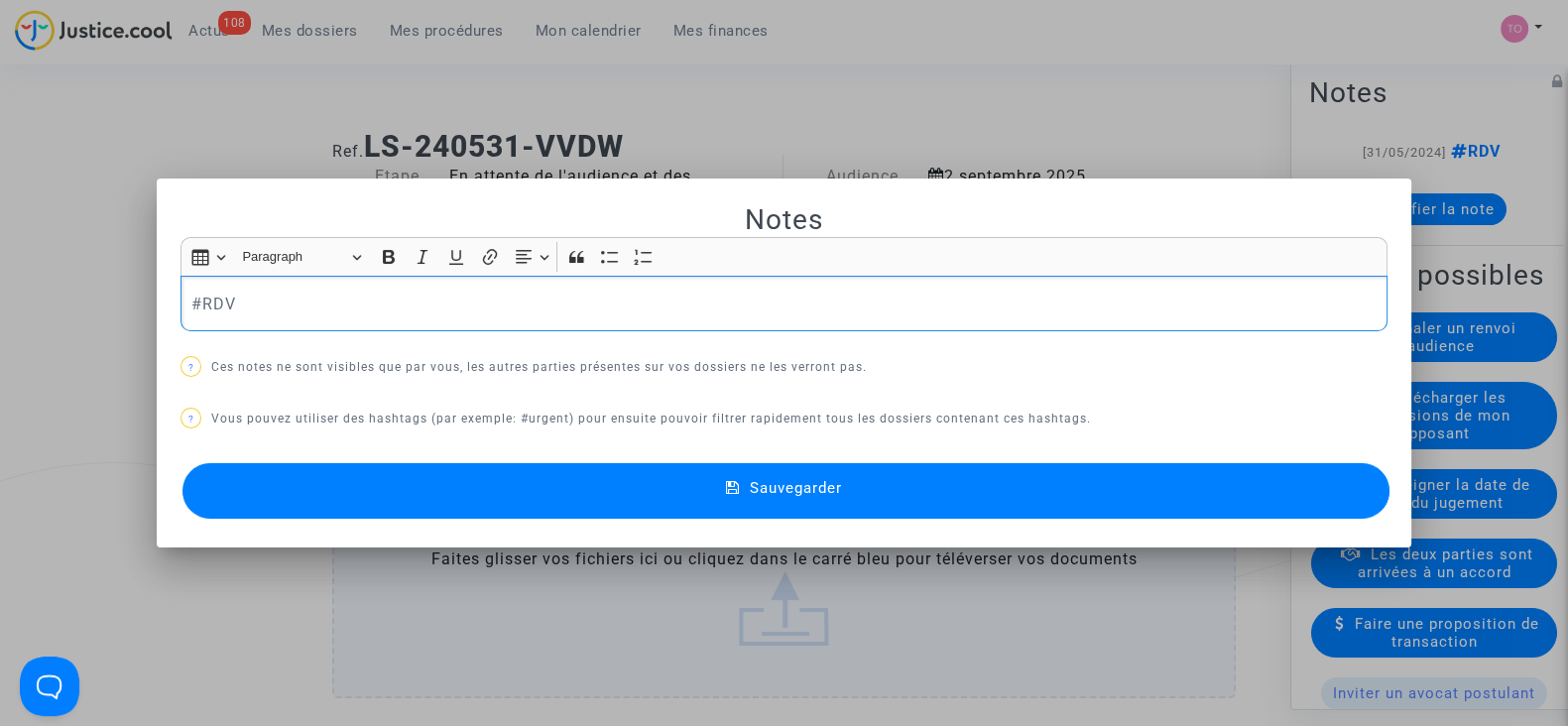 click on "#RDV" at bounding box center [784, 303] 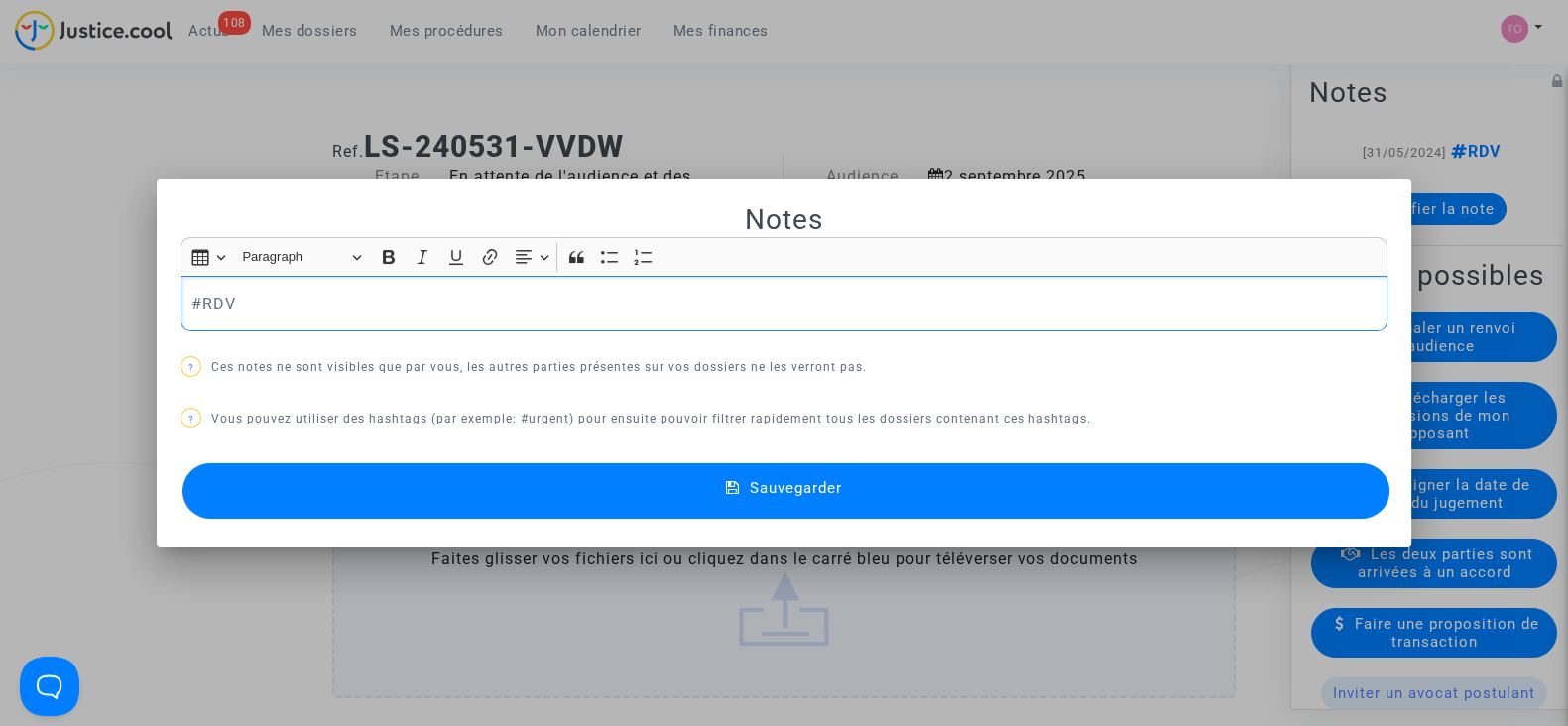 click on "#RDV" at bounding box center (784, 303) 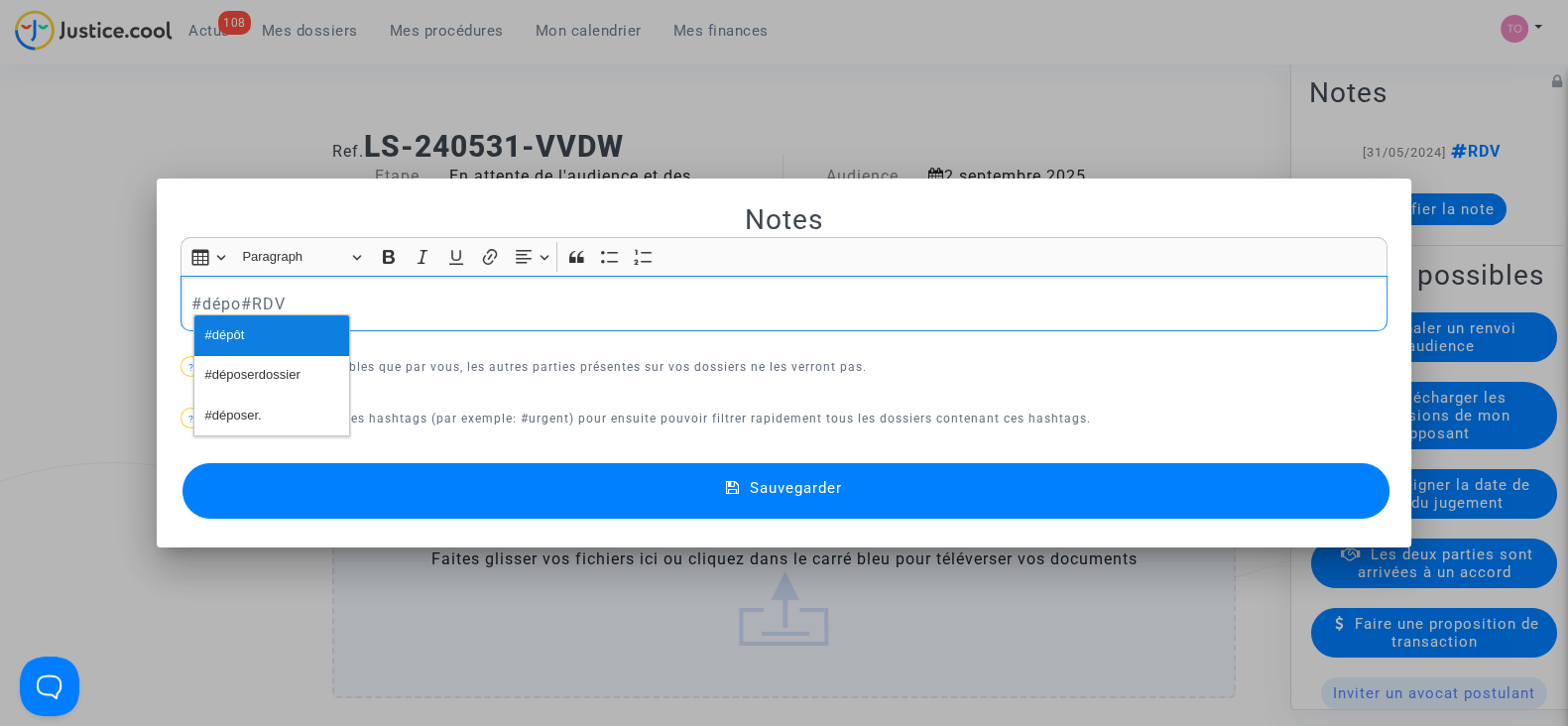 drag, startPoint x: 236, startPoint y: 408, endPoint x: 238, endPoint y: 321, distance: 87.02299 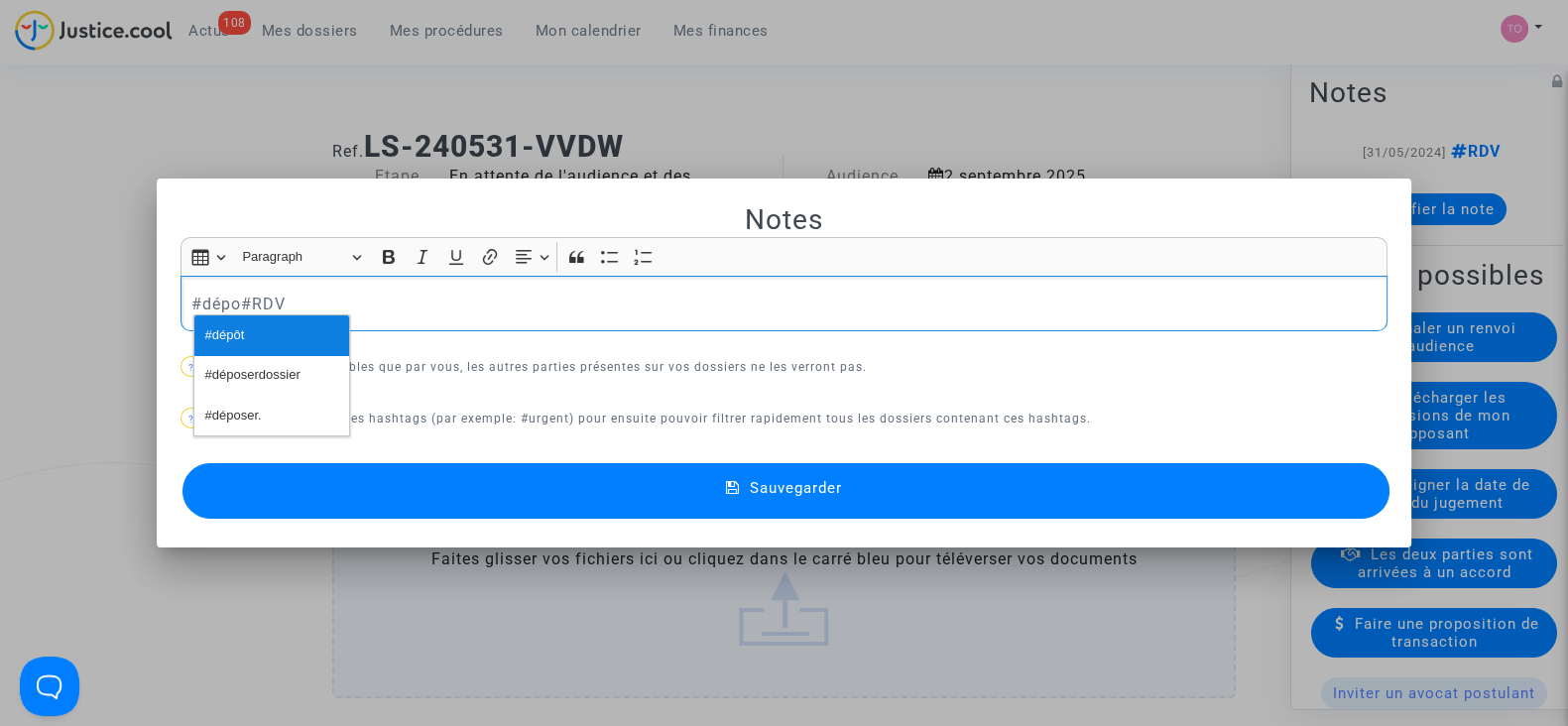 click on "#dépôt" at bounding box center [225, 335] 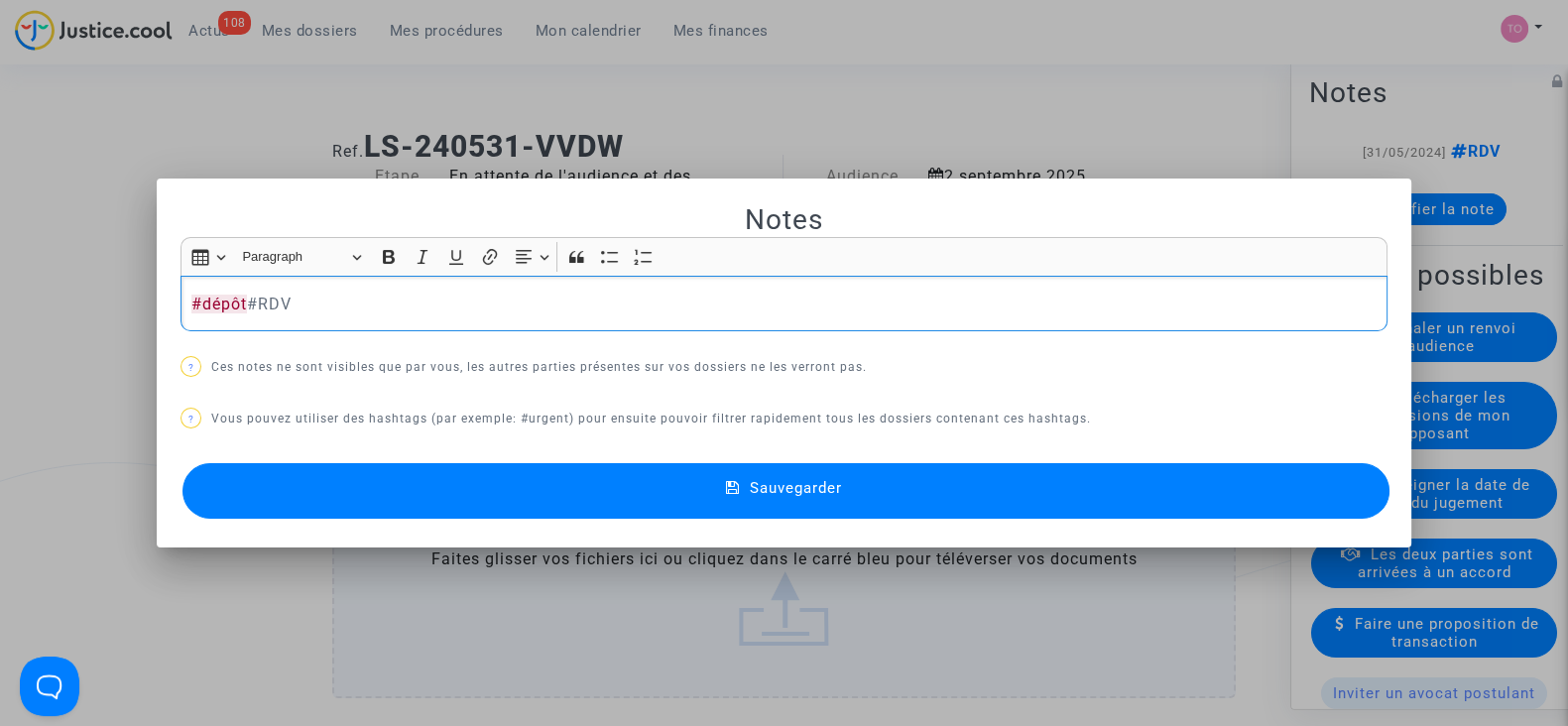 click on "#dépôt  #RDV" at bounding box center [784, 303] 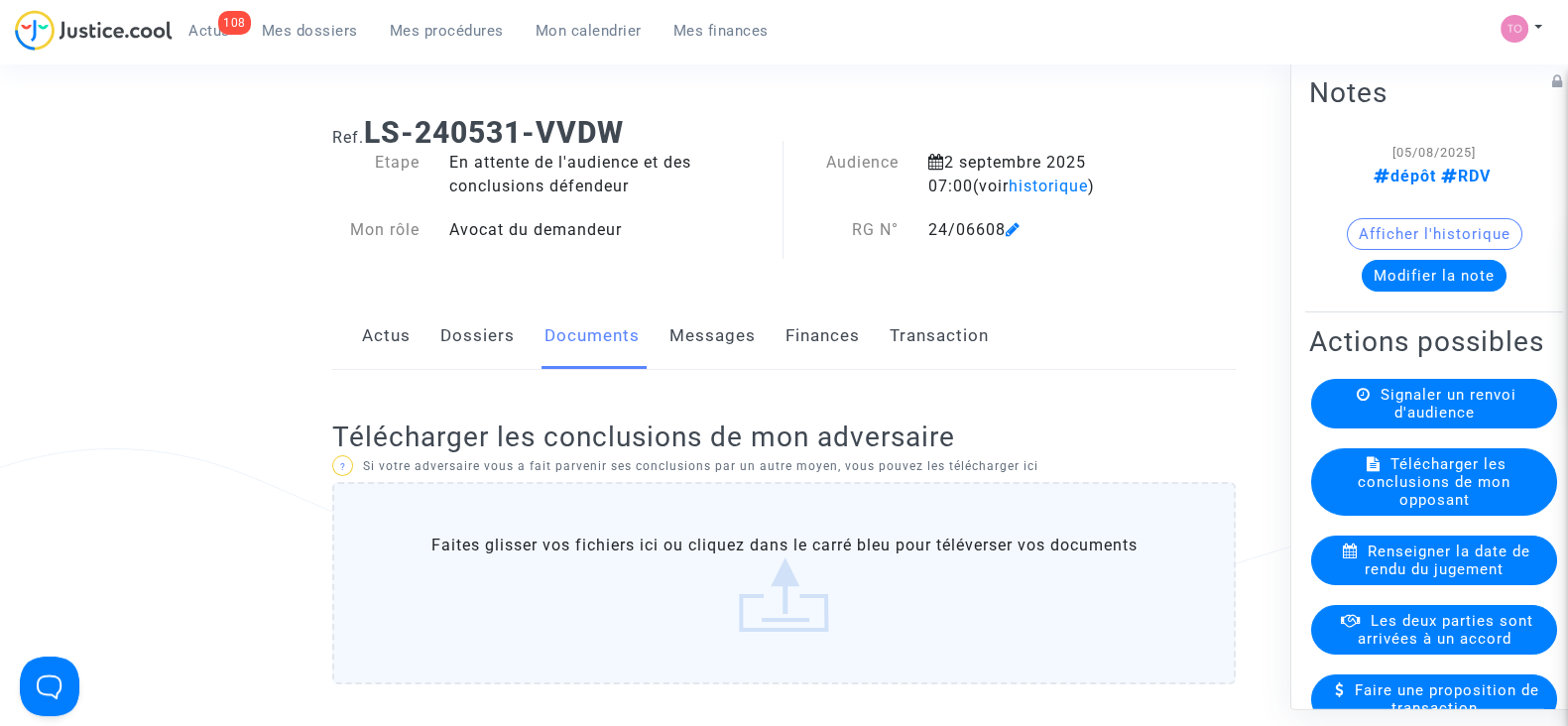 scroll, scrollTop: 11, scrollLeft: 0, axis: vertical 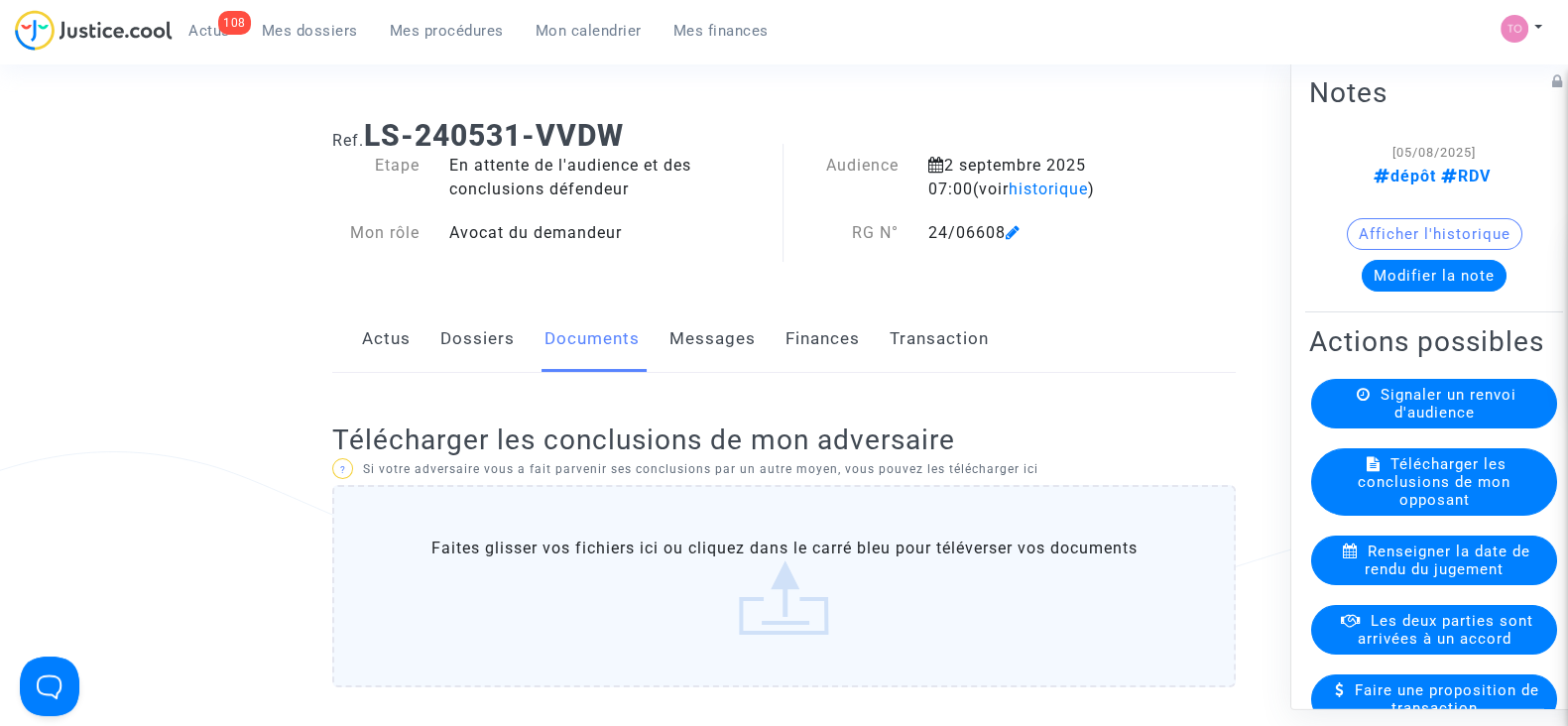 click on "Mon calendrier" at bounding box center (588, 31) 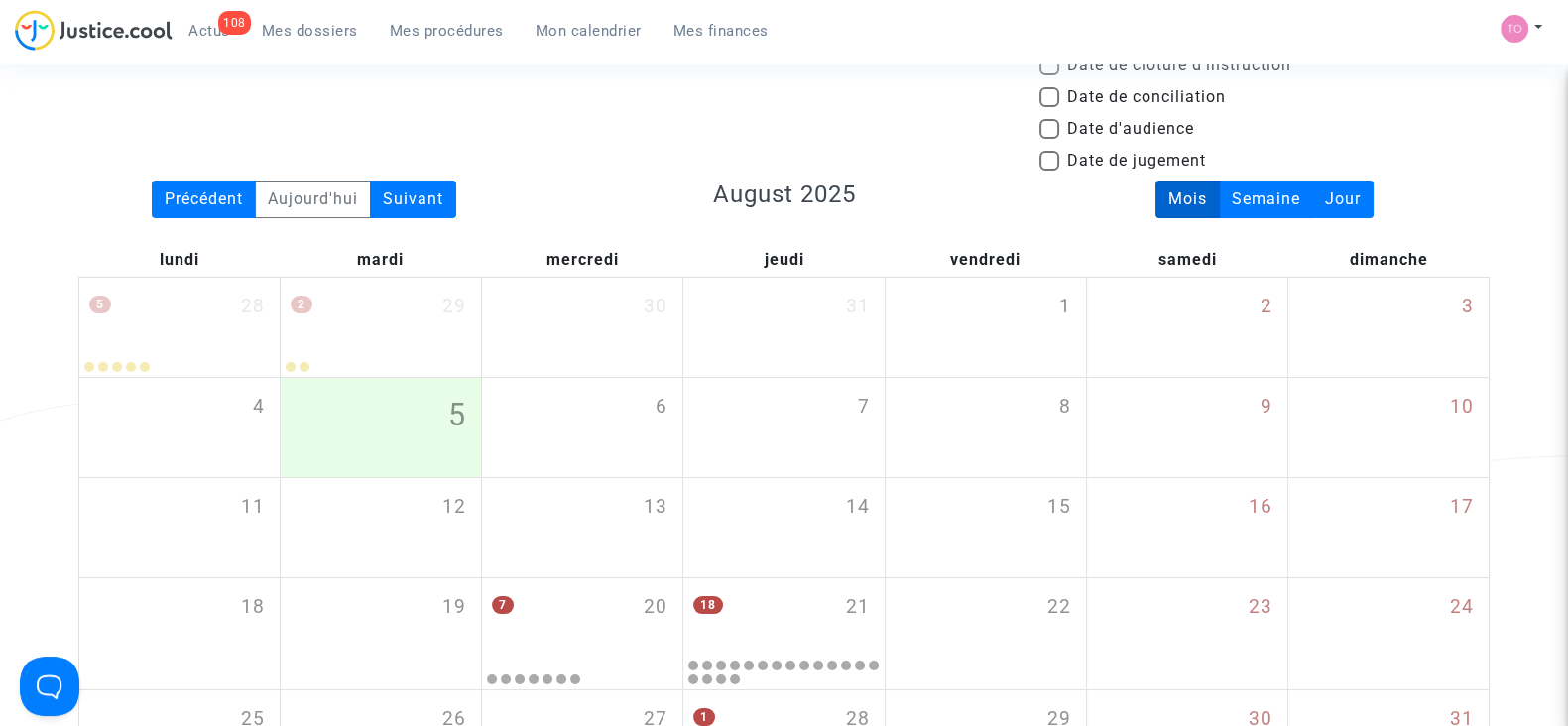 scroll, scrollTop: 11, scrollLeft: 0, axis: vertical 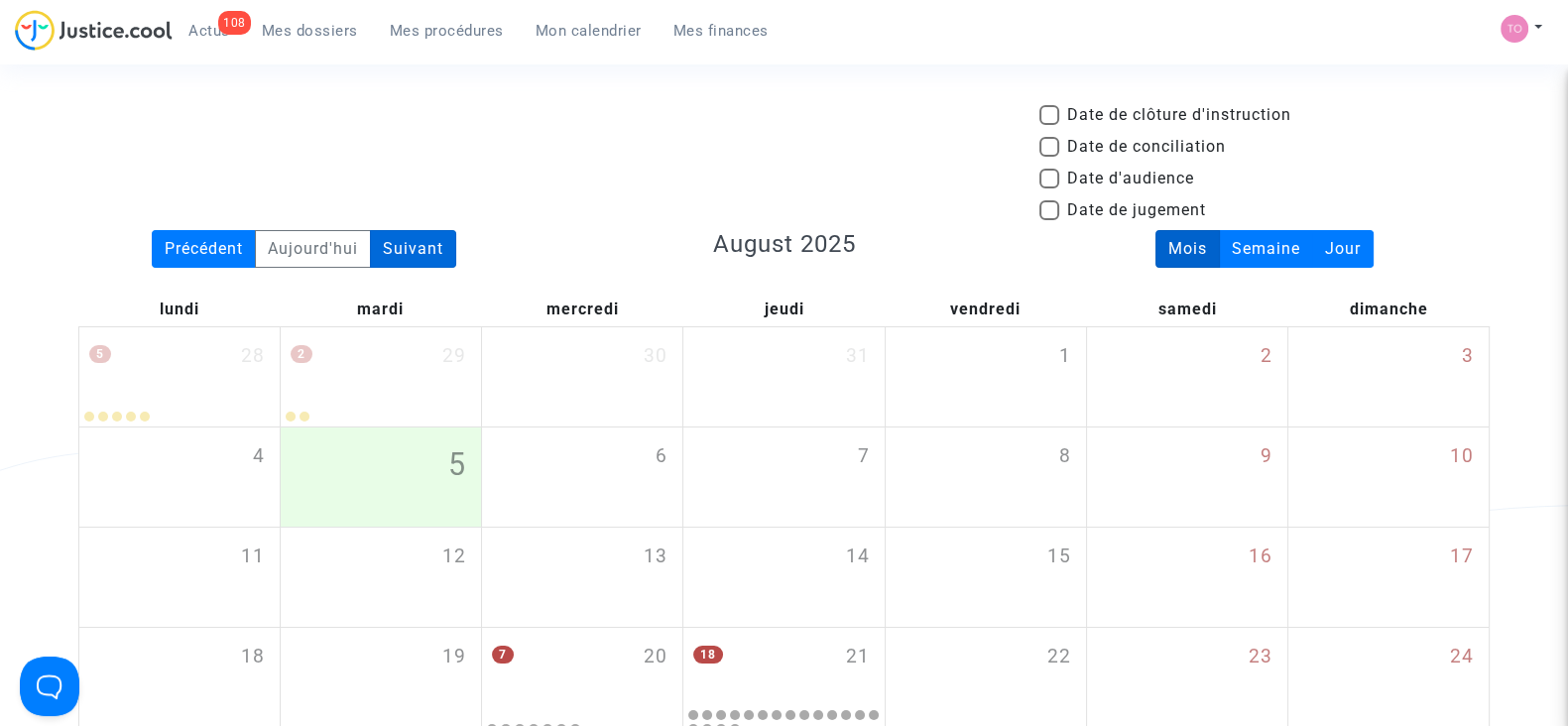 click on "Suivant" 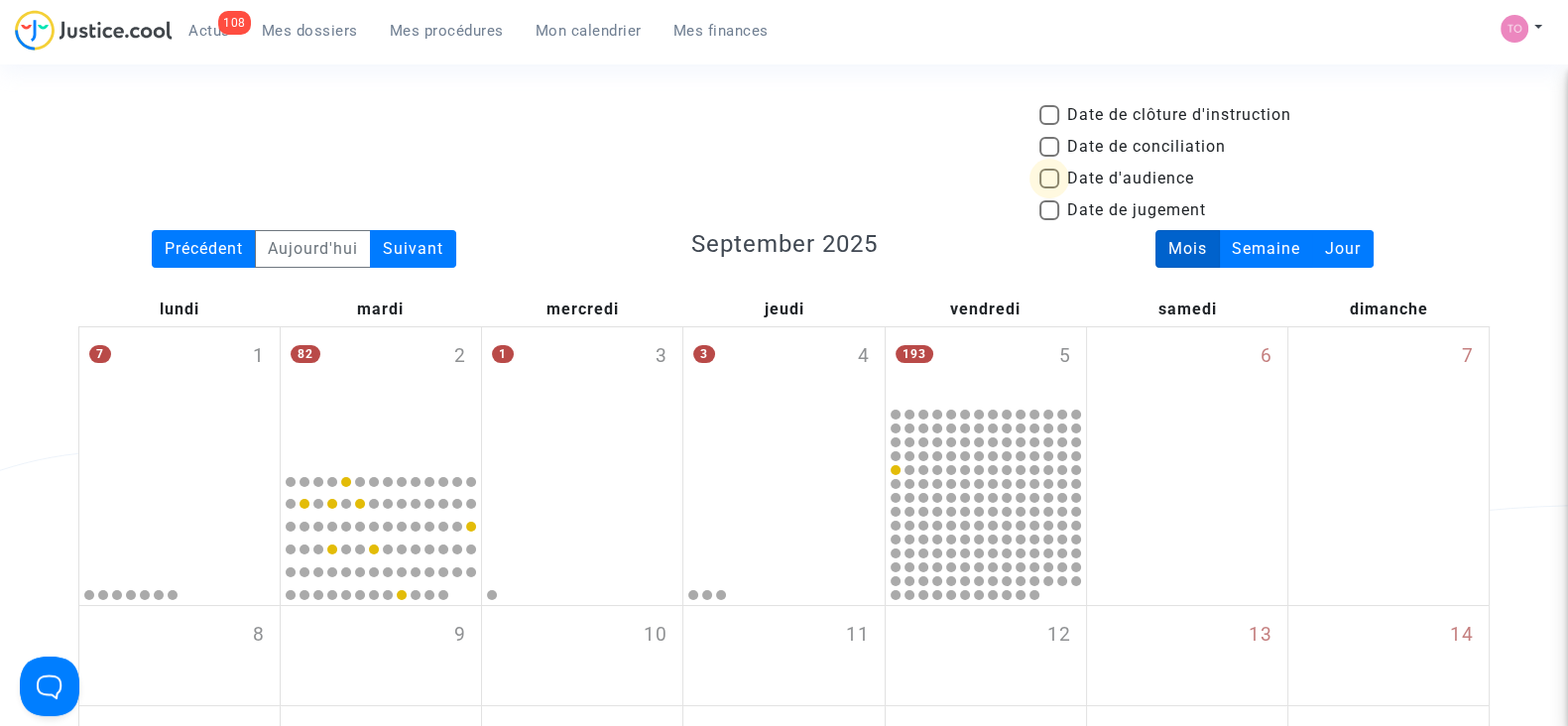 click at bounding box center (1049, 179) 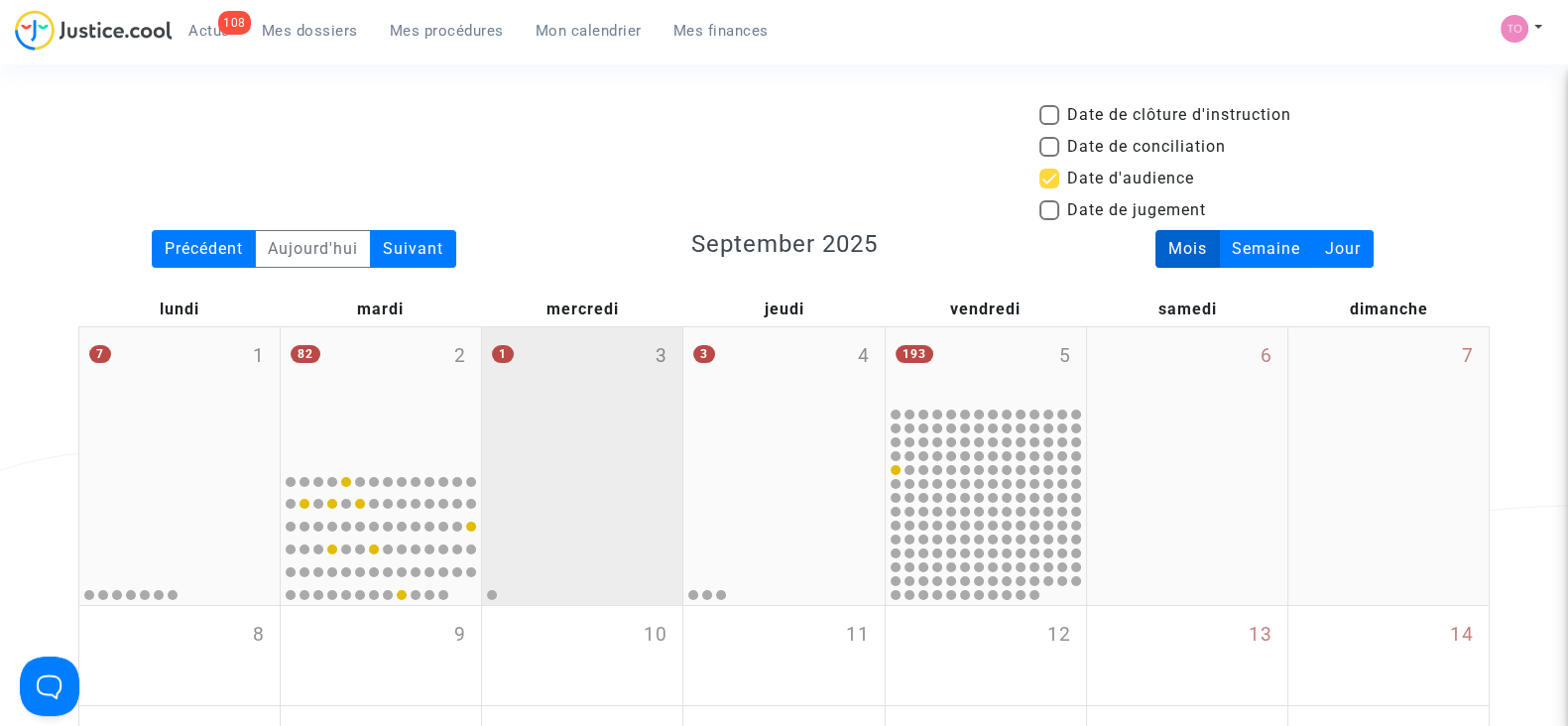 scroll, scrollTop: 54, scrollLeft: 0, axis: vertical 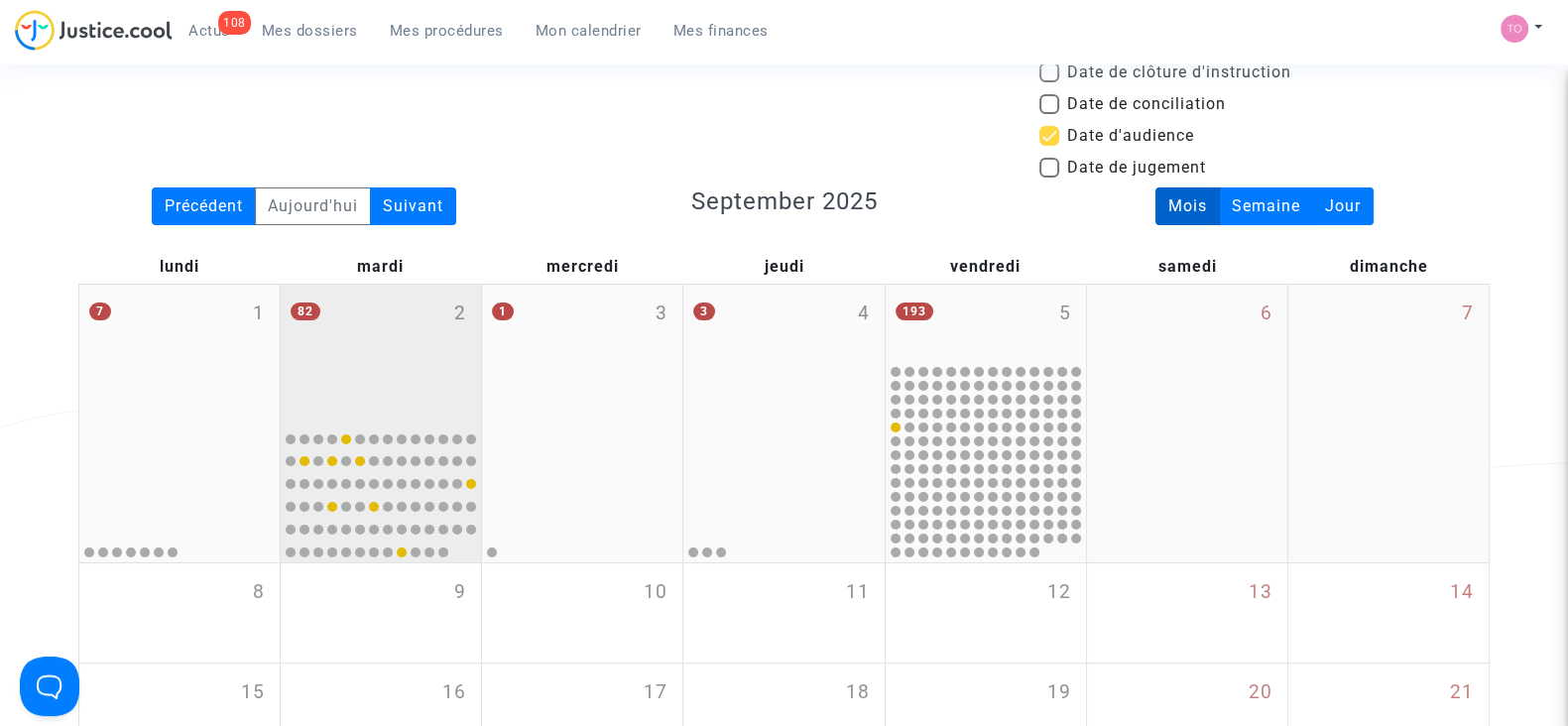 click on "82 2" 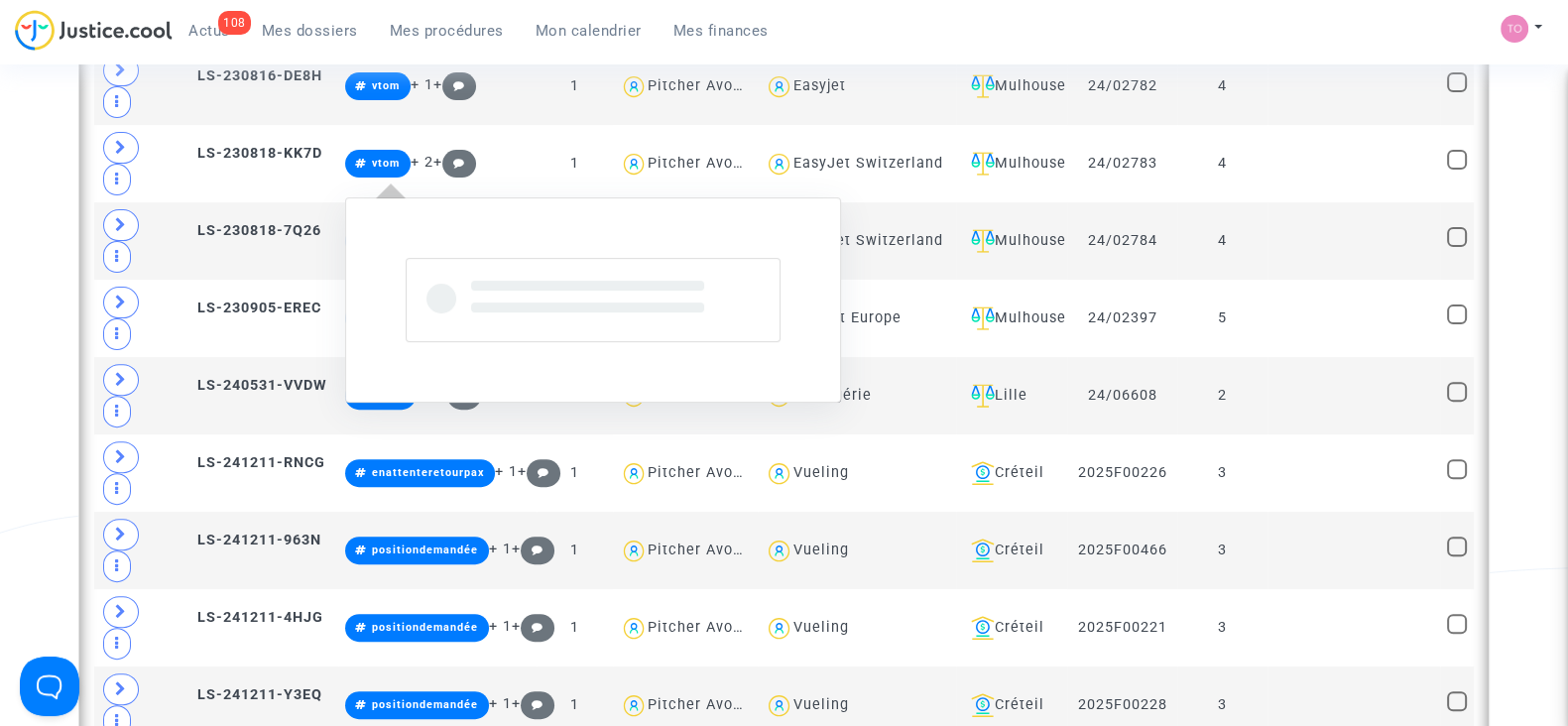 scroll, scrollTop: 822, scrollLeft: 0, axis: vertical 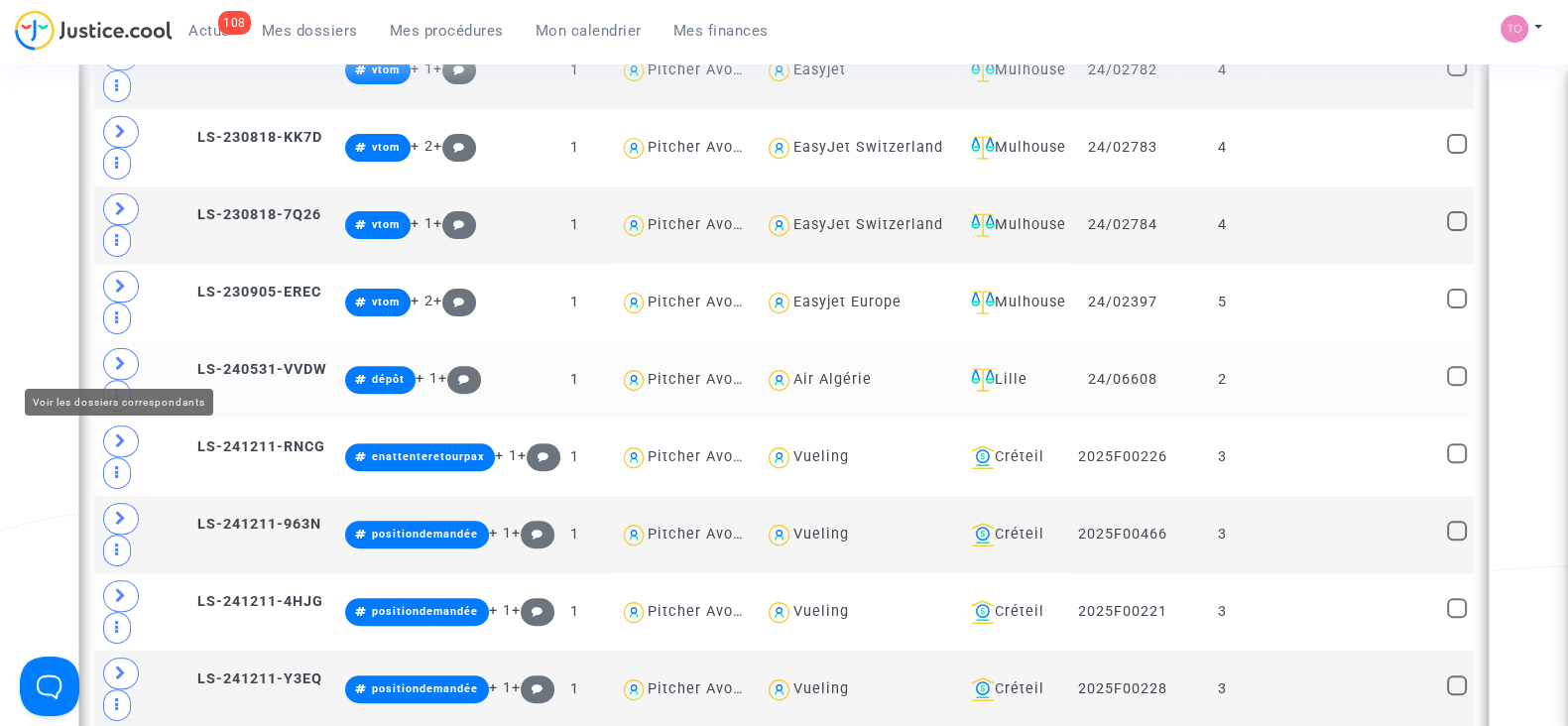 click 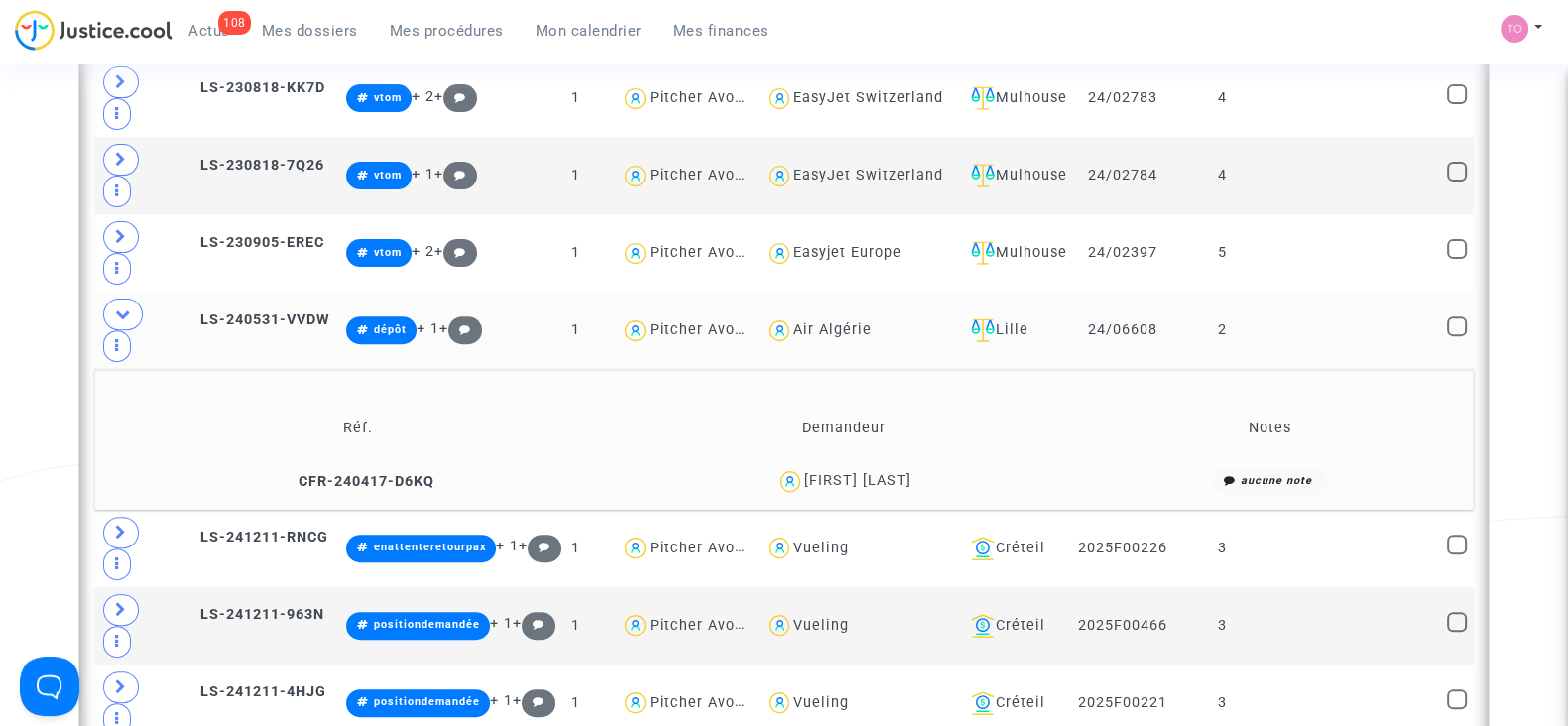 scroll, scrollTop: 877, scrollLeft: 0, axis: vertical 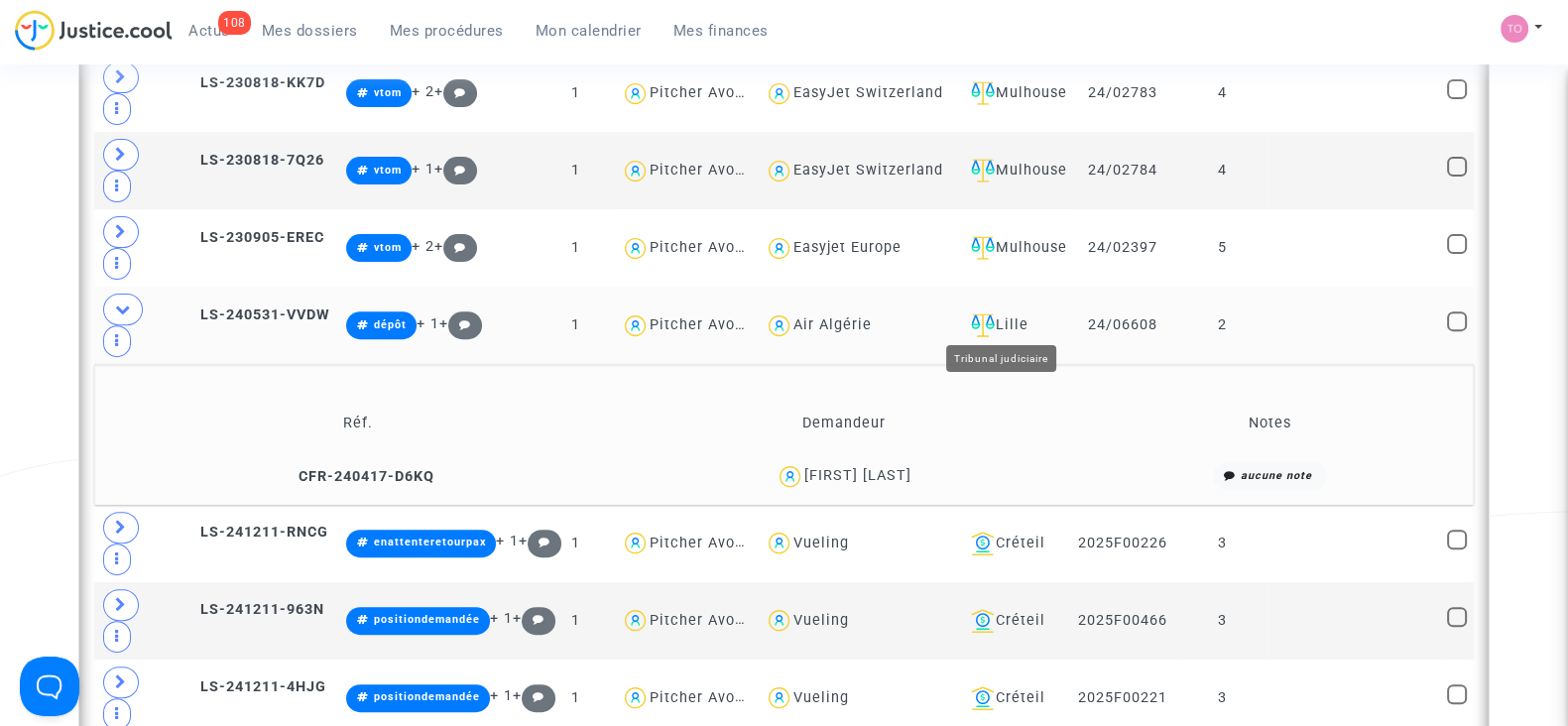 click 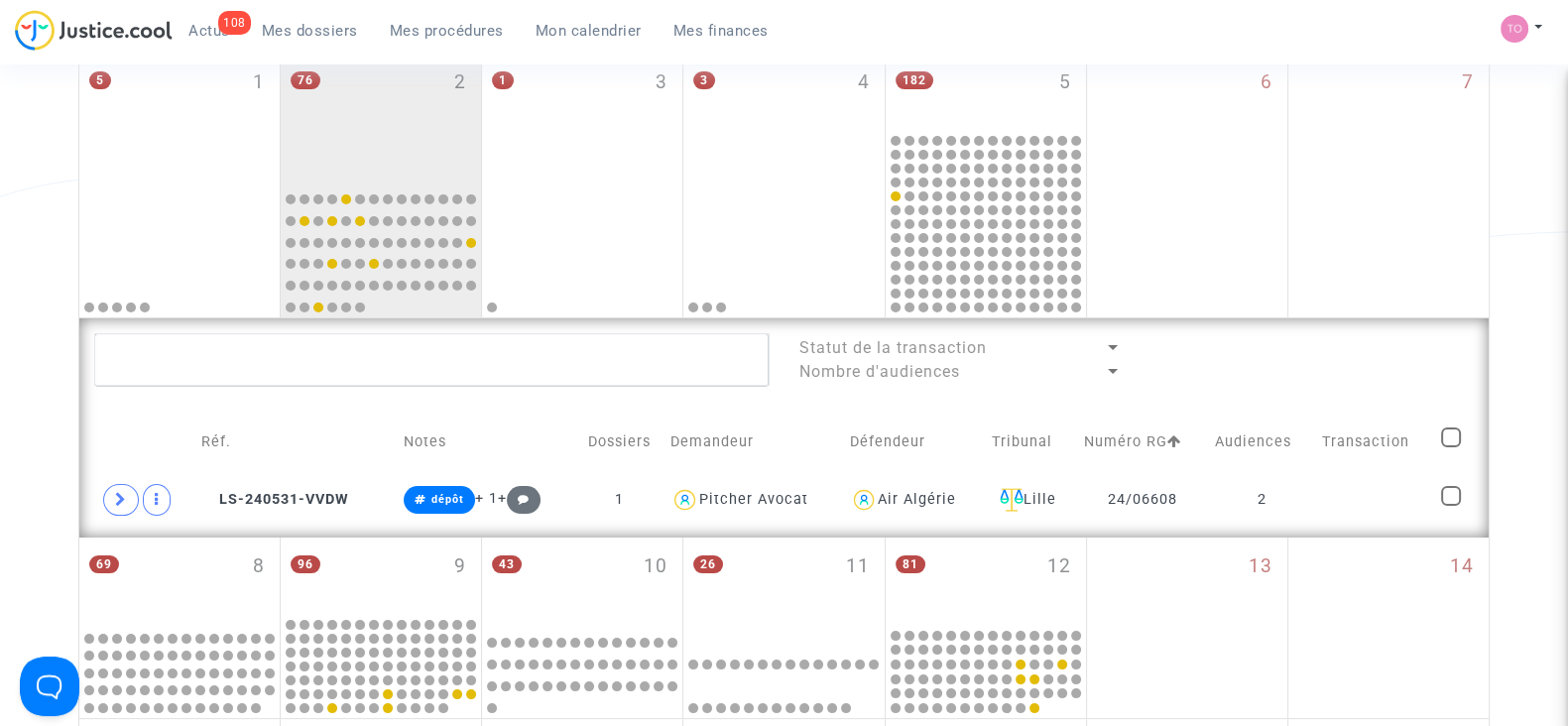 scroll, scrollTop: 289, scrollLeft: 0, axis: vertical 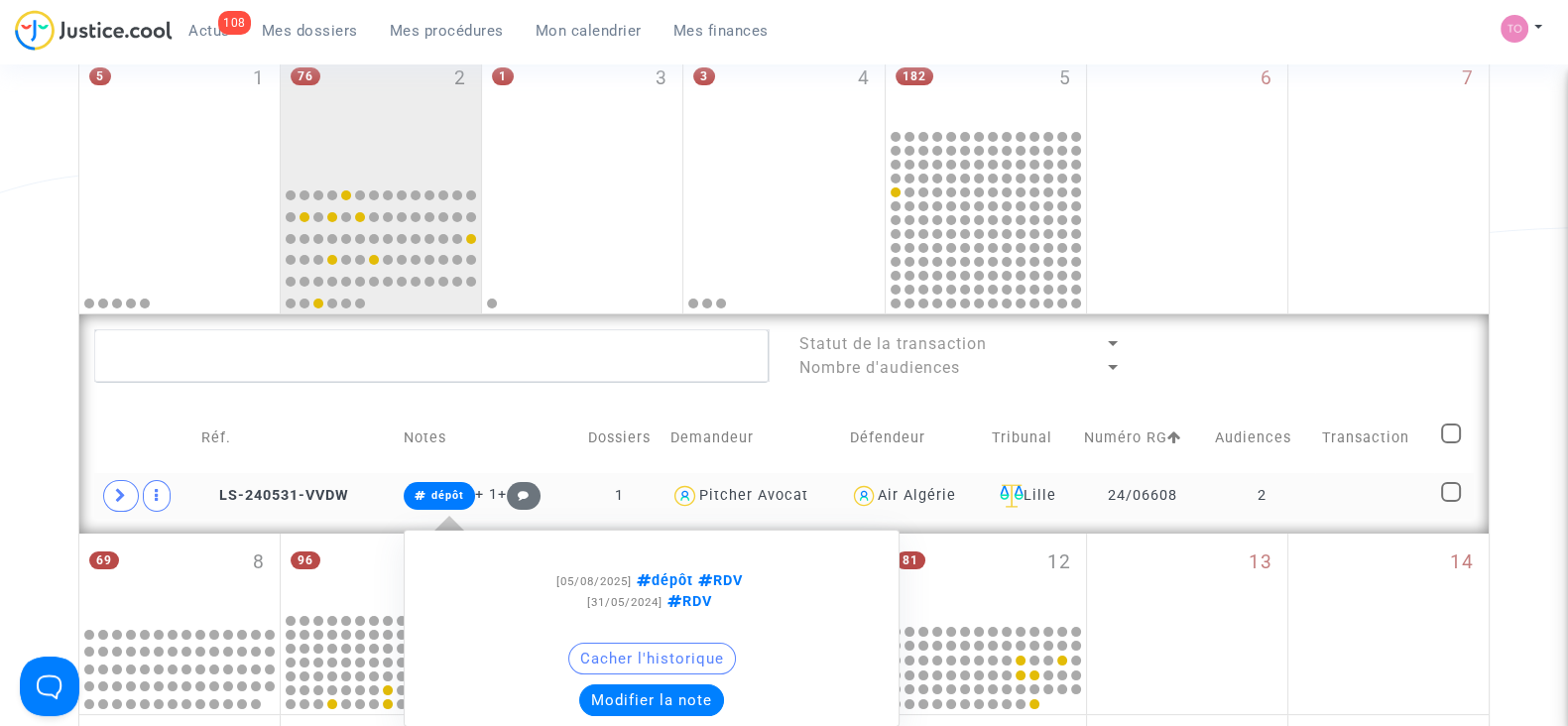 click on "Modifier la note" 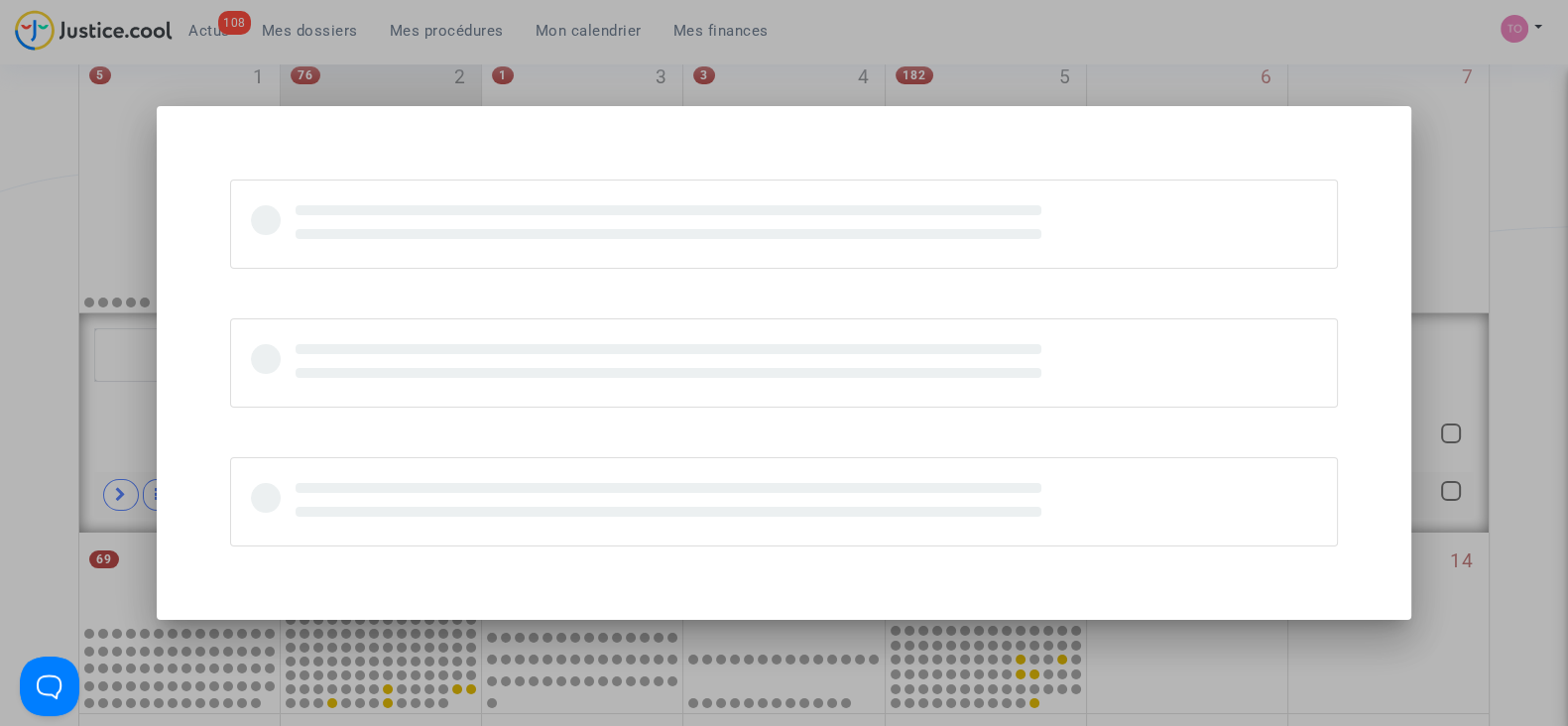scroll, scrollTop: 0, scrollLeft: 0, axis: both 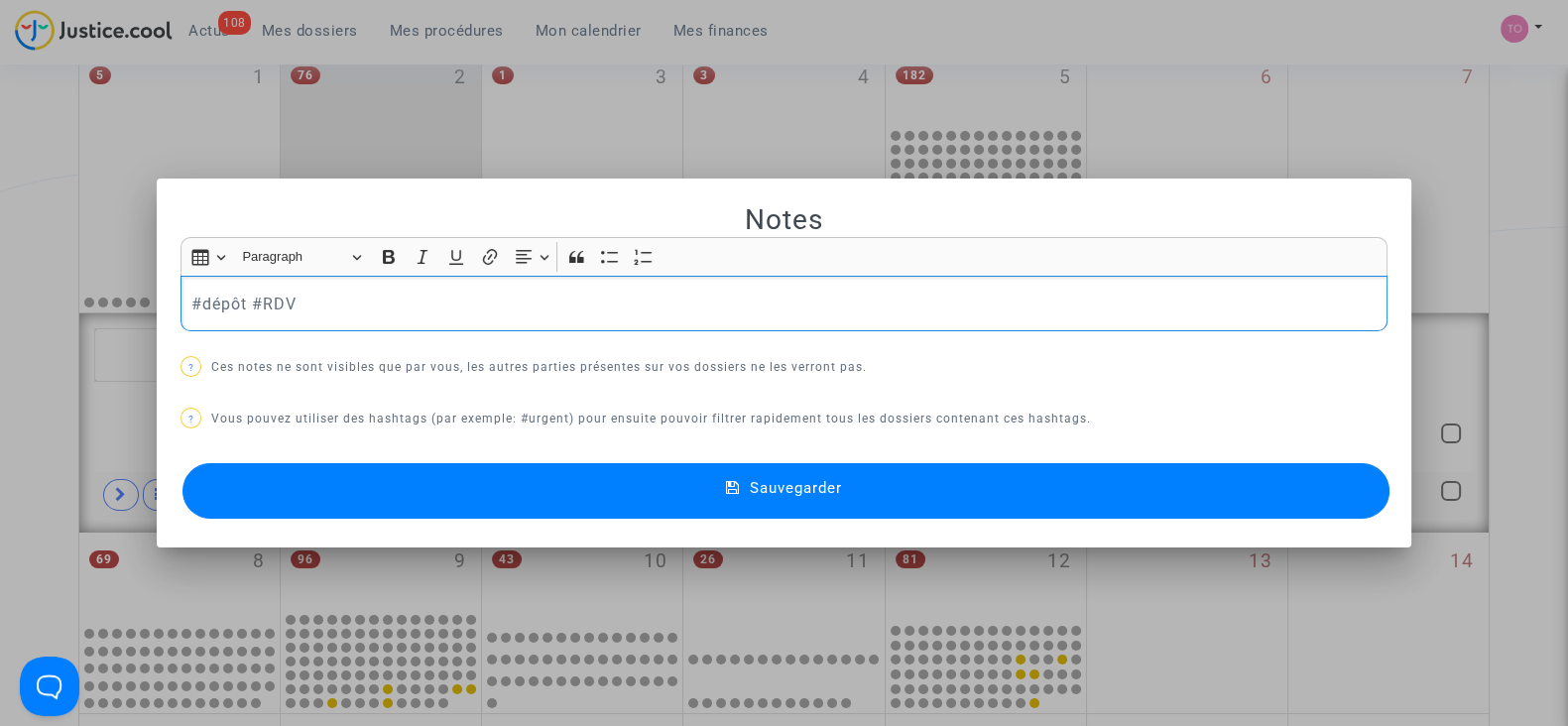 type 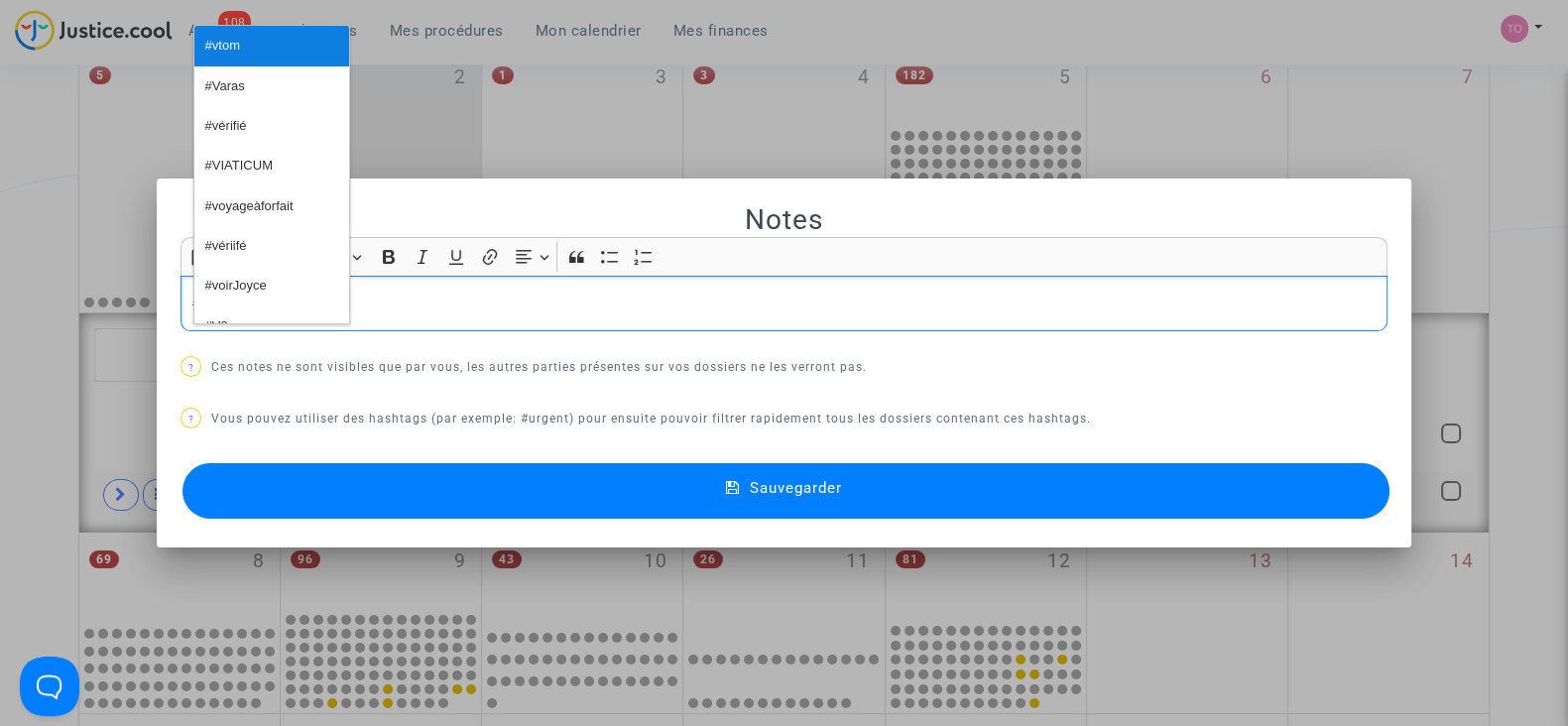 click on "#vtom" at bounding box center [272, 46] 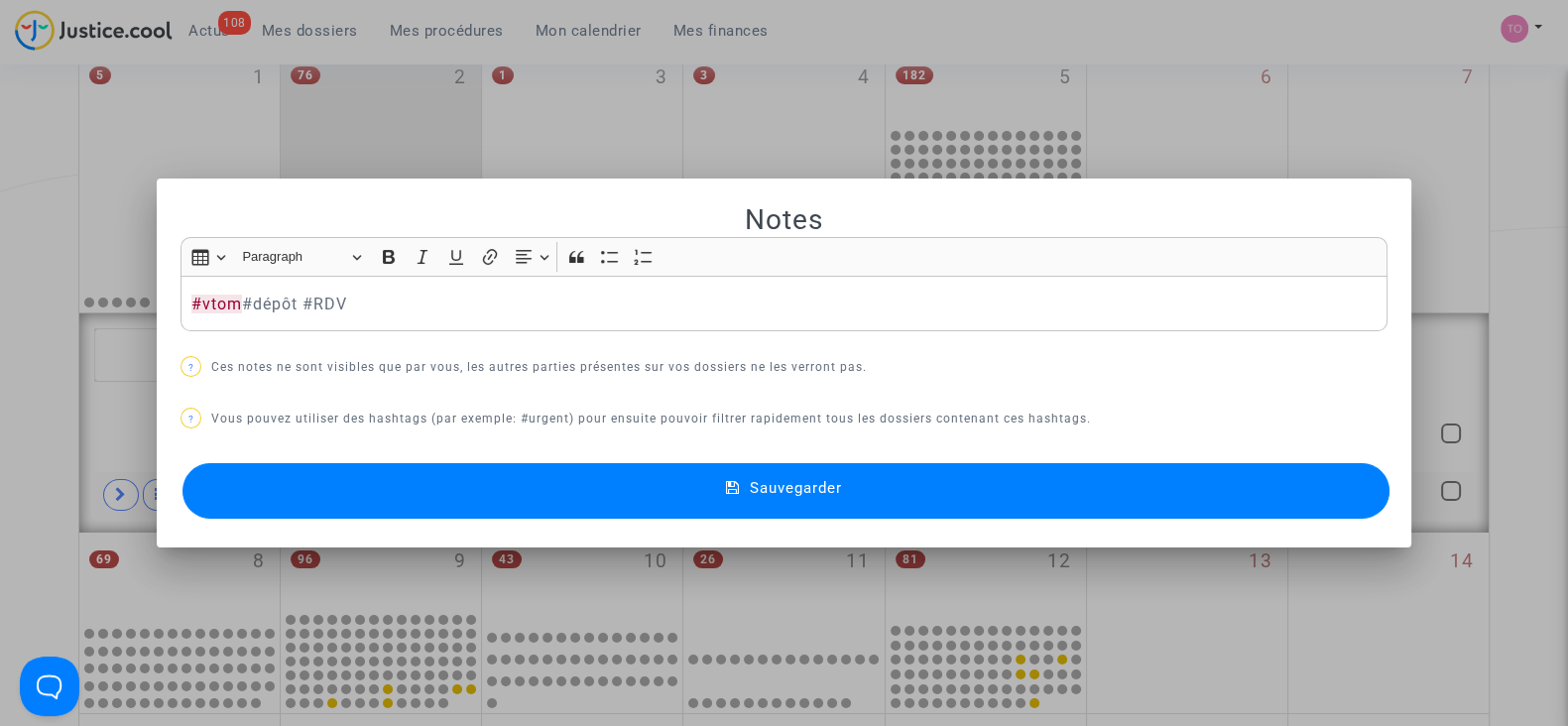 click on "Sauvegarder" at bounding box center (785, 491) 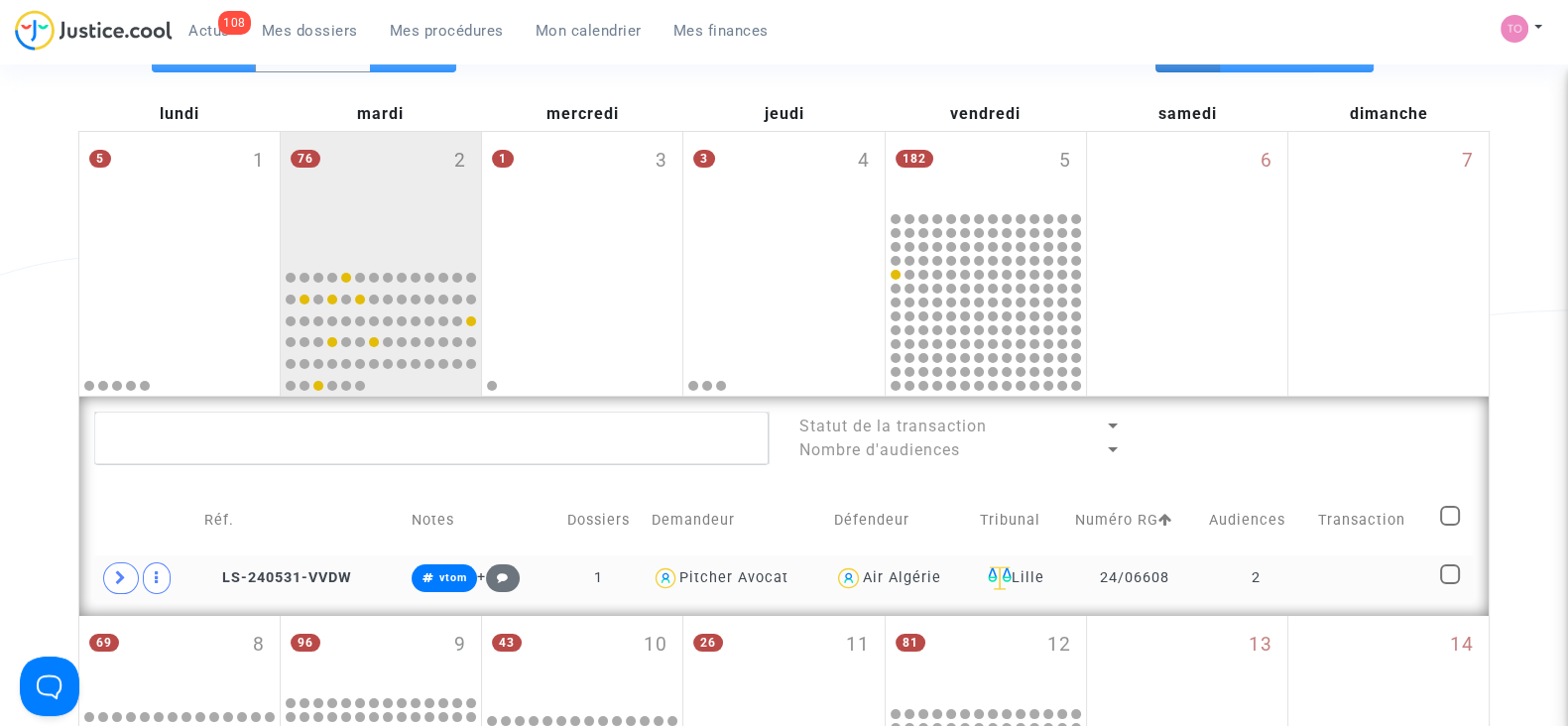 scroll, scrollTop: 204, scrollLeft: 0, axis: vertical 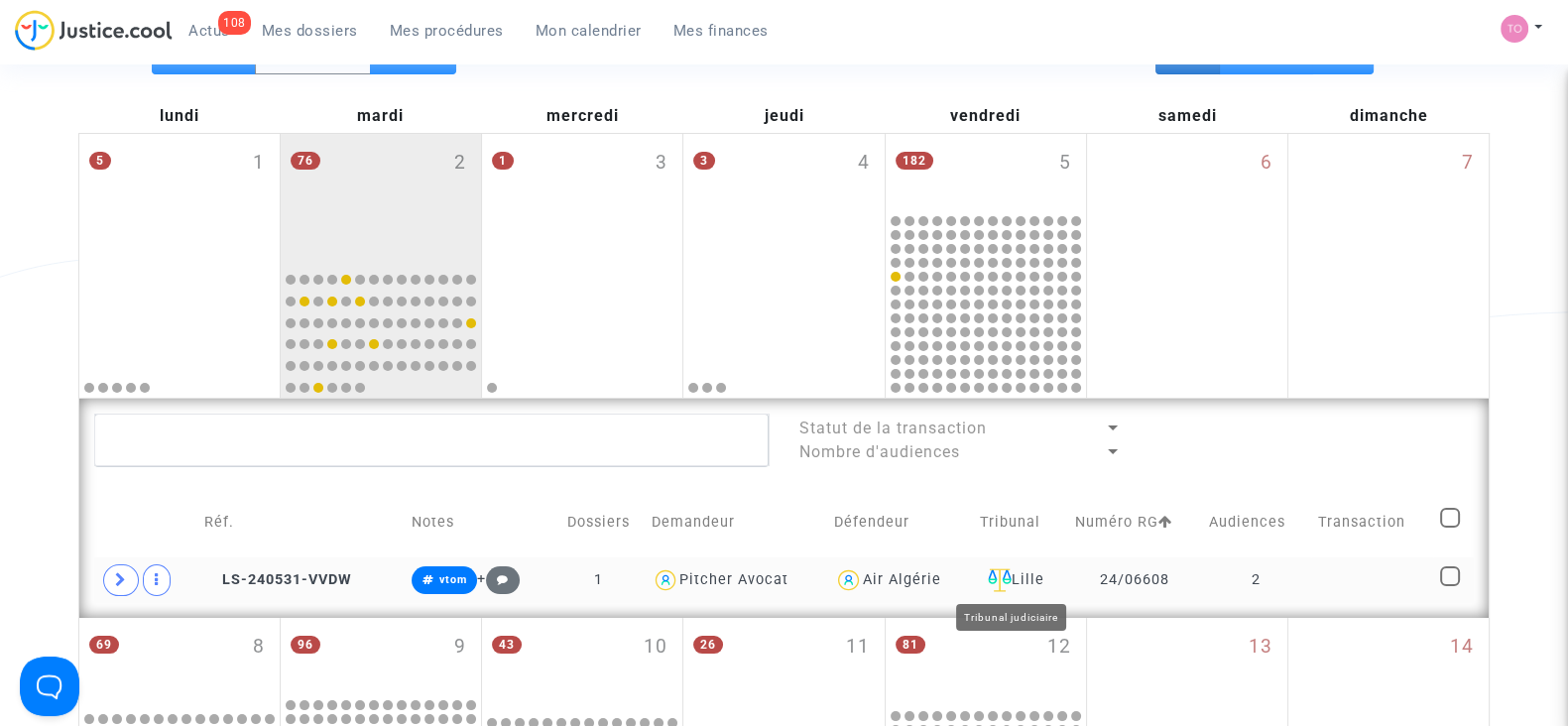 click on "Lille" 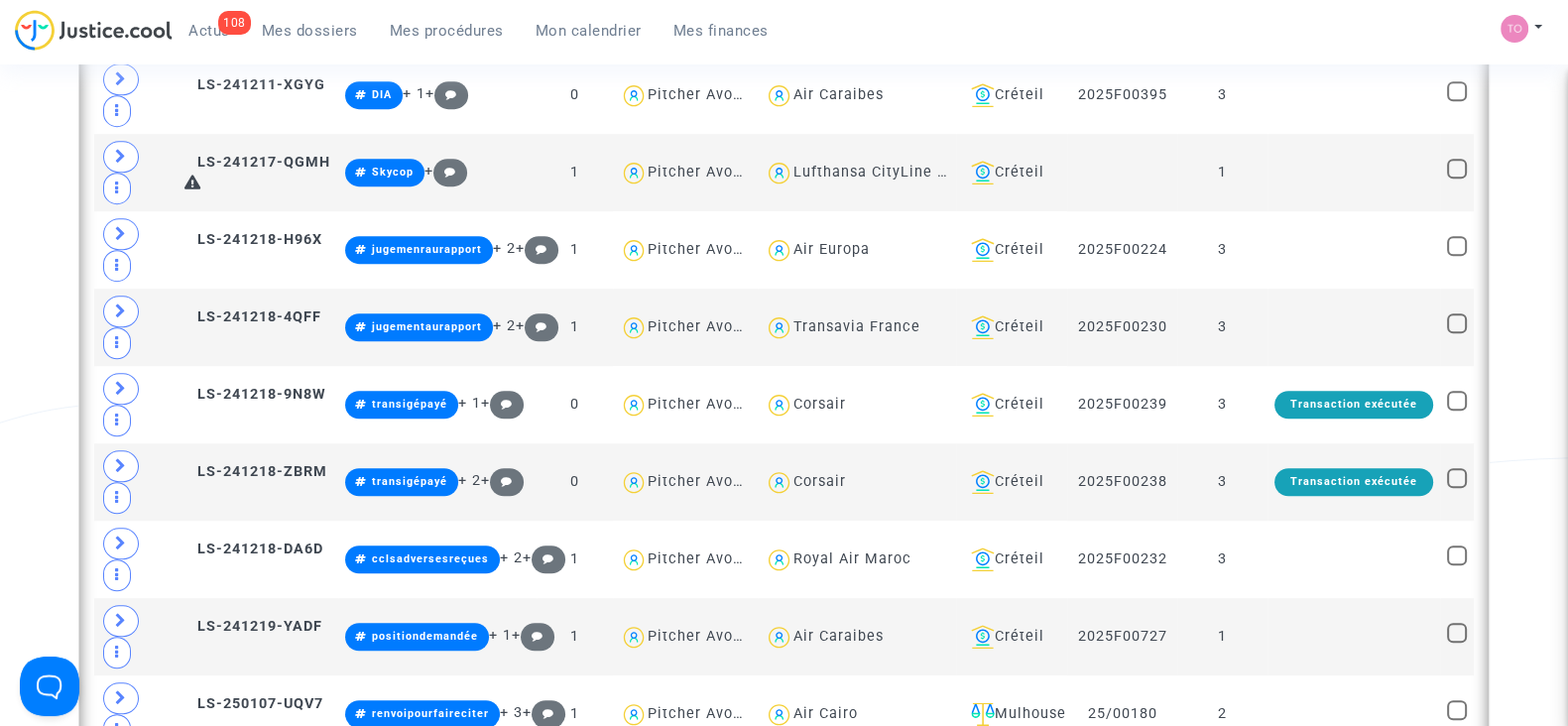 scroll, scrollTop: 2249, scrollLeft: 0, axis: vertical 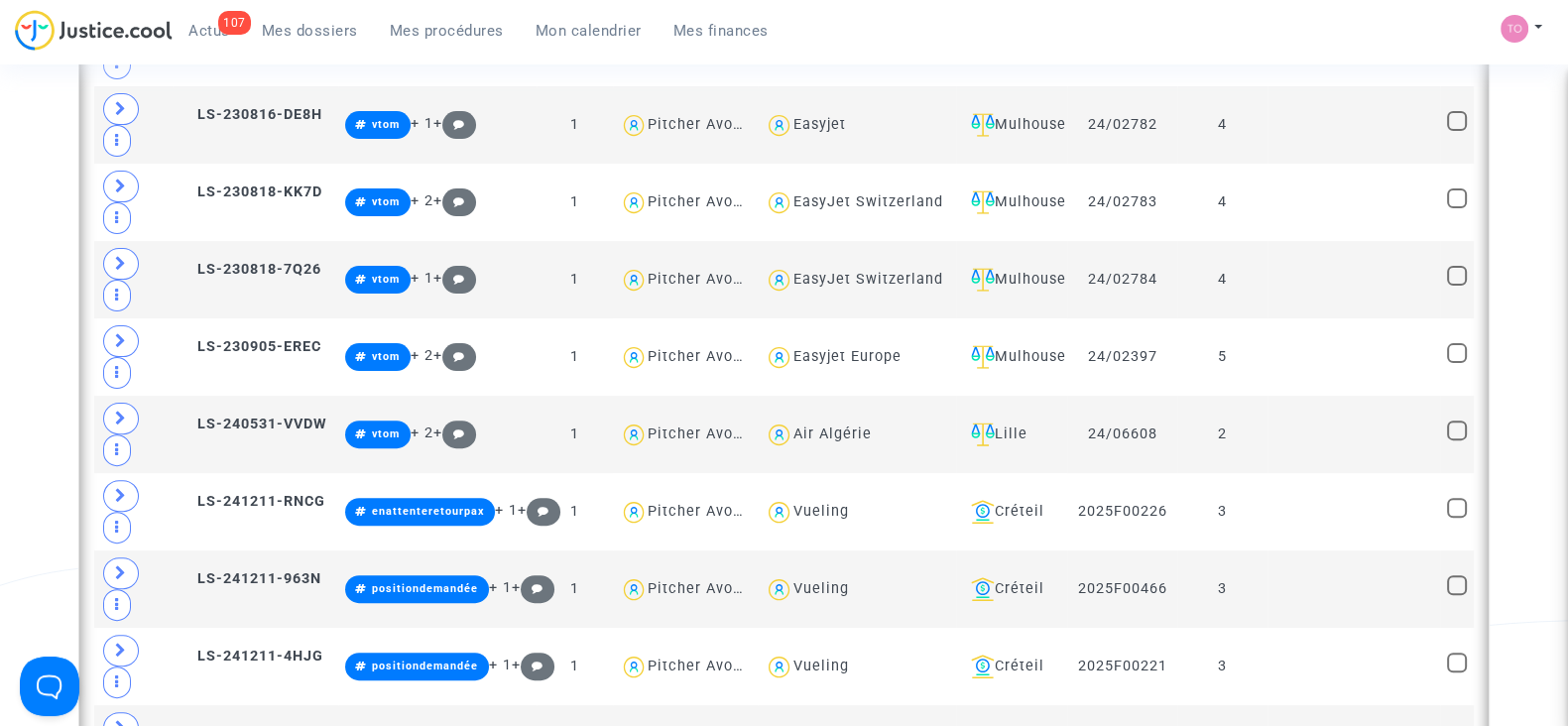 click on "1" 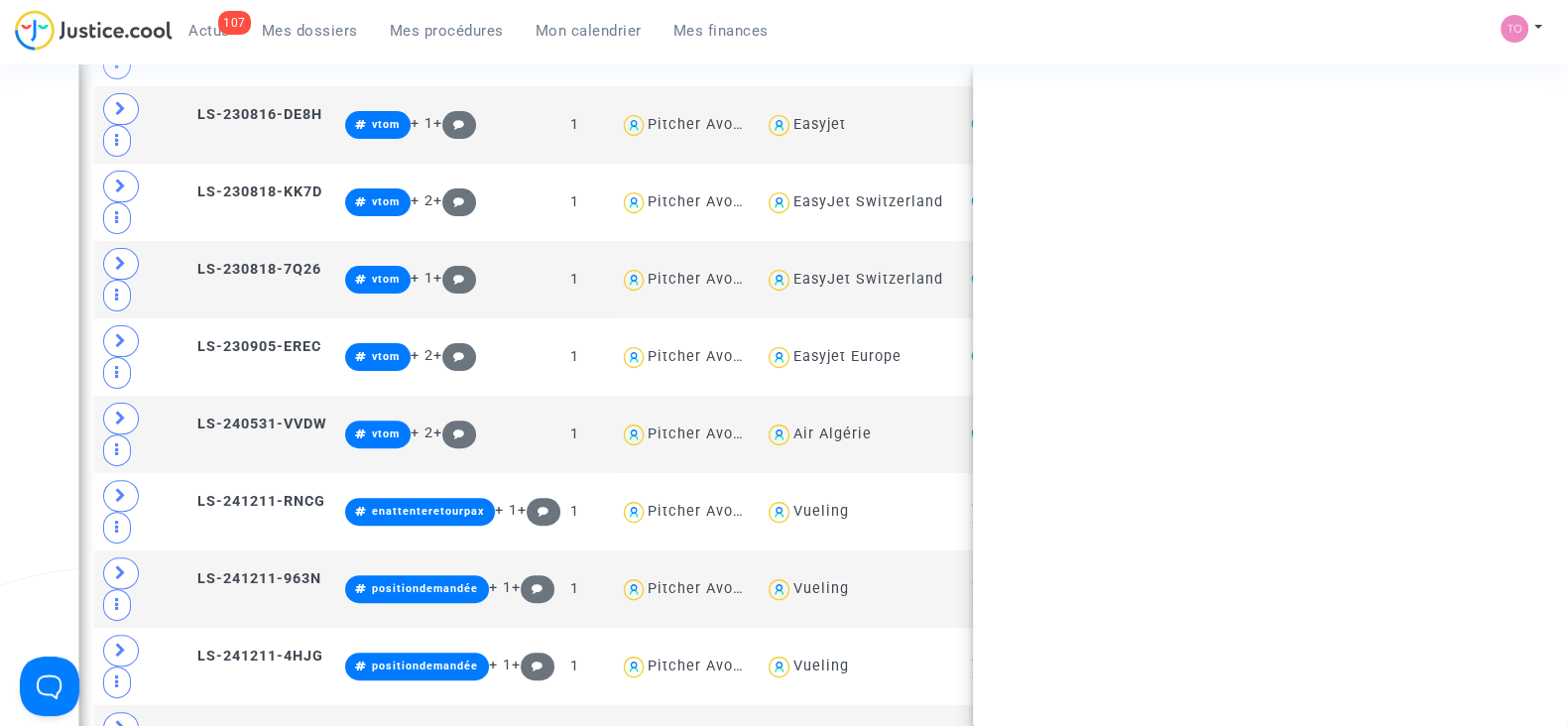 scroll, scrollTop: 556, scrollLeft: 0, axis: vertical 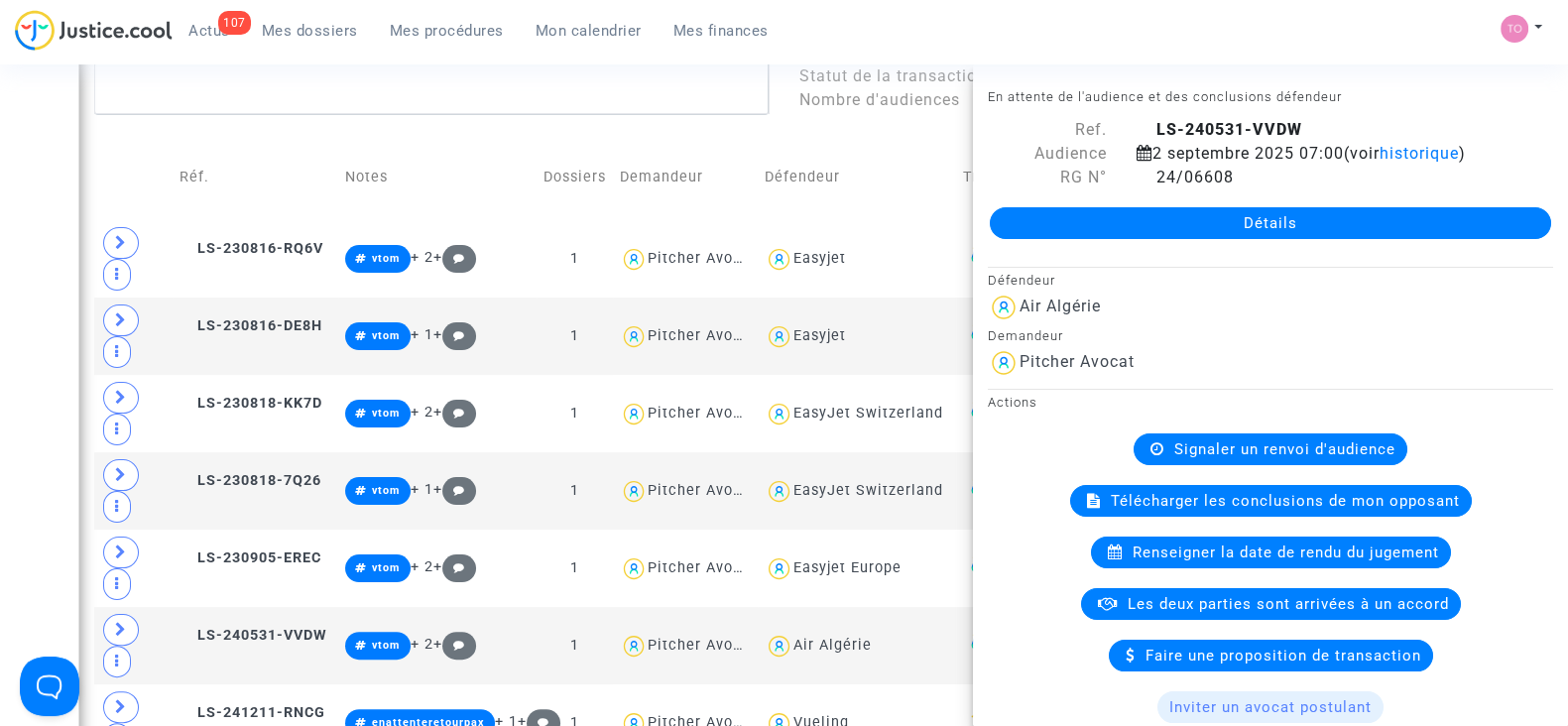 click on "Date de clôture d'instruction Date de conciliation Date d'audience Date de jugement Précédent Aujourd'hui Suivant September 2025 Mois Semaine Jour lundi mardi mercredi jeudi vendredi samedi dimanche 5 1 76 2 1 3 3 4 182 5 6 7 Statut de la transaction Nombre d'audiences Réf. Notes Dossiers Demandeur Défendeur Tribunal Numéro RG Audiences Transaction LS-230816-RQ6V vtom + 2 + 1 [FIRST] [LAST] Easyjet [CITY] 24/02791 4 LS-230816-DE8H vtom + 1 + 1 [FIRST] [LAST] Easyjet [CITY] 24/02782 4 LS-230818-KK7D vtom + 2 + 1 [FIRST] [LAST] EasyJet Switzerland [CITY] 24/02783 4 LS-230818-7Q26 vtom + 1 + 1 [FIRST] [LAST] EasyJet Switzerland [CITY] 24/02784 4 LS-230905-EREC vtom + 2 + 1 [FIRST] [LAST] Easyjet Europe [CITY] 24/02397 5 LS-240531-VVDW vtom + 2 + 1 [FIRST] [LAST] Air Algérie [CITY] 24/06608 2 LS-241211-RNCG + 1 + 1" at bounding box center (784, 2290) 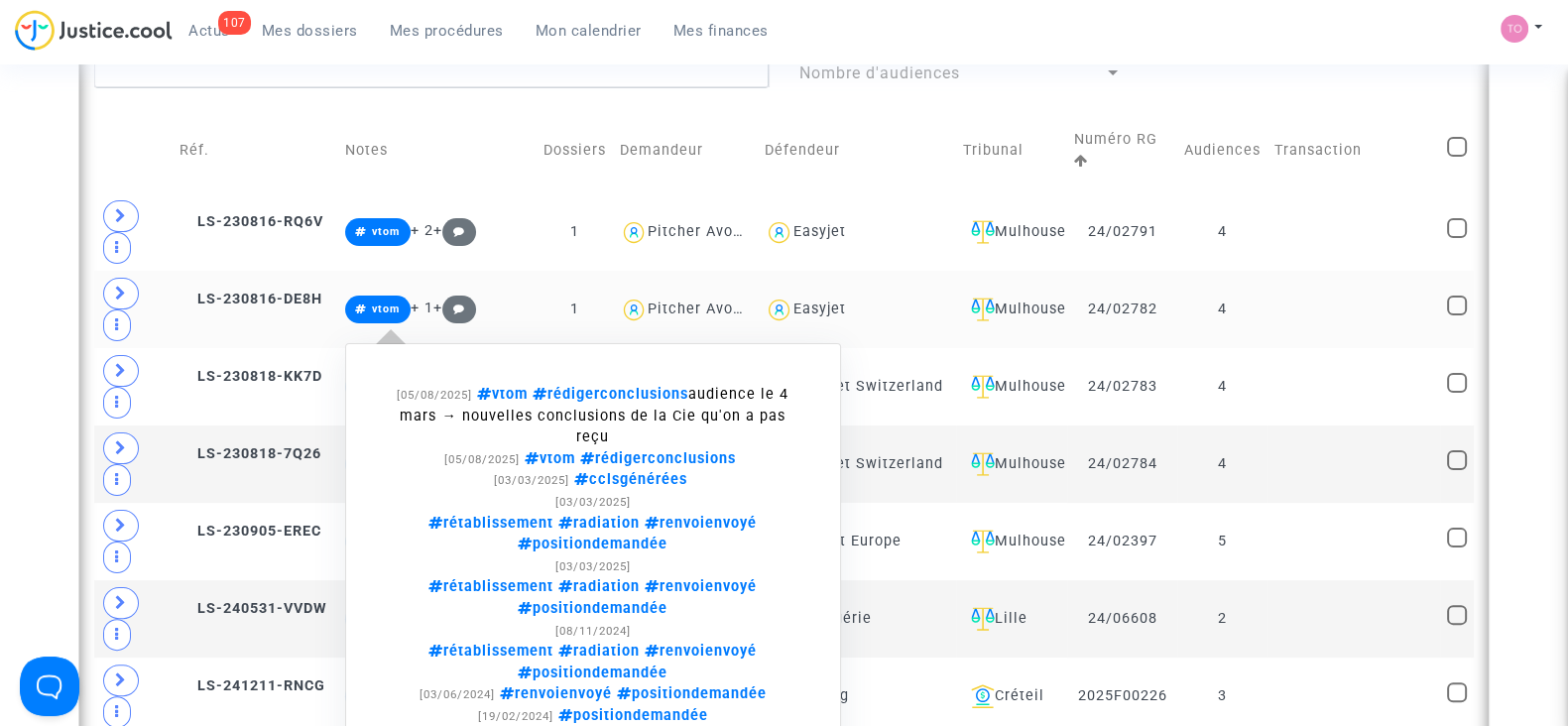 scroll, scrollTop: 584, scrollLeft: 0, axis: vertical 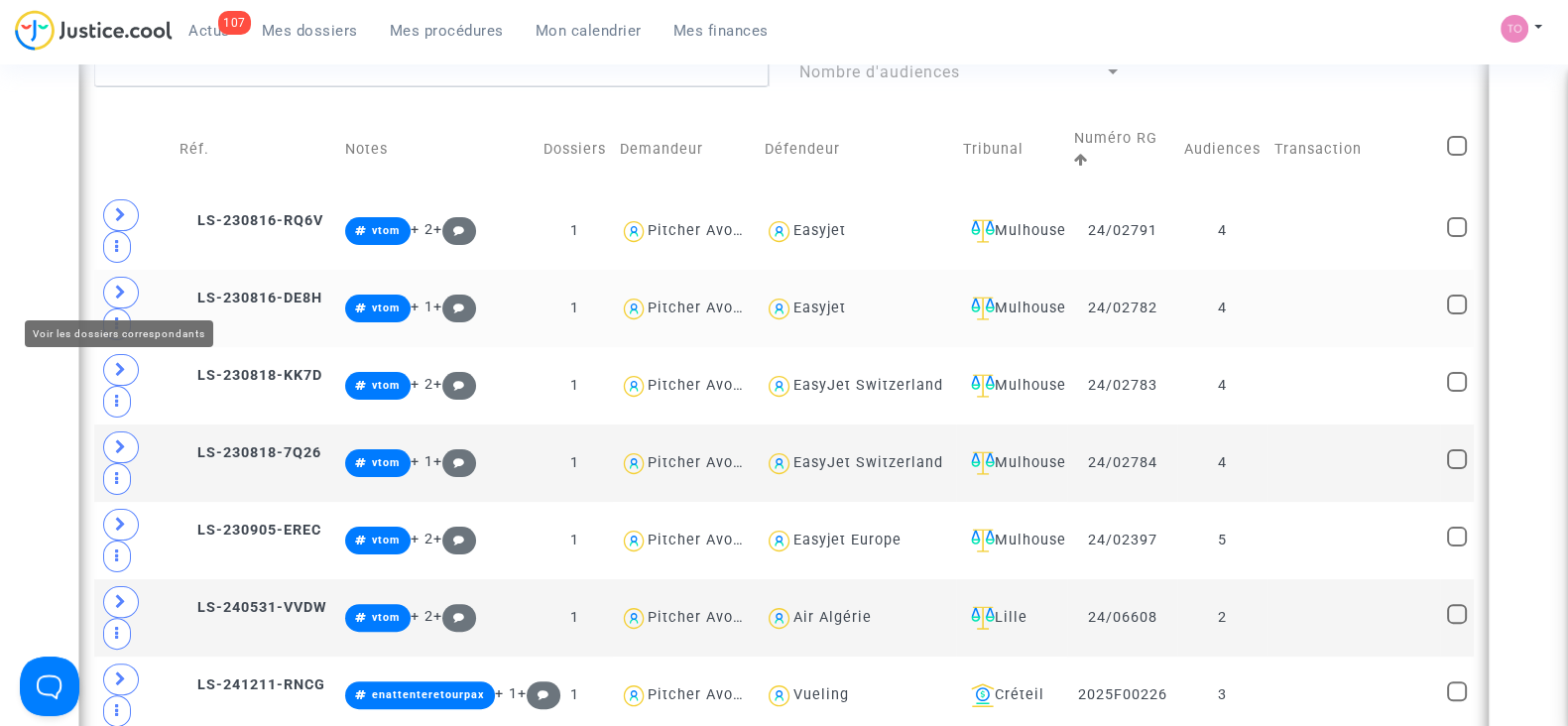 click 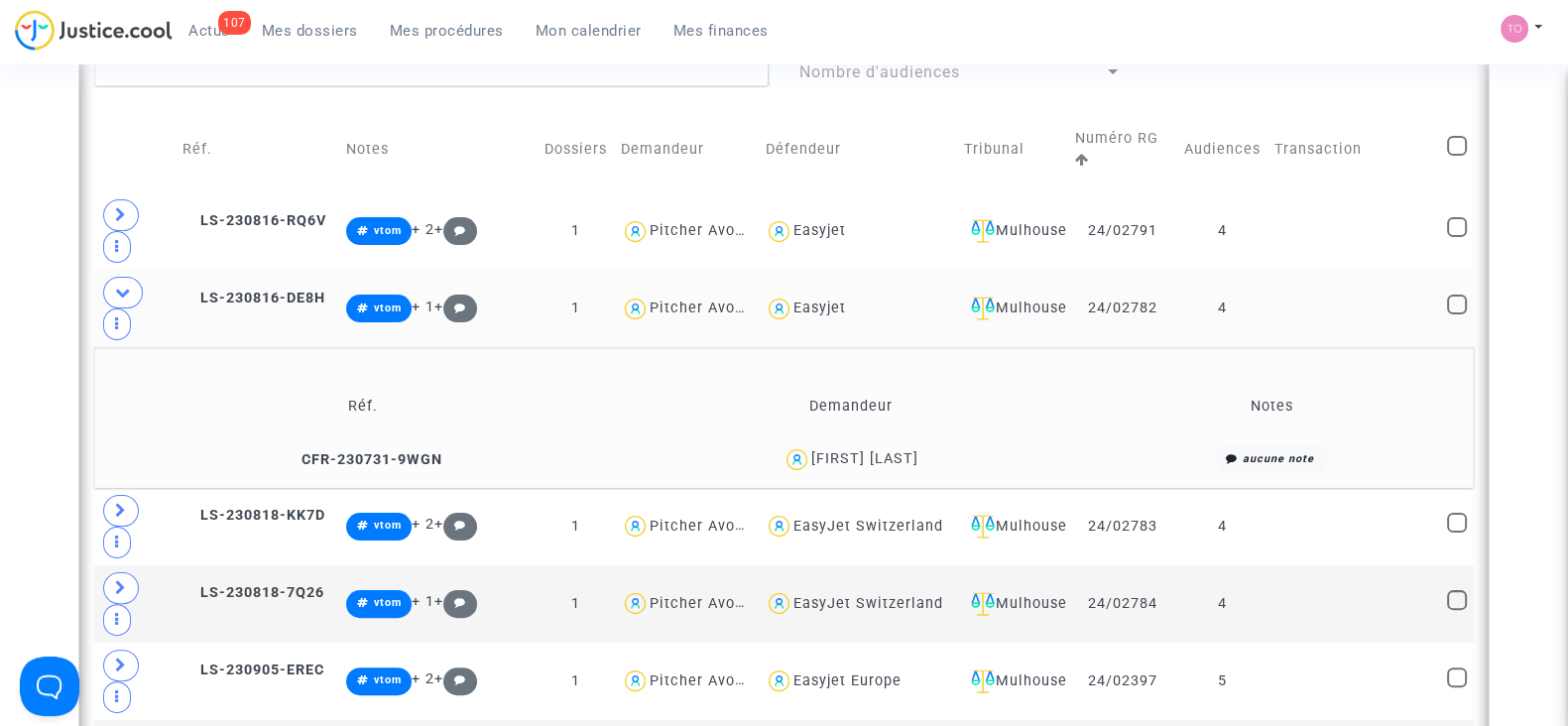 drag, startPoint x: 942, startPoint y: 457, endPoint x: 857, endPoint y: 453, distance: 85.09407 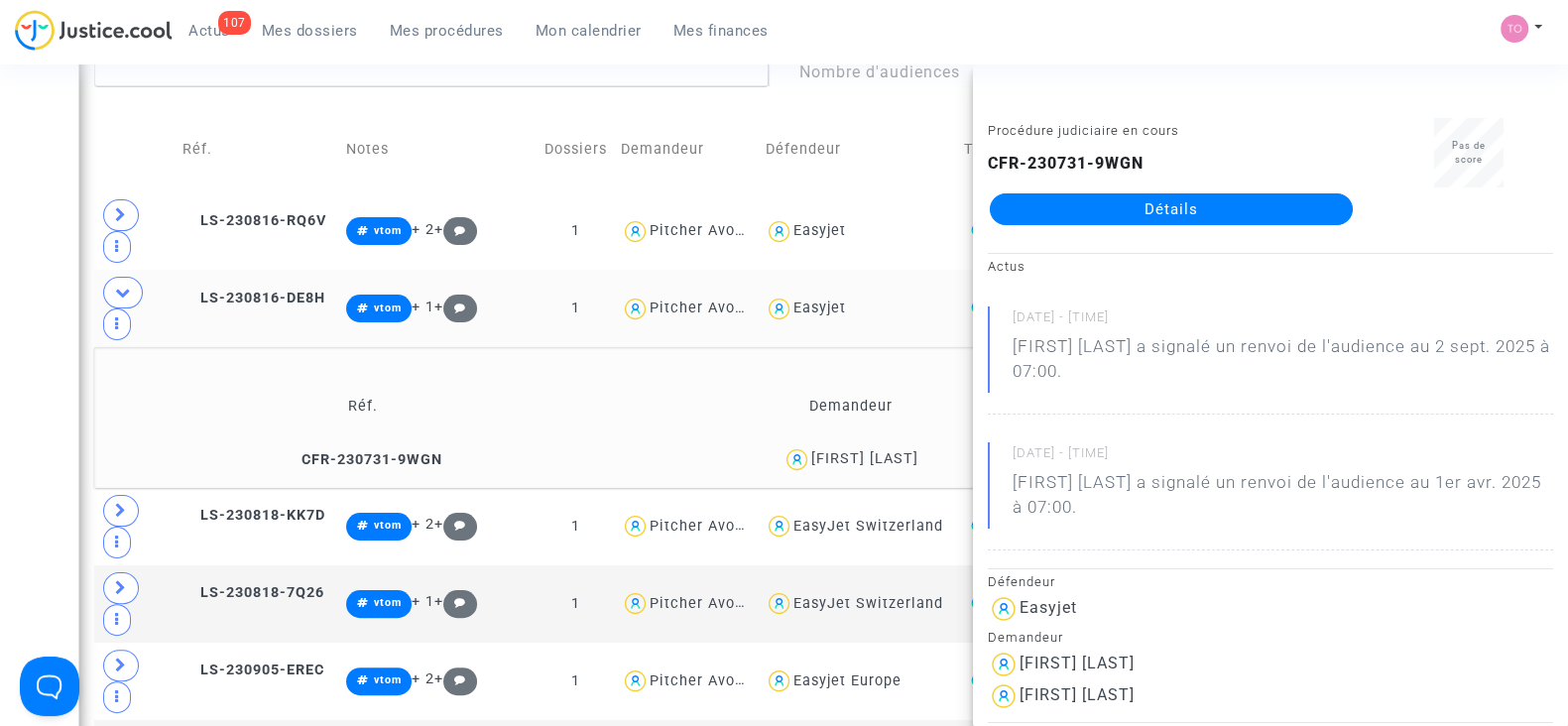 copy on "[LAST_NAME]" 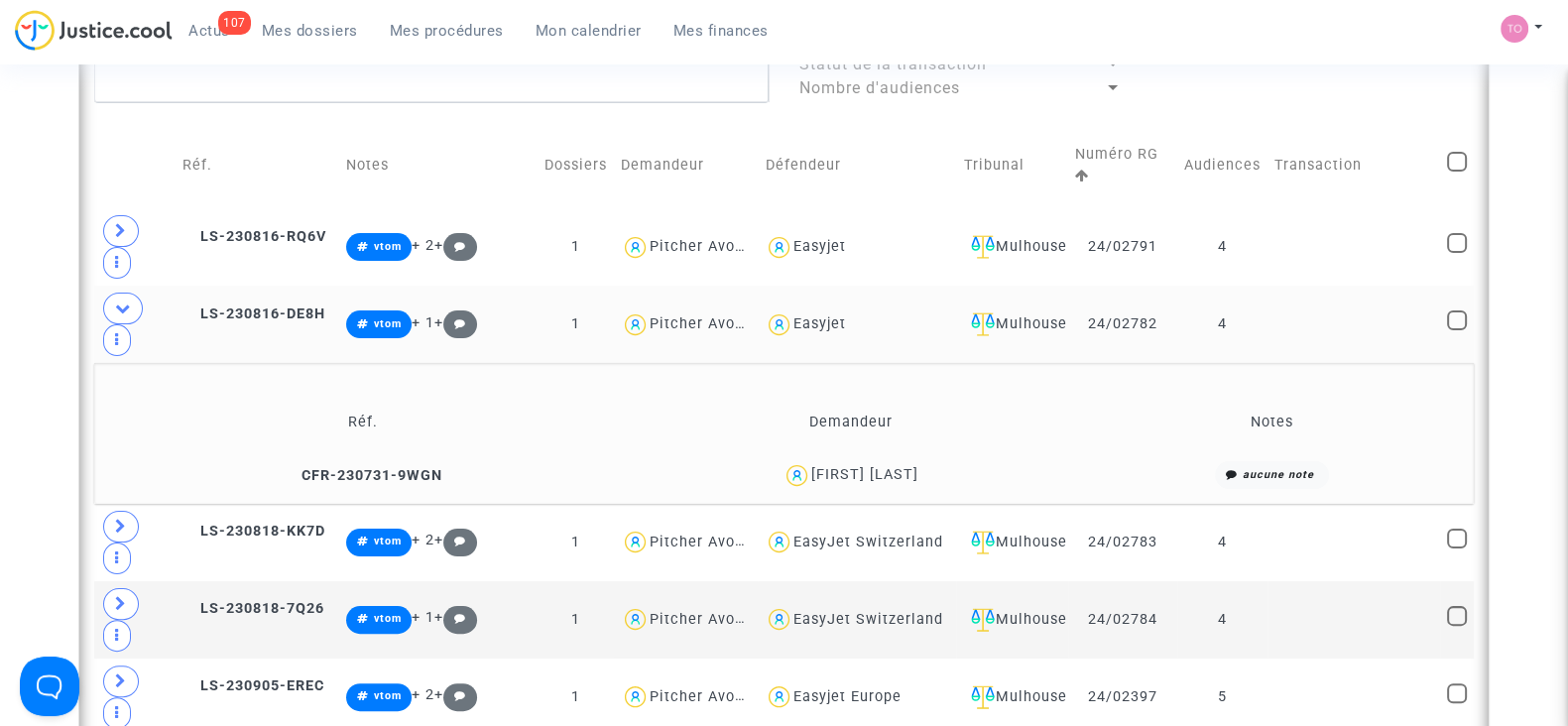 scroll, scrollTop: 566, scrollLeft: 0, axis: vertical 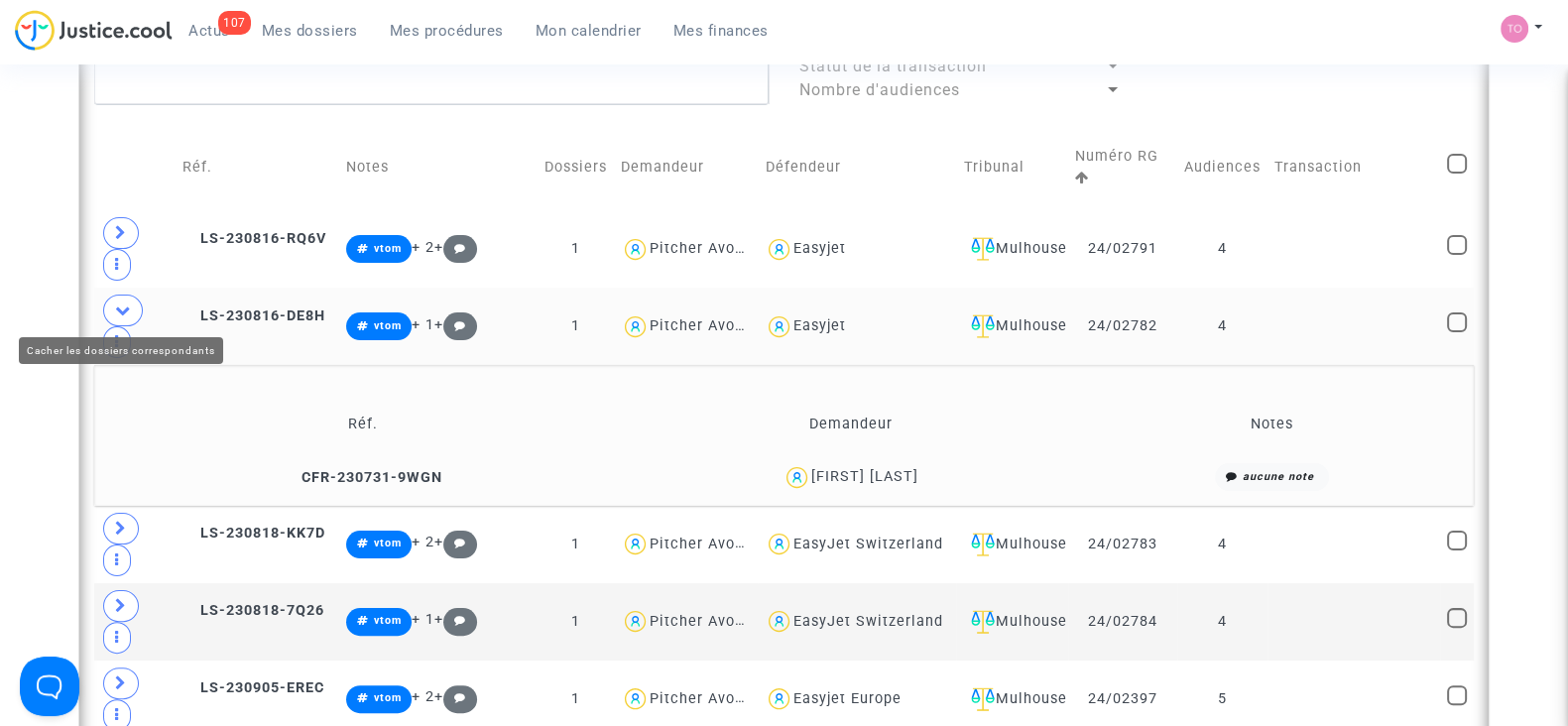 click 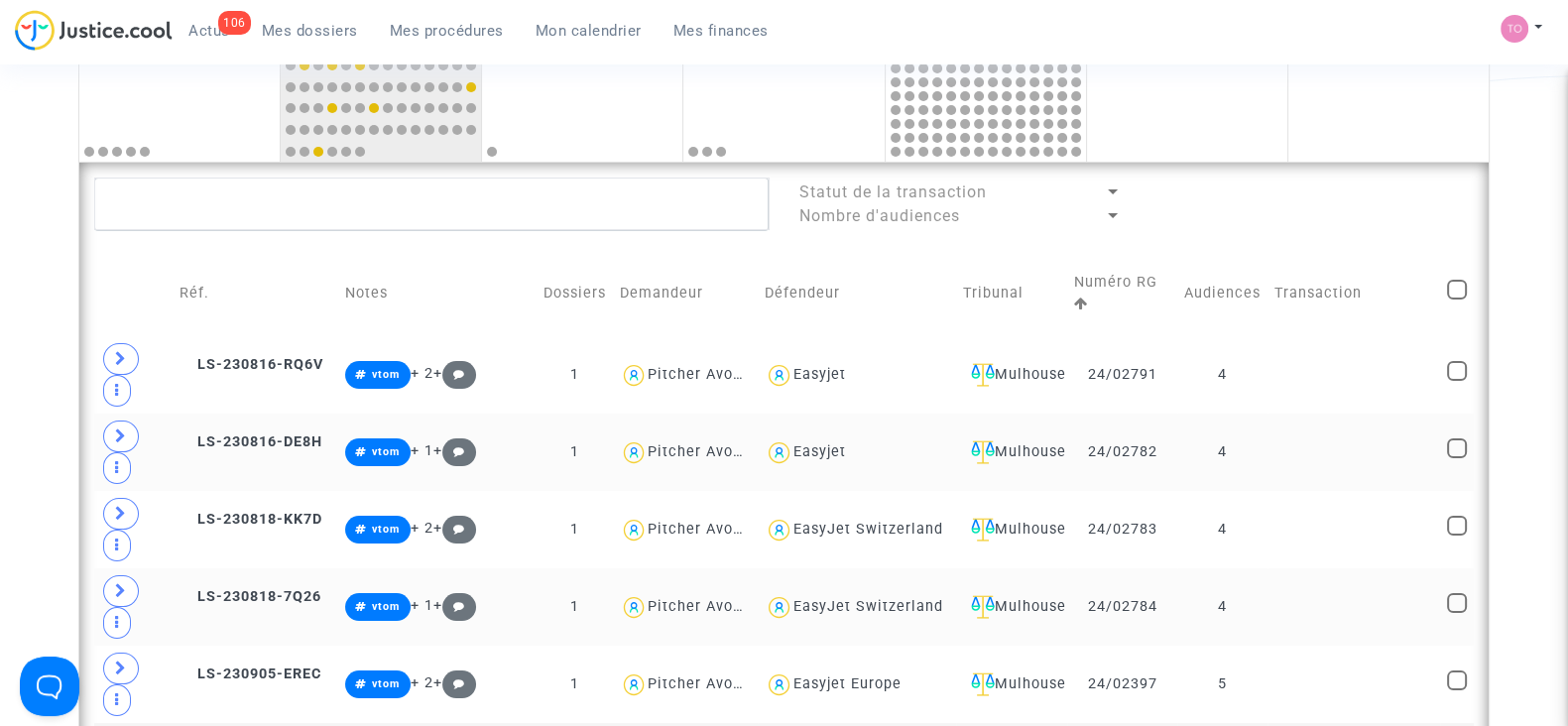 scroll, scrollTop: 785, scrollLeft: 0, axis: vertical 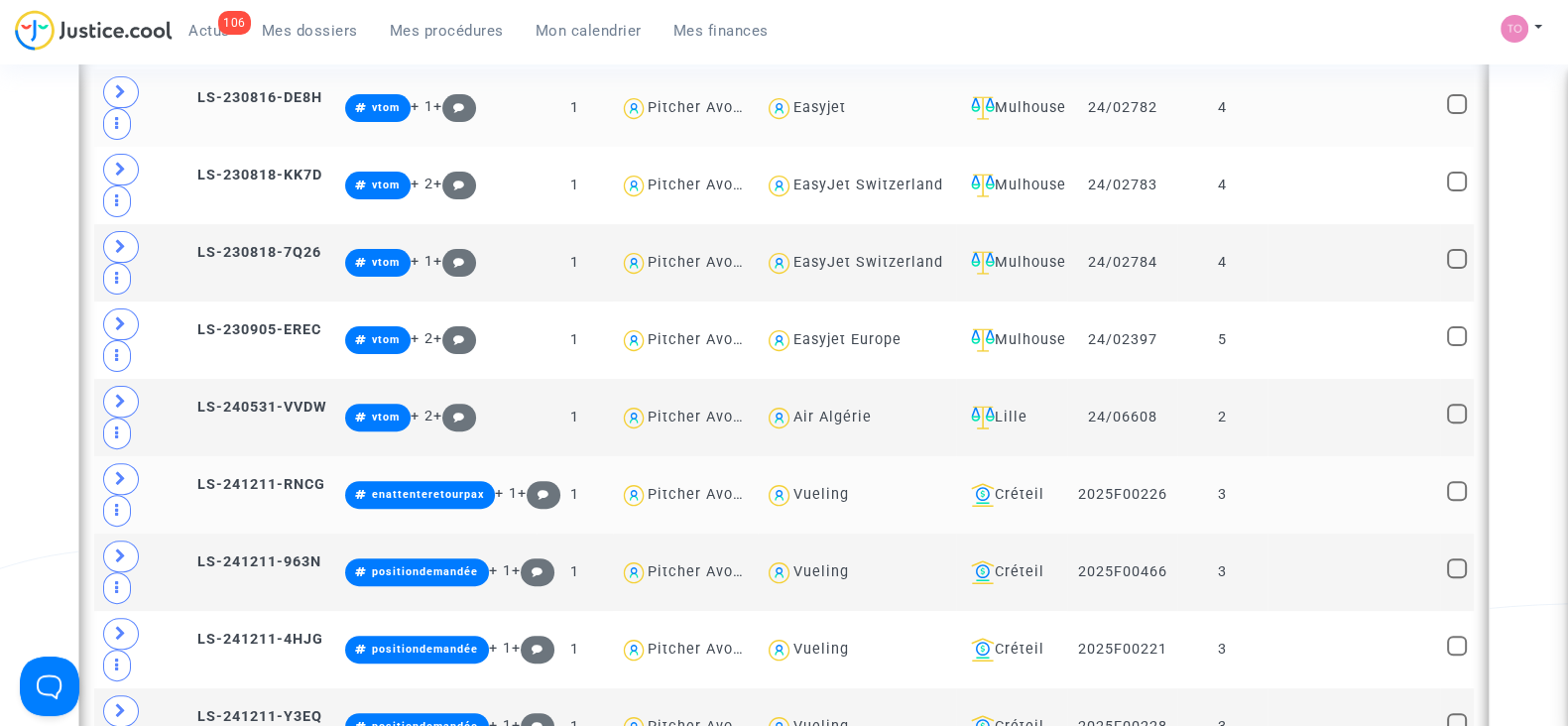 drag, startPoint x: 124, startPoint y: 465, endPoint x: 223, endPoint y: 494, distance: 103.16007 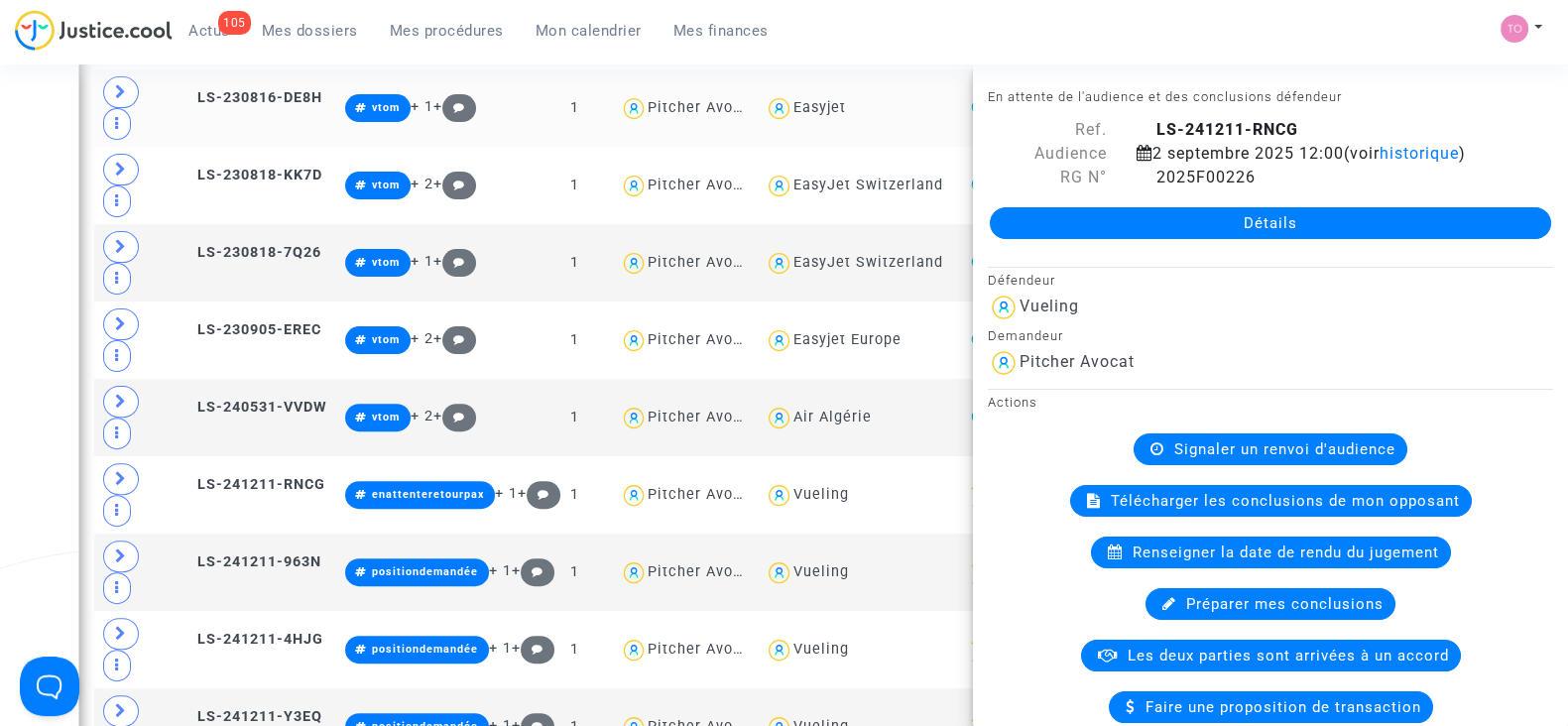 click on "Date de clôture d'instruction     Date de conciliation     Date d'audience     Date de jugement   Précédent   Aujourd'hui   Suivant  September 2025  Mois   Semaine   Jour   lundi   mardi   mercredi   jeudi   vendredi   samedi   dimanche  5 1 76 2 1 3 3 4 182 5 6 7        Statut de la transaction Nombre d'audiences  Réf.   Notes   Dossiers   Demandeur   Défendeur   Tribunal   Numéro RG    Audiences  Transaction    LS-230816-RQ6V    vtom  + 2  +  1 Pitcher Avocat Easyjet    Mulhouse   24/02791  4   LS-230816-DE8H    vtom  + 1  +  1 Pitcher Avocat Easyjet    Mulhouse   24/02782  4   LS-230818-KK7D    vtom  + 2  +  1 Pitcher Avocat EasyJet Switzerland    Mulhouse   24/02783  4   LS-230818-7Q26    vtom  + 1  +  1 Pitcher Avocat EasyJet Switzerland    Mulhouse   24/02784  4   LS-230905-EREC    vtom  + 2  +  1 Pitcher Avocat Easyjet Europe    Mulhouse   24/02397  5   LS-240531-VVDW    vtom  + 2  +  1 Pitcher Avocat Air Algérie    Lille   24/06608  2   LS-241211-RNCG     + 1  +  1" at bounding box center (784, 2062) 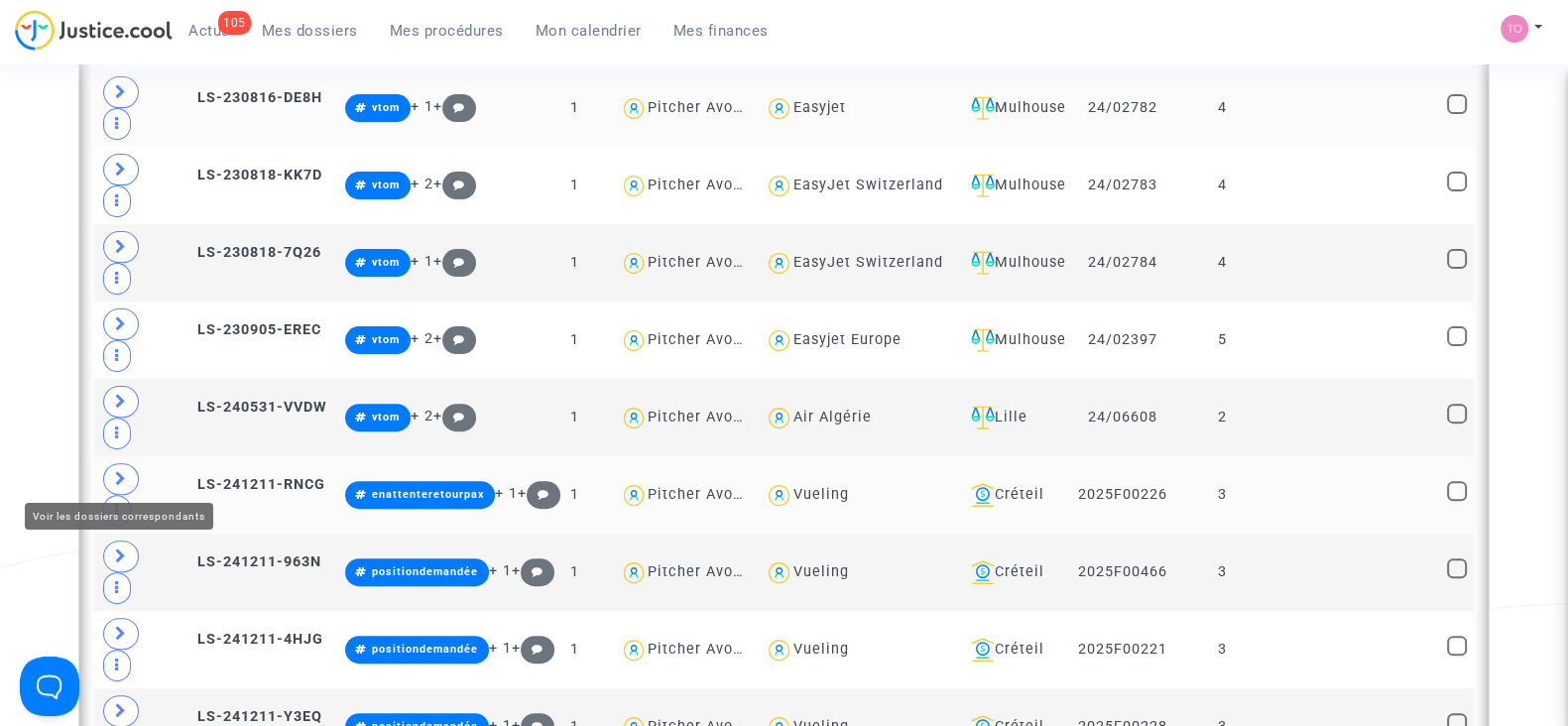 click 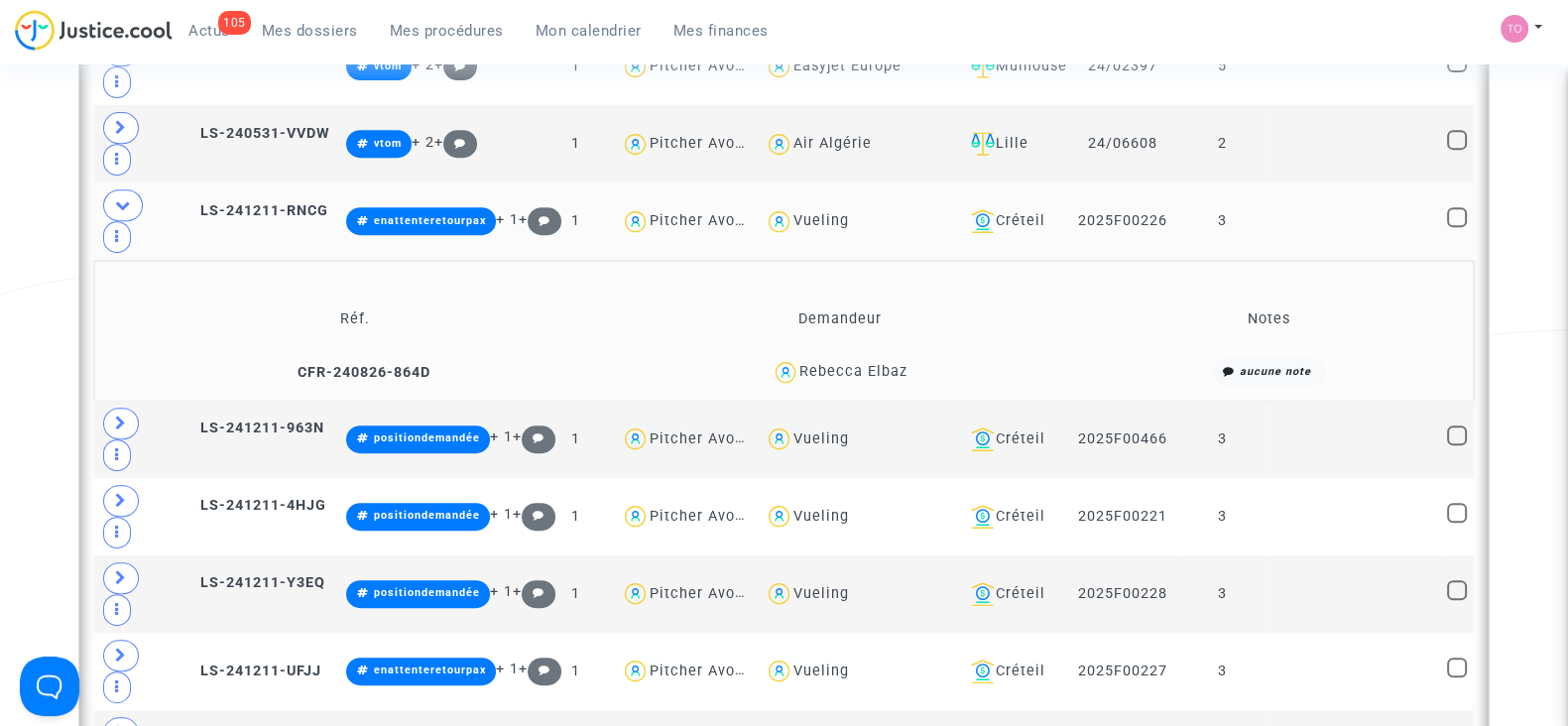 scroll, scrollTop: 1060, scrollLeft: 0, axis: vertical 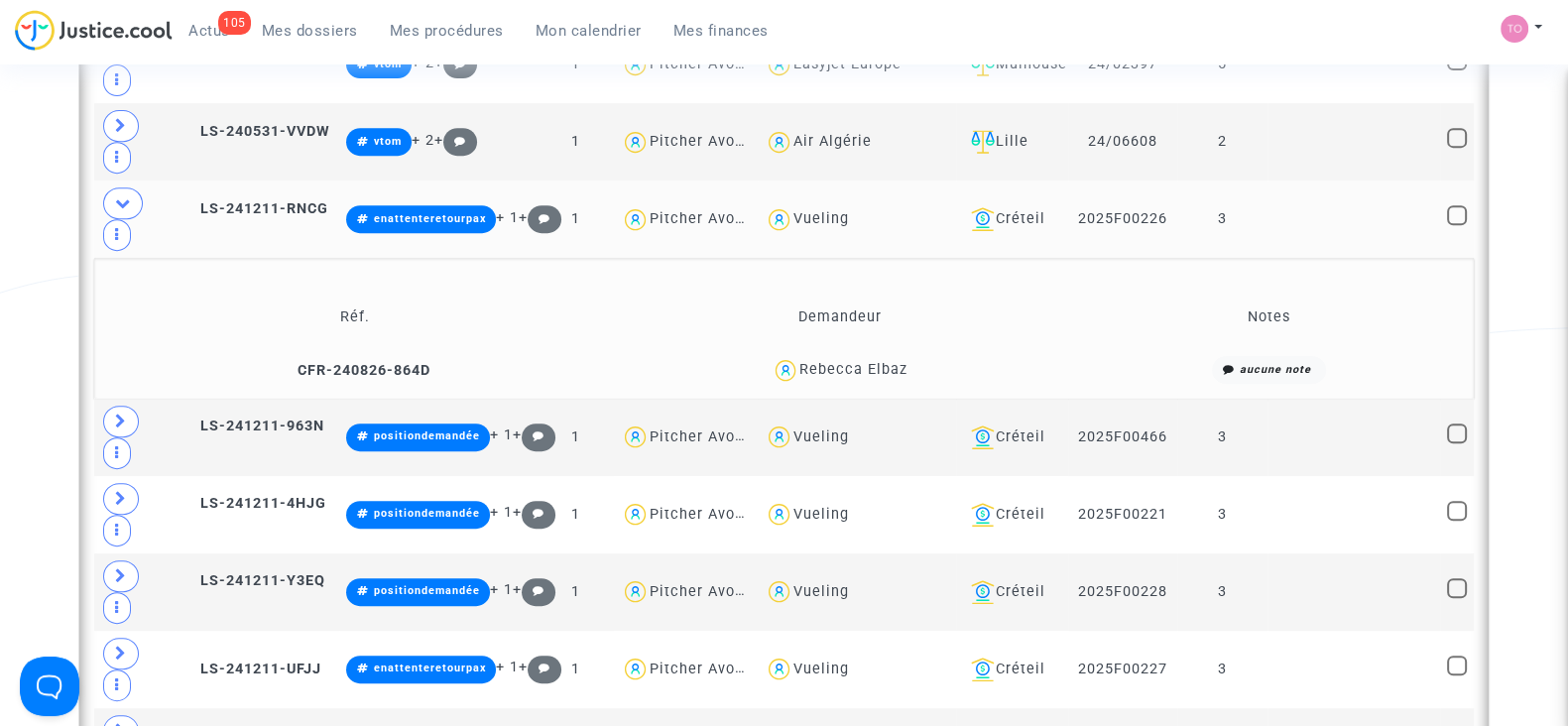 drag, startPoint x: 909, startPoint y: 360, endPoint x: 868, endPoint y: 360, distance: 41 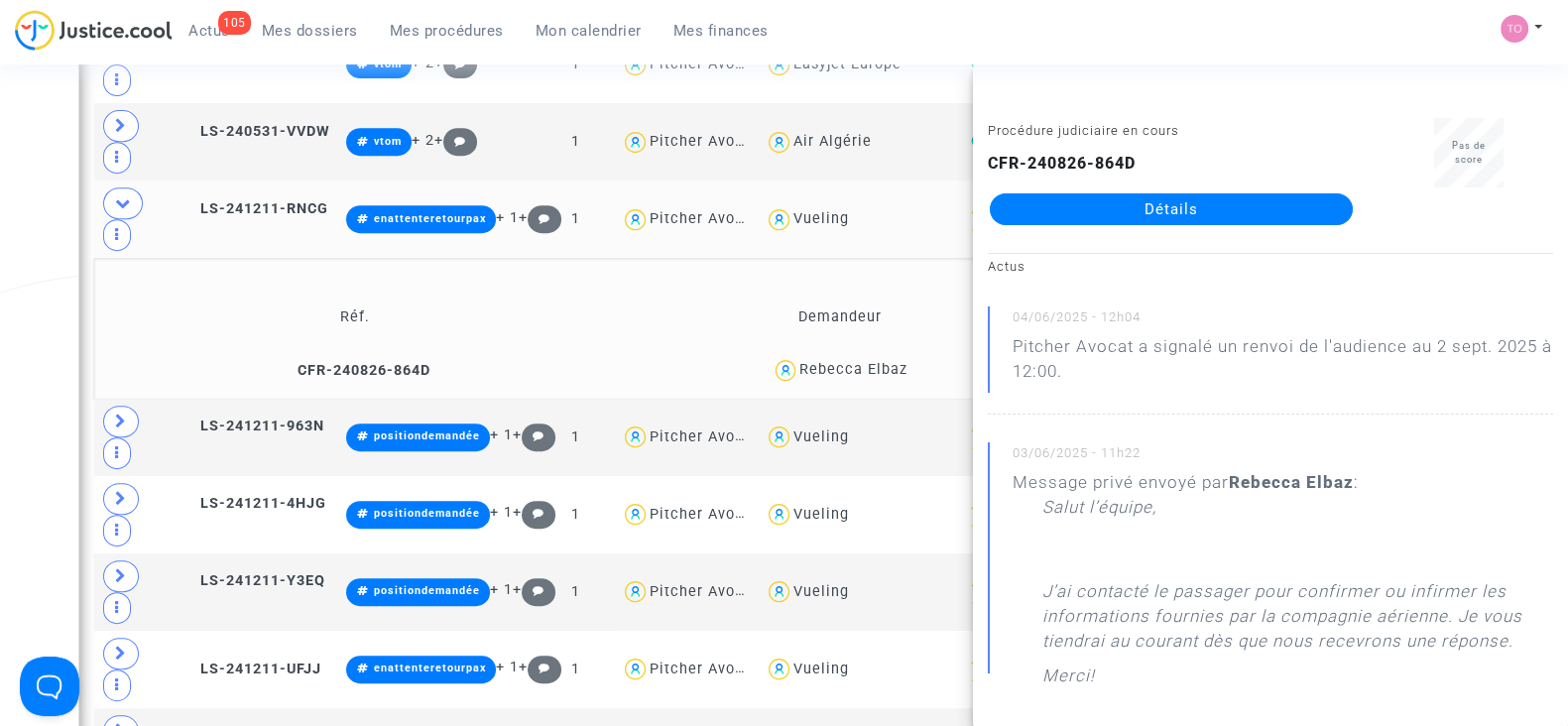 copy on "Elbaz" 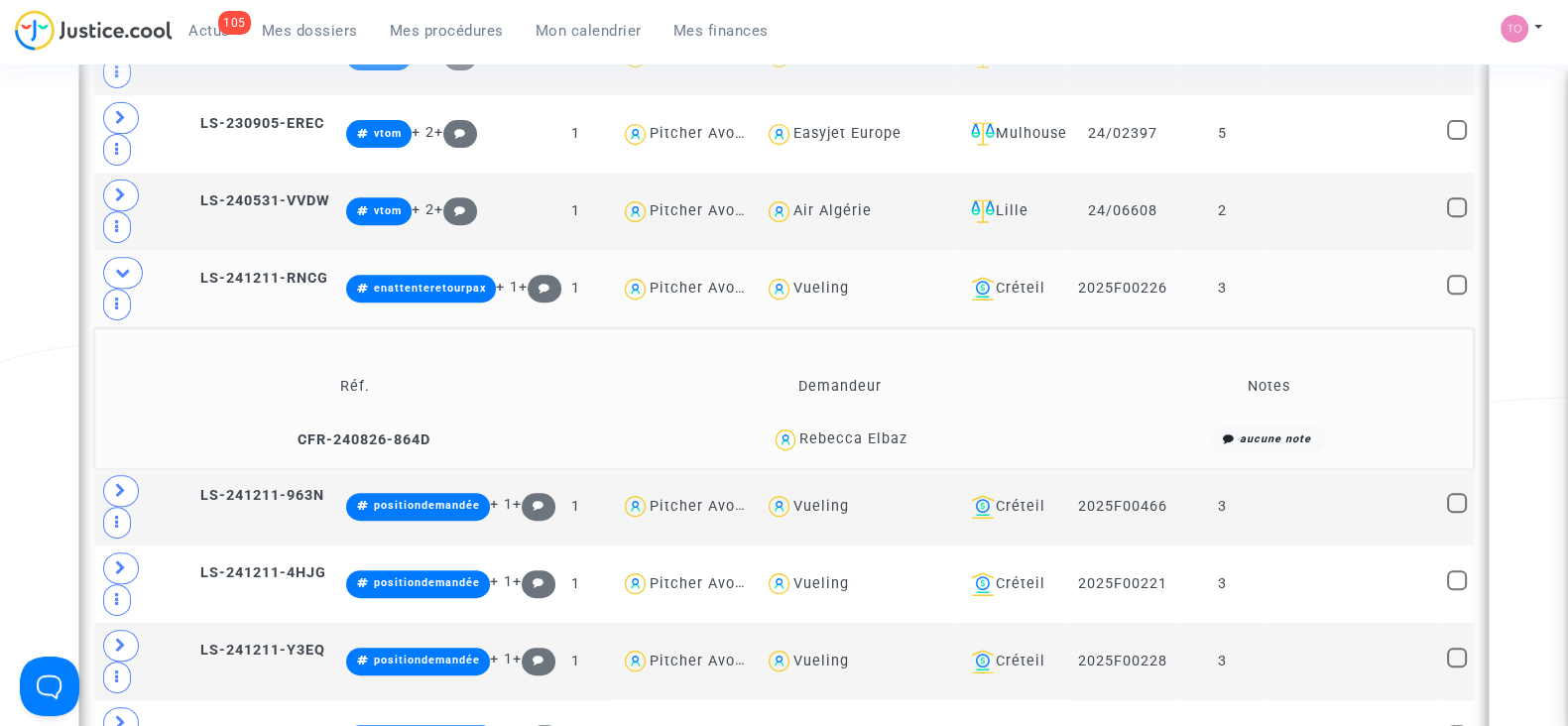 scroll, scrollTop: 991, scrollLeft: 0, axis: vertical 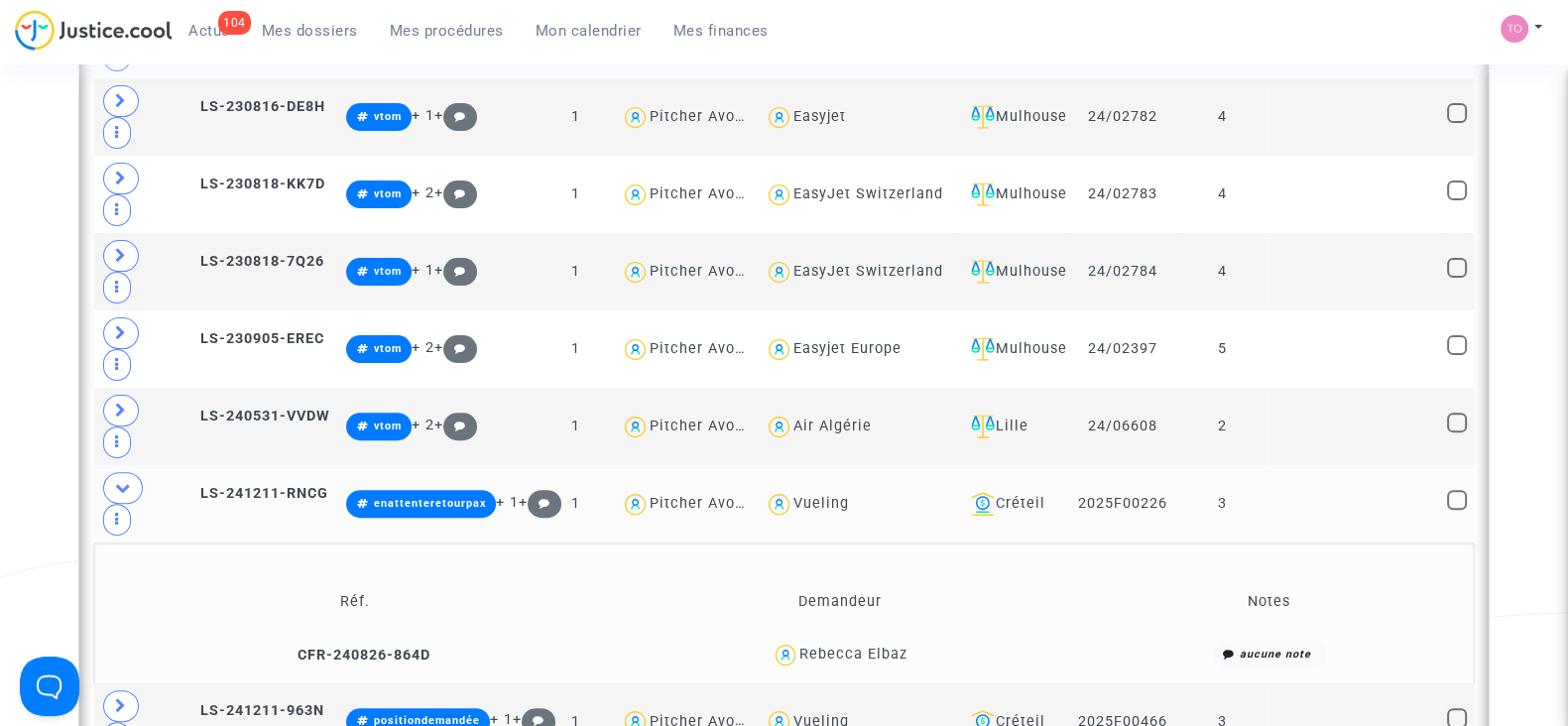 click on "Rebecca Elbaz" 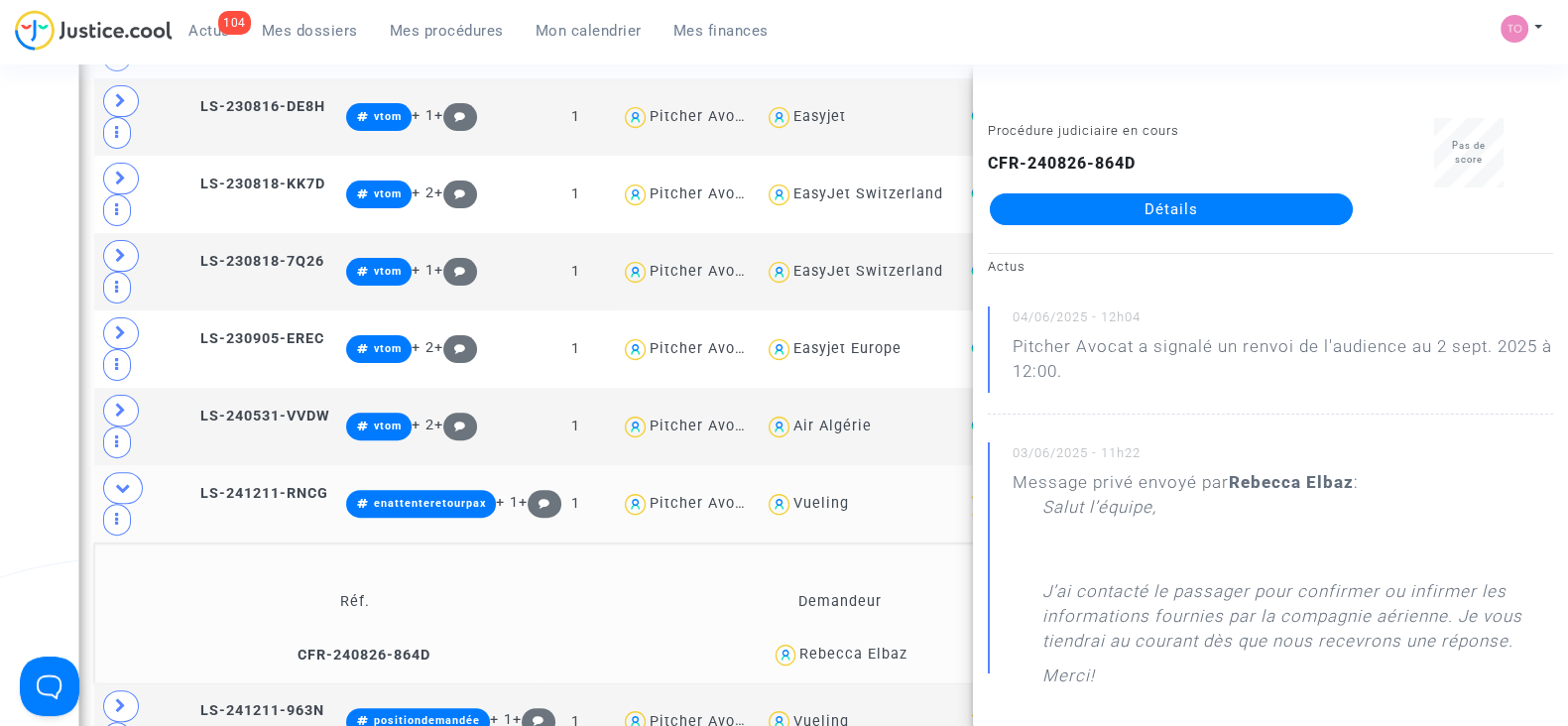 click on "Détails" 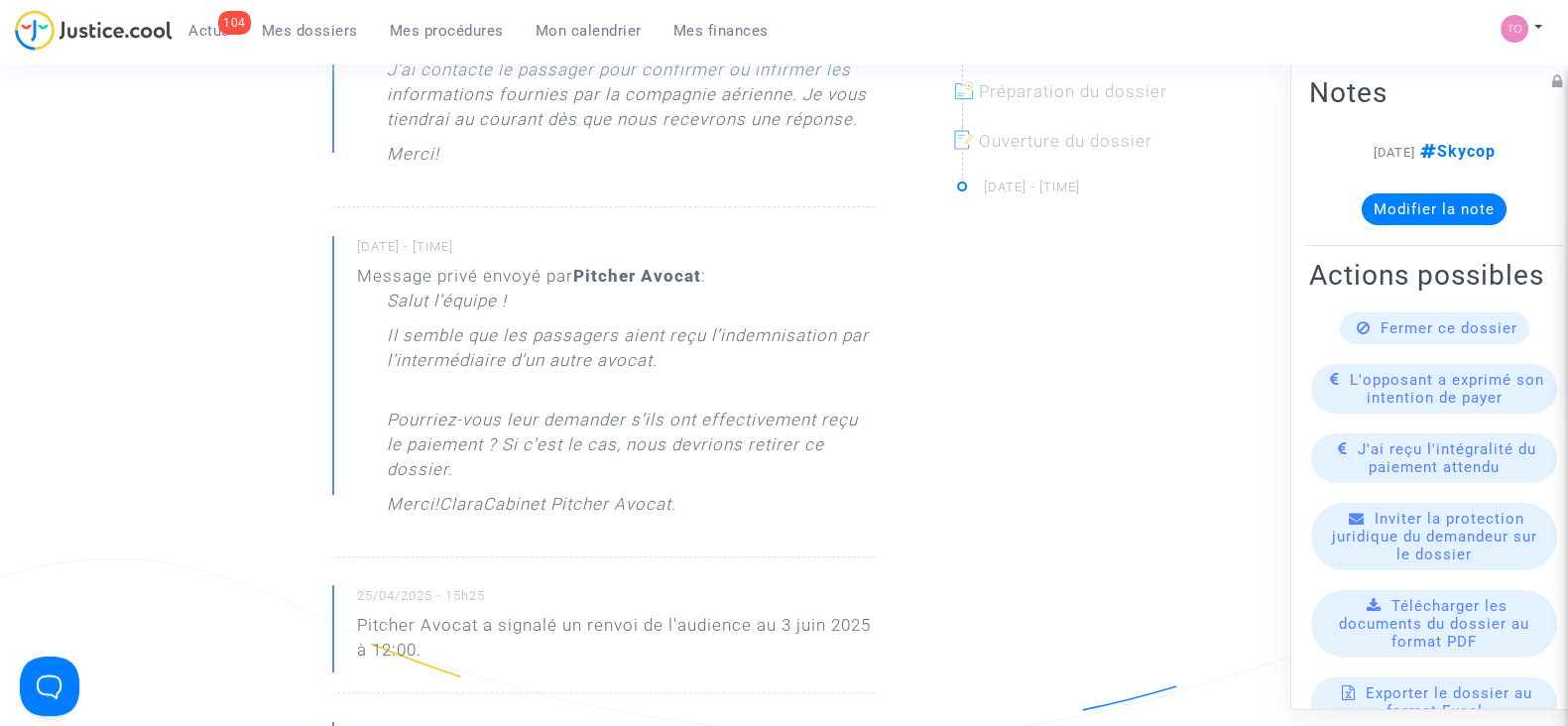 click on "03/06/2025 - 11h22 Message privé envoyé par  Rebecca Elbaz  : Salut l’équipe,   J’ai contacté le passager pour confirmer ou infirmer les informations fournies par la compagnie aérienne. Je vous tiendrai au courant dès que nous recevrons une réponse. Merci!" 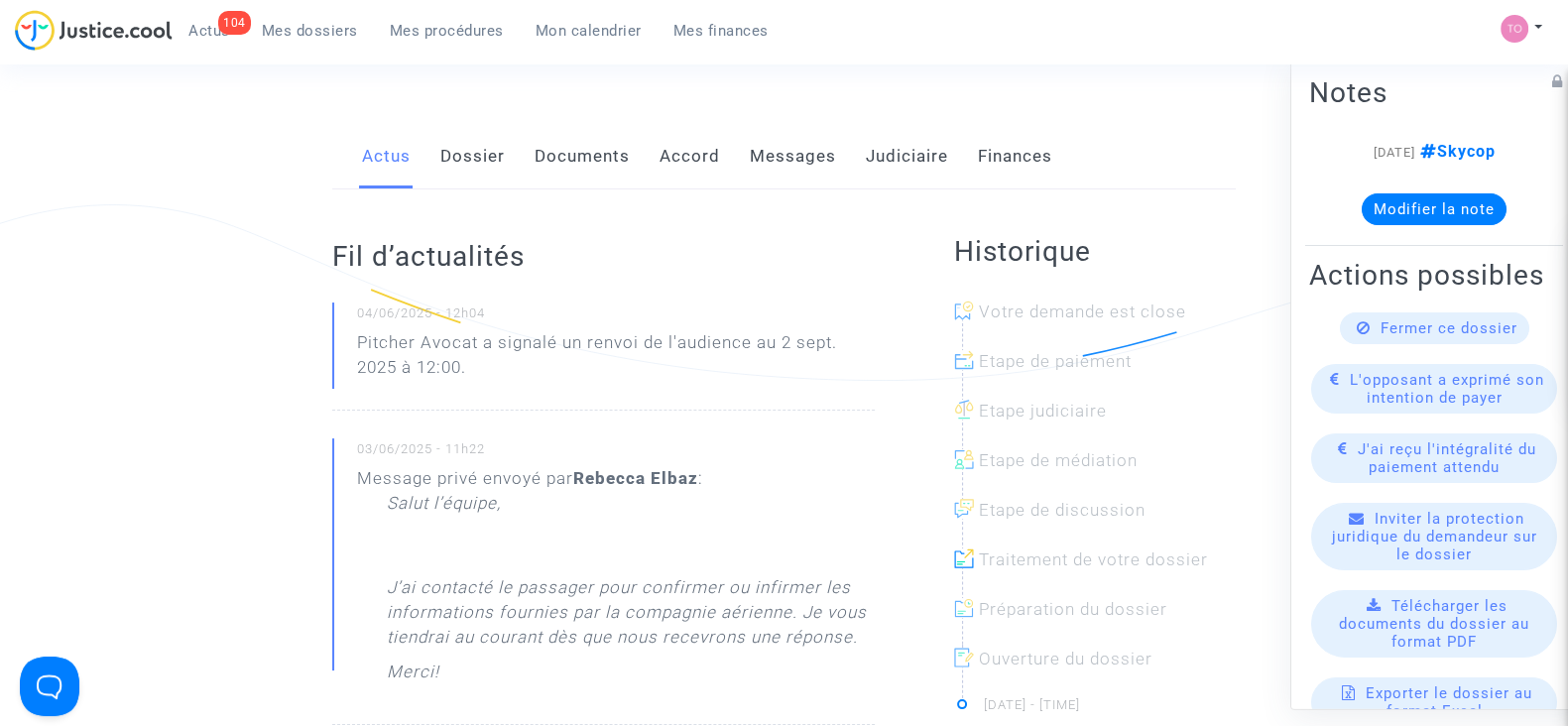 scroll, scrollTop: 255, scrollLeft: 0, axis: vertical 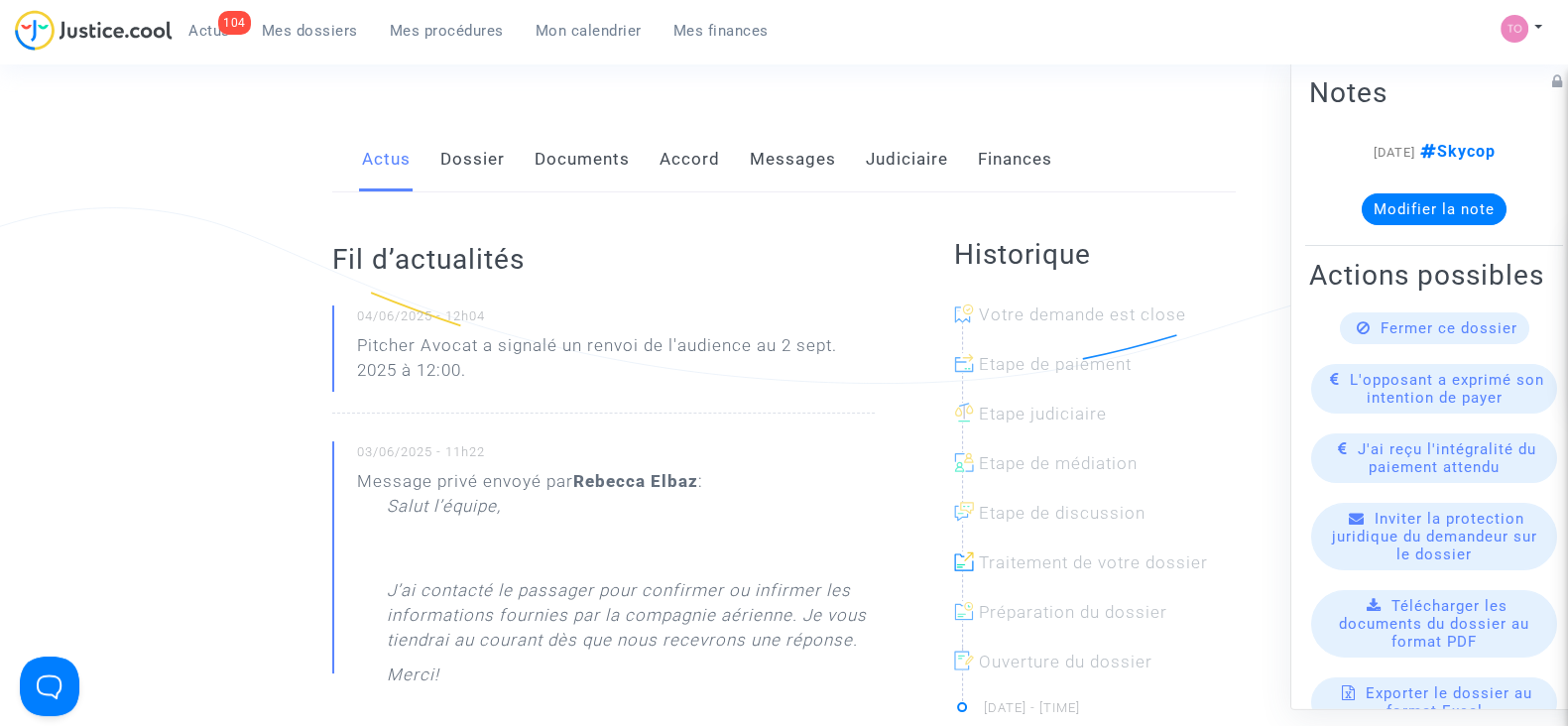 click on "Messages" 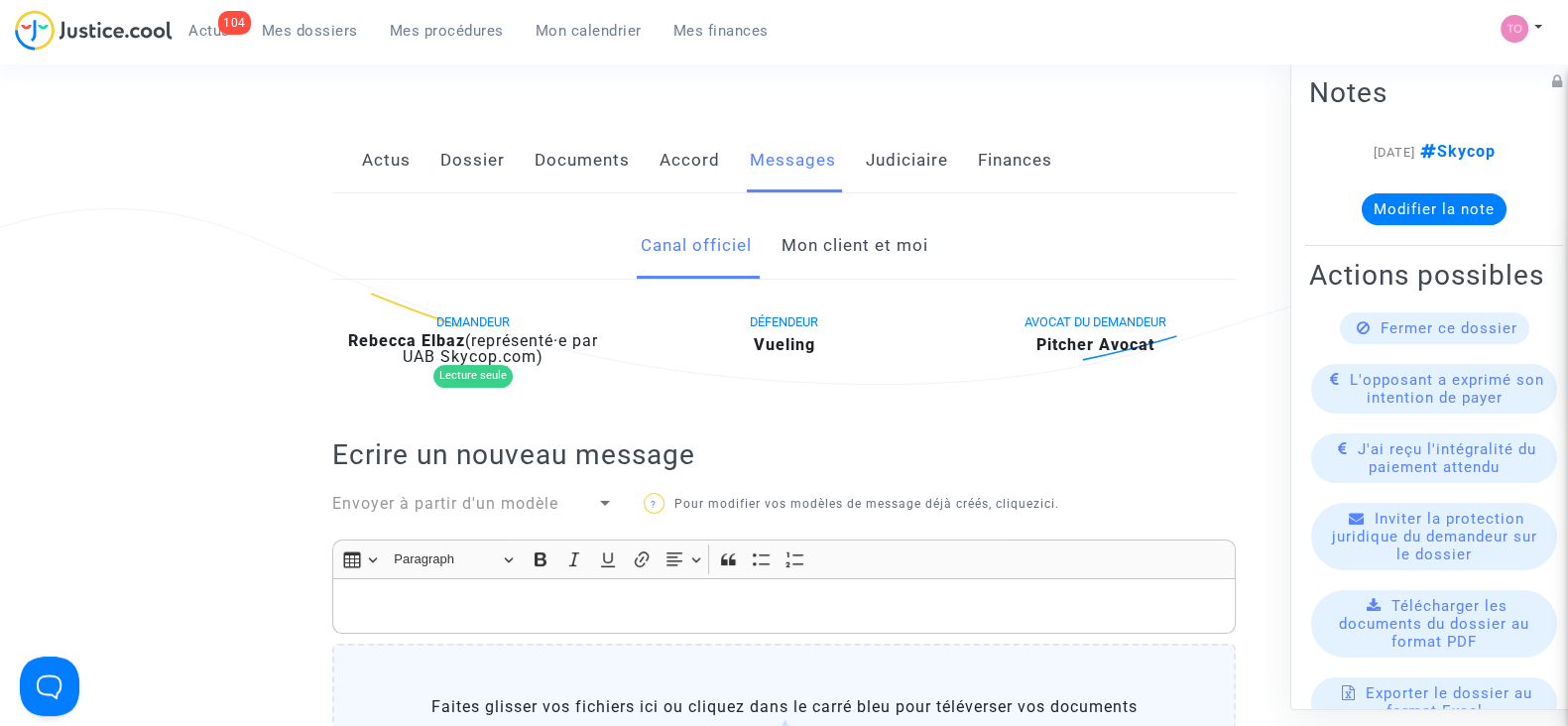 scroll, scrollTop: 256, scrollLeft: 0, axis: vertical 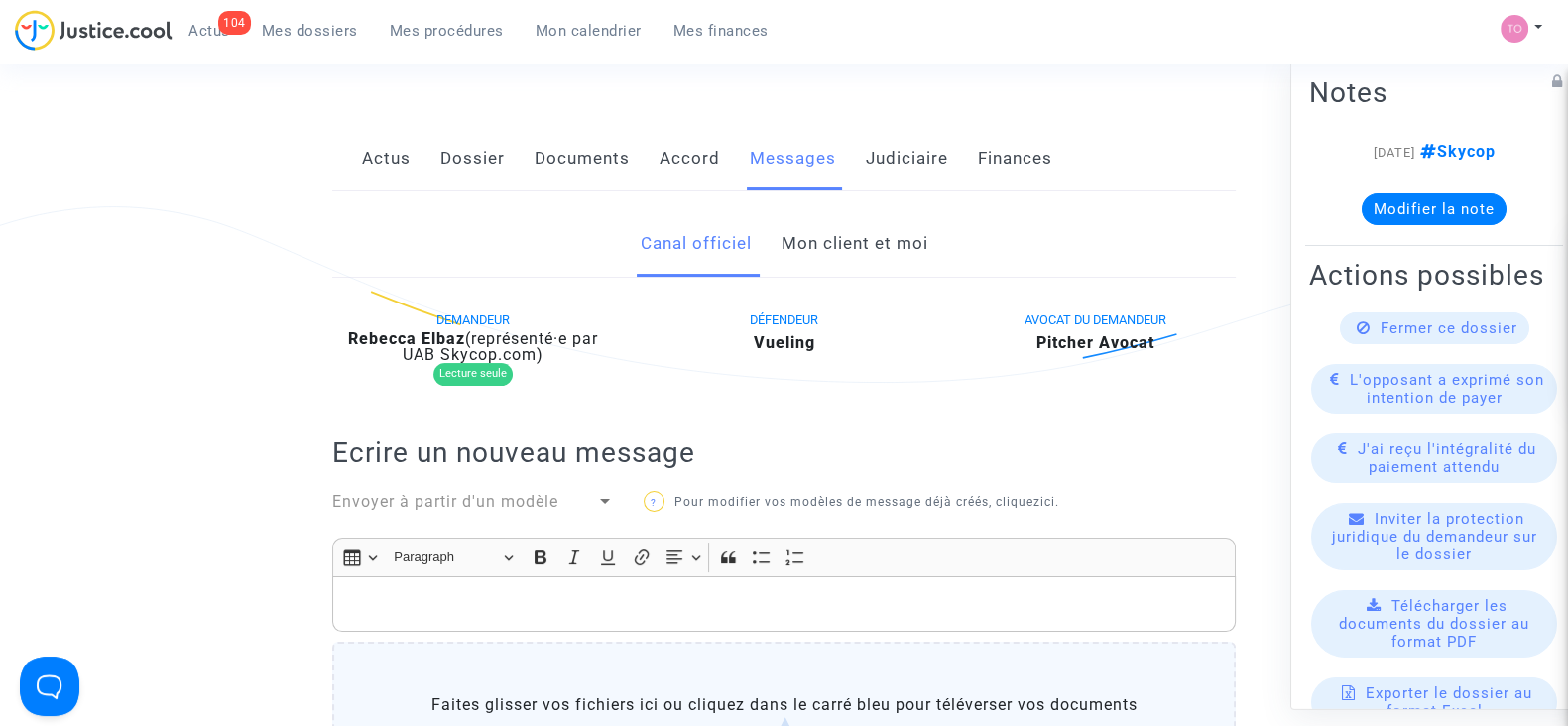click on "Actus" 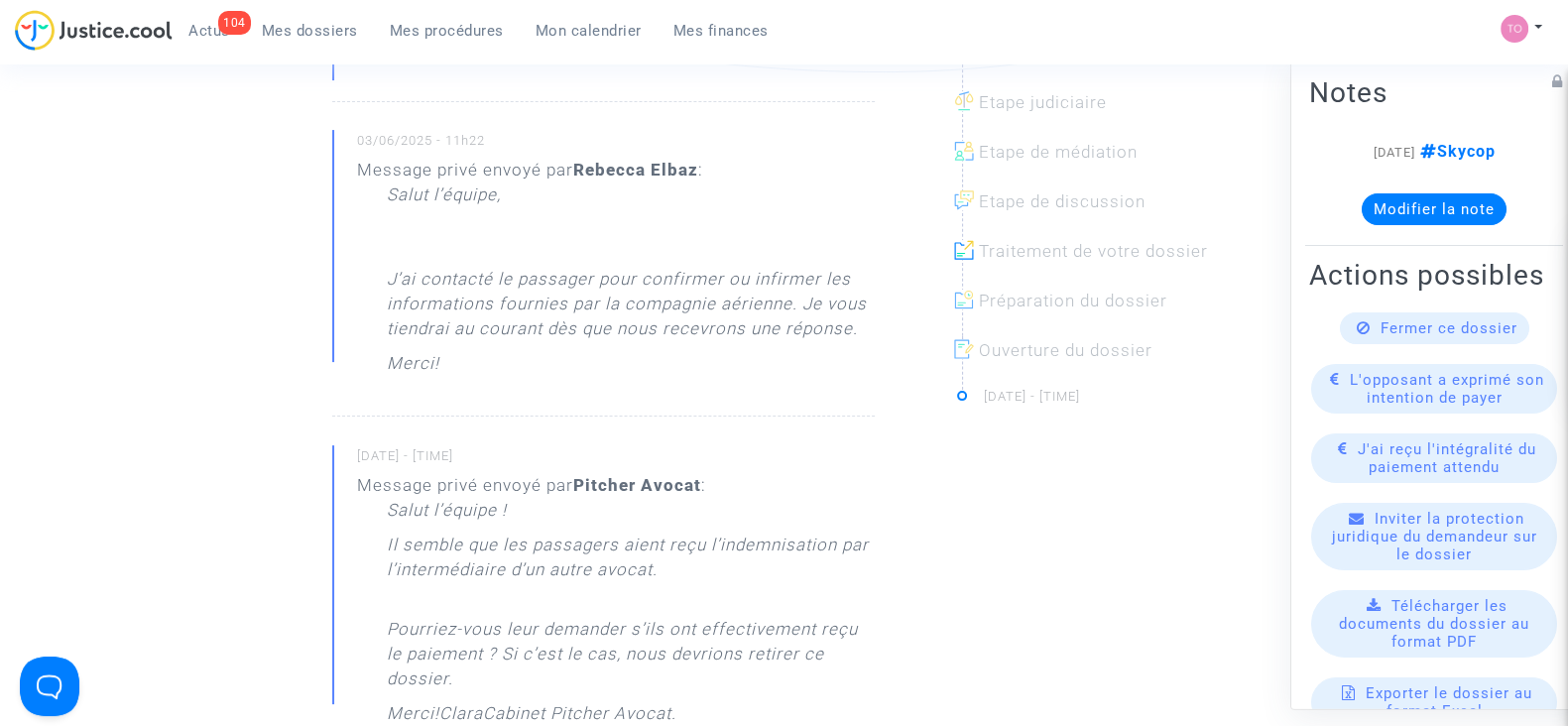 scroll, scrollTop: 564, scrollLeft: 0, axis: vertical 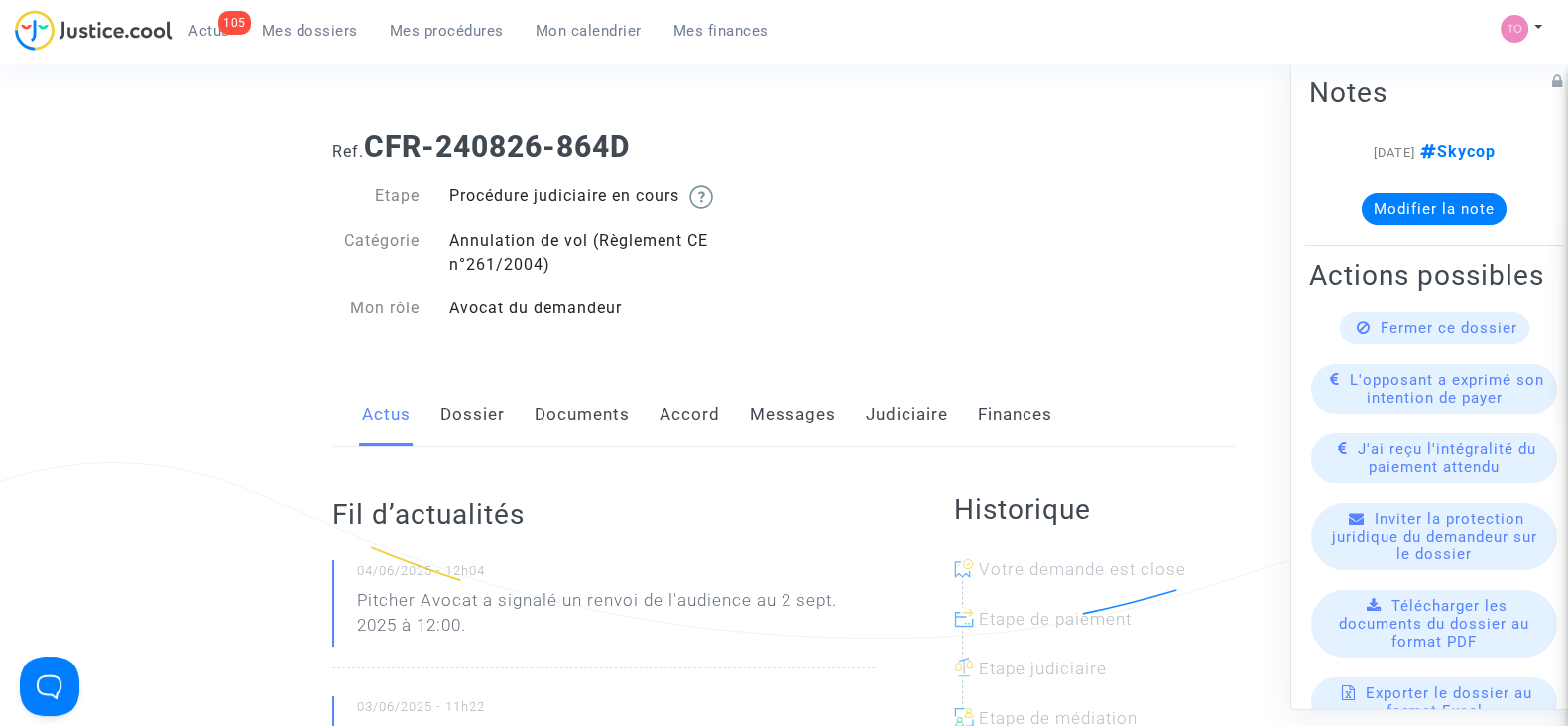click on "Judiciaire" 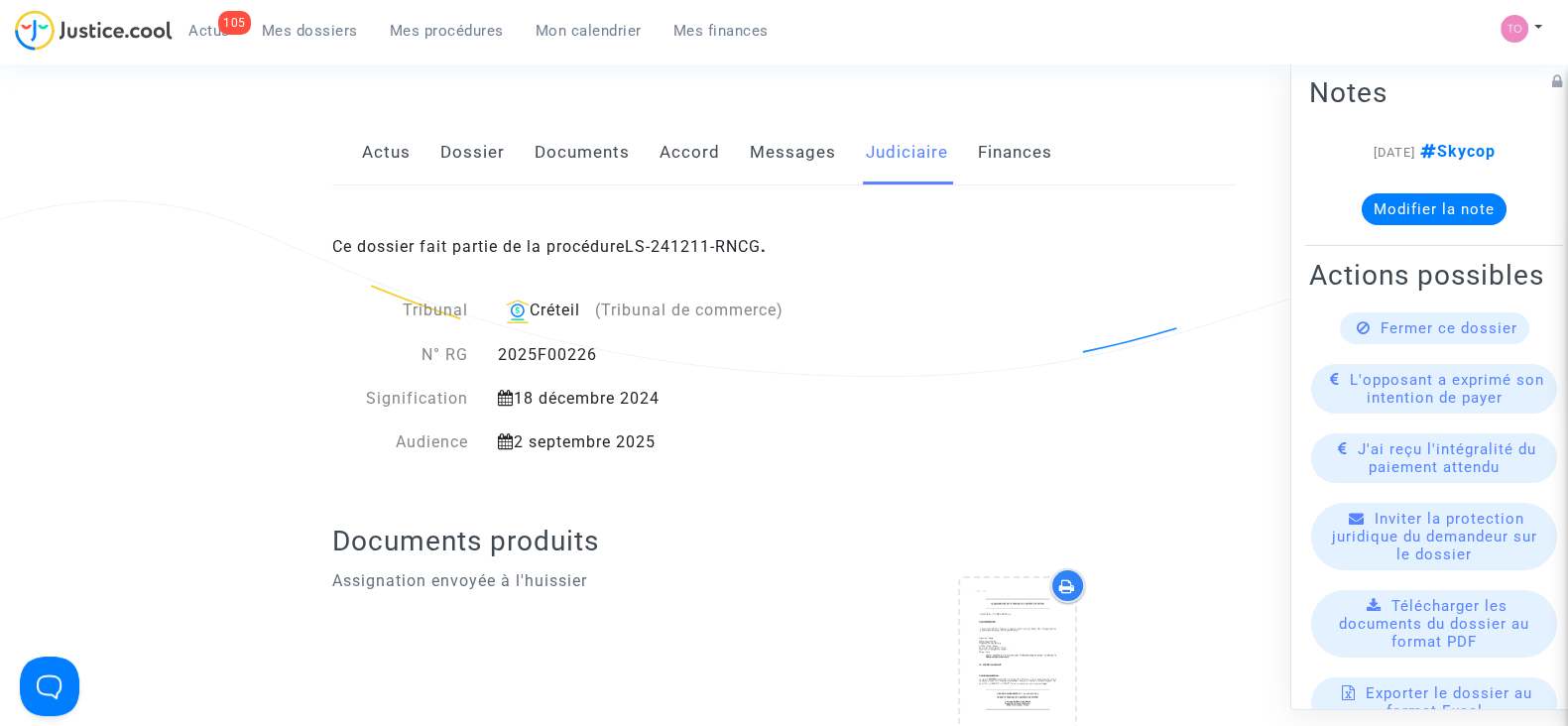 scroll, scrollTop: 260, scrollLeft: 0, axis: vertical 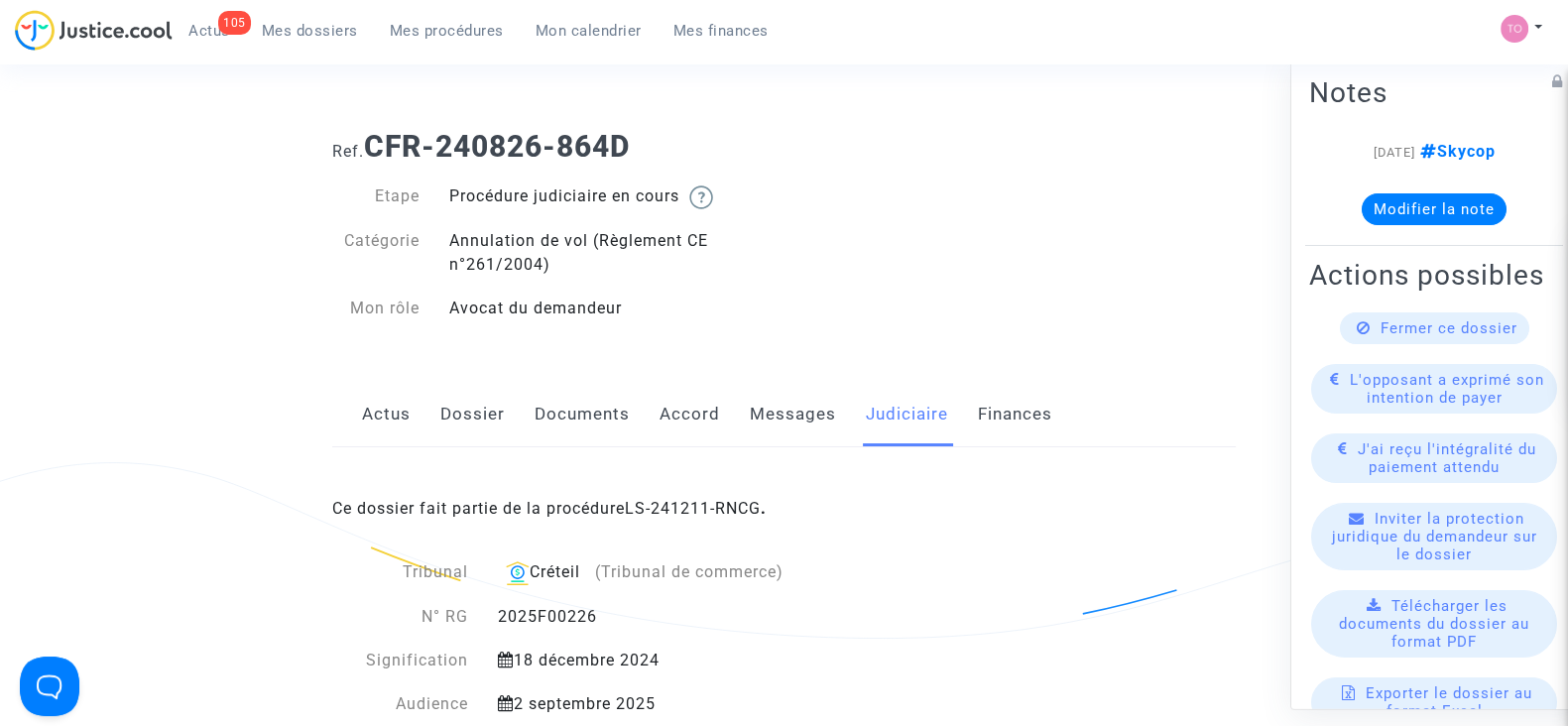 click on "Messages" 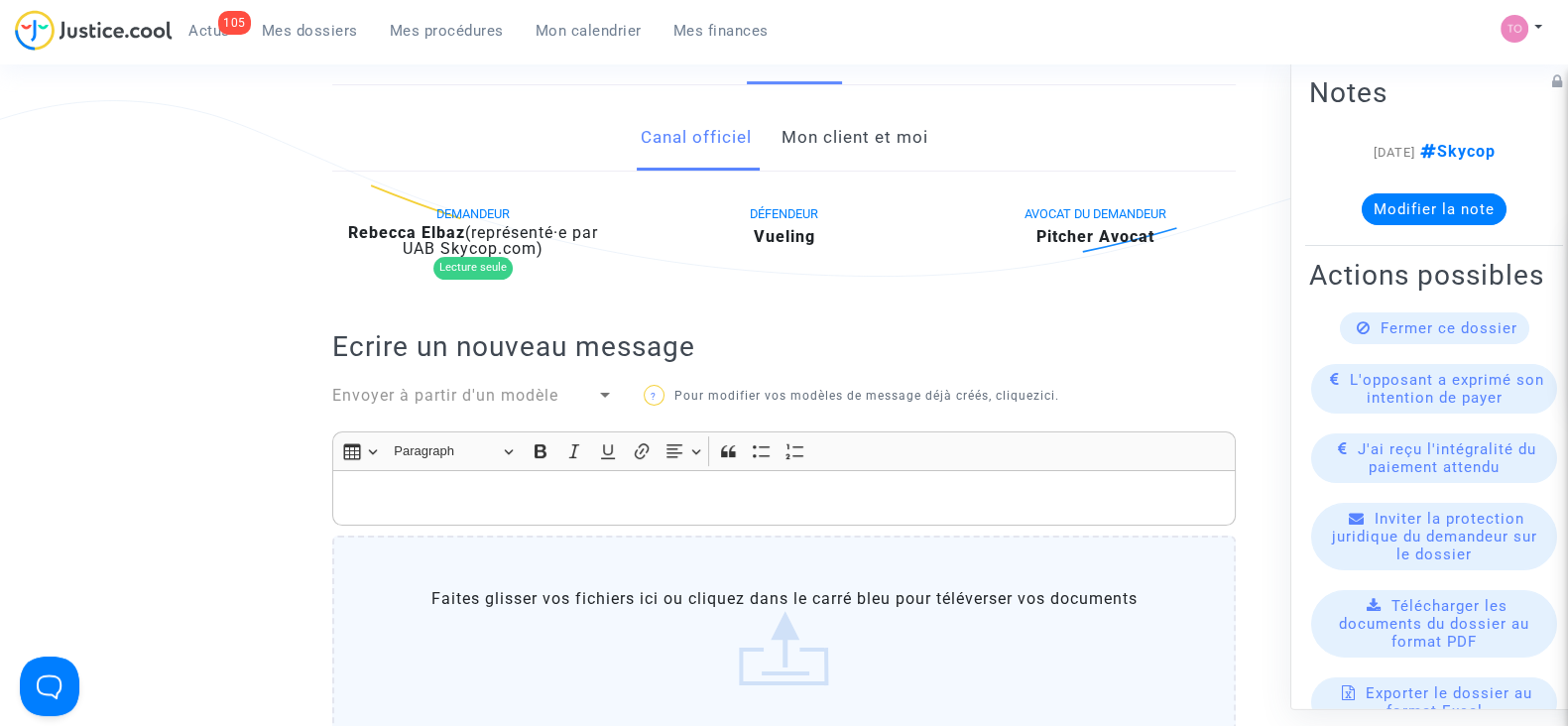 scroll, scrollTop: 154, scrollLeft: 0, axis: vertical 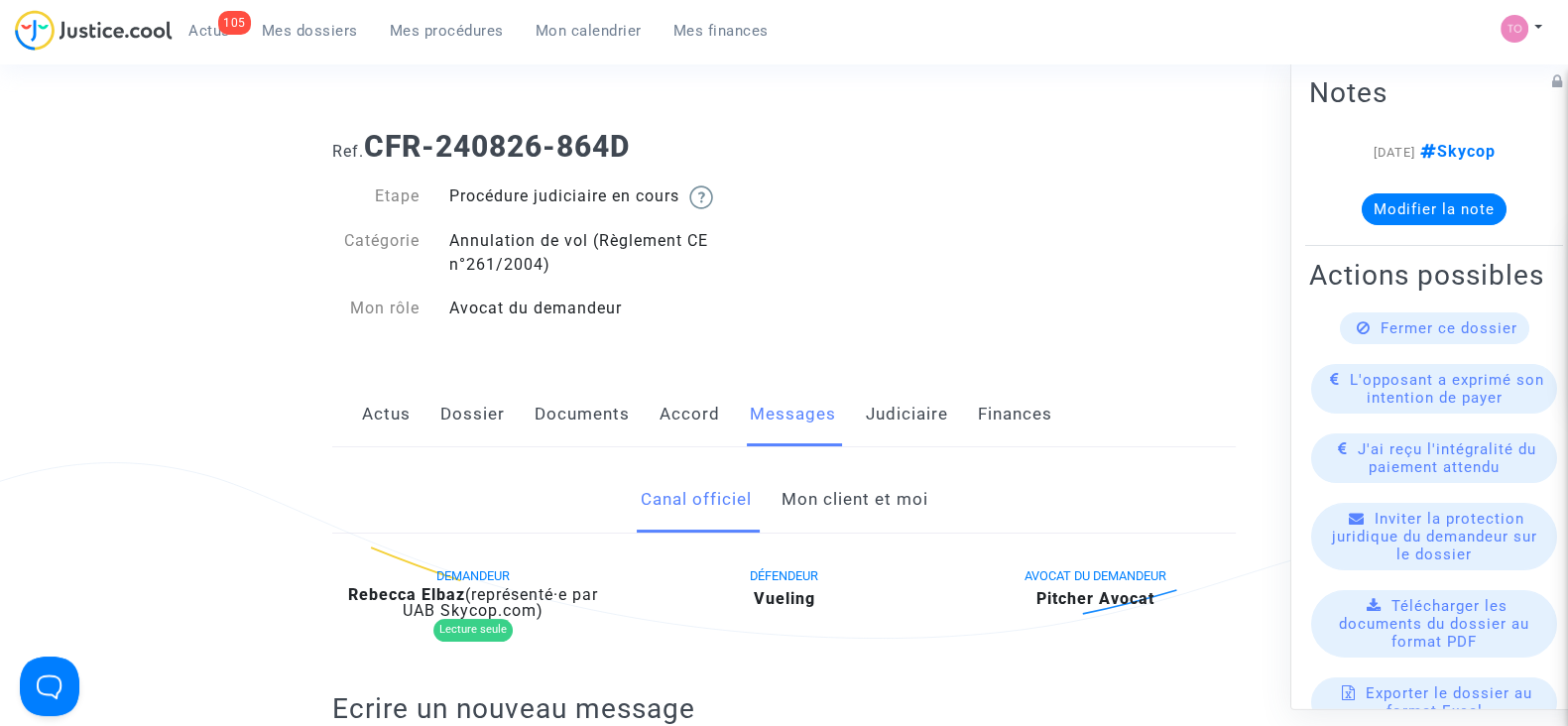 click on "Documents" 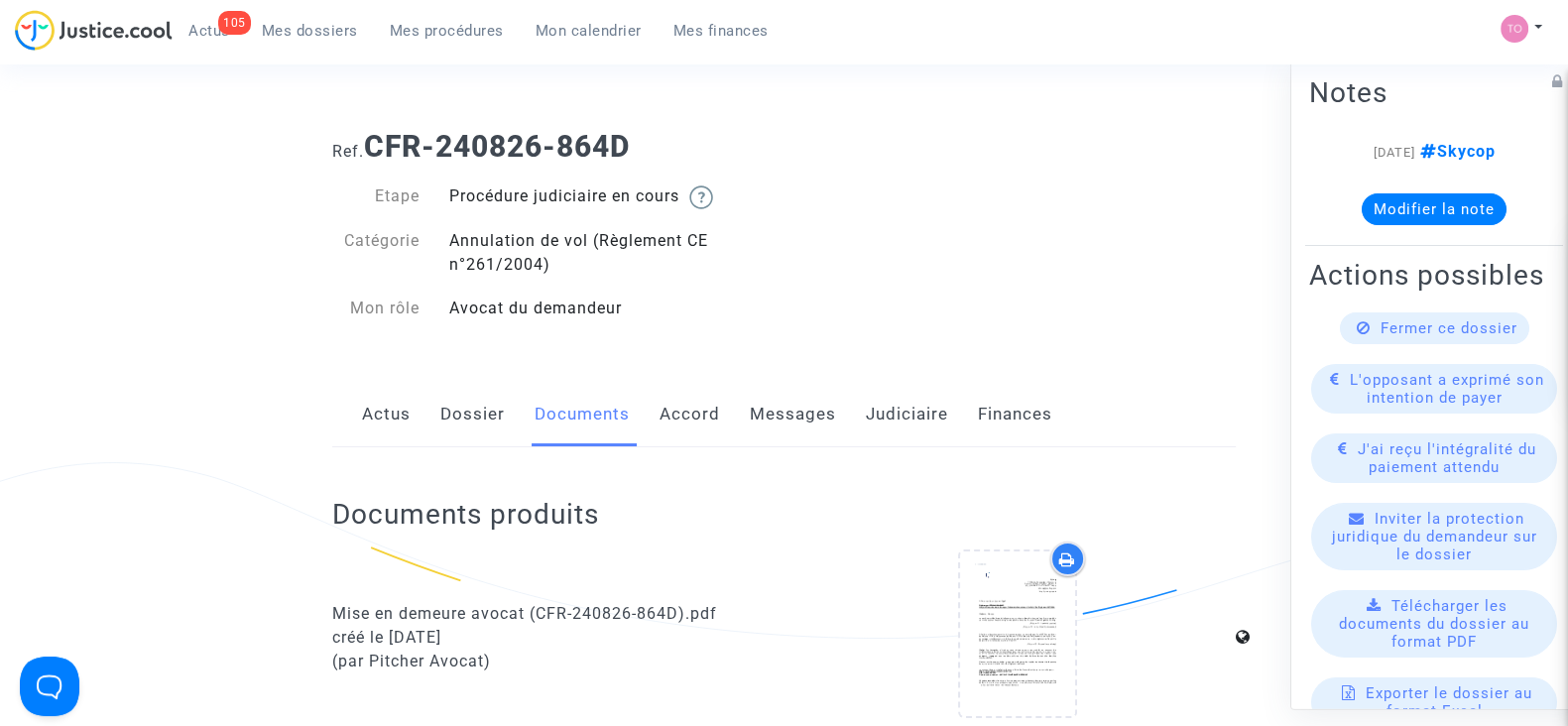 click on "Dossier" 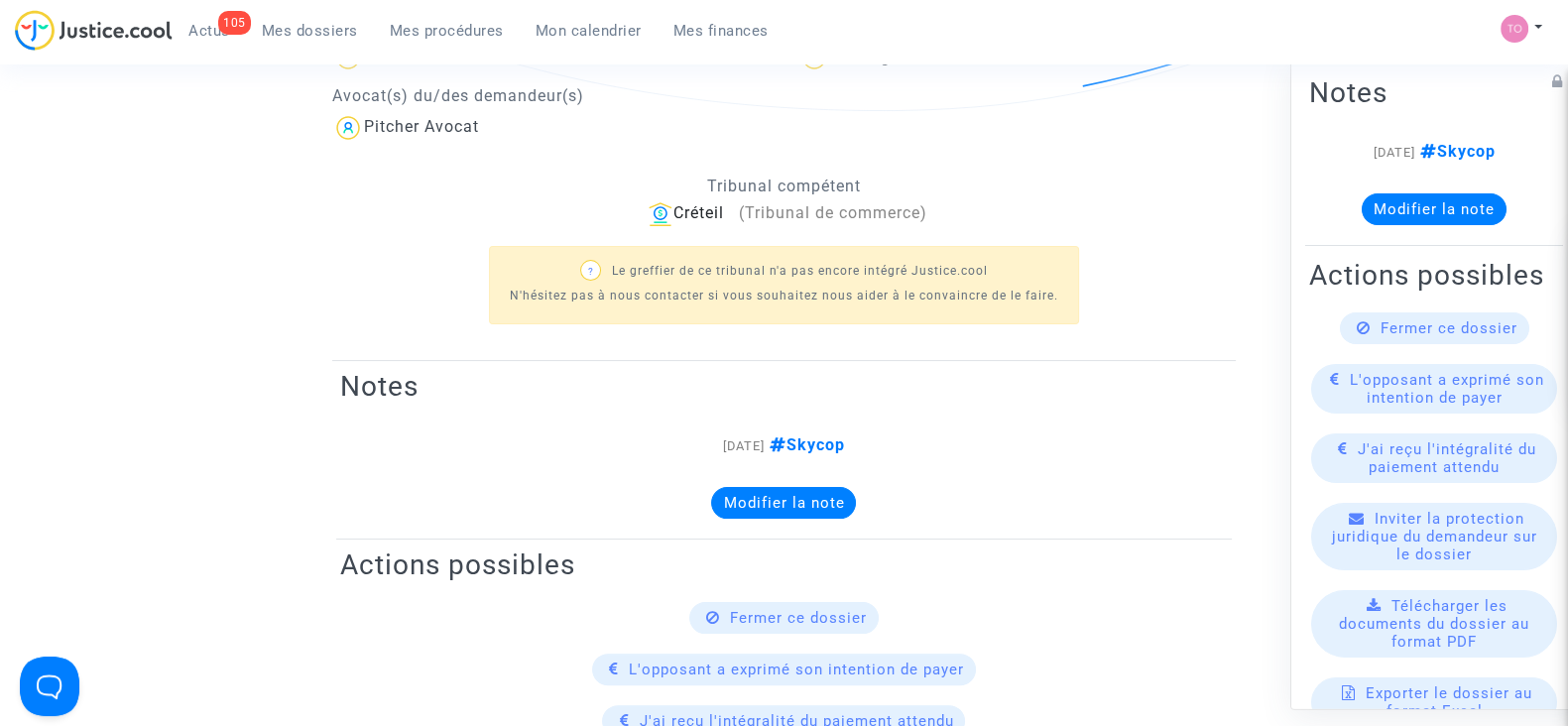 scroll, scrollTop: 458, scrollLeft: 0, axis: vertical 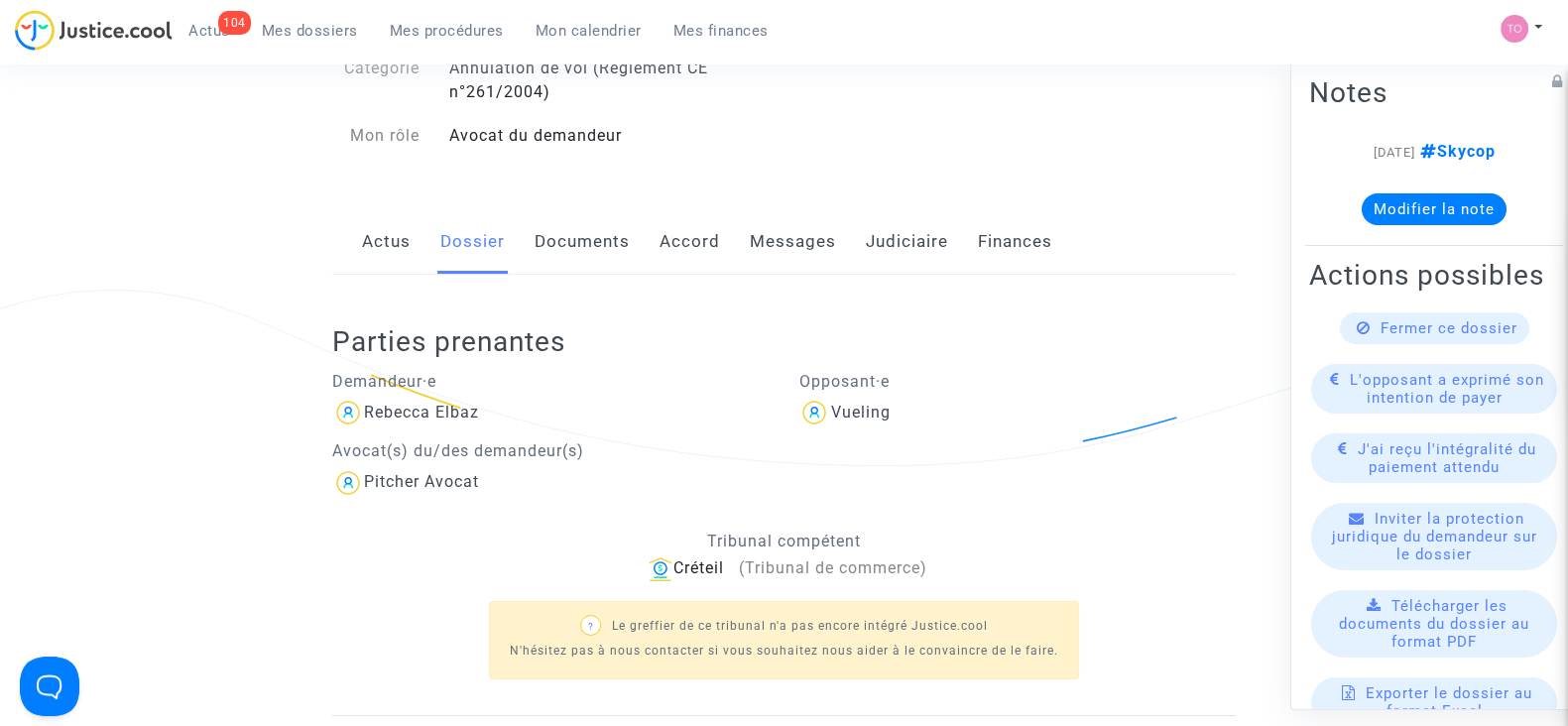 click on "Documents" 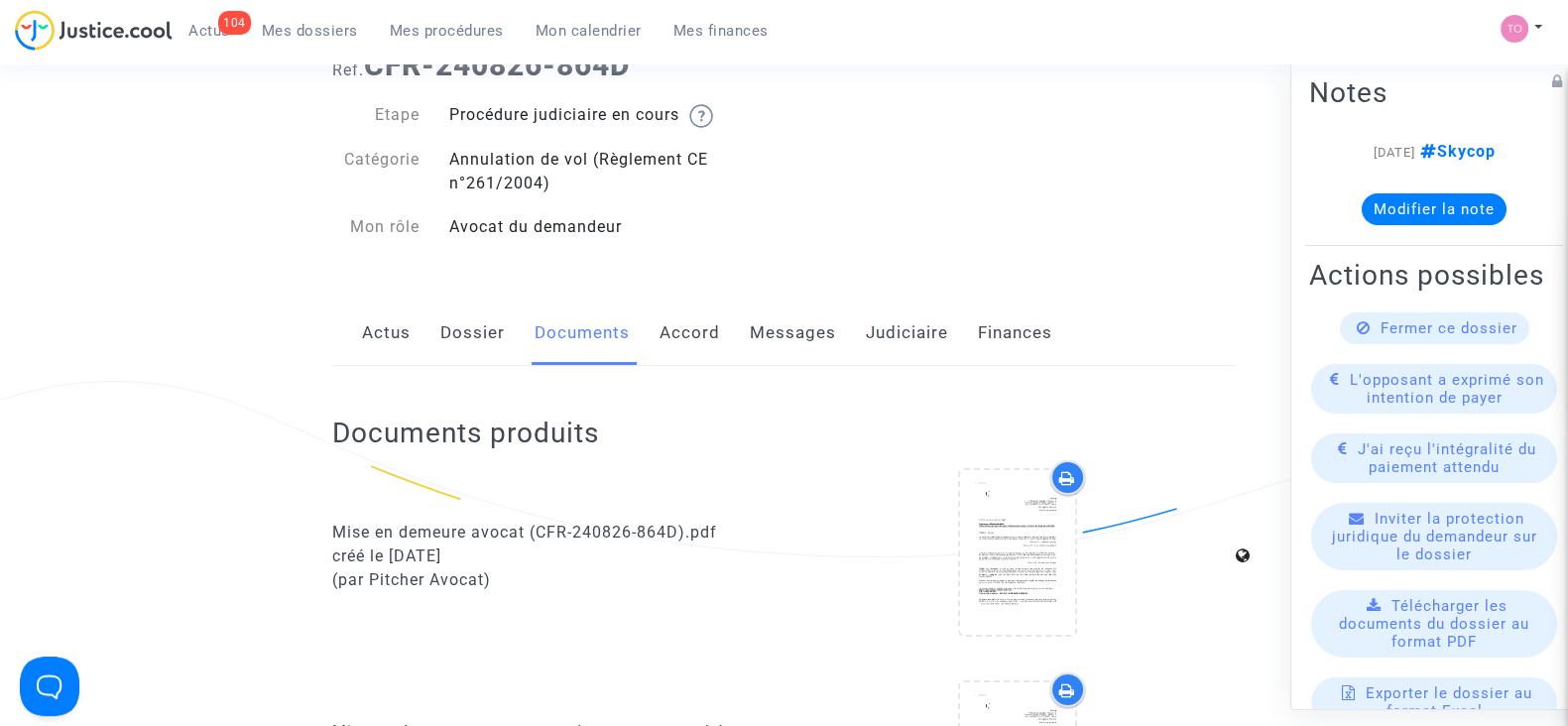 scroll, scrollTop: 0, scrollLeft: 0, axis: both 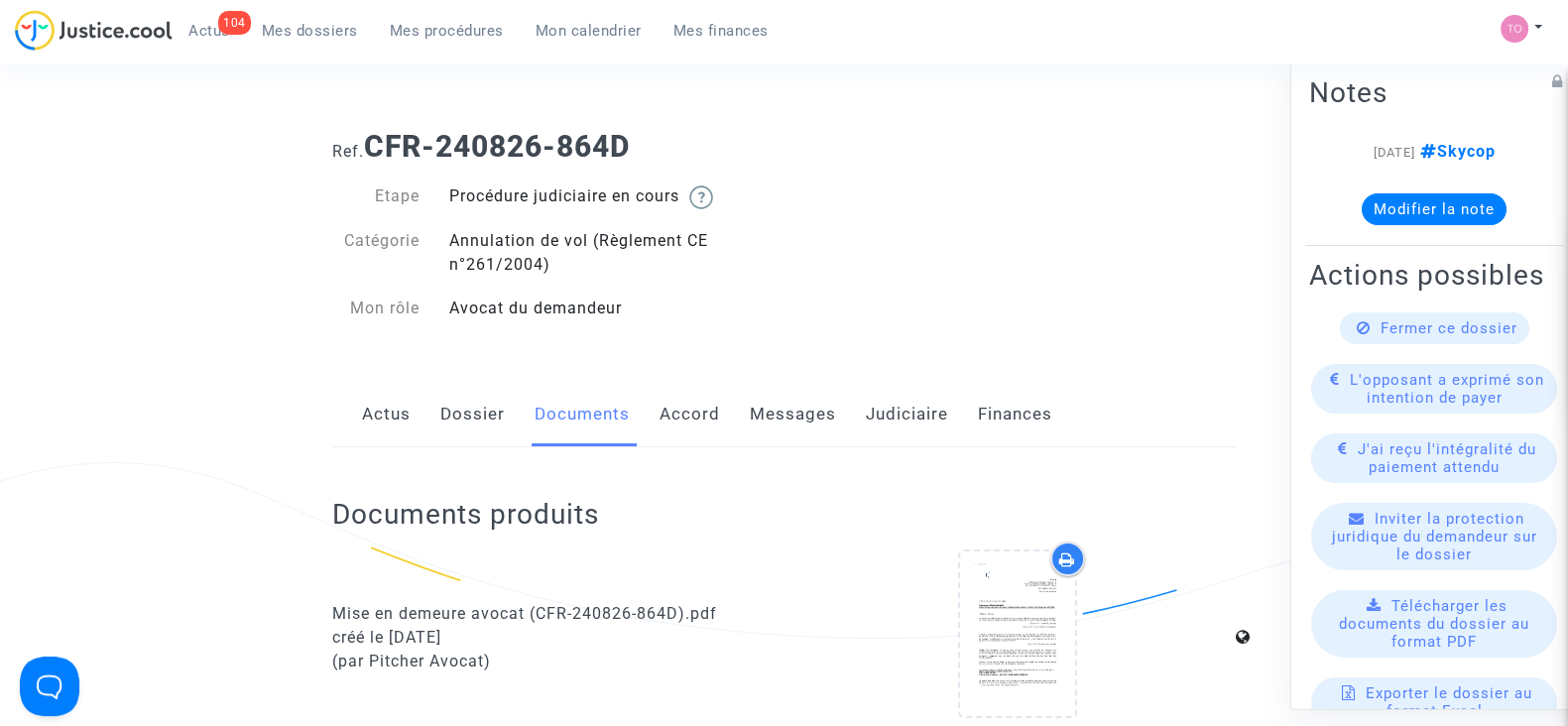 click on "Dossier" 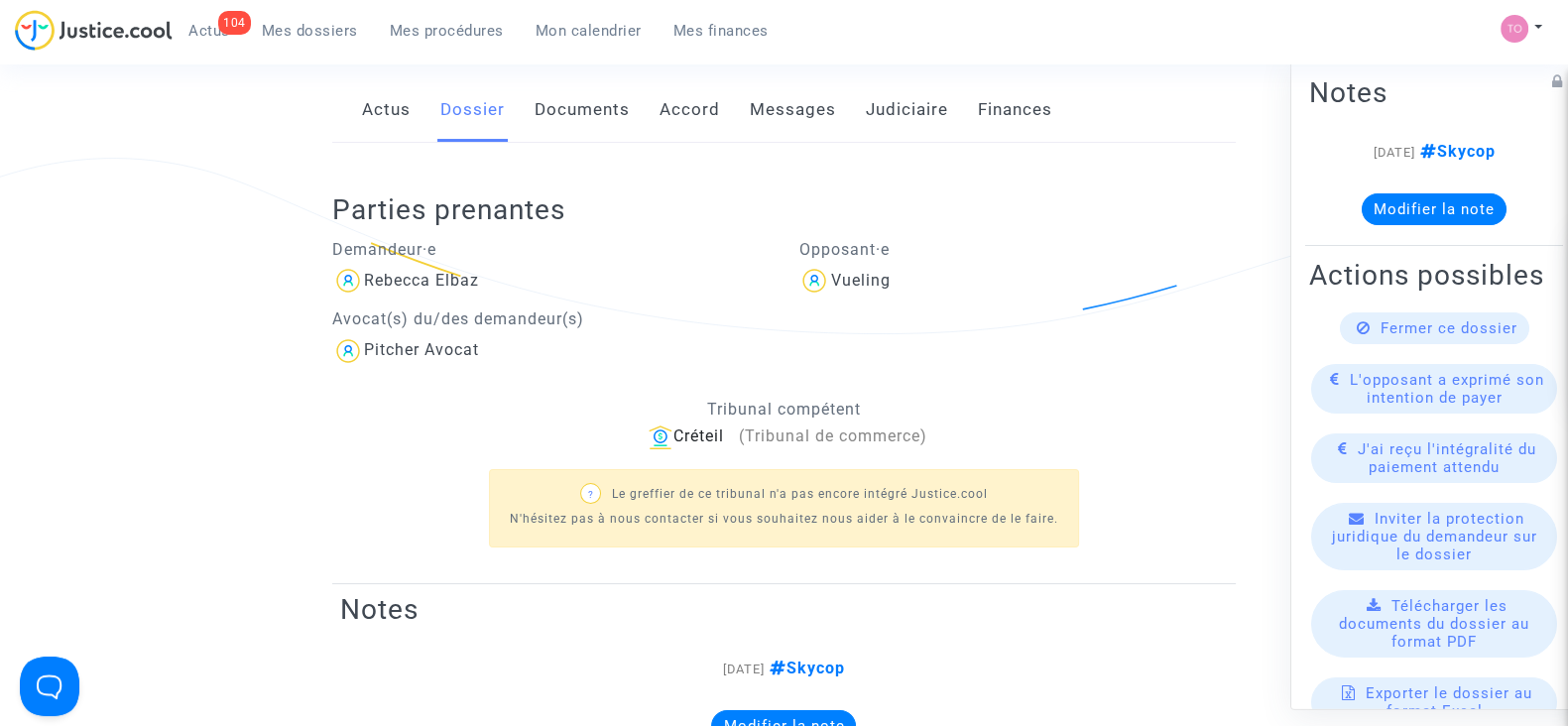 scroll, scrollTop: 307, scrollLeft: 0, axis: vertical 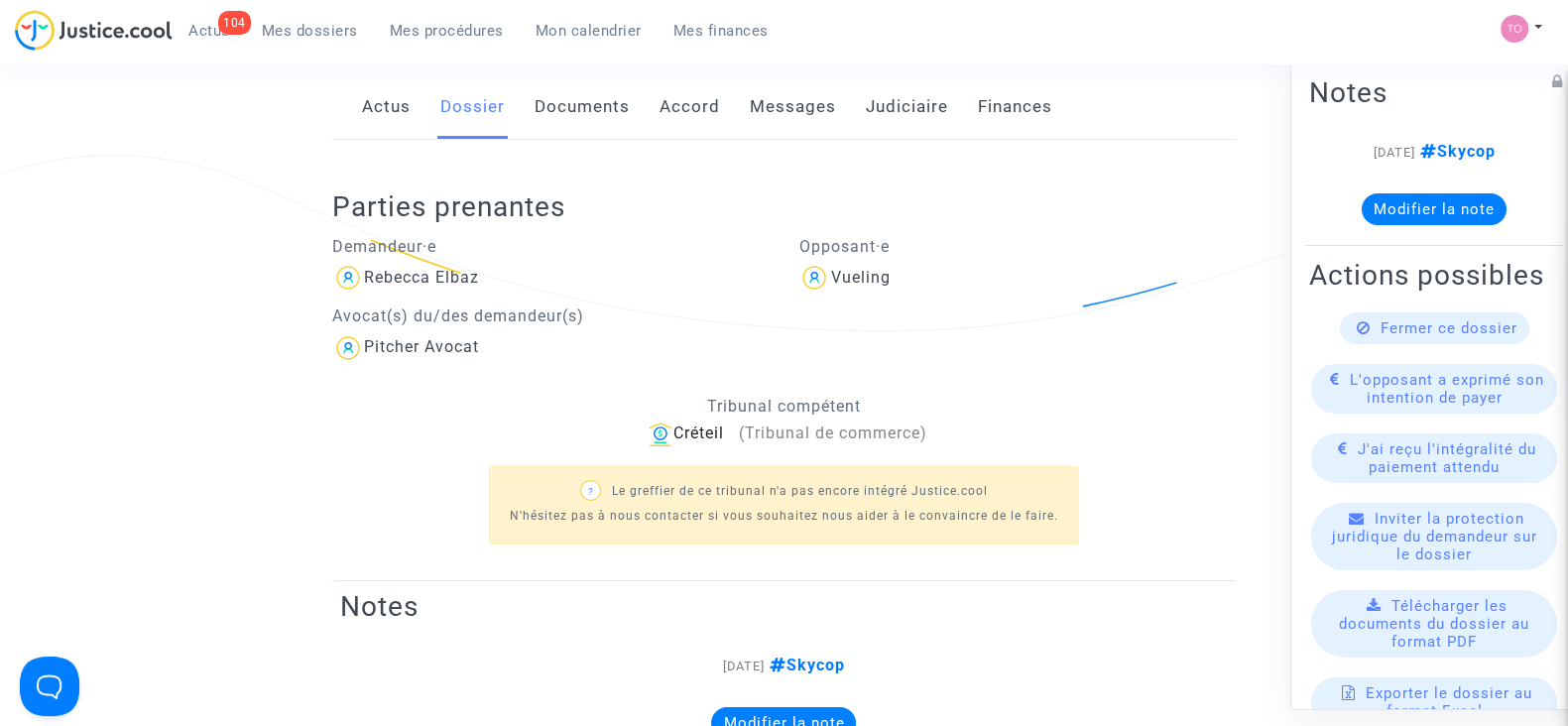 click on "Documents" 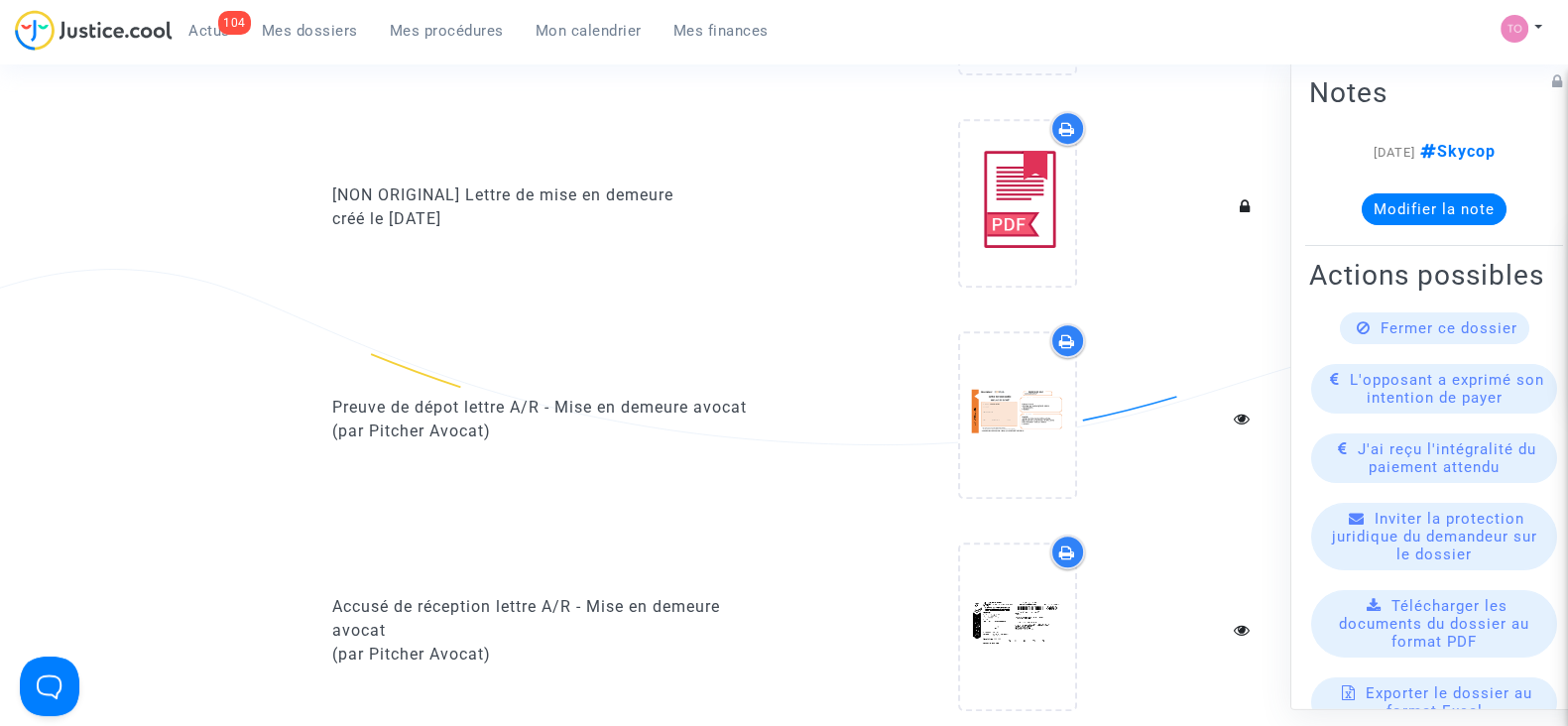 scroll, scrollTop: 1063, scrollLeft: 0, axis: vertical 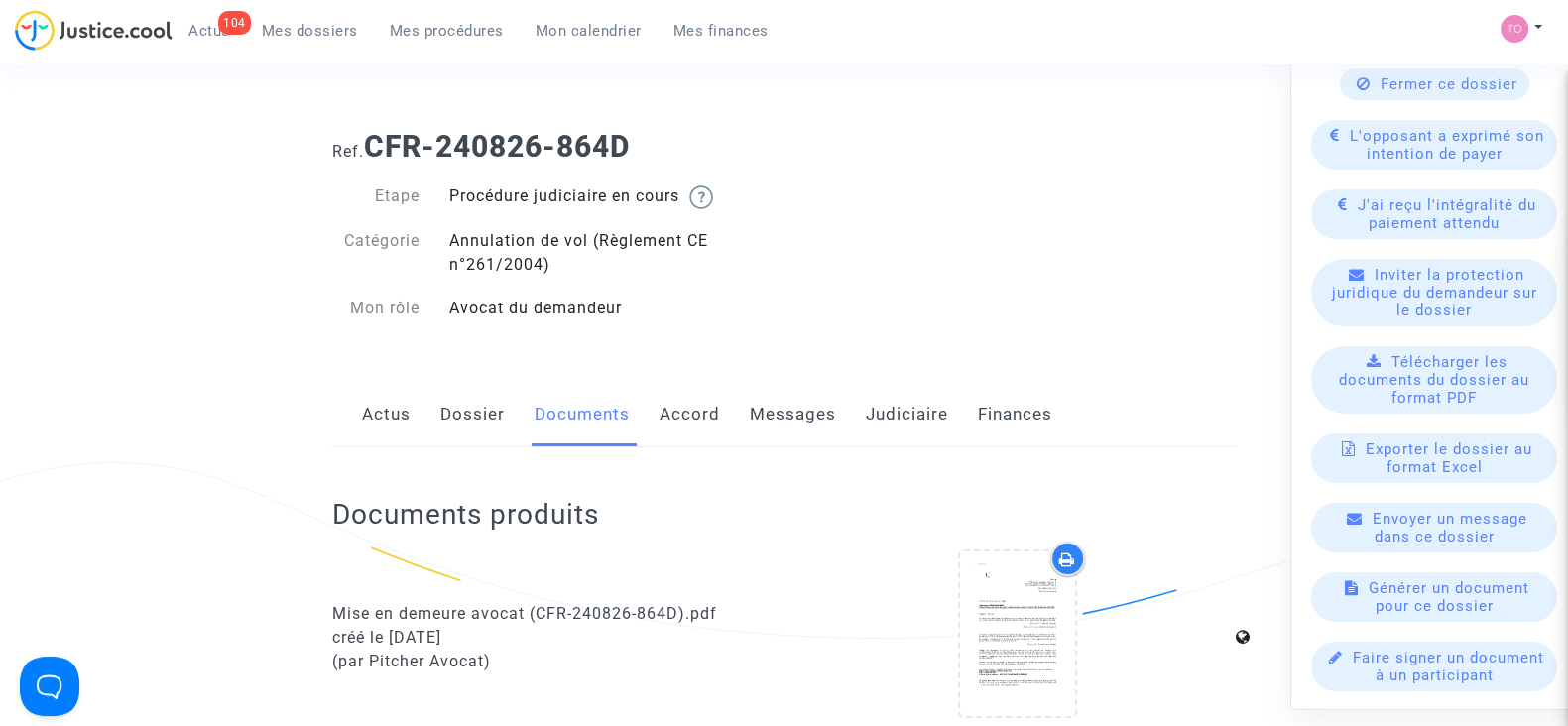 click on "Dossier" 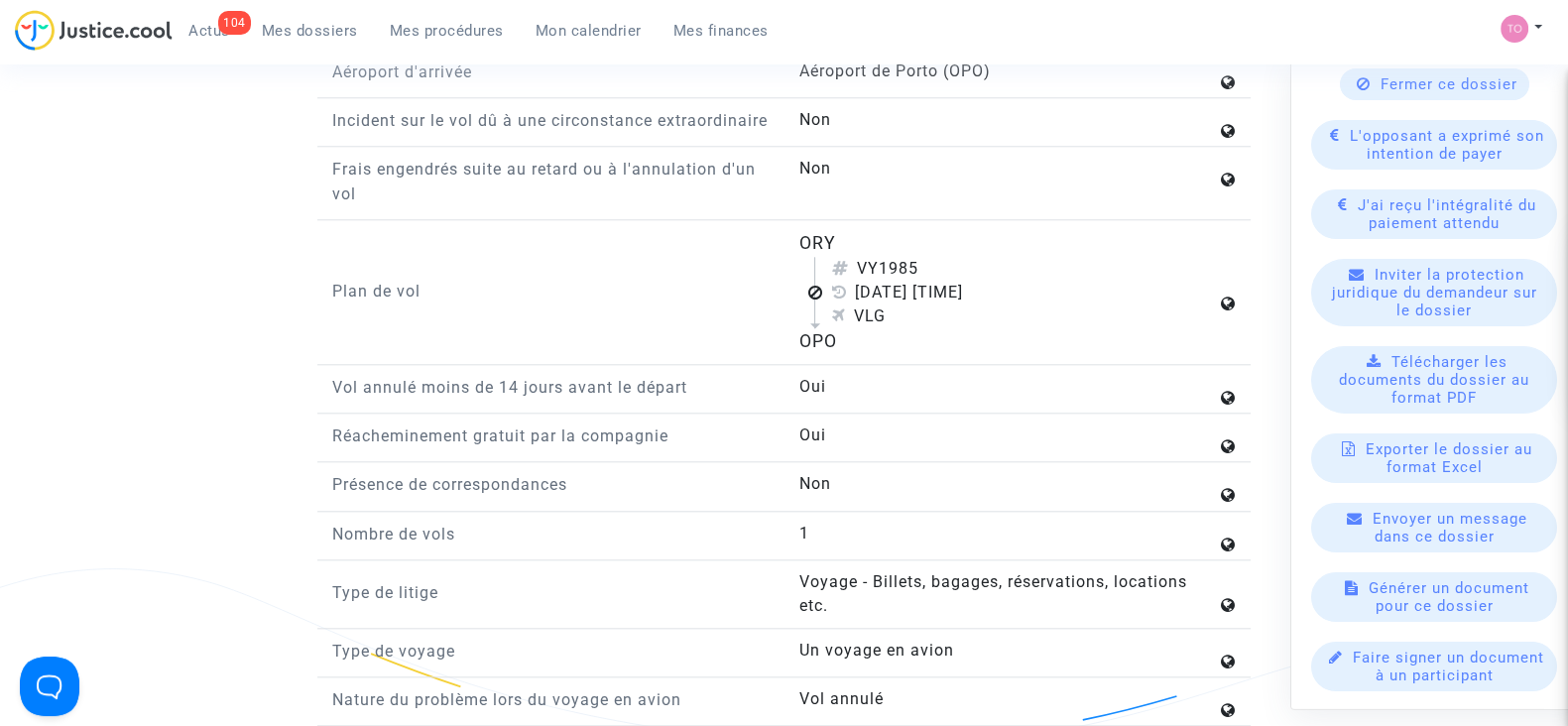 scroll, scrollTop: 2510, scrollLeft: 0, axis: vertical 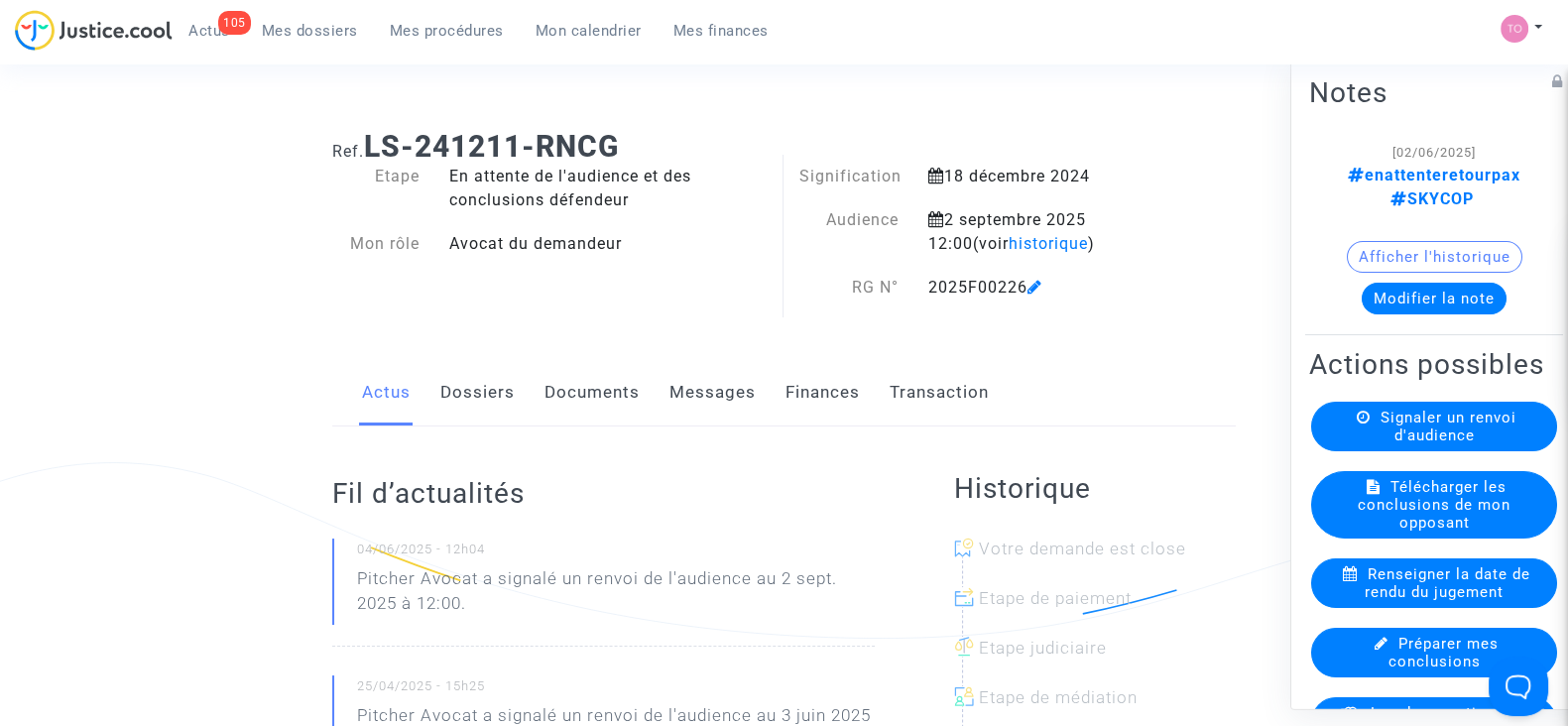 click on "Messages" 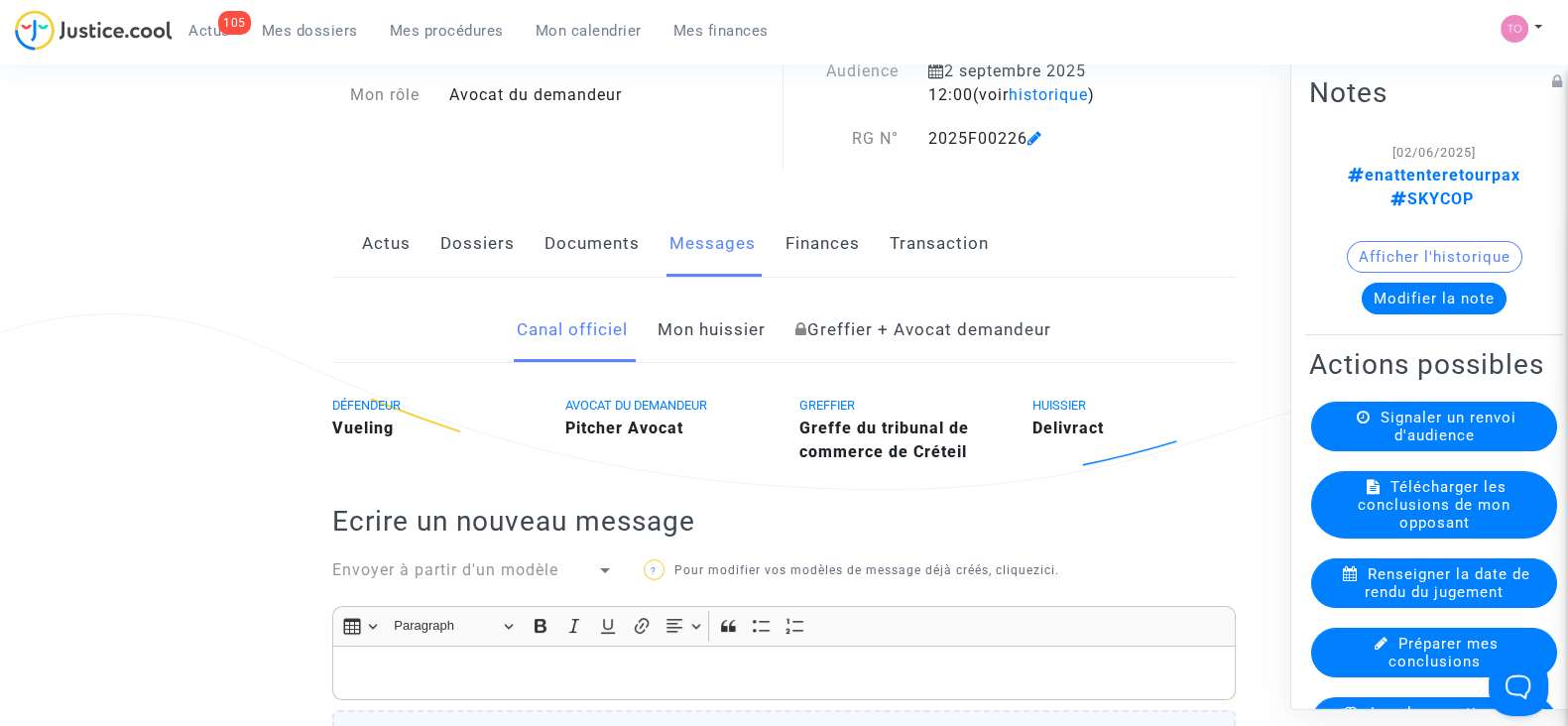 scroll, scrollTop: 0, scrollLeft: 0, axis: both 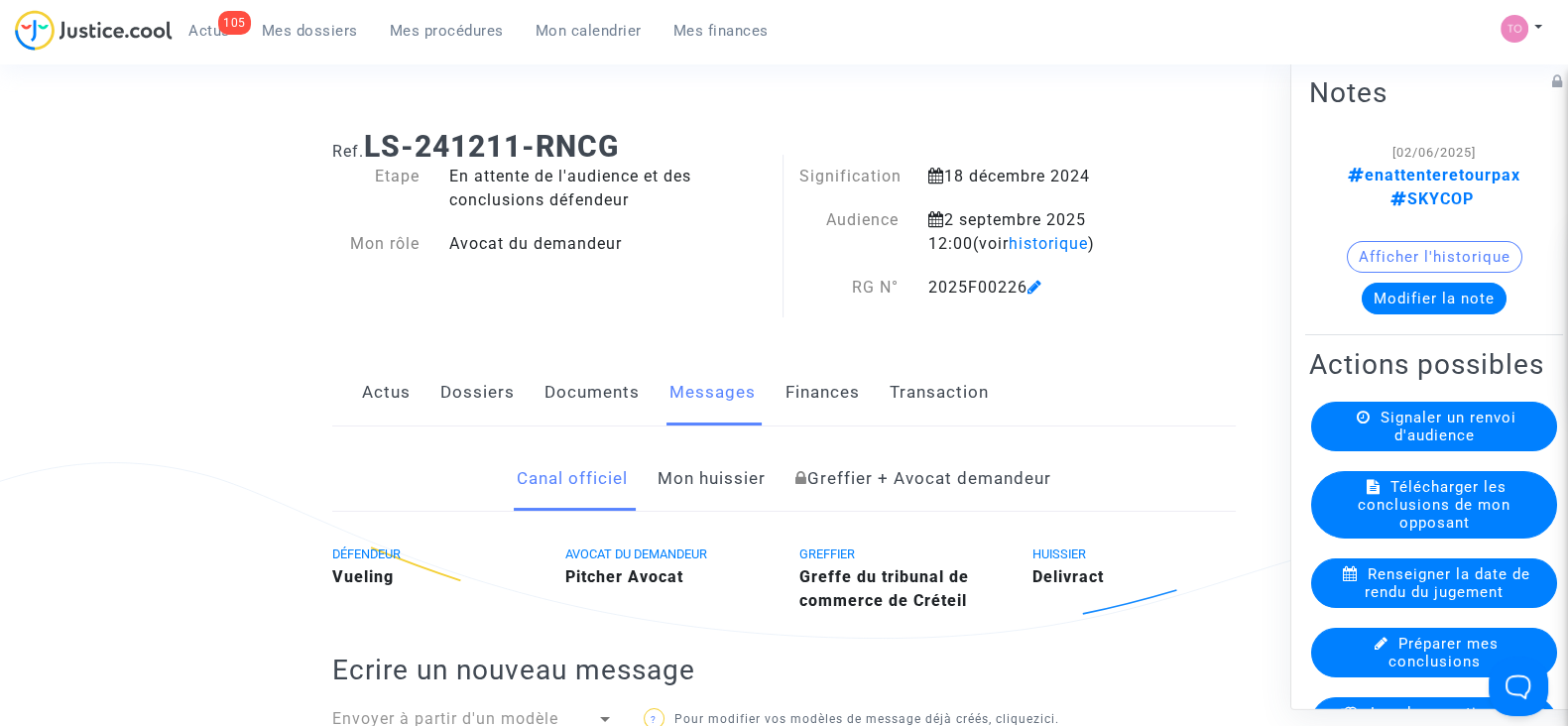 click on "Dossiers" 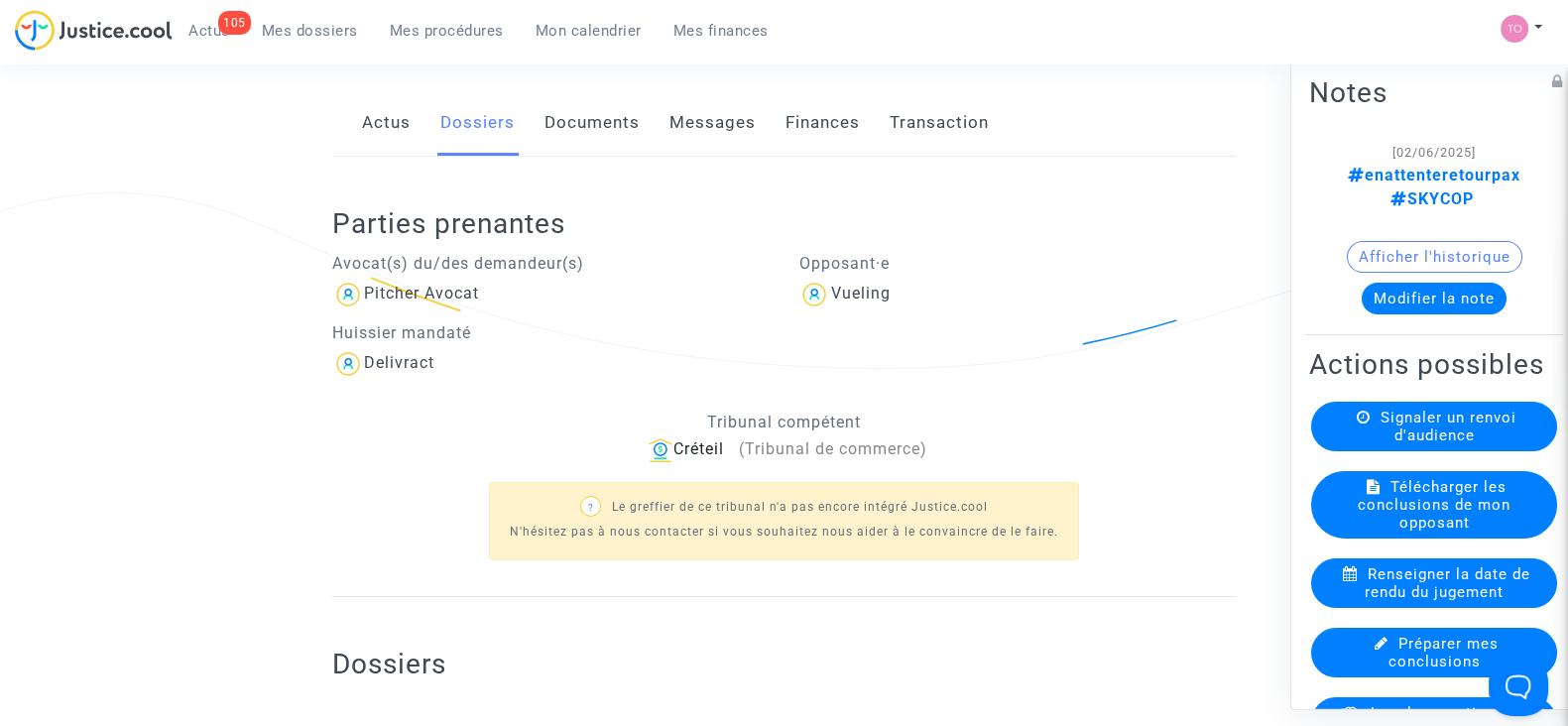 scroll, scrollTop: 268, scrollLeft: 0, axis: vertical 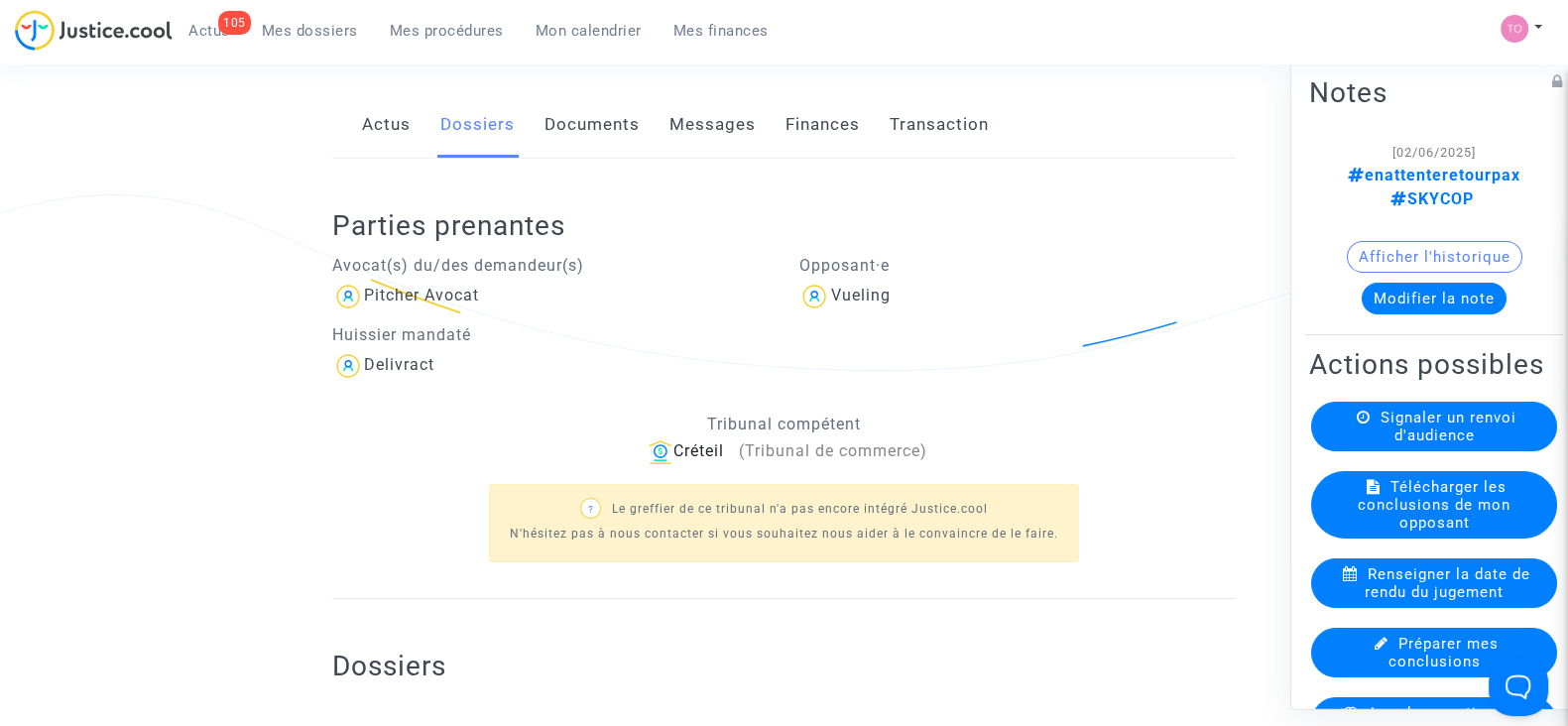 click on "Documents" 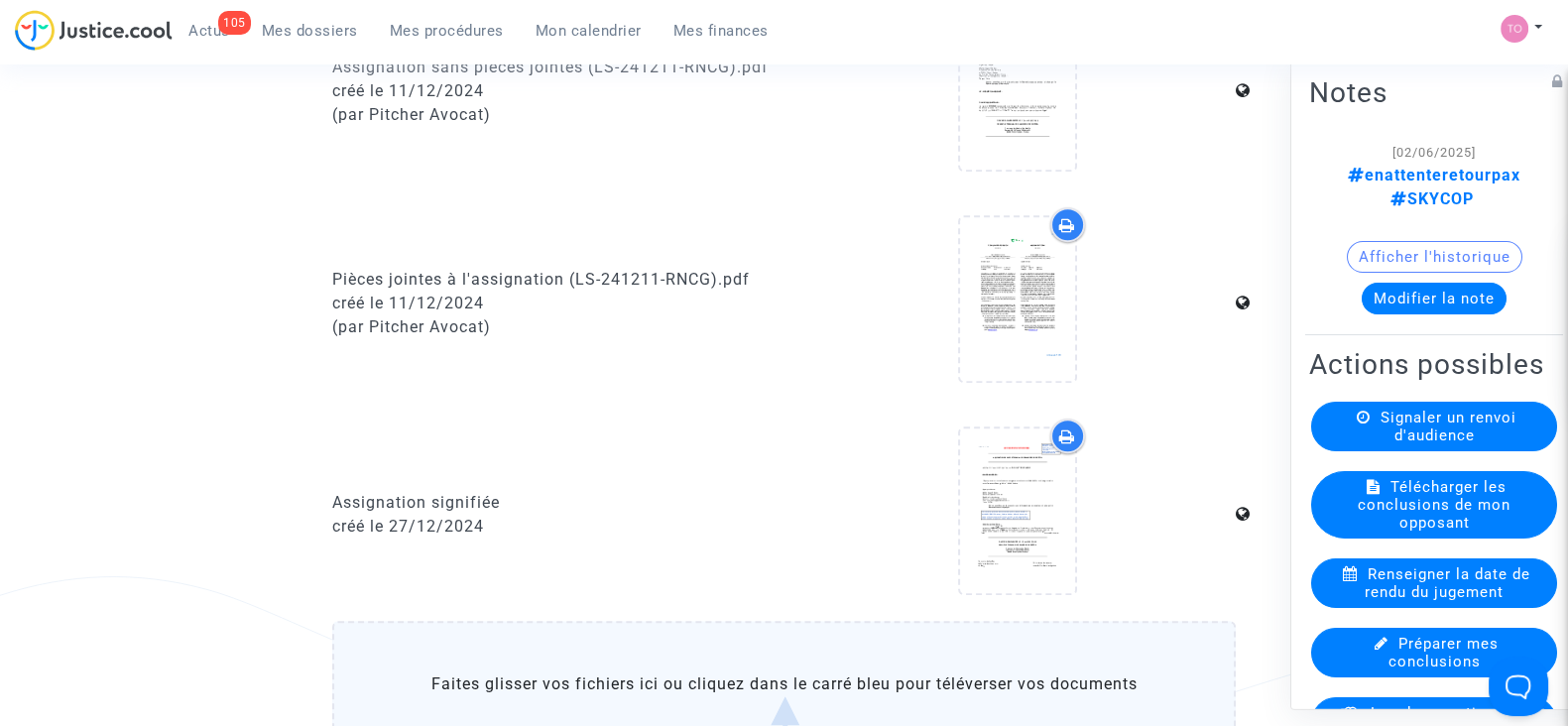 scroll, scrollTop: 1665, scrollLeft: 0, axis: vertical 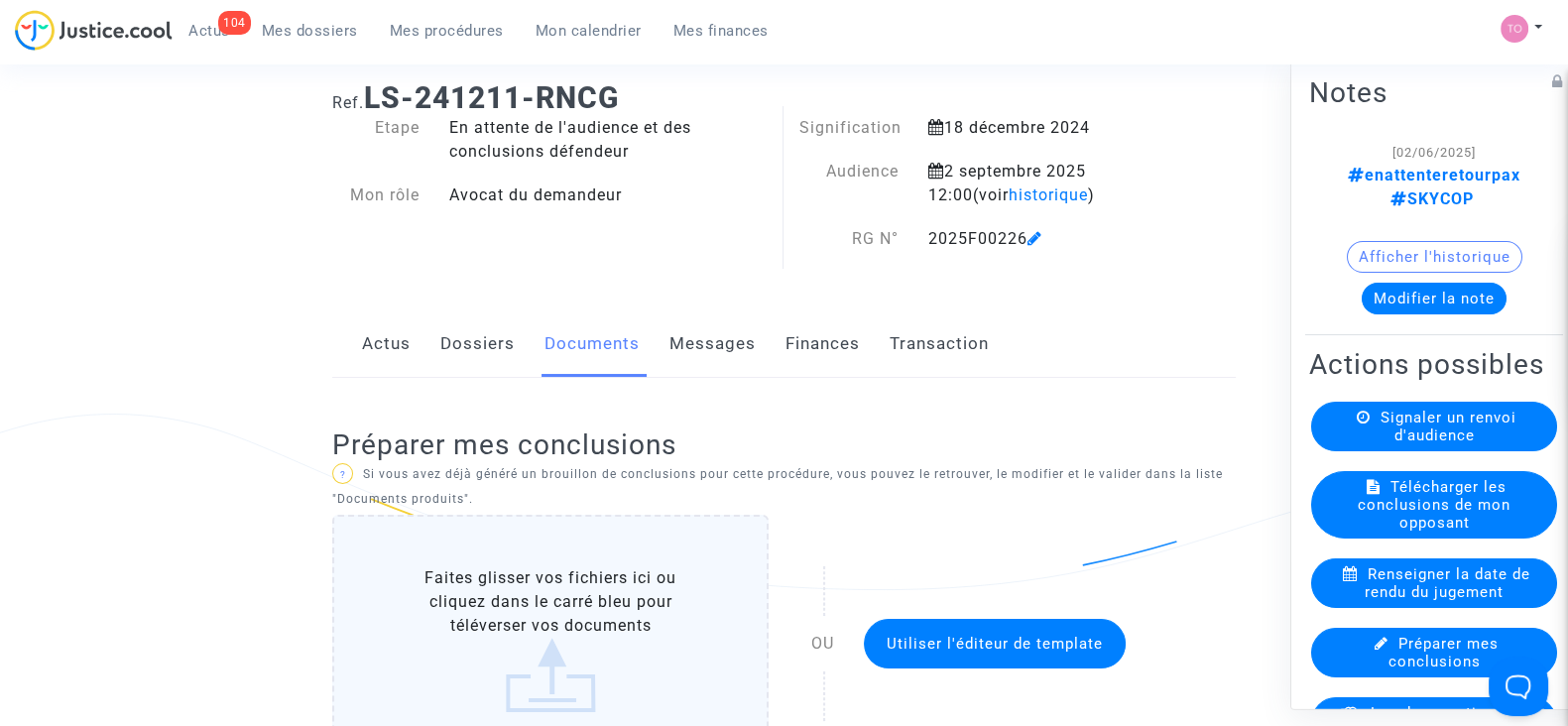 click on "Messages" 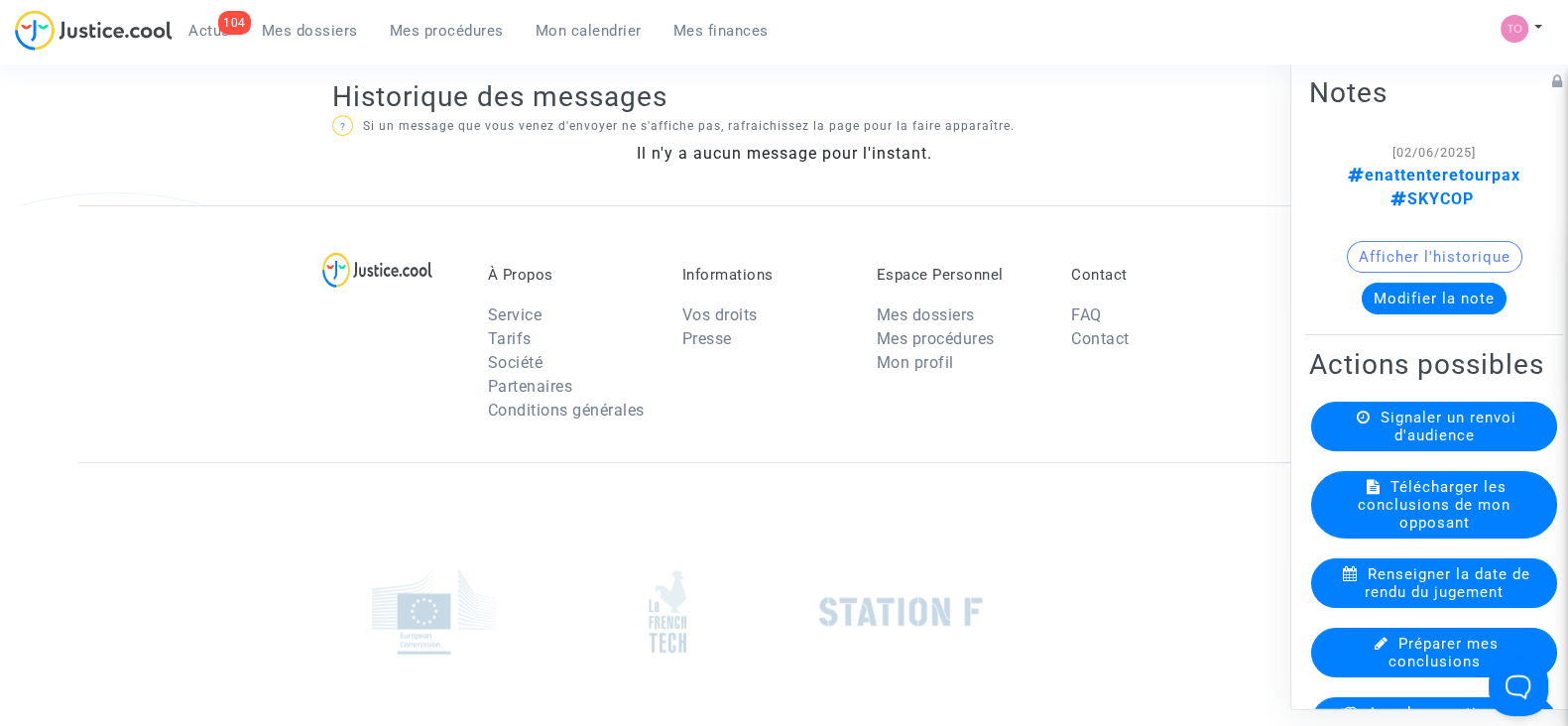 scroll, scrollTop: 1143, scrollLeft: 0, axis: vertical 